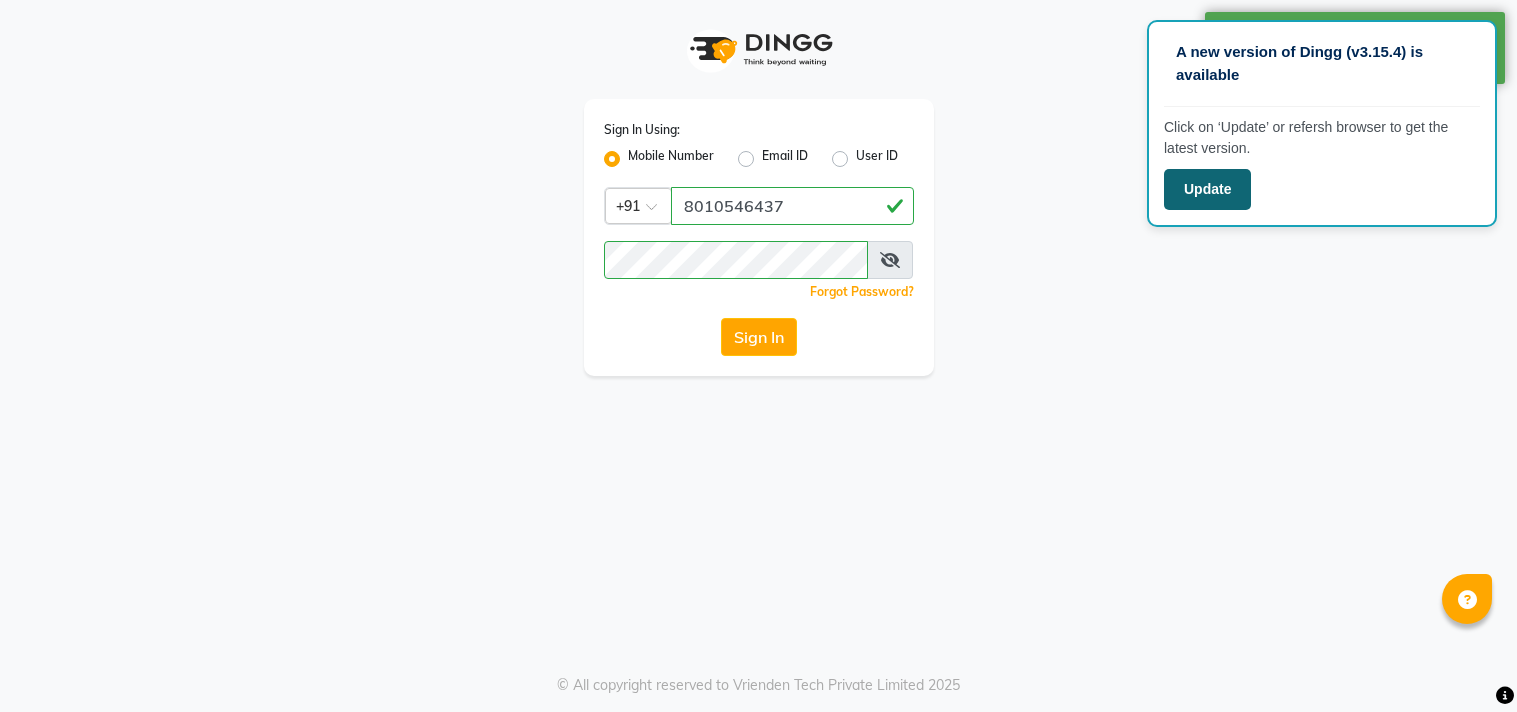 scroll, scrollTop: 0, scrollLeft: 0, axis: both 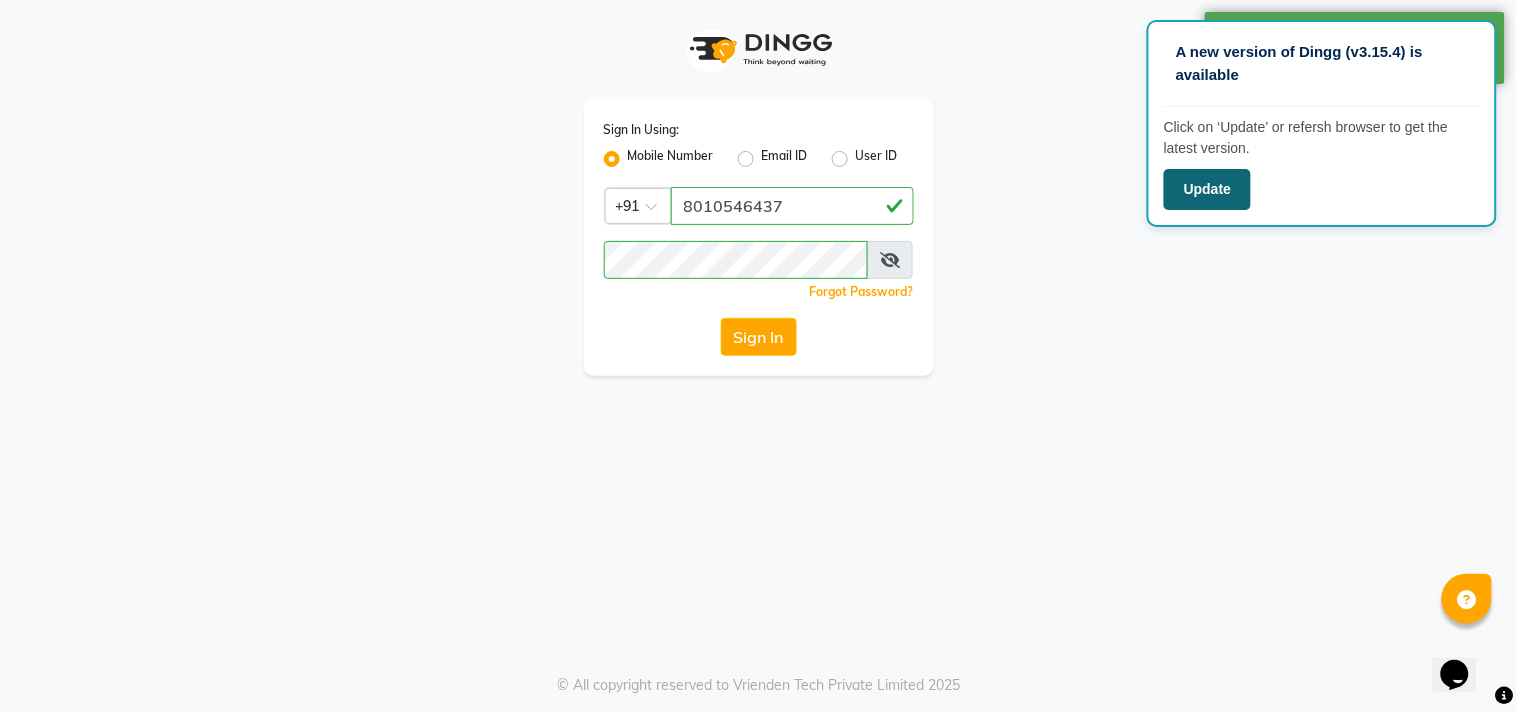 click on "Update" 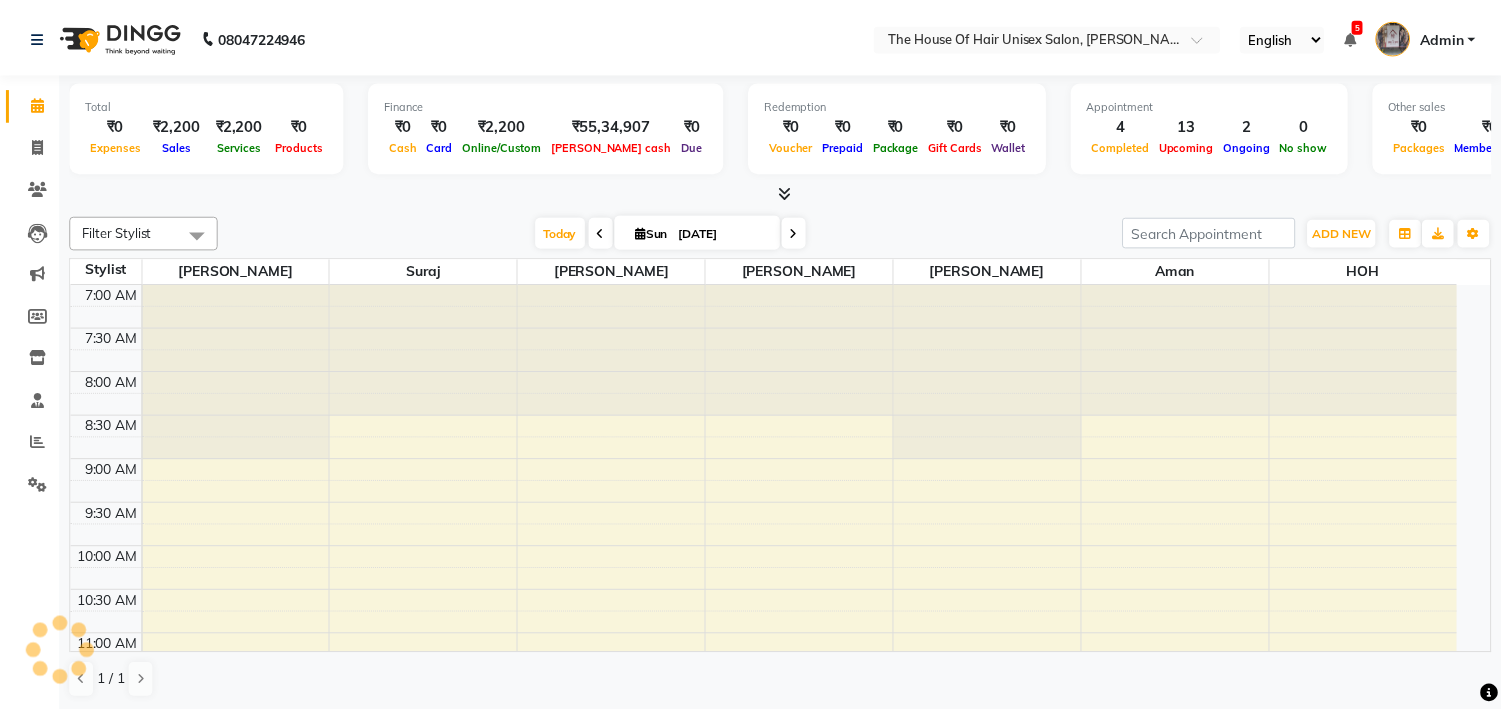 scroll, scrollTop: 0, scrollLeft: 0, axis: both 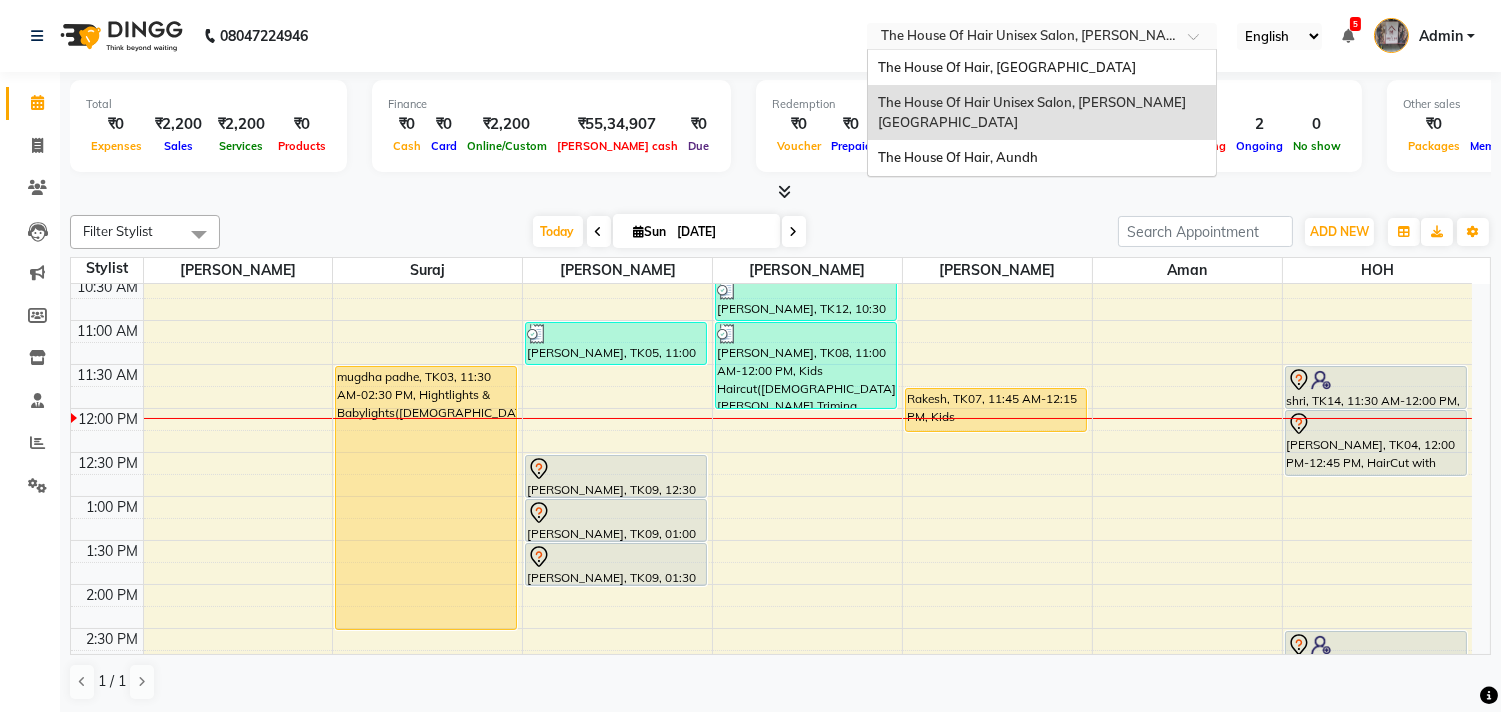 click at bounding box center [1022, 38] 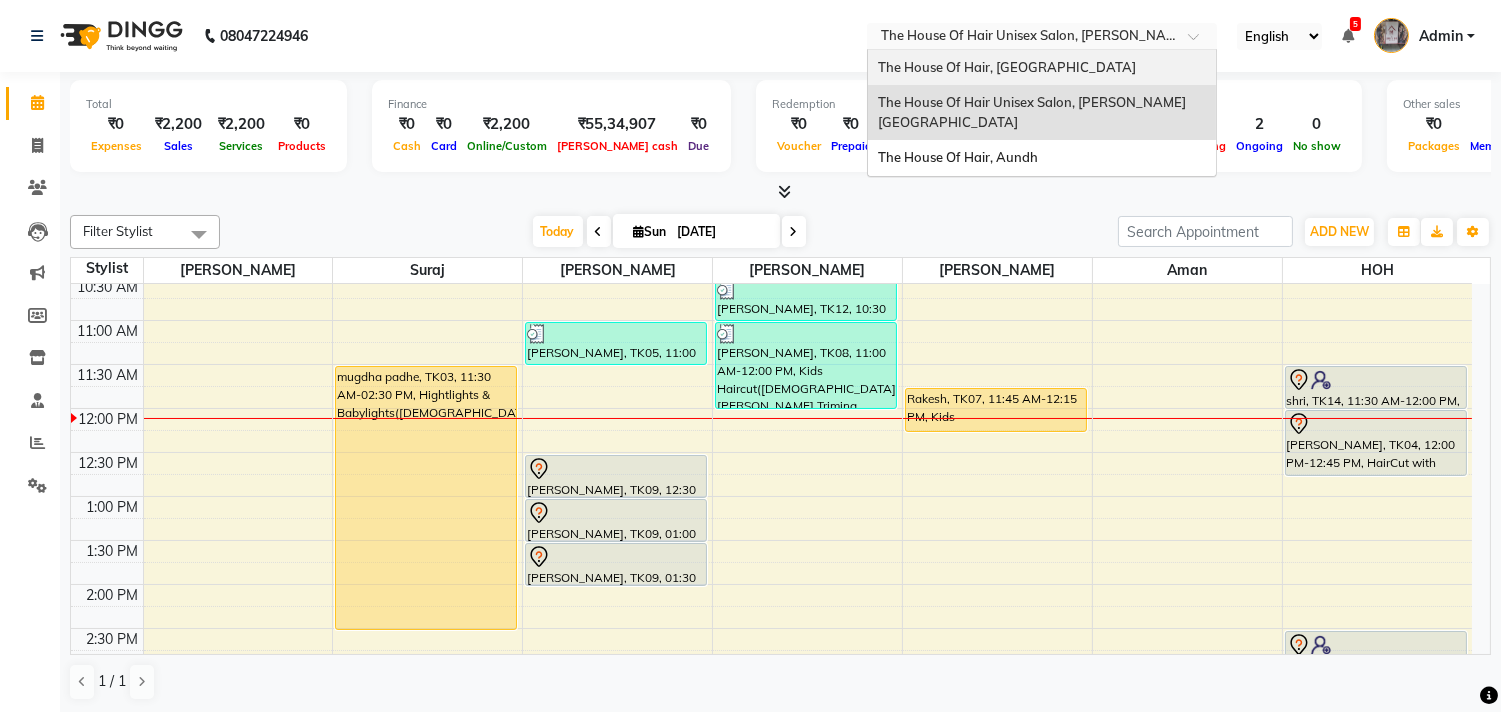 click on "The House Of Hair, Paud Road" at bounding box center [1007, 67] 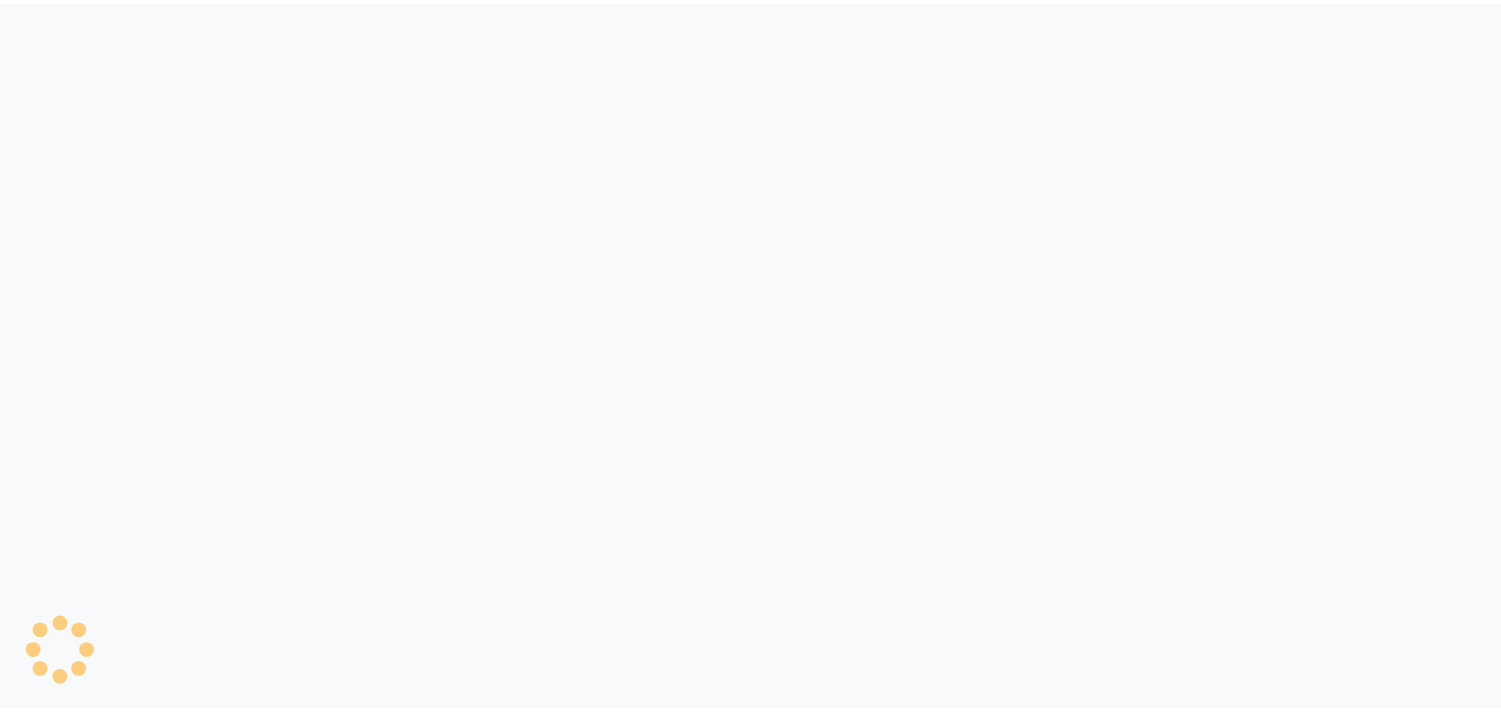 scroll, scrollTop: 0, scrollLeft: 0, axis: both 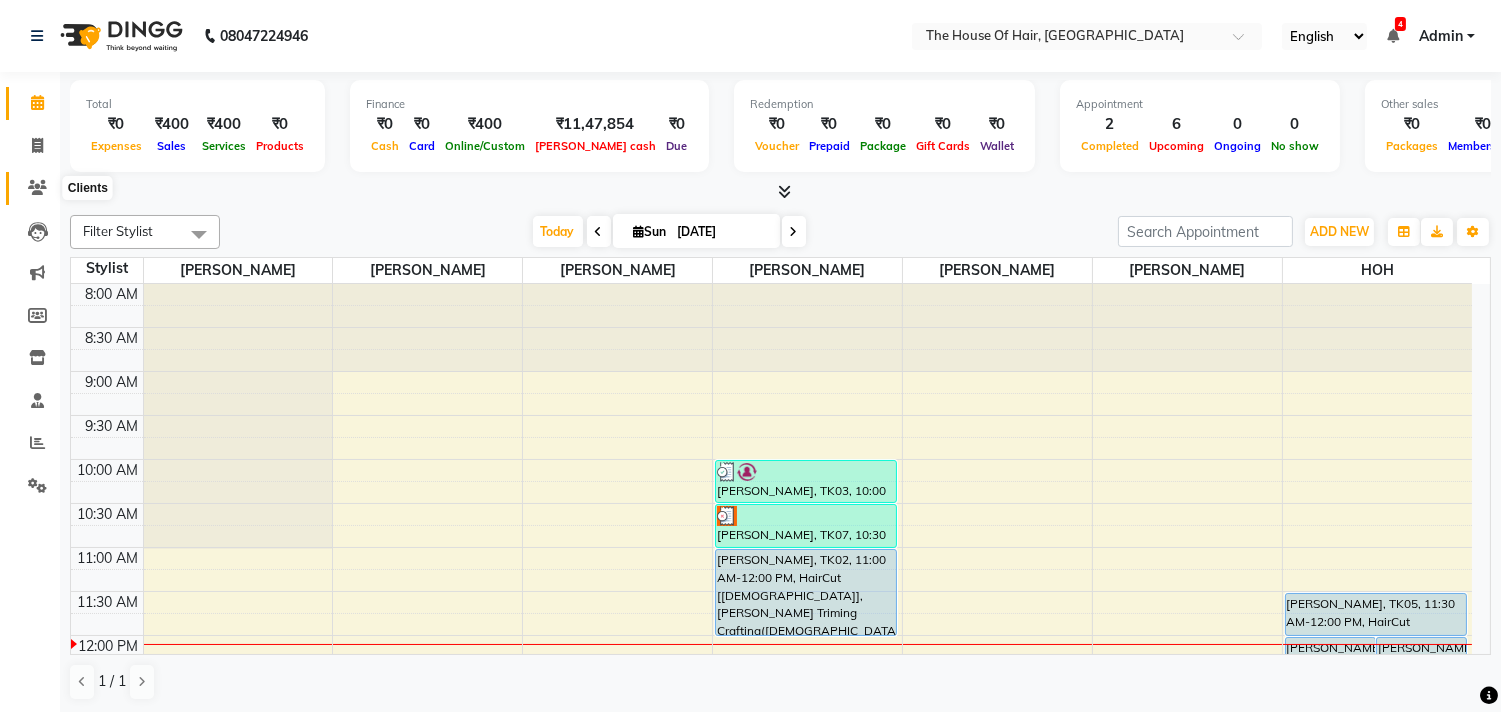 click 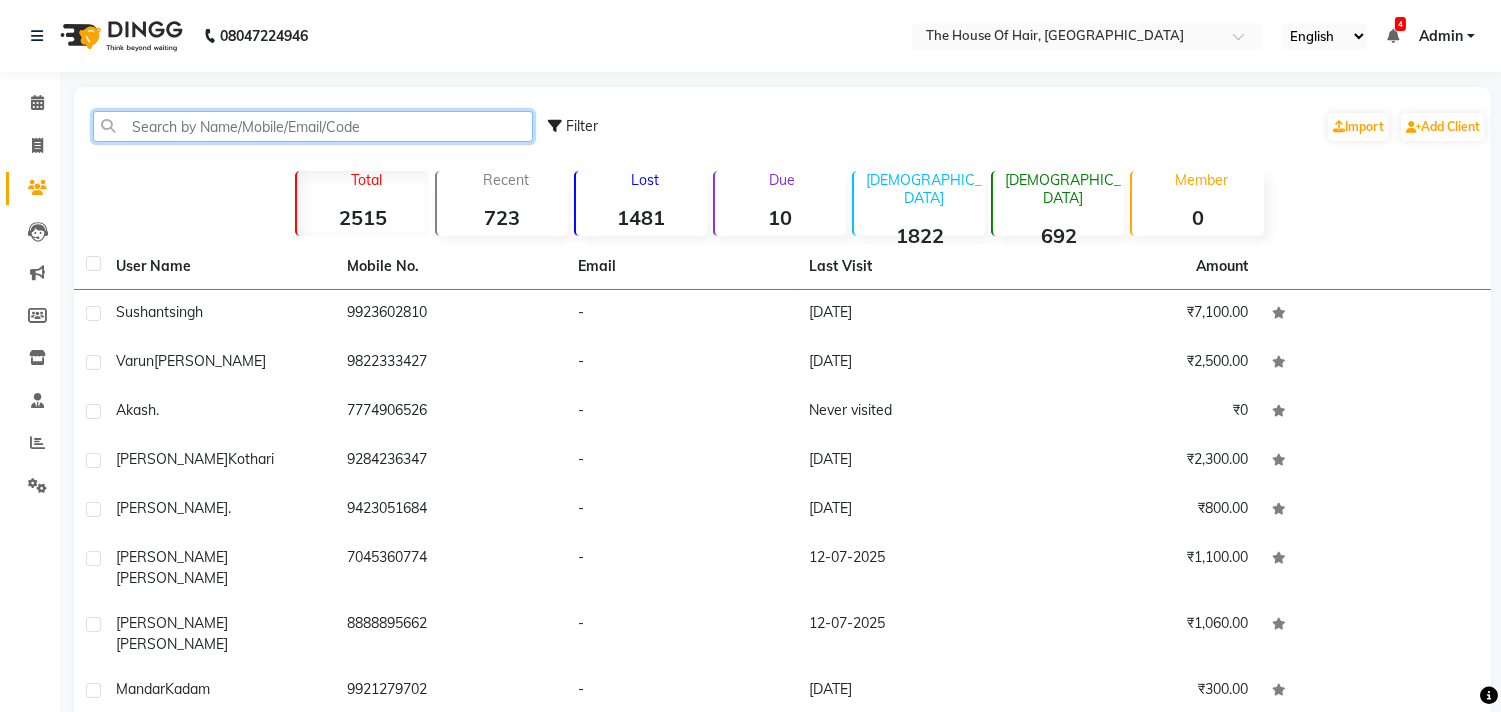 click 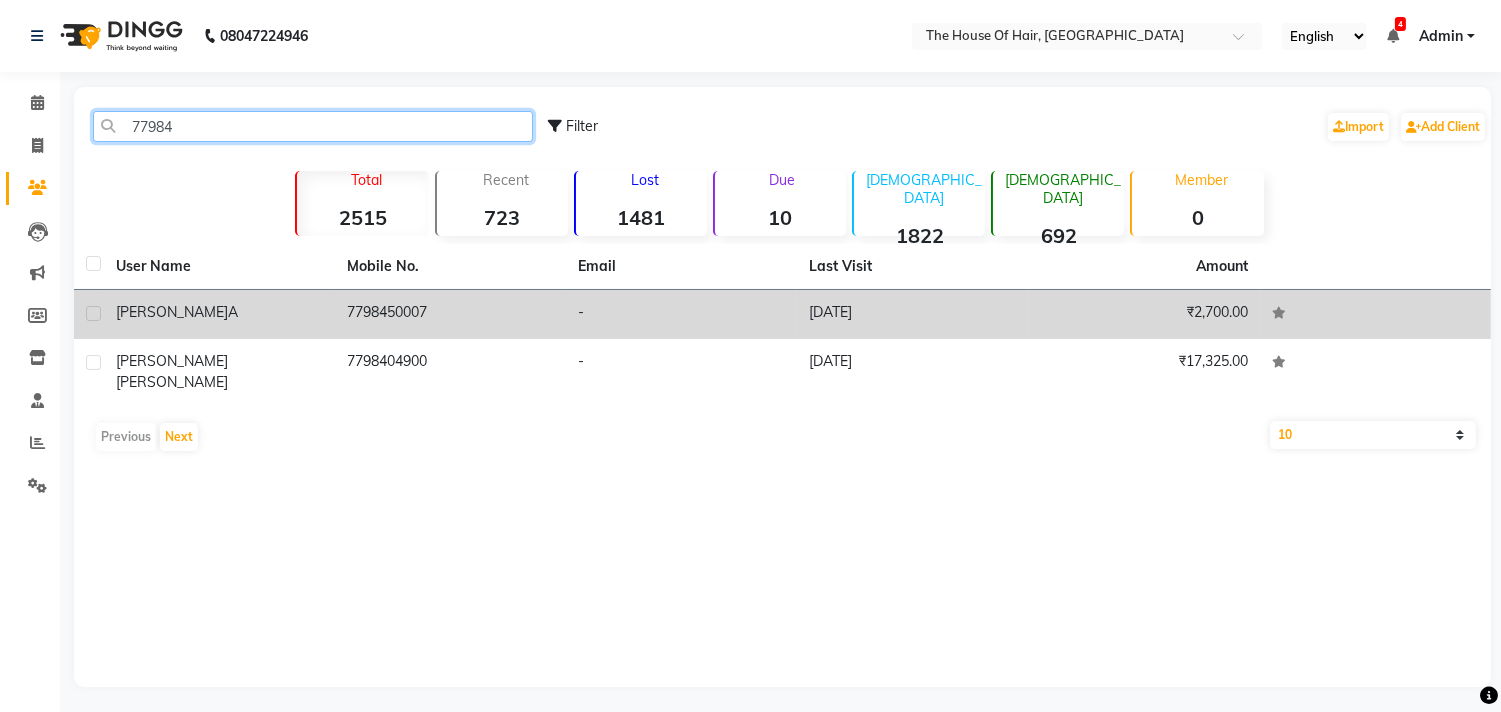 type on "77984" 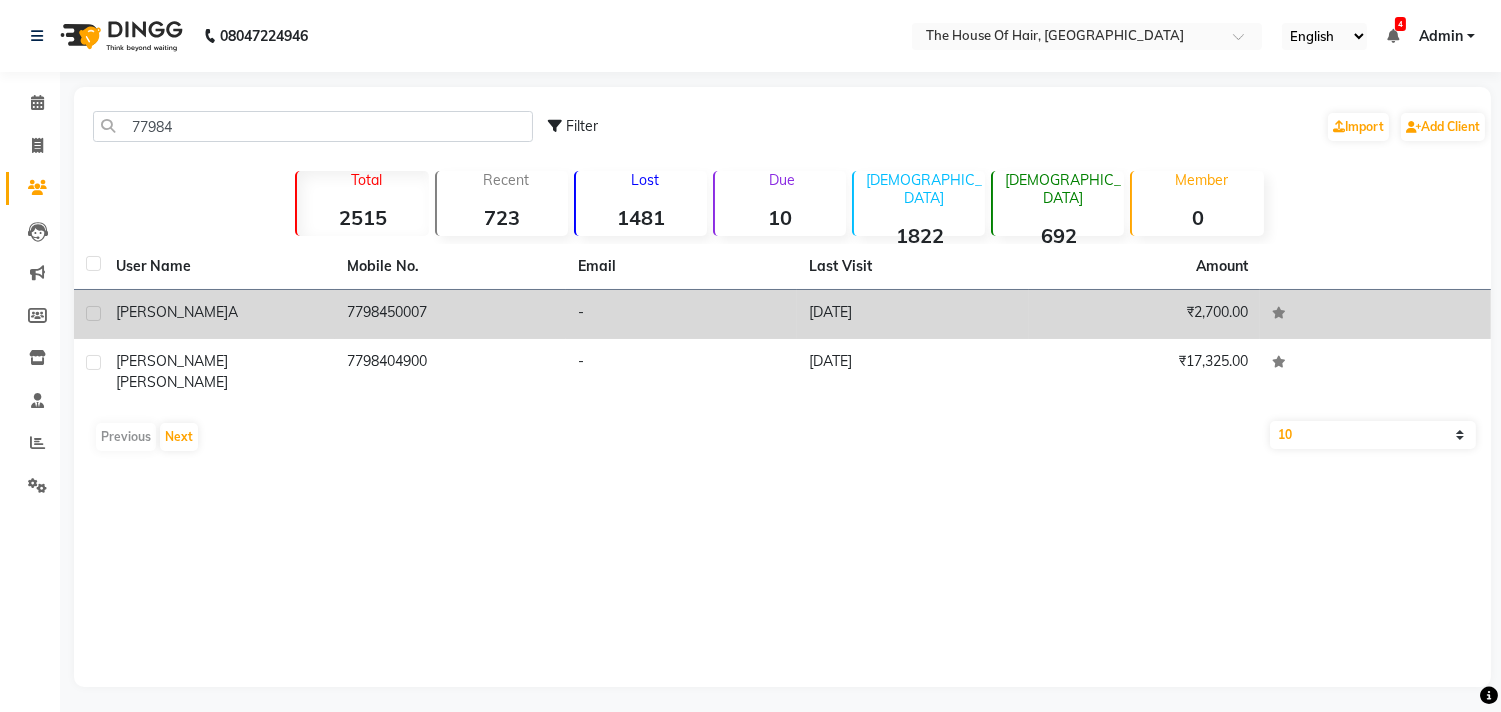 click on "Krushna  A" 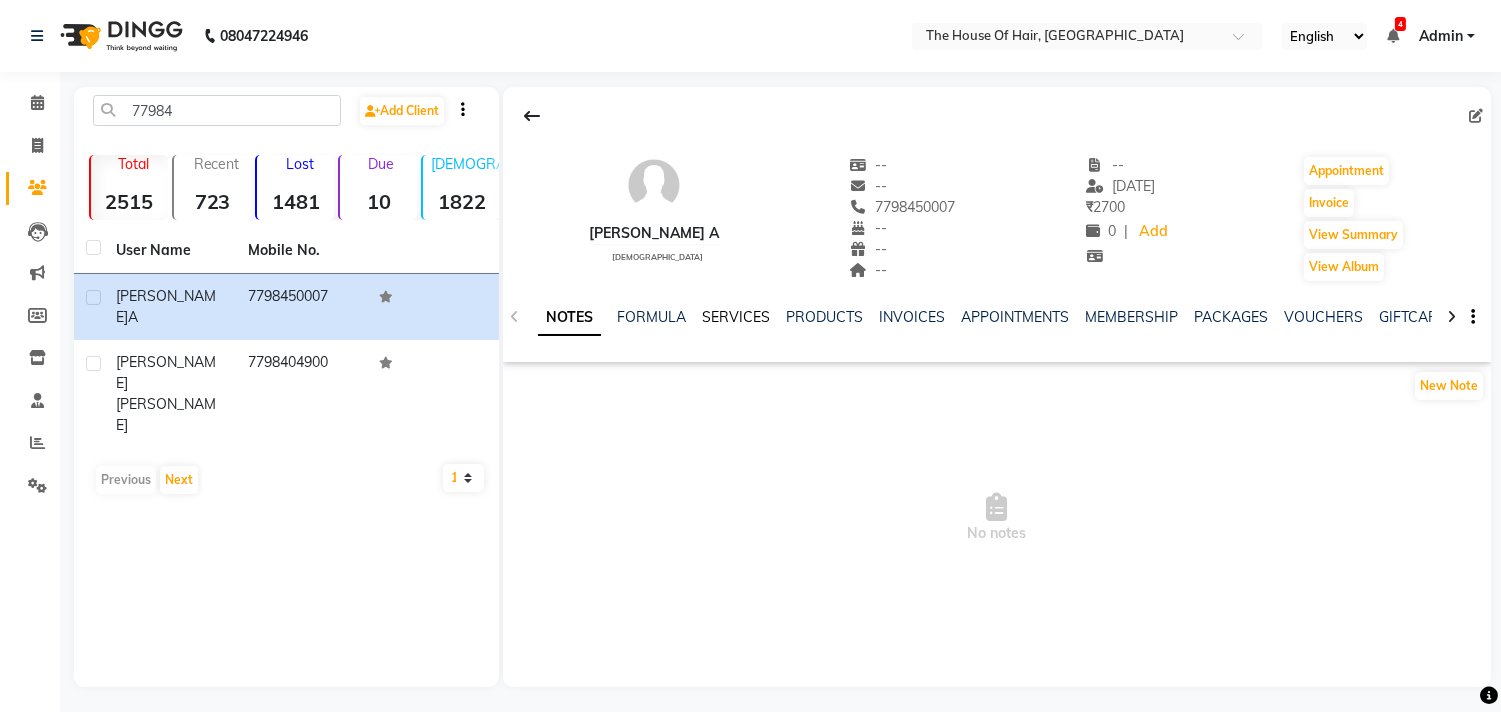 click on "SERVICES" 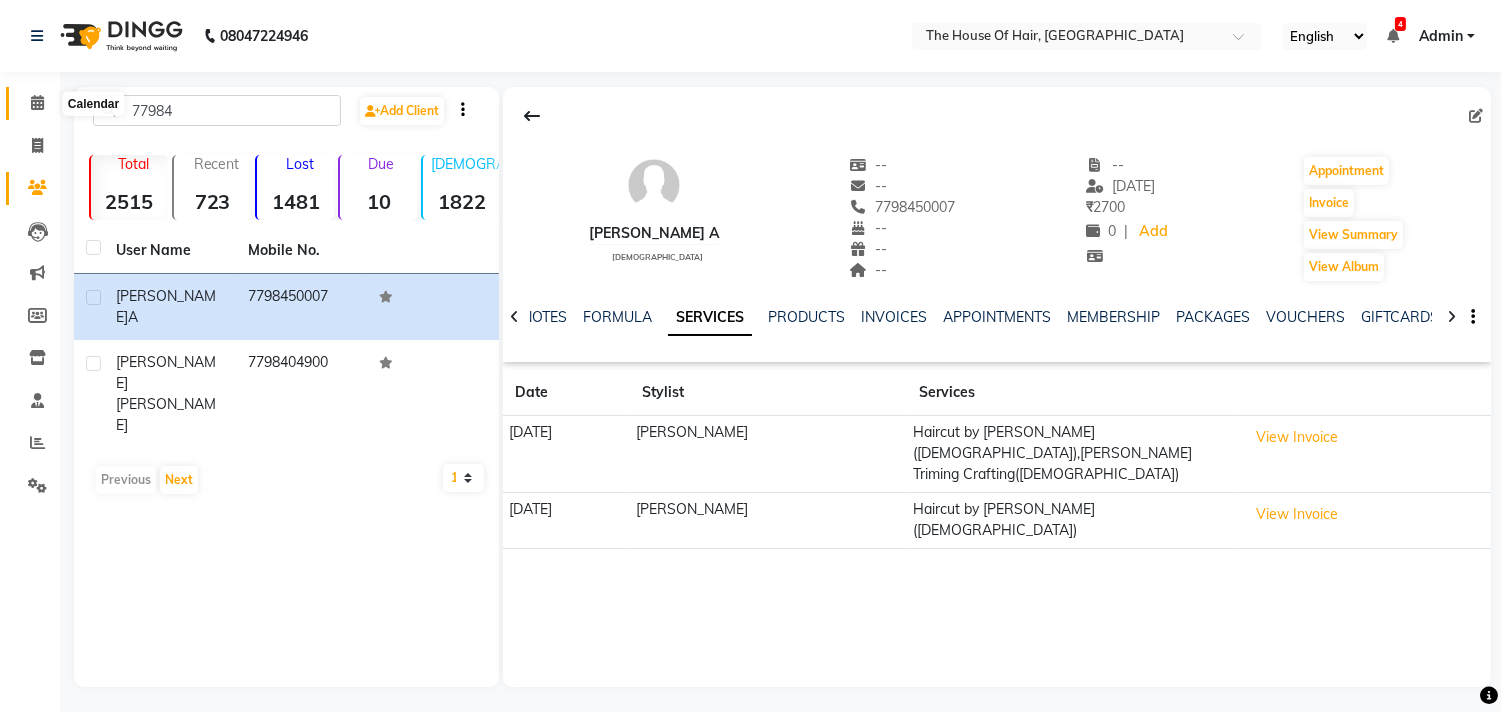 click 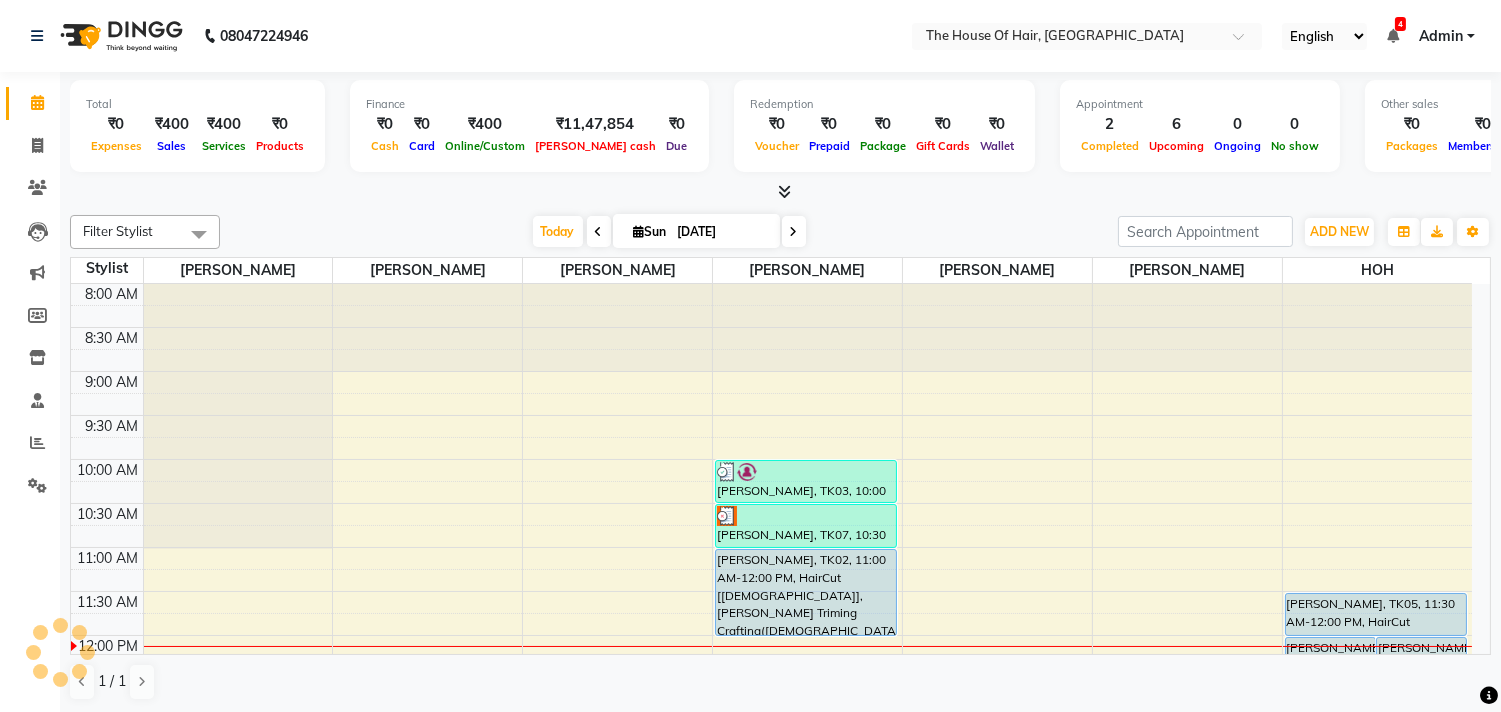 scroll, scrollTop: 0, scrollLeft: 0, axis: both 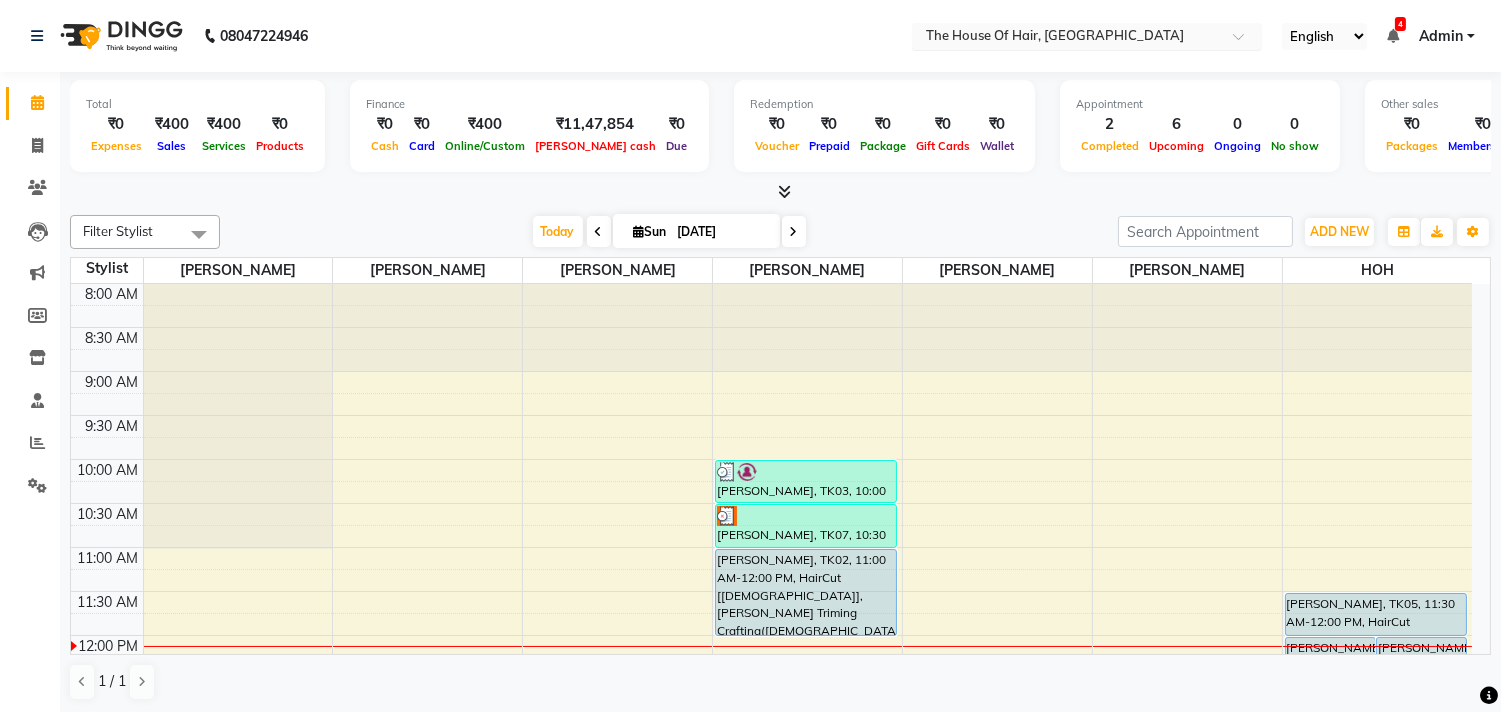 click at bounding box center [1067, 38] 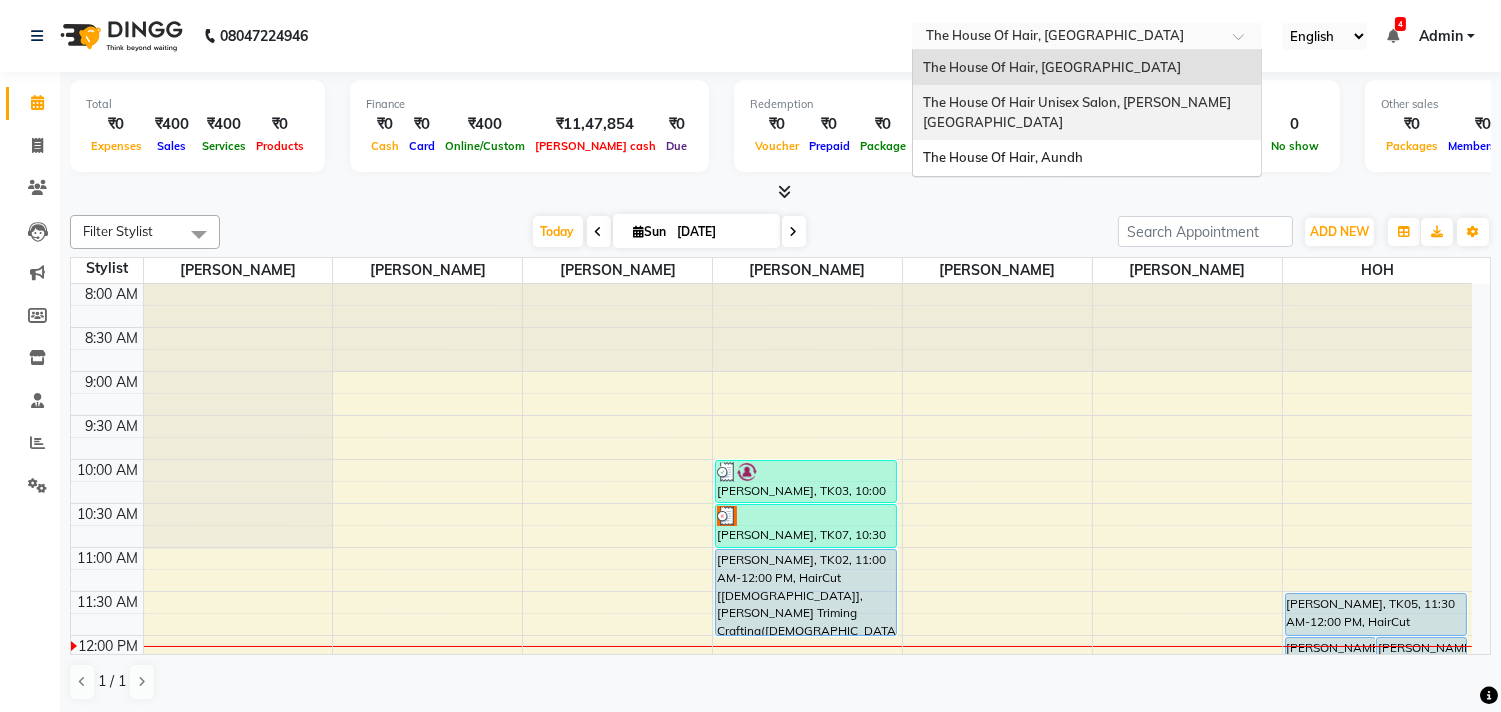 click on "The House Of Hair Unisex Salon, [PERSON_NAME][GEOGRAPHIC_DATA]" at bounding box center [1077, 112] 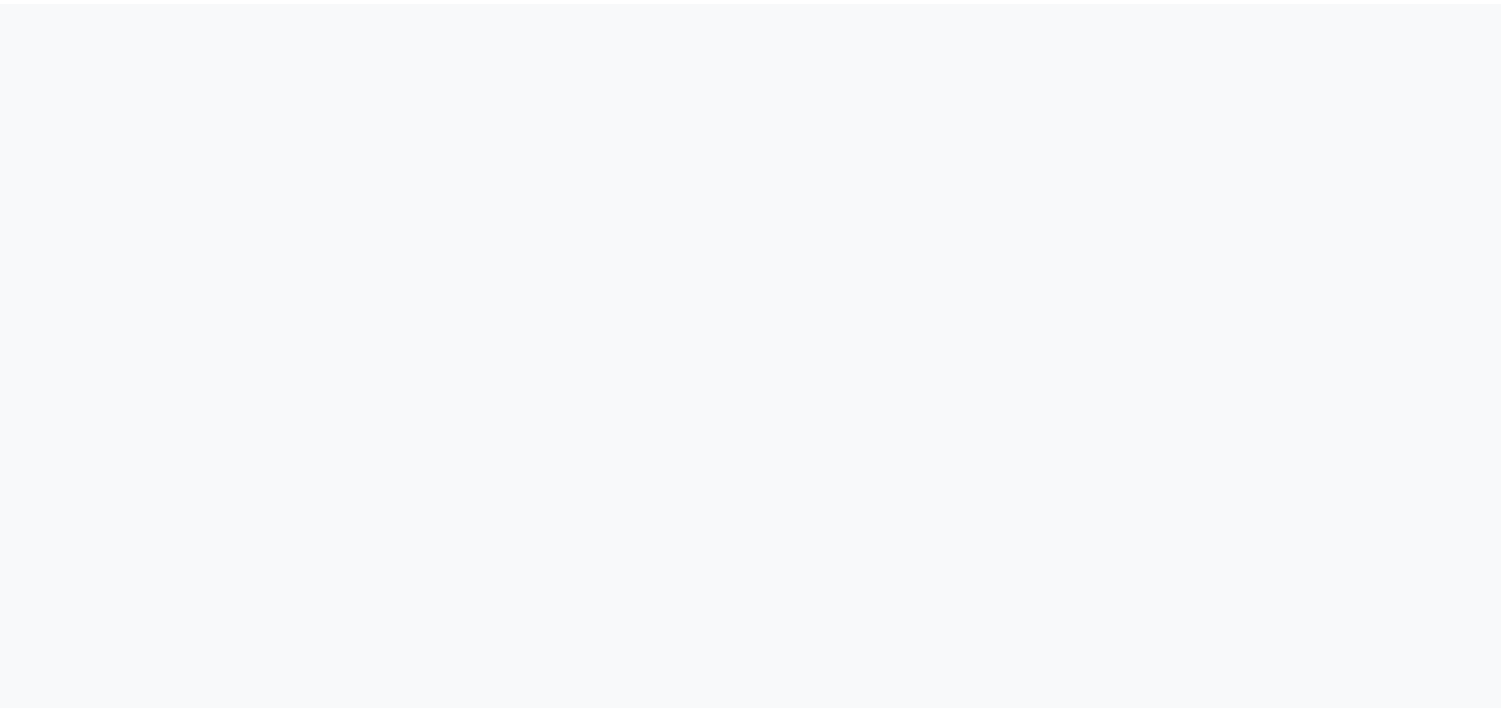scroll, scrollTop: 0, scrollLeft: 0, axis: both 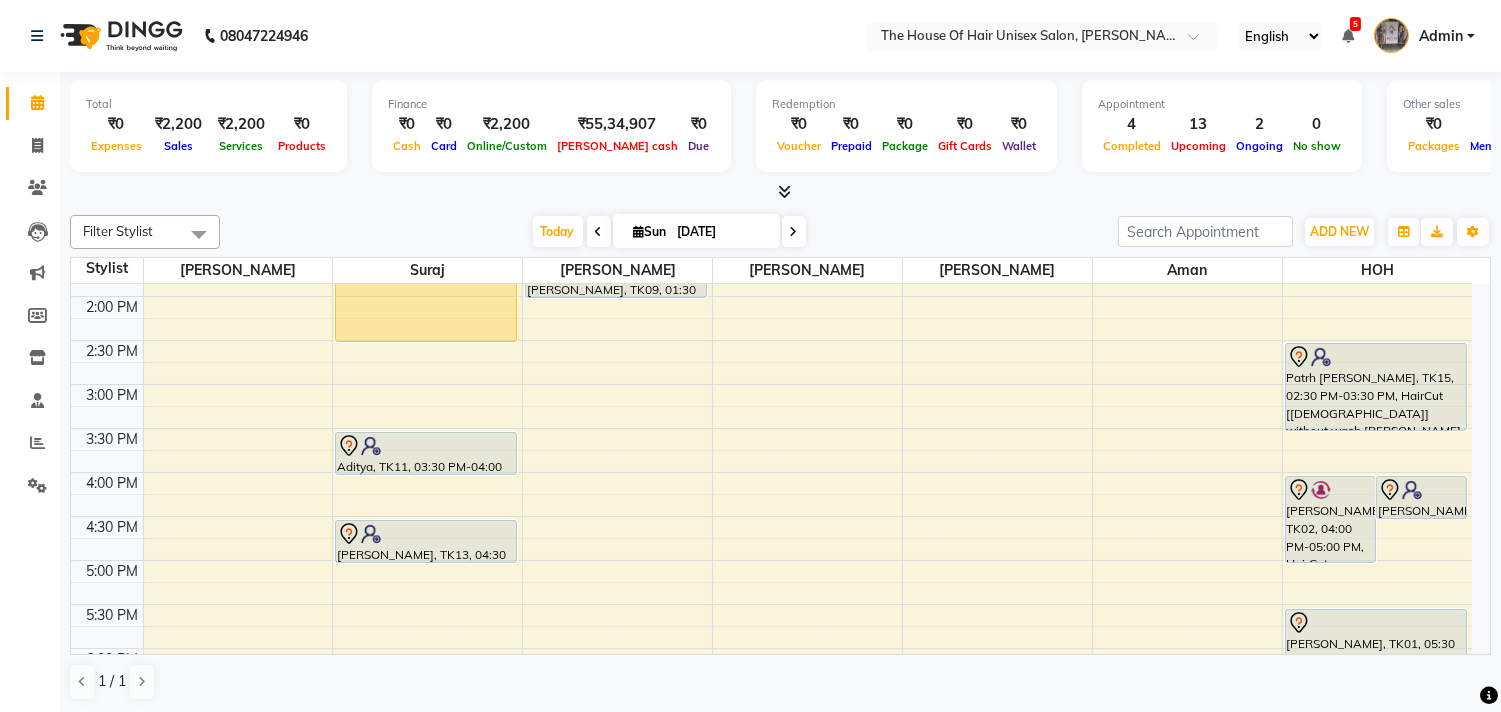 click at bounding box center [794, 232] 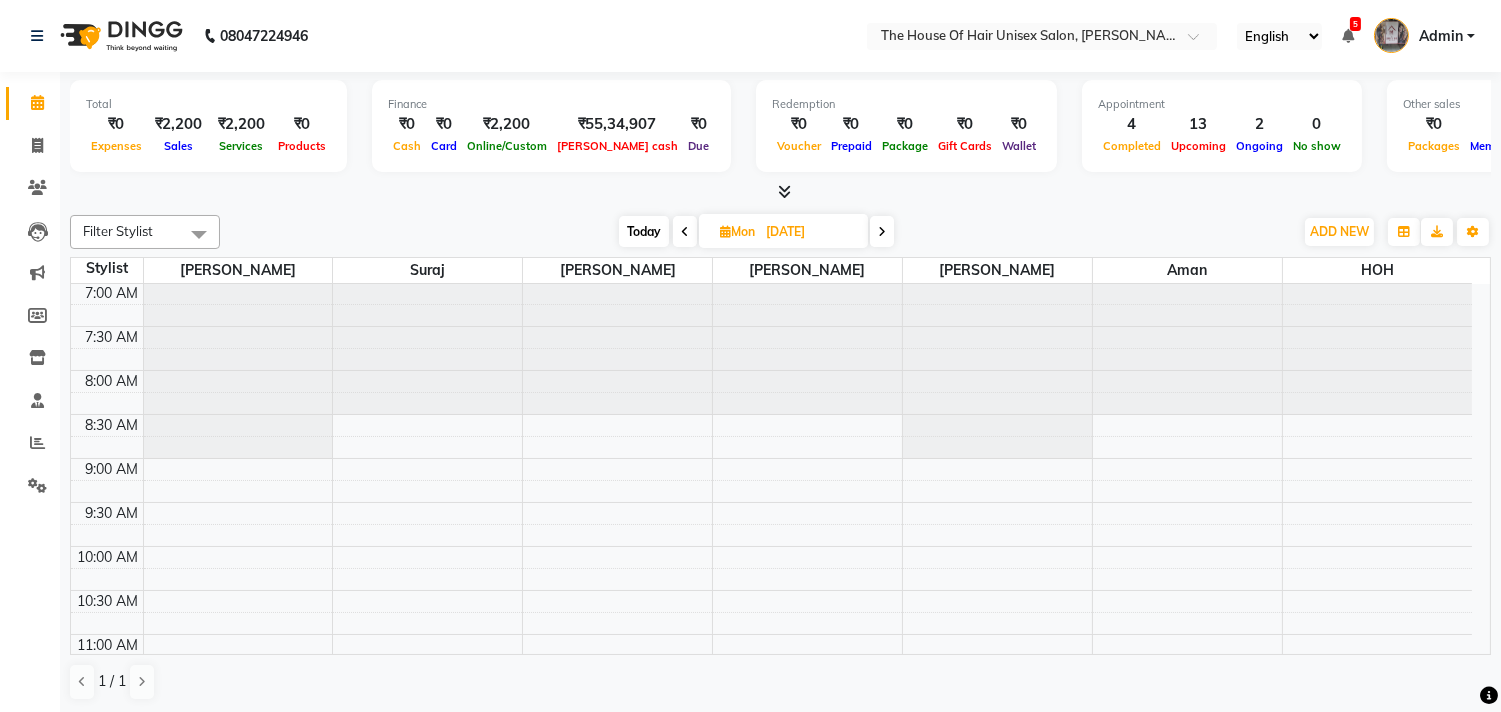 scroll, scrollTop: 348, scrollLeft: 0, axis: vertical 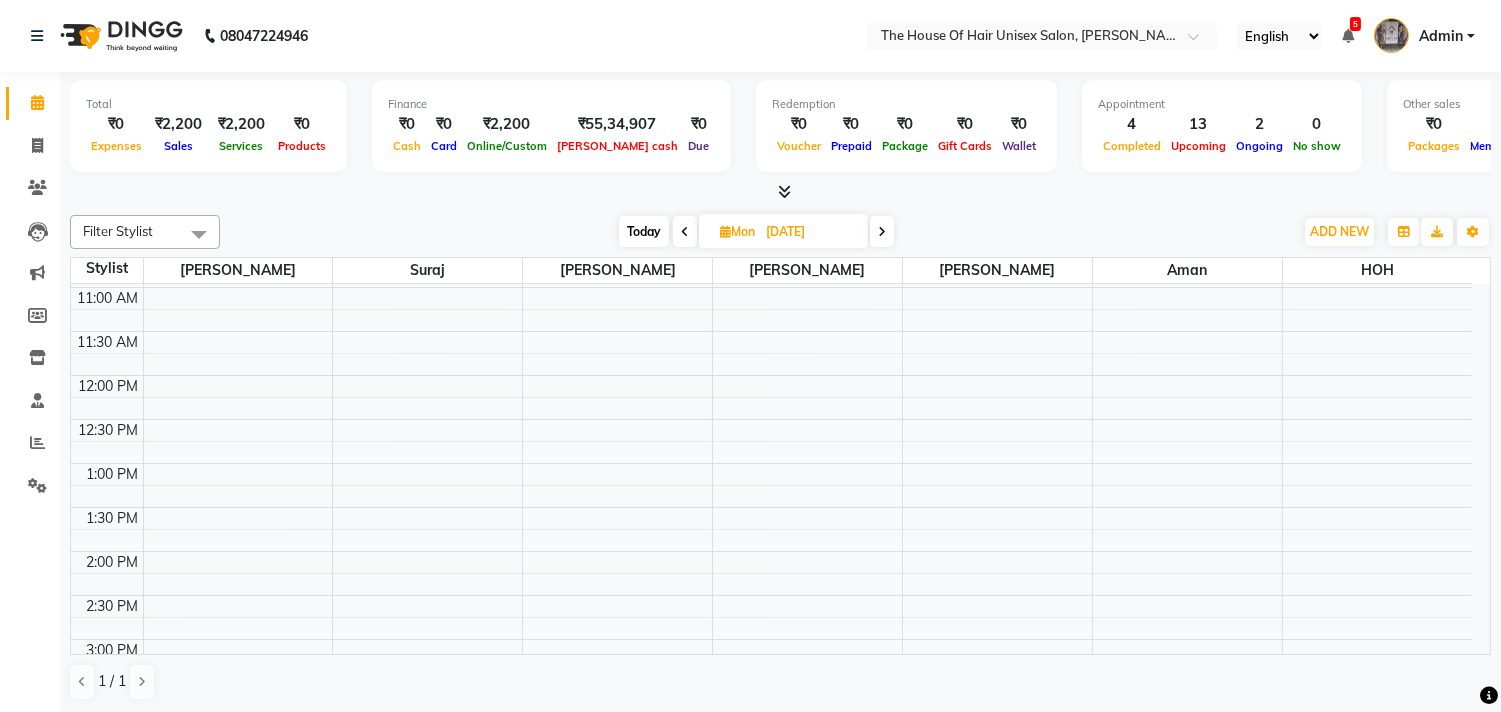 click on "Today" at bounding box center (644, 231) 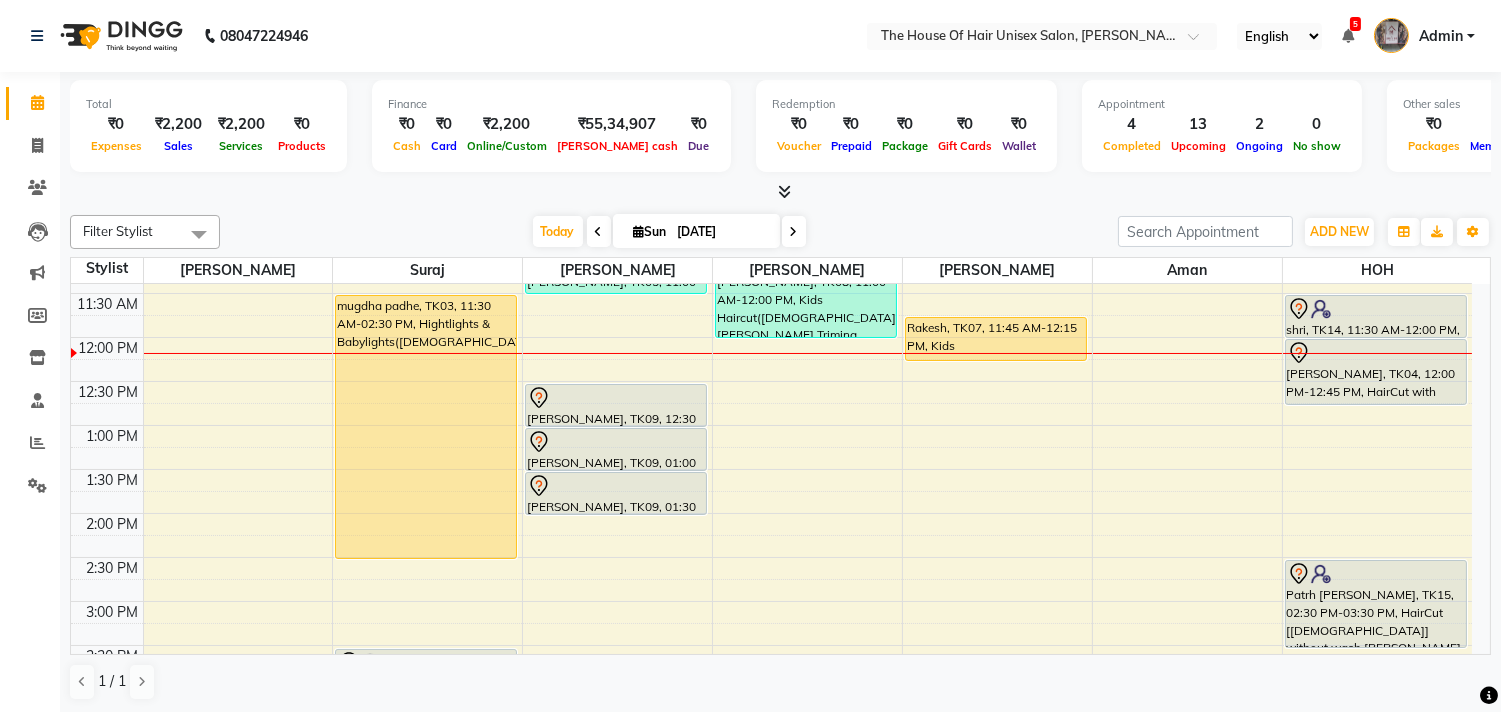 scroll, scrollTop: 376, scrollLeft: 0, axis: vertical 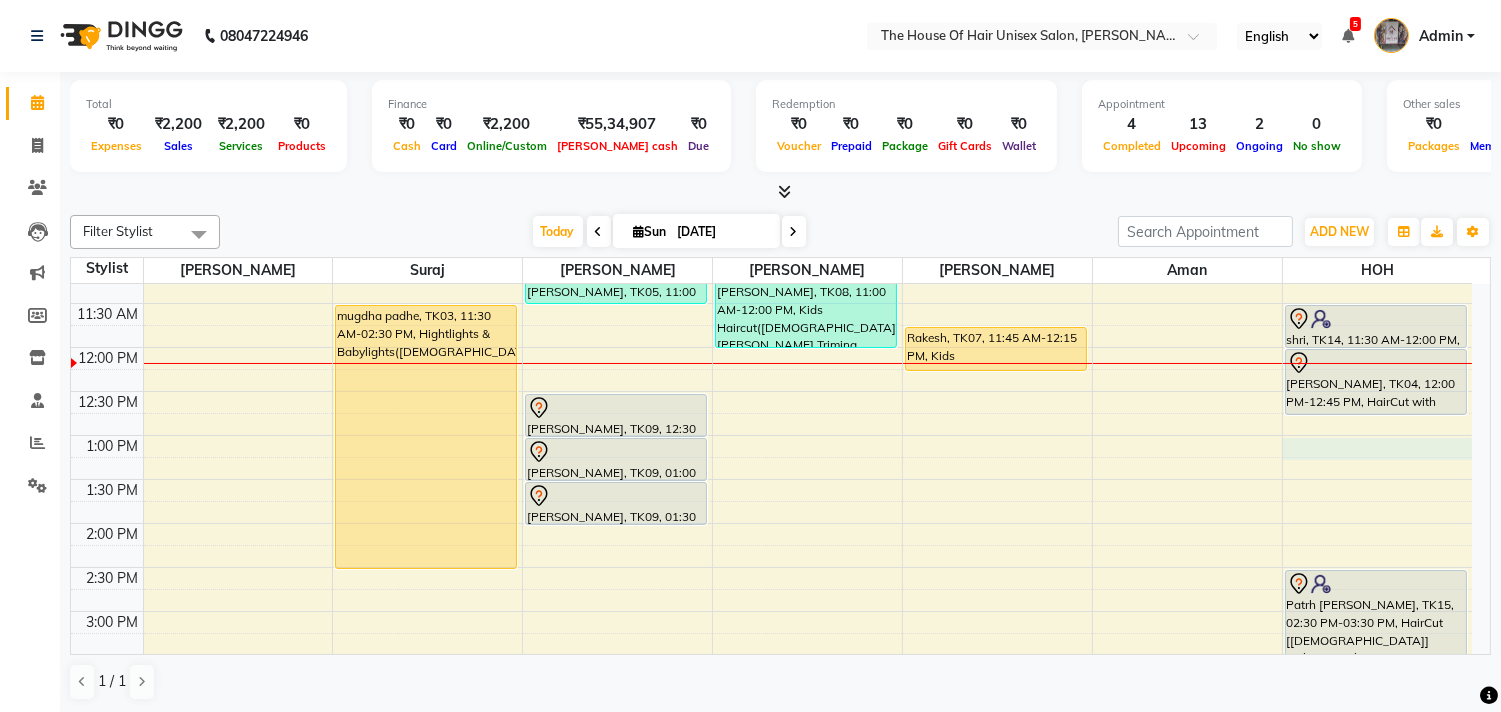 click on "7:00 AM 7:30 AM 8:00 AM 8:30 AM 9:00 AM 9:30 AM 10:00 AM 10:30 AM 11:00 AM 11:30 AM 12:00 PM 12:30 PM 1:00 PM 1:30 PM 2:00 PM 2:30 PM 3:00 PM 3:30 PM 4:00 PM 4:30 PM 5:00 PM 5:30 PM 6:00 PM 6:30 PM 7:00 PM 7:30 PM 8:00 PM 8:30 PM 9:00 PM 9:30 PM    mugdha padhe, TK03, 11:30 AM-02:30 PM, Hightlights & Babylights([DEMOGRAPHIC_DATA])             Aditya, TK11, 03:30 PM-04:00 PM, HairCut [[DEMOGRAPHIC_DATA]] without wash             [PERSON_NAME], TK13, 04:30 PM-05:00 PM, Haircut without wash ([DEMOGRAPHIC_DATA])     [PERSON_NAME], TK05, 11:00 AM-11:30 AM, Haircut without wash ([DEMOGRAPHIC_DATA])             [PERSON_NAME], TK09, 12:30 PM-01:00 PM, HairCut [[DEMOGRAPHIC_DATA]] without wash             [PERSON_NAME], TK09, 01:00 PM-01:30 PM, Haircut without wash ([DEMOGRAPHIC_DATA])             [PERSON_NAME], TK09, 01:30 PM-02:00 PM, Haircut without wash ([DEMOGRAPHIC_DATA])     [PERSON_NAME], TK12, 10:30 AM-11:00 AM, HairCut [[DEMOGRAPHIC_DATA]] without wash     [PERSON_NAME], TK08, 11:00 AM-12:00 PM, Kids Haircut([DEMOGRAPHIC_DATA]),[PERSON_NAME] Triming Crafting([DEMOGRAPHIC_DATA])    Rakesh, TK07, 11:45 AM-12:15 PM, Kids Haircut([DEMOGRAPHIC_DATA])" at bounding box center [771, 567] 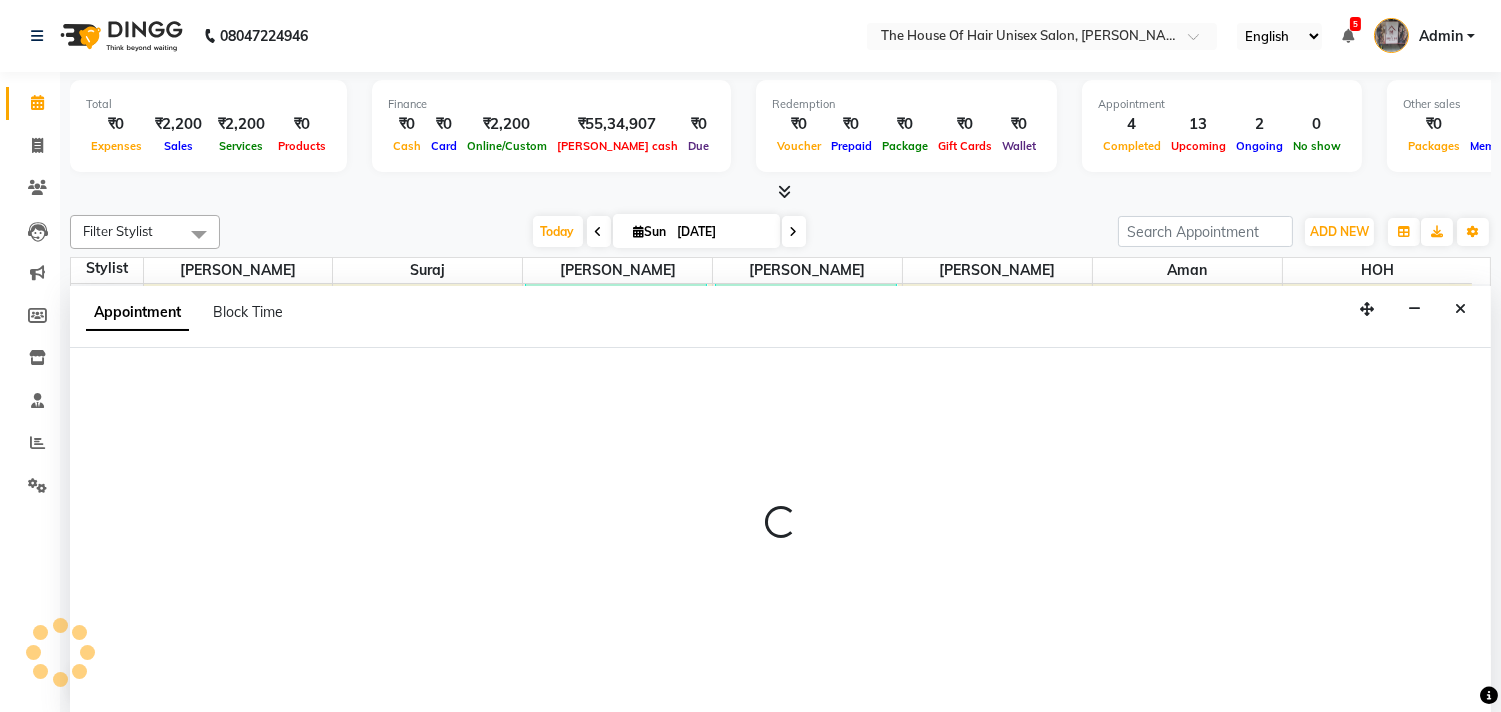 scroll, scrollTop: 1, scrollLeft: 0, axis: vertical 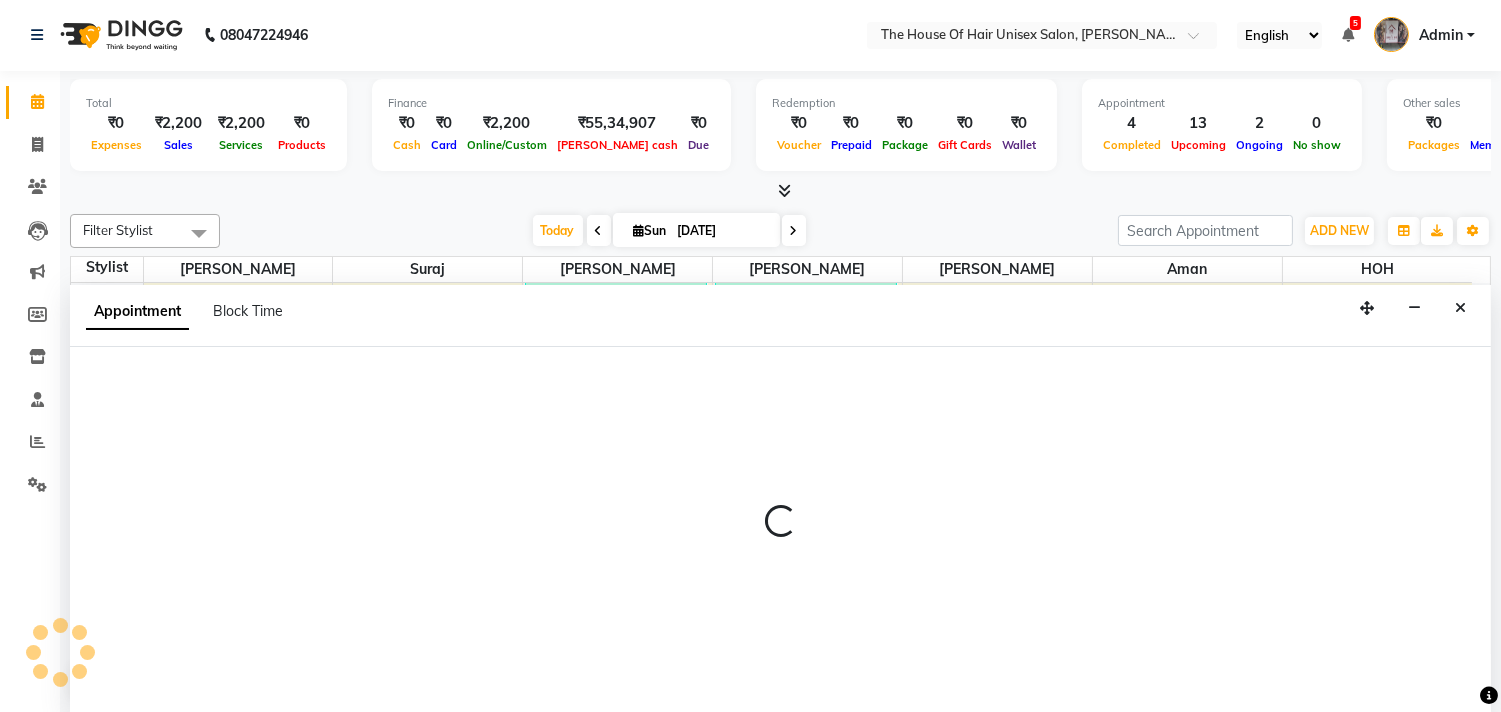 select on "85989" 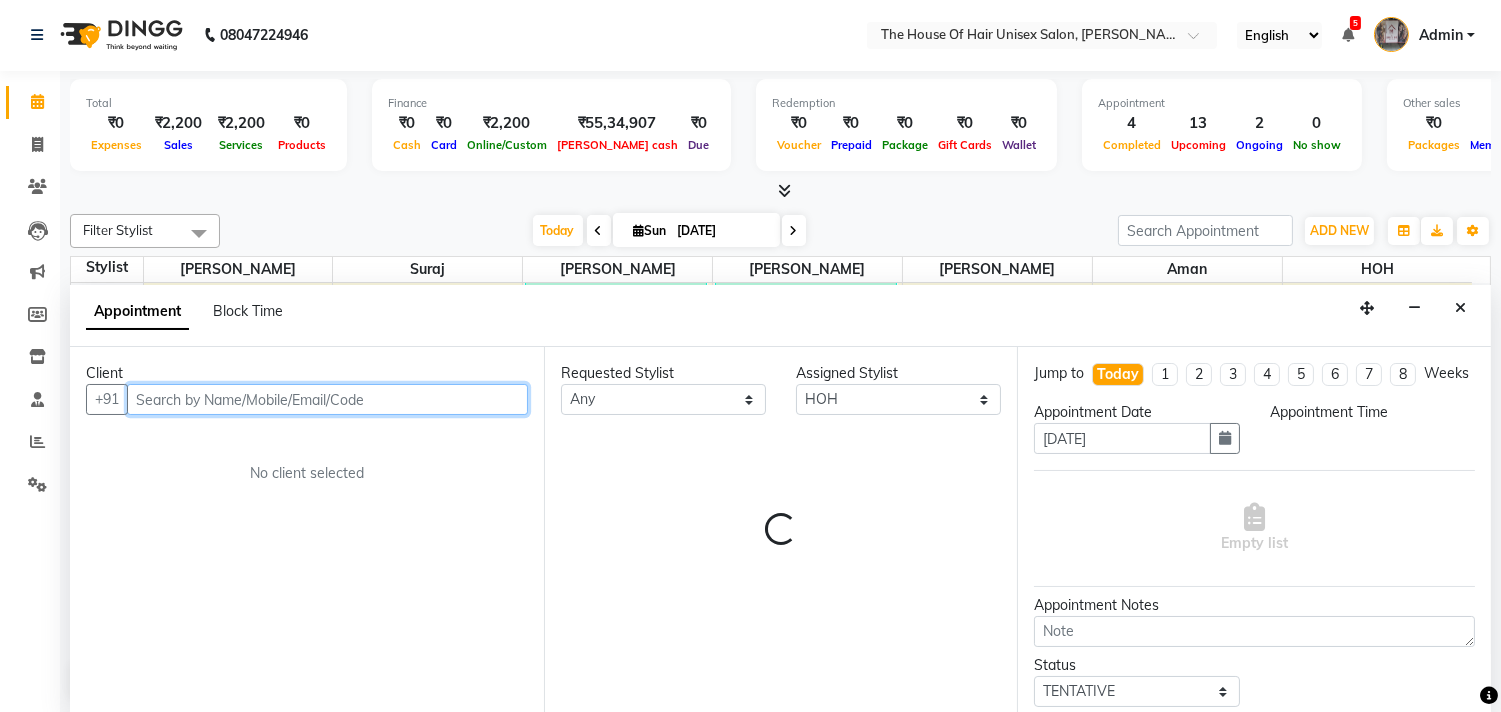 select on "780" 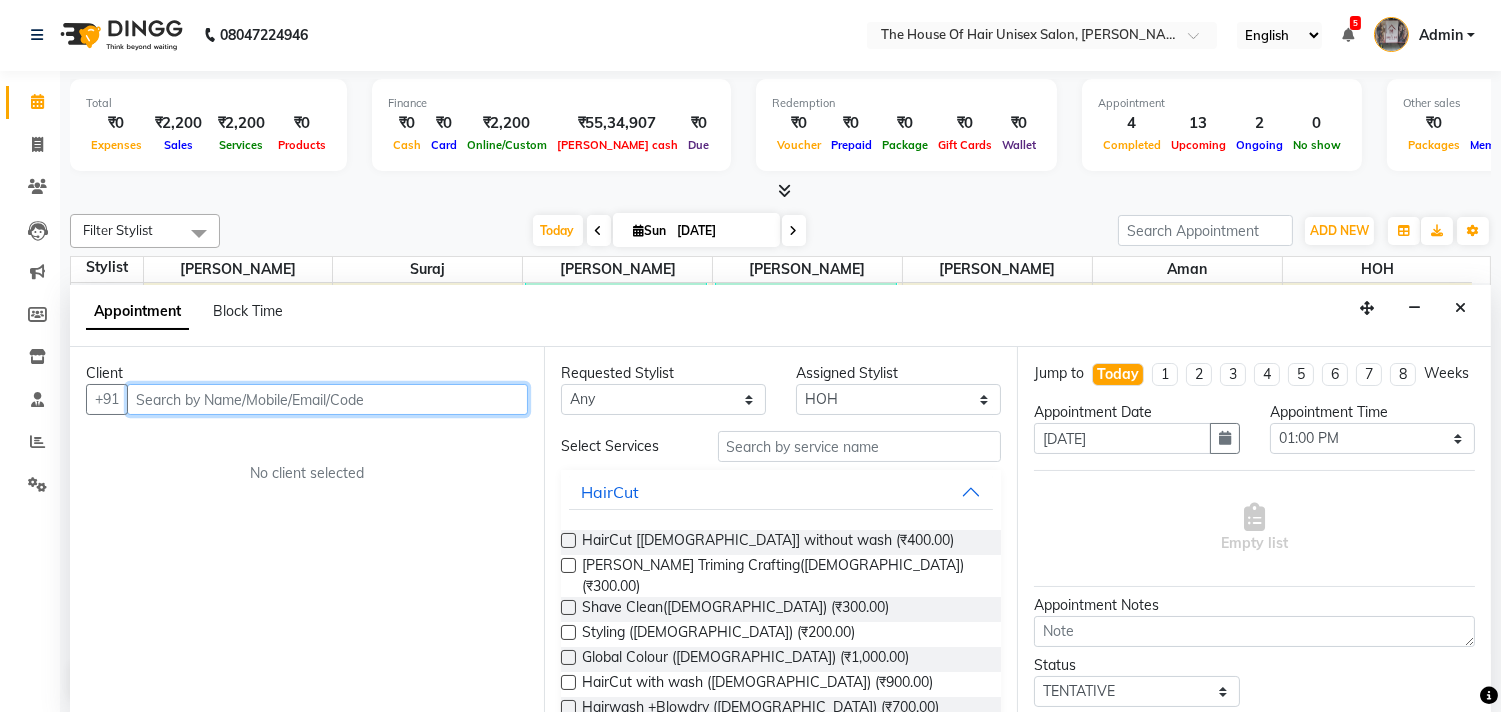 click at bounding box center [327, 399] 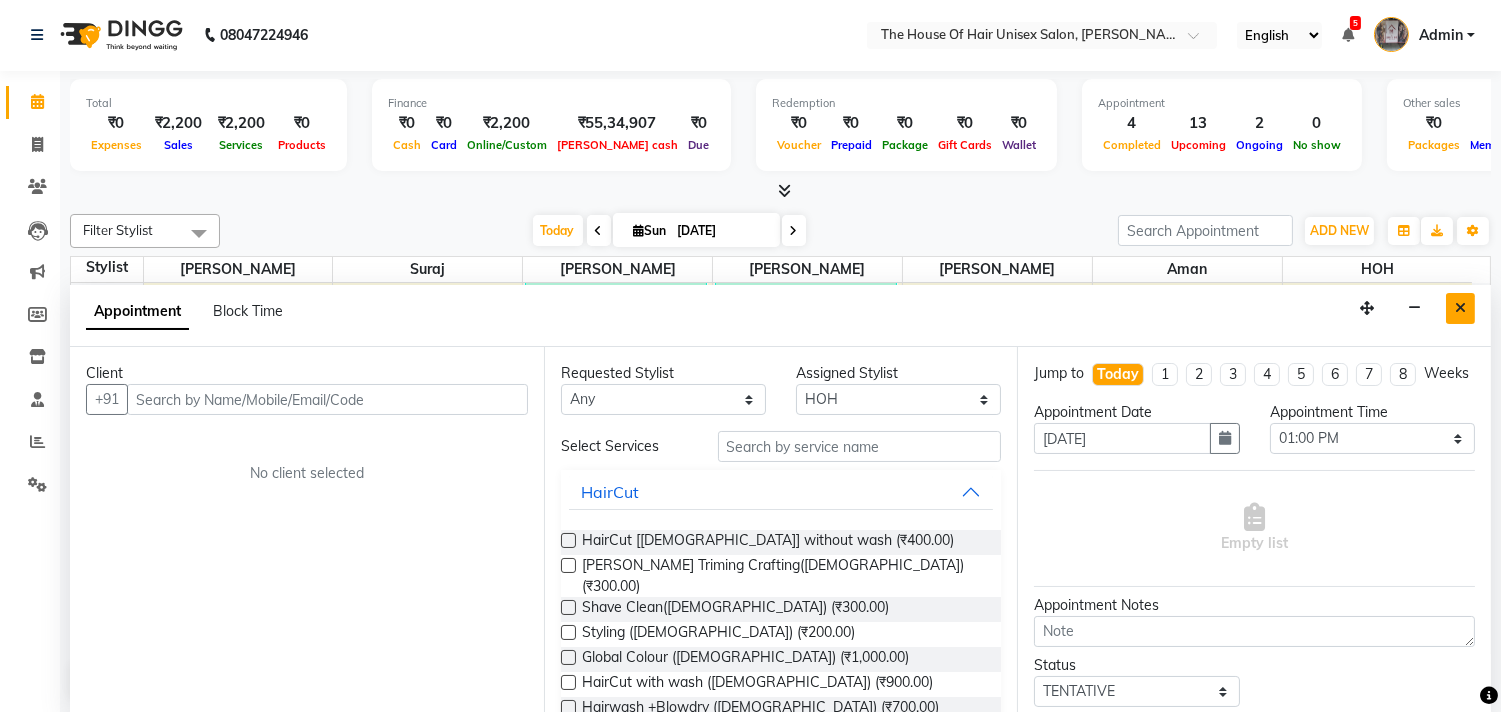 click at bounding box center (1460, 308) 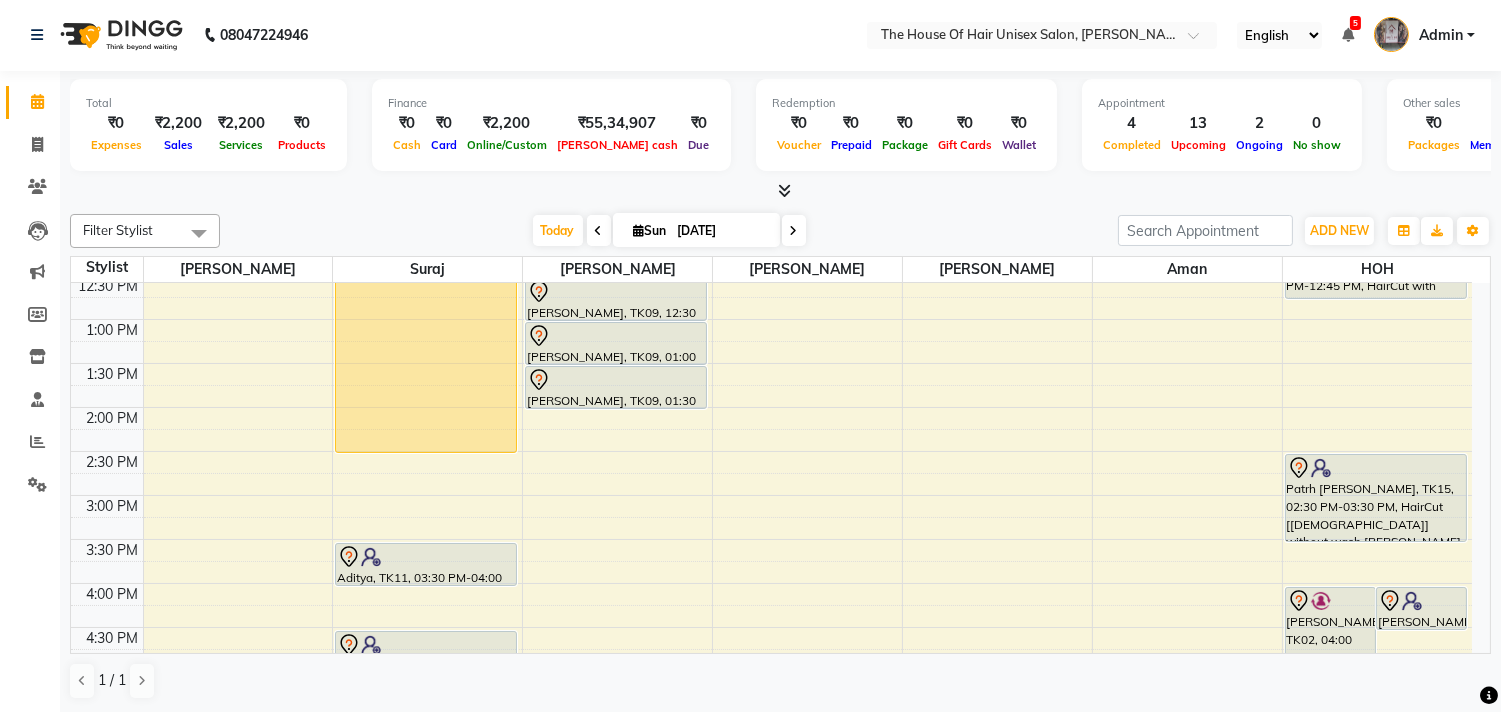 scroll, scrollTop: 492, scrollLeft: 0, axis: vertical 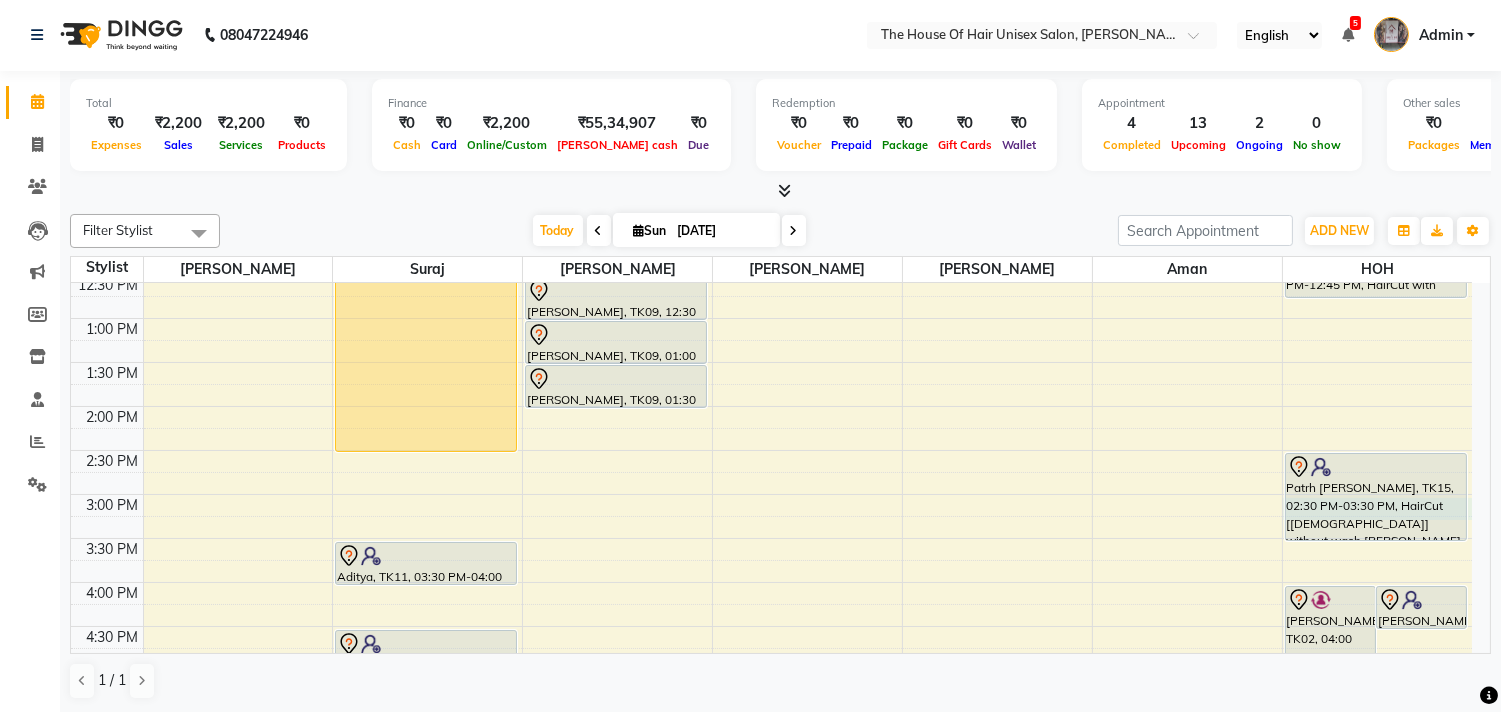 click on "7:00 AM 7:30 AM 8:00 AM 8:30 AM 9:00 AM 9:30 AM 10:00 AM 10:30 AM 11:00 AM 11:30 AM 12:00 PM 12:30 PM 1:00 PM 1:30 PM 2:00 PM 2:30 PM 3:00 PM 3:30 PM 4:00 PM 4:30 PM 5:00 PM 5:30 PM 6:00 PM 6:30 PM 7:00 PM 7:30 PM 8:00 PM 8:30 PM 9:00 PM 9:30 PM    mugdha padhe, TK03, 11:30 AM-02:30 PM, Hightlights & Babylights([DEMOGRAPHIC_DATA])             Aditya, TK11, 03:30 PM-04:00 PM, HairCut [[DEMOGRAPHIC_DATA]] without wash             [PERSON_NAME], TK13, 04:30 PM-05:00 PM, Haircut without wash ([DEMOGRAPHIC_DATA])     [PERSON_NAME], TK05, 11:00 AM-11:30 AM, Haircut without wash ([DEMOGRAPHIC_DATA])             [PERSON_NAME], TK09, 12:30 PM-01:00 PM, HairCut [[DEMOGRAPHIC_DATA]] without wash             [PERSON_NAME], TK09, 01:00 PM-01:30 PM, Haircut without wash ([DEMOGRAPHIC_DATA])             [PERSON_NAME], TK09, 01:30 PM-02:00 PM, Haircut without wash ([DEMOGRAPHIC_DATA])     [PERSON_NAME], TK12, 10:30 AM-11:00 AM, HairCut [[DEMOGRAPHIC_DATA]] without wash     [PERSON_NAME], TK08, 11:00 AM-12:00 PM, Kids Haircut([DEMOGRAPHIC_DATA]),[PERSON_NAME] Triming Crafting([DEMOGRAPHIC_DATA])    Rakesh, TK07, 11:45 AM-12:15 PM, Kids Haircut([DEMOGRAPHIC_DATA])" at bounding box center [771, 450] 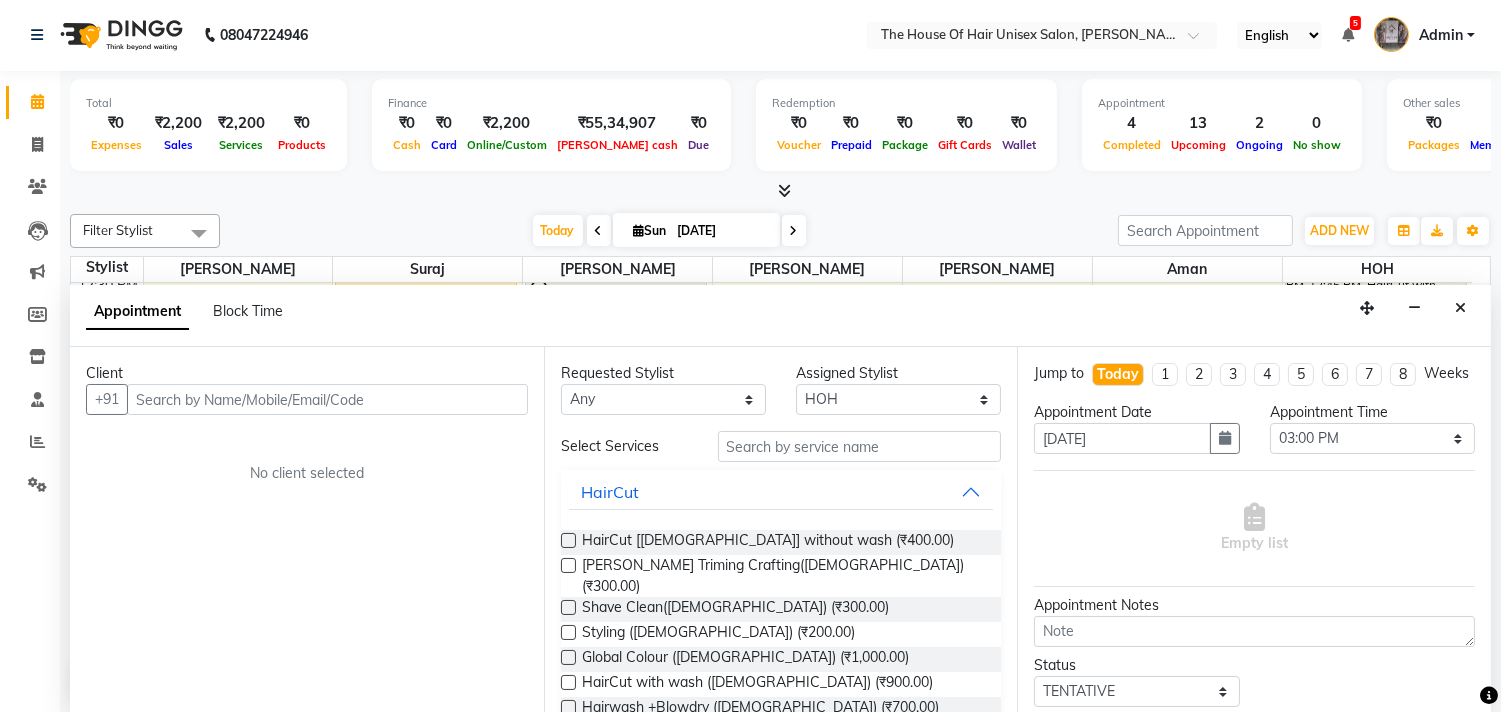 click at bounding box center [327, 399] 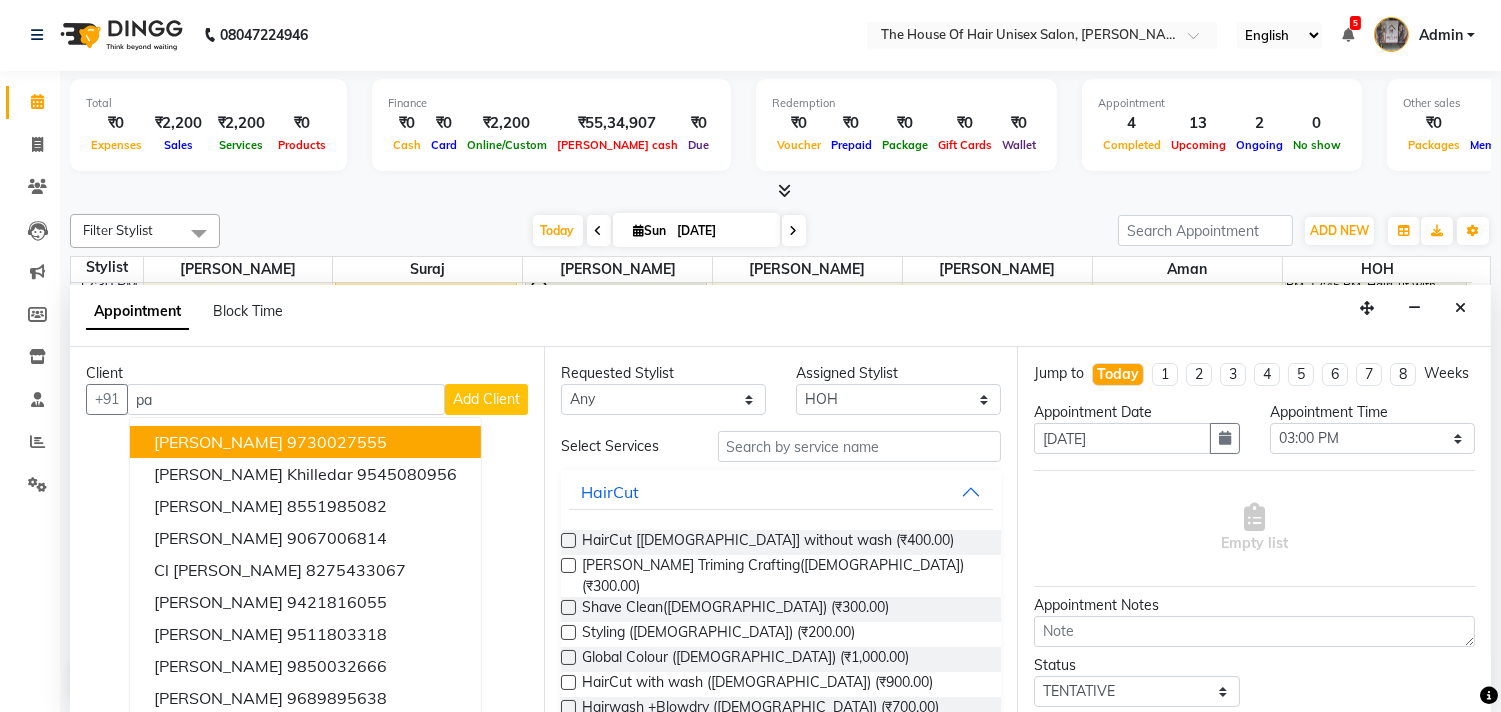 type on "p" 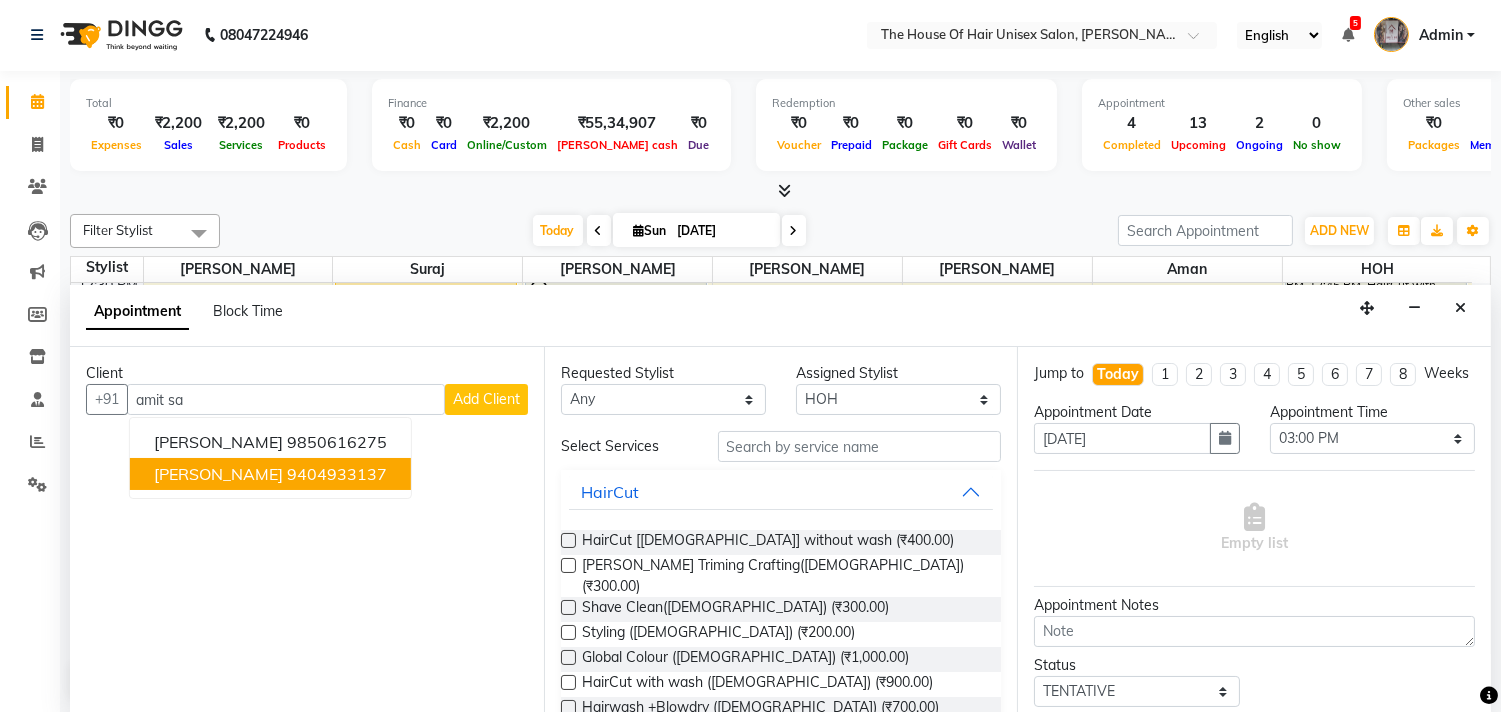 click on "9404933137" at bounding box center (337, 474) 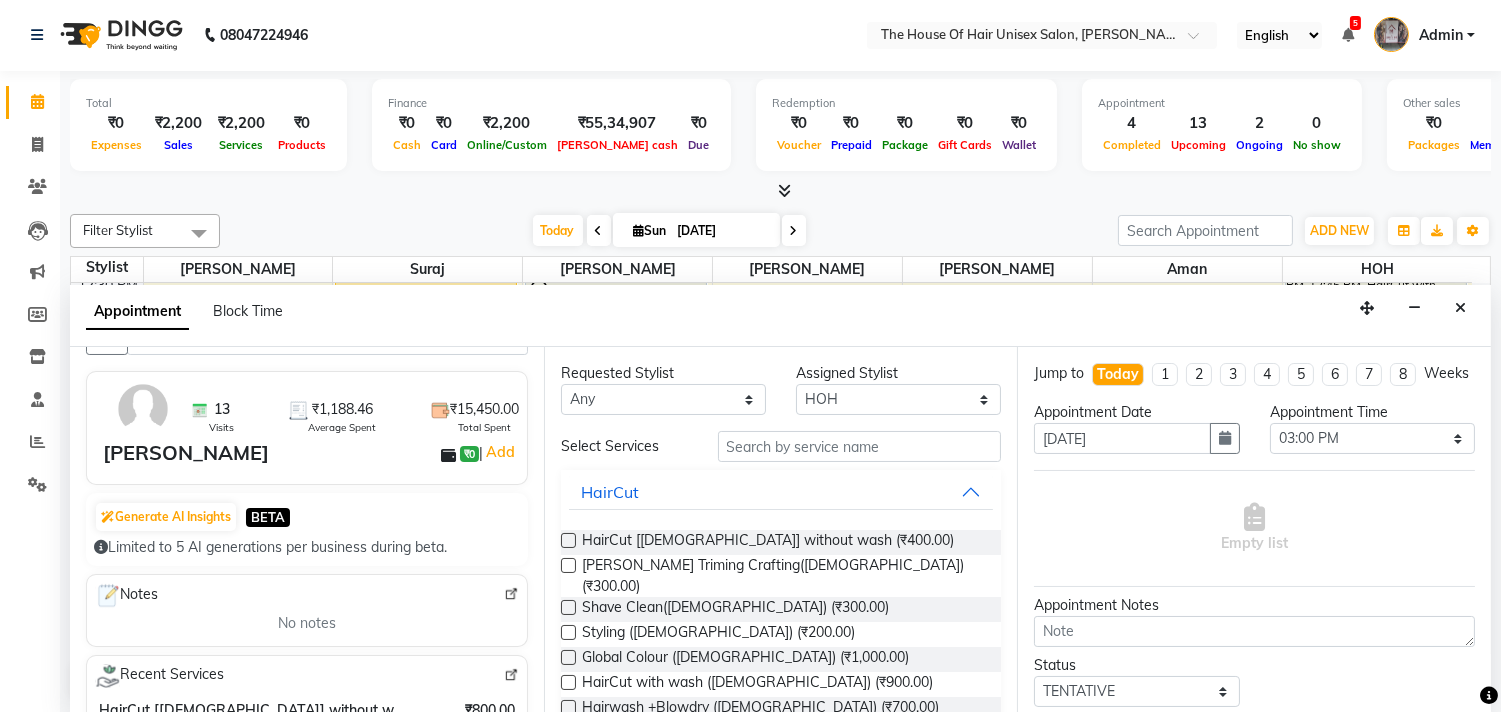 scroll, scrollTop: 46, scrollLeft: 0, axis: vertical 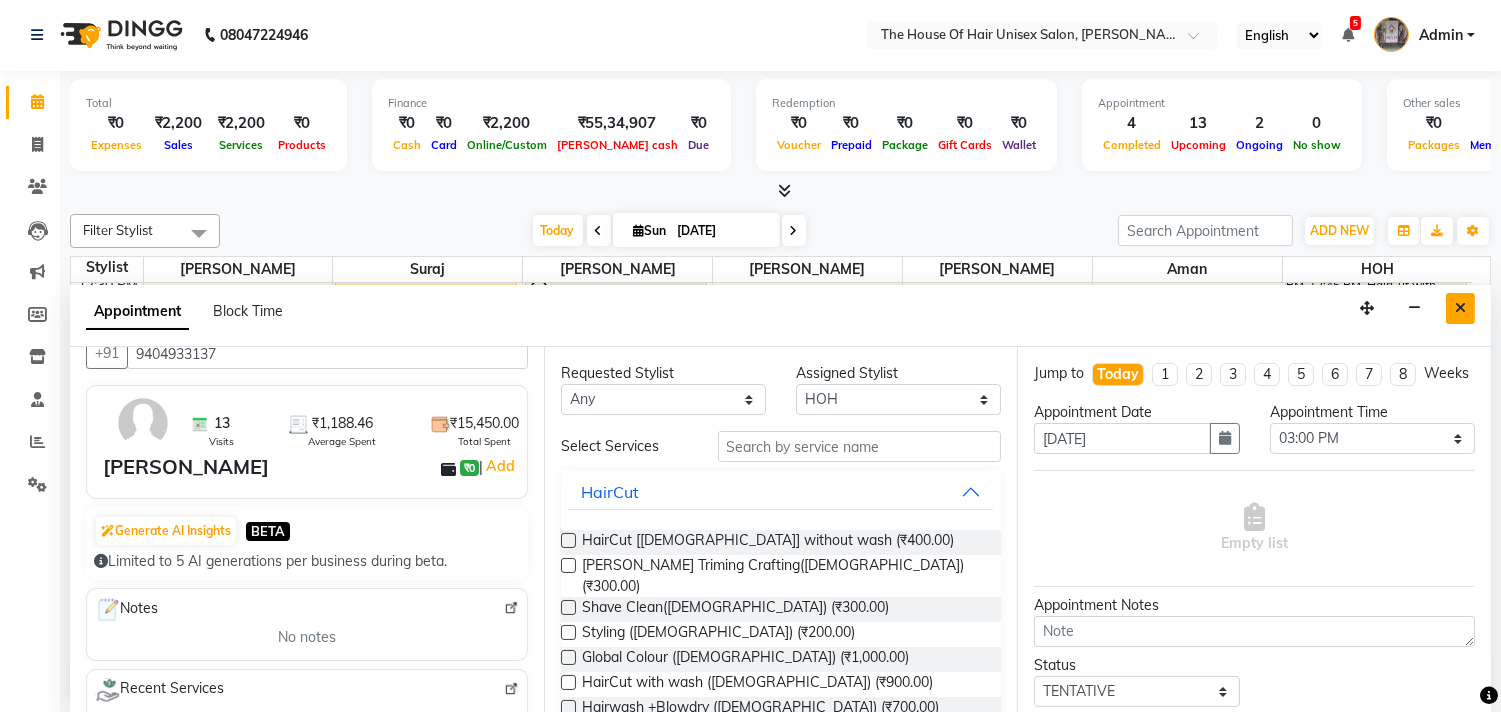 type on "9404933137" 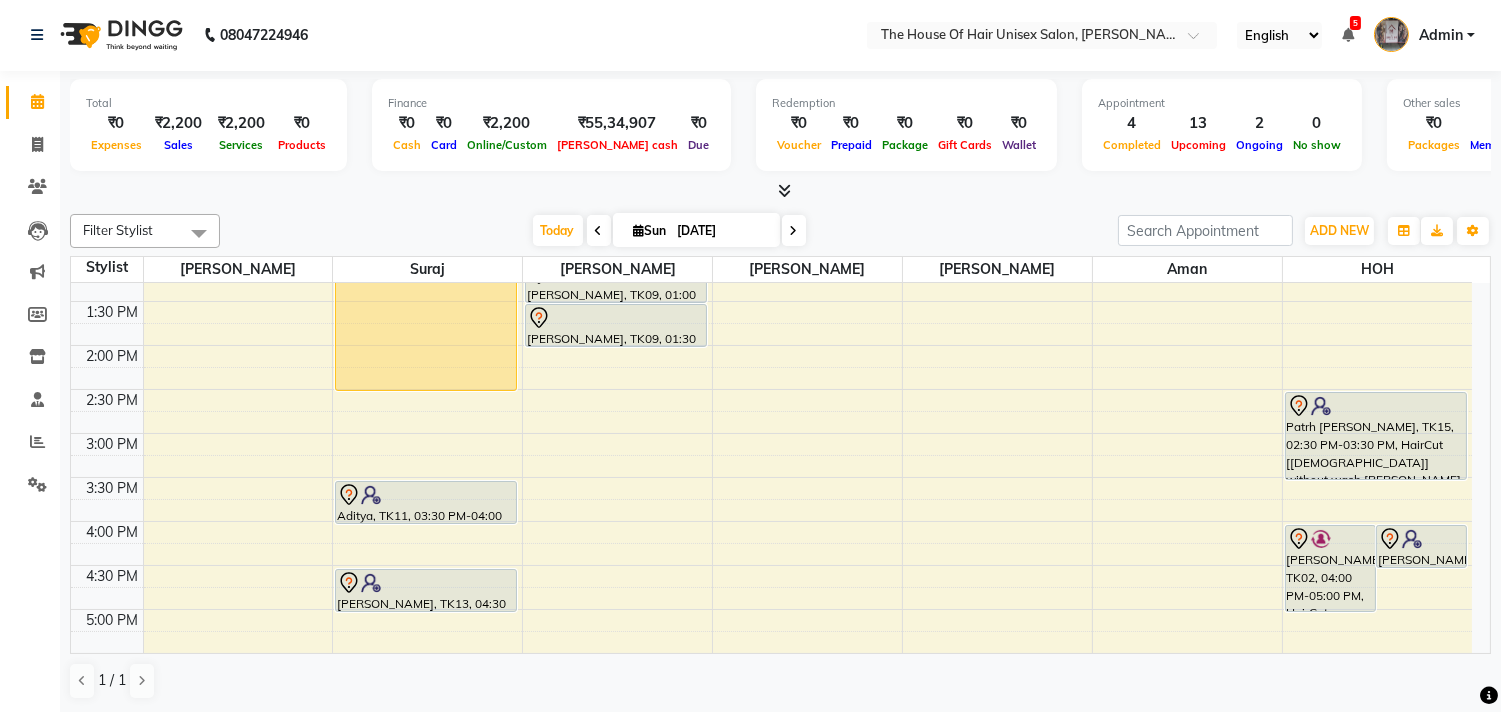 scroll, scrollTop: 552, scrollLeft: 0, axis: vertical 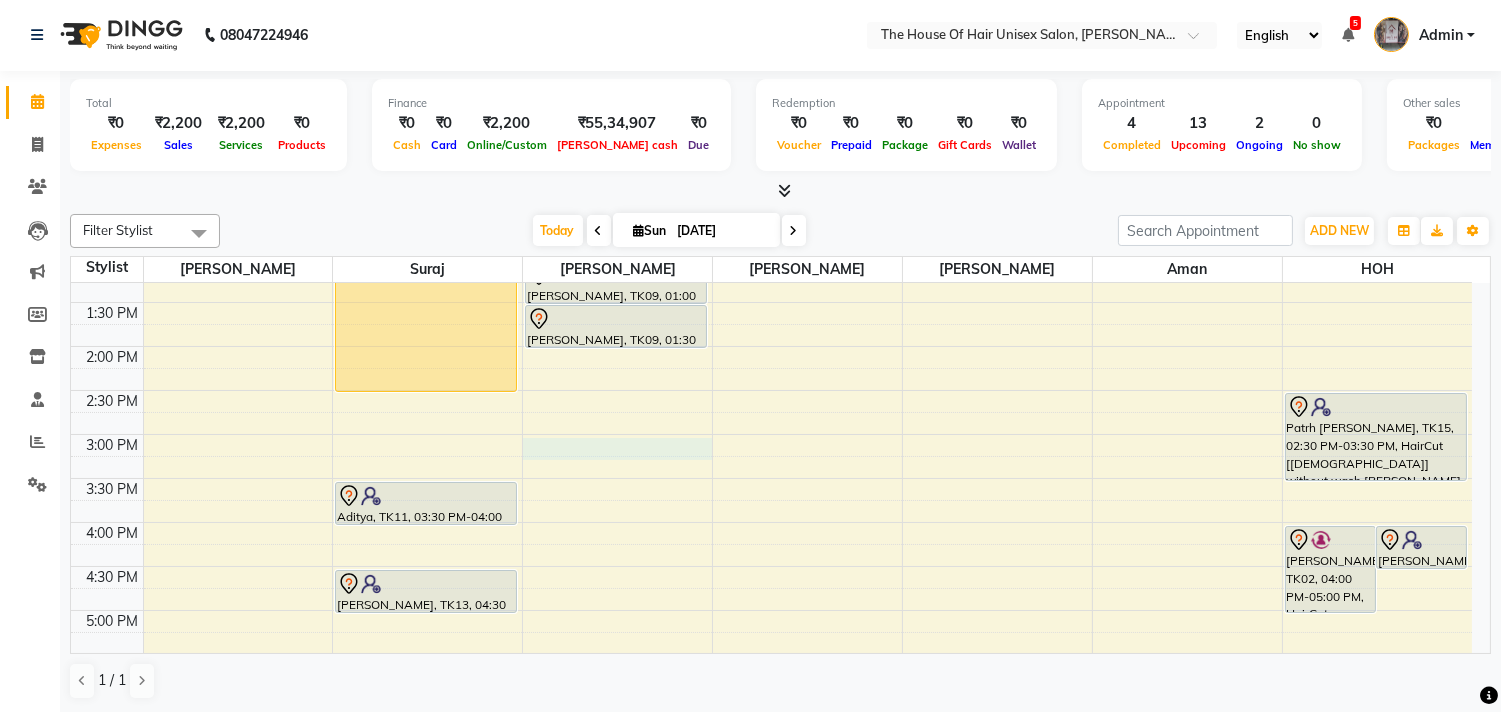 click on "7:00 AM 7:30 AM 8:00 AM 8:30 AM 9:00 AM 9:30 AM 10:00 AM 10:30 AM 11:00 AM 11:30 AM 12:00 PM 12:30 PM 1:00 PM 1:30 PM 2:00 PM 2:30 PM 3:00 PM 3:30 PM 4:00 PM 4:30 PM 5:00 PM 5:30 PM 6:00 PM 6:30 PM 7:00 PM 7:30 PM 8:00 PM 8:30 PM 9:00 PM 9:30 PM    mugdha padhe, TK03, 11:30 AM-02:30 PM, Hightlights & Babylights([DEMOGRAPHIC_DATA])             Aditya, TK11, 03:30 PM-04:00 PM, HairCut [[DEMOGRAPHIC_DATA]] without wash             [PERSON_NAME], TK13, 04:30 PM-05:00 PM, Haircut without wash ([DEMOGRAPHIC_DATA])     [PERSON_NAME], TK05, 11:00 AM-11:30 AM, Haircut without wash ([DEMOGRAPHIC_DATA])             [PERSON_NAME], TK09, 12:30 PM-01:00 PM, HairCut [[DEMOGRAPHIC_DATA]] without wash             [PERSON_NAME], TK09, 01:00 PM-01:30 PM, Haircut without wash ([DEMOGRAPHIC_DATA])             [PERSON_NAME], TK09, 01:30 PM-02:00 PM, Haircut without wash ([DEMOGRAPHIC_DATA])     [PERSON_NAME], TK12, 10:30 AM-11:00 AM, HairCut [[DEMOGRAPHIC_DATA]] without wash     [PERSON_NAME], TK08, 11:00 AM-12:00 PM, Kids Haircut([DEMOGRAPHIC_DATA]),[PERSON_NAME] Triming Crafting([DEMOGRAPHIC_DATA])    Rakesh, TK07, 11:45 AM-12:15 PM, Kids Haircut([DEMOGRAPHIC_DATA])" at bounding box center (771, 390) 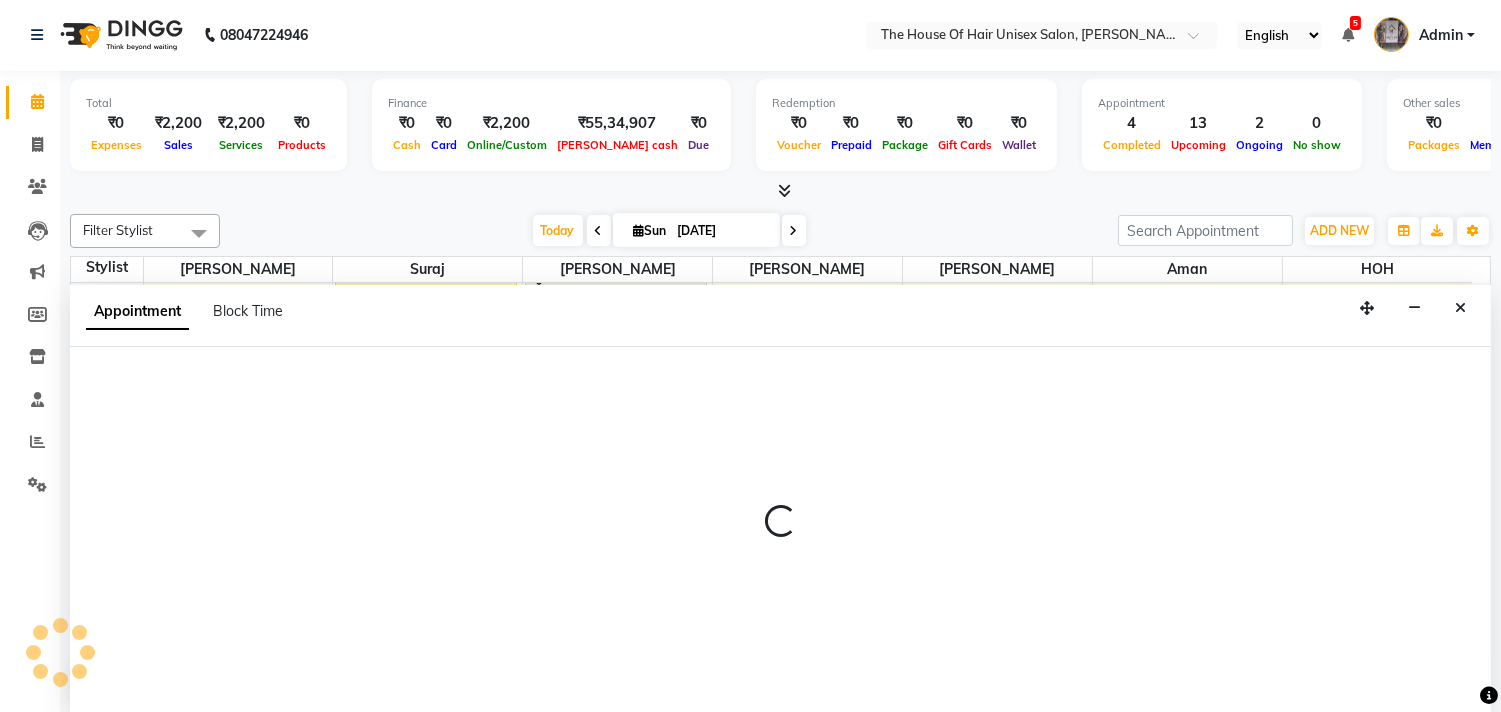 select on "13497" 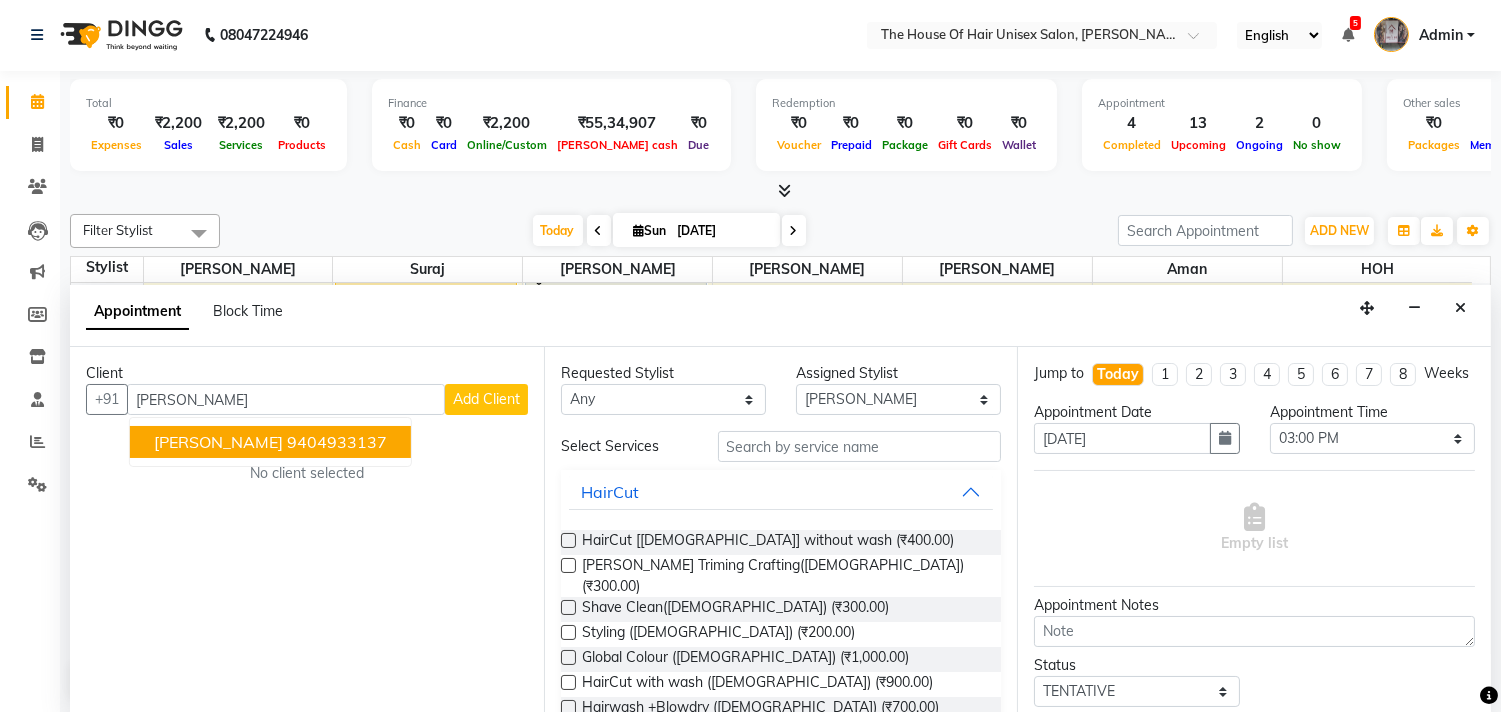 click on "9404933137" at bounding box center [337, 442] 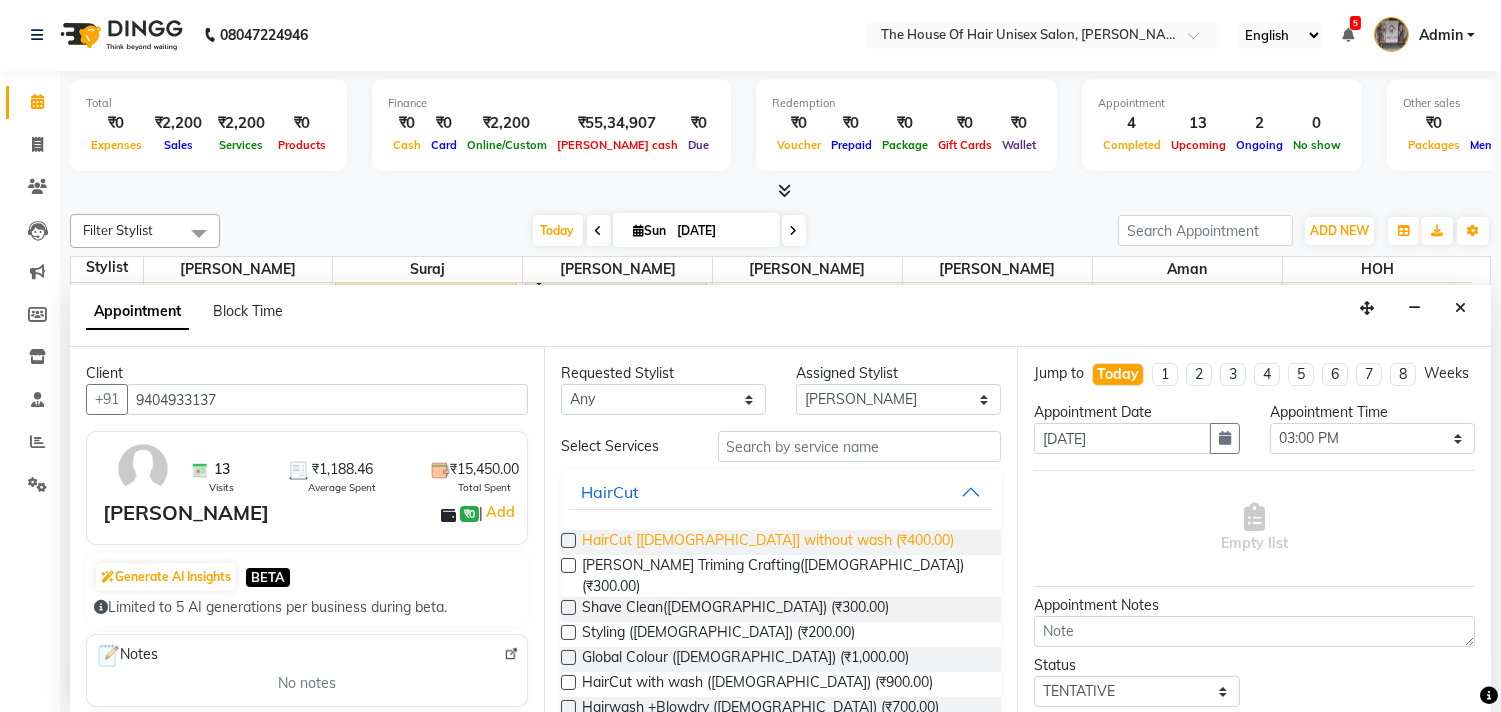 type on "9404933137" 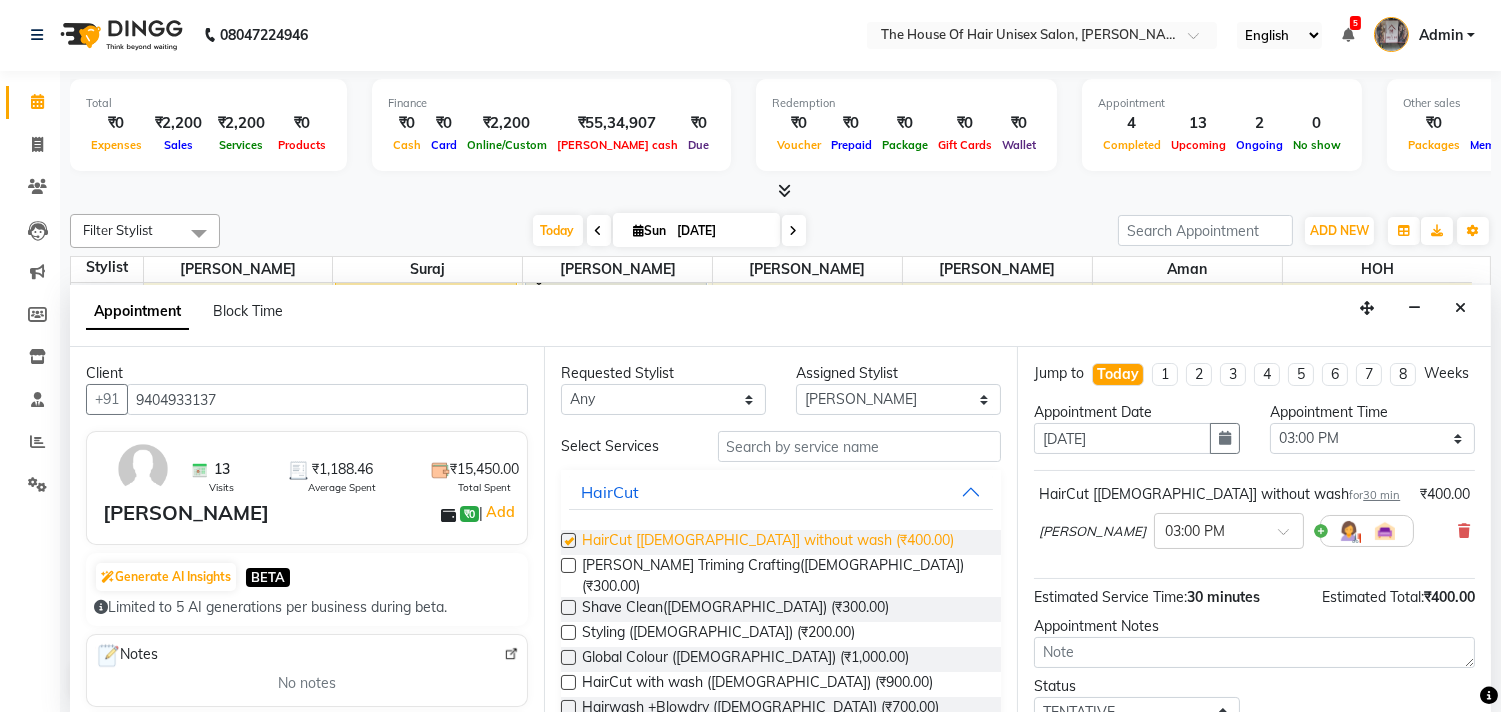 checkbox on "false" 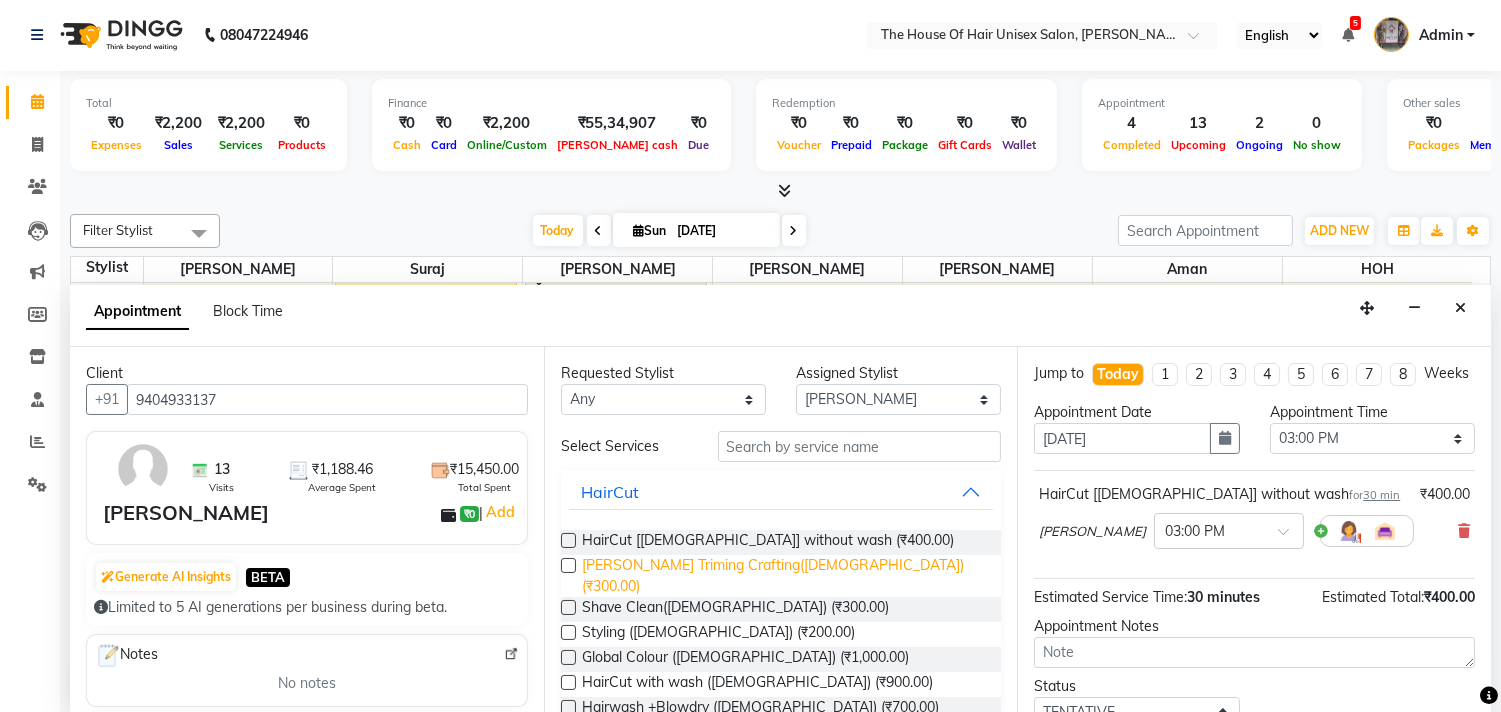 click on "[PERSON_NAME] Triming Crafting([DEMOGRAPHIC_DATA]) (₹300.00)" at bounding box center [784, 576] 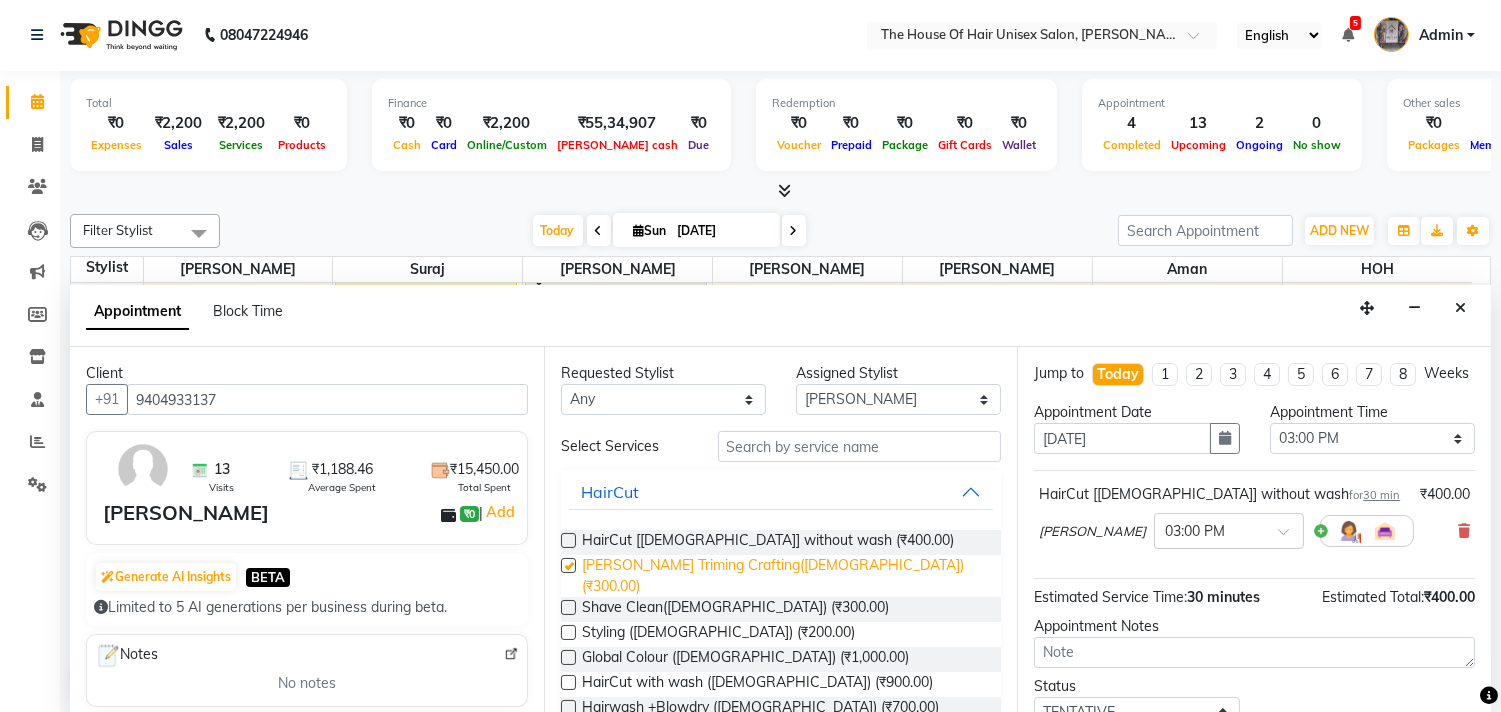 checkbox on "false" 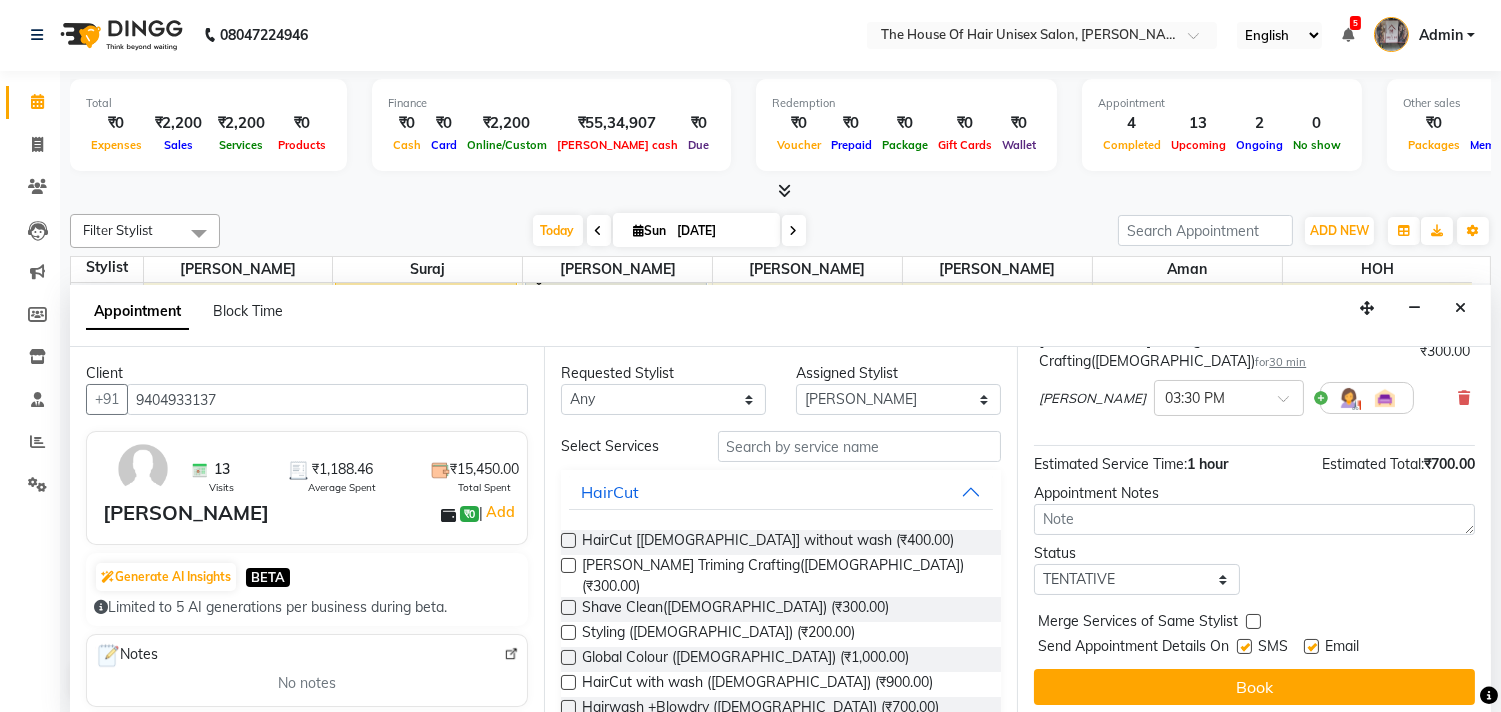 scroll, scrollTop: 251, scrollLeft: 0, axis: vertical 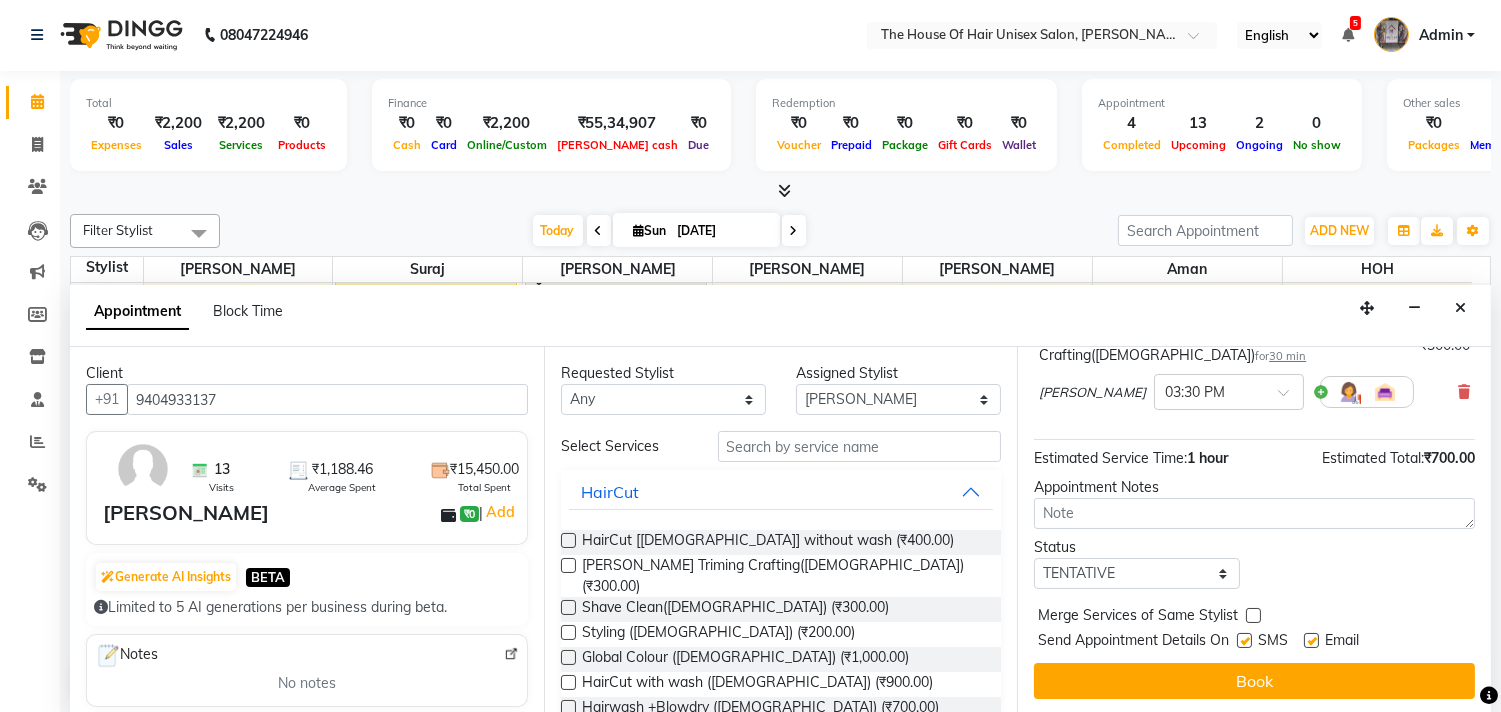 click at bounding box center [1253, 615] 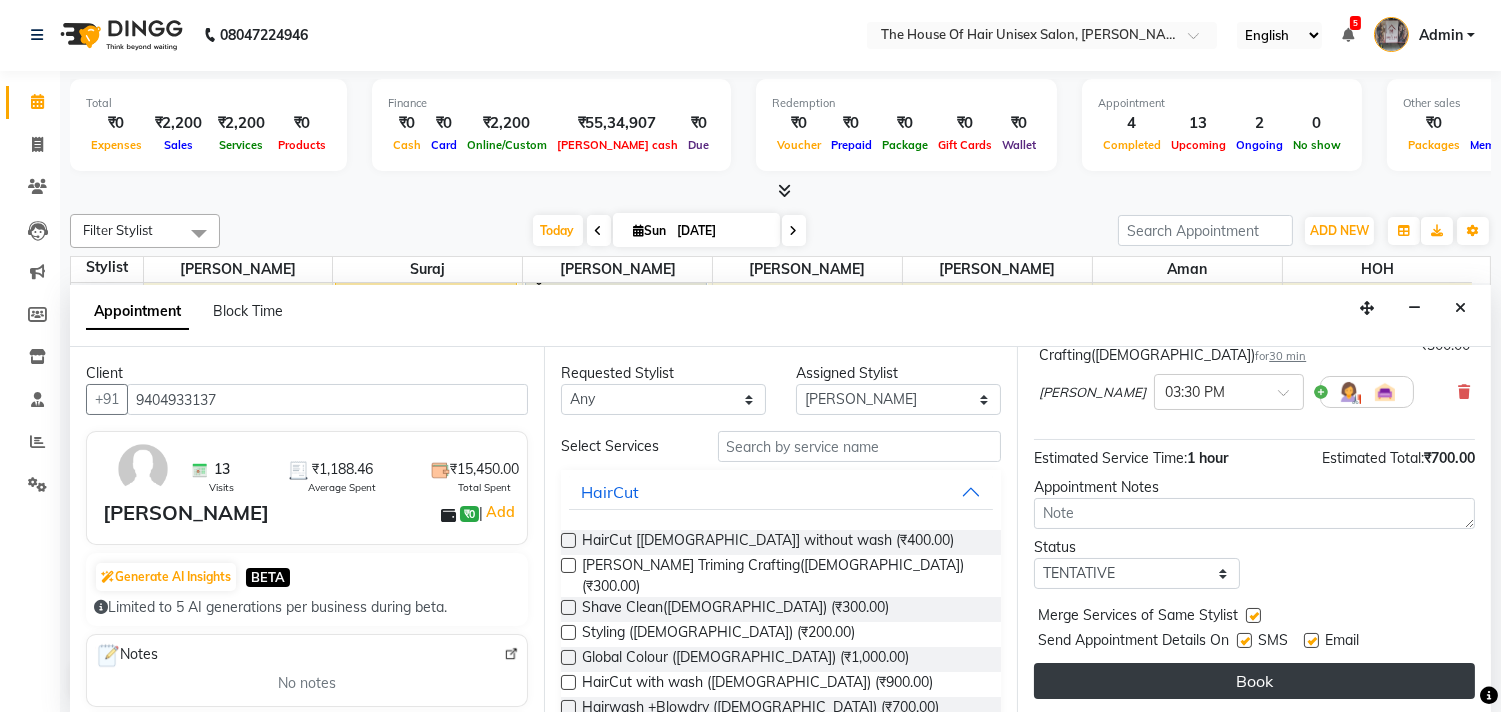 click on "Book" at bounding box center (1254, 681) 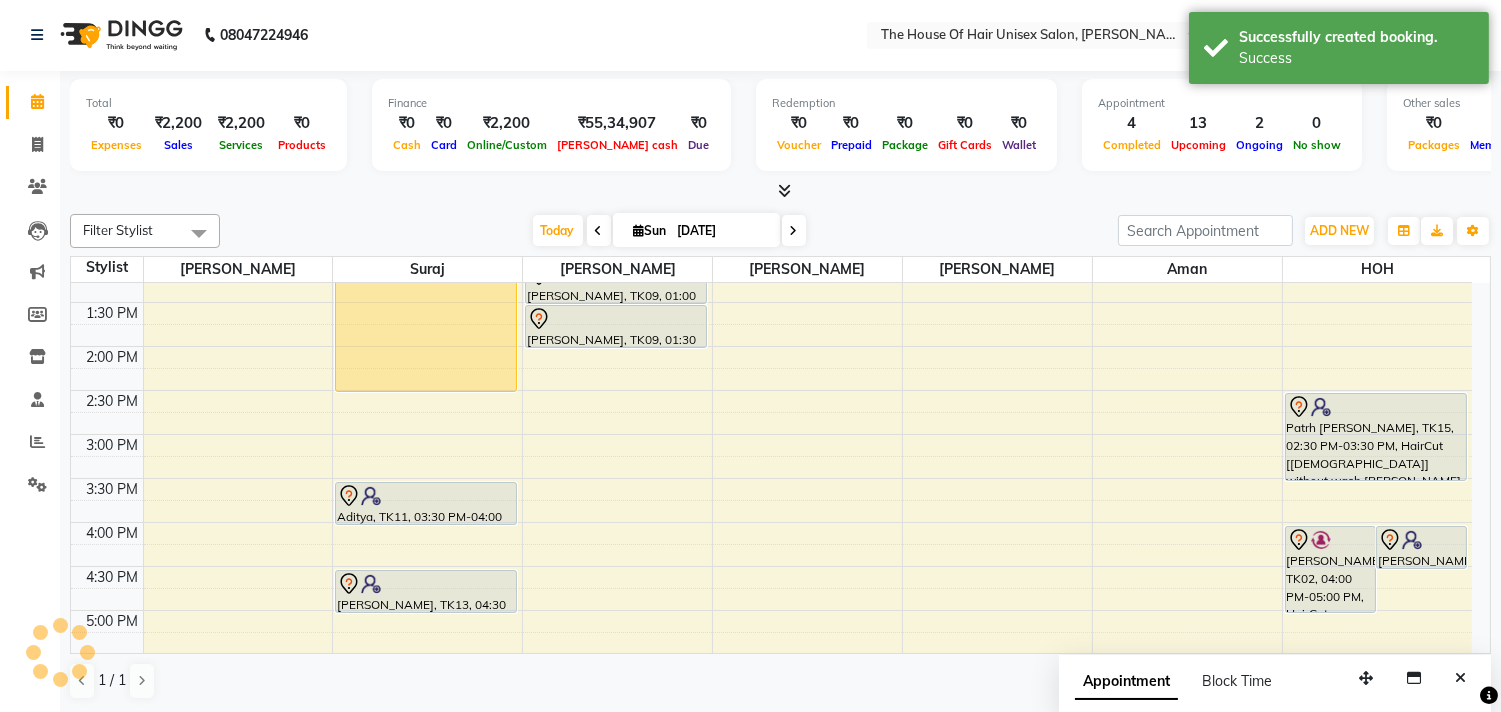 scroll, scrollTop: 0, scrollLeft: 0, axis: both 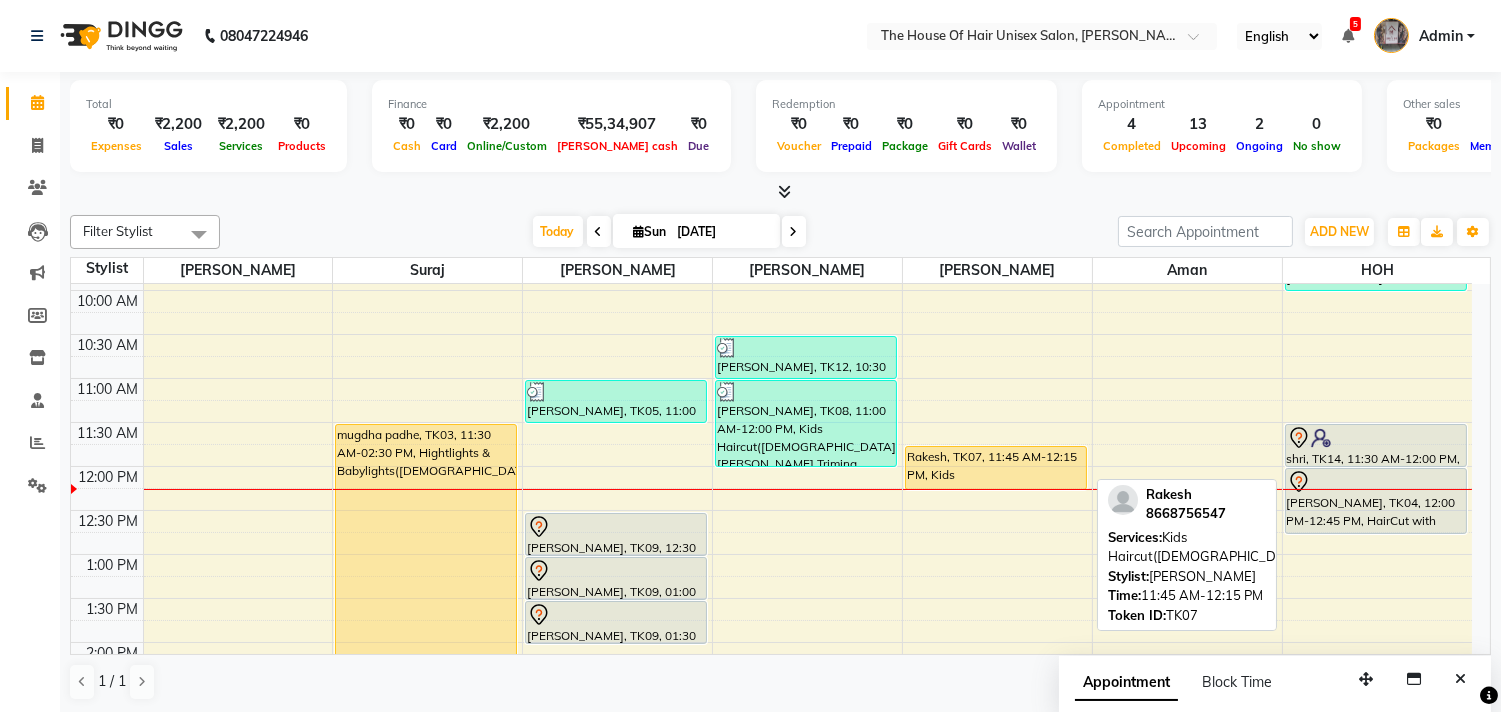 click on "Rakesh, TK07, 11:45 AM-12:15 PM, Kids Haircut([DEMOGRAPHIC_DATA])" at bounding box center (996, 468) 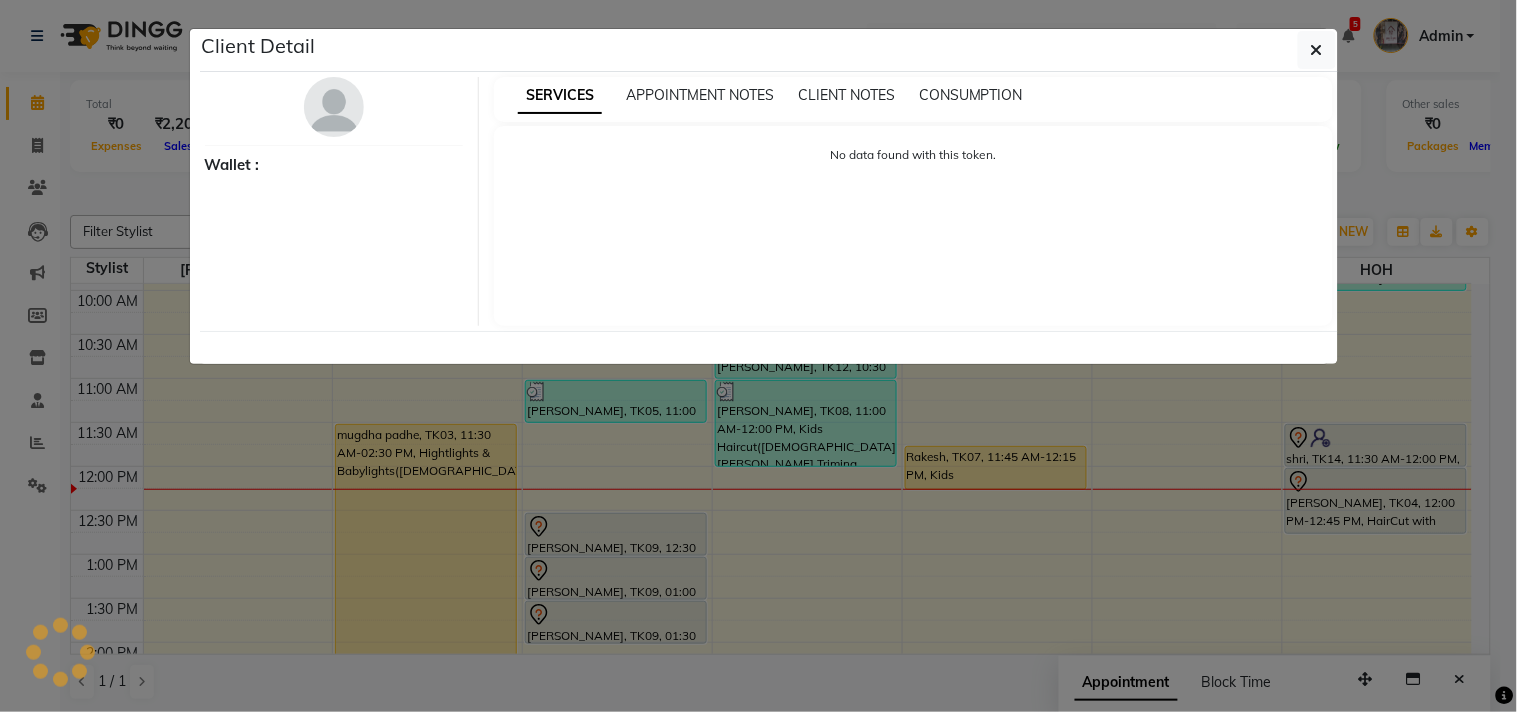 select on "1" 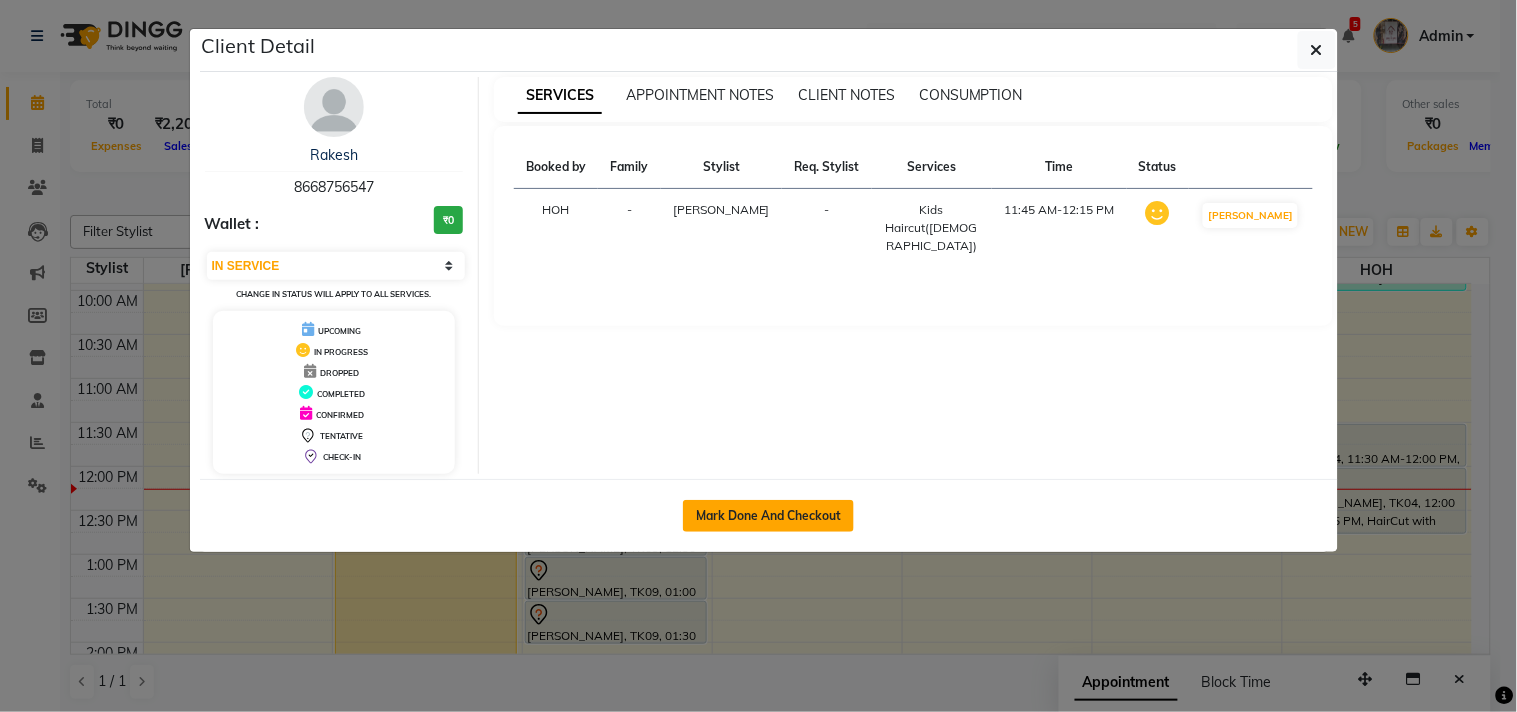 click on "Mark Done And Checkout" 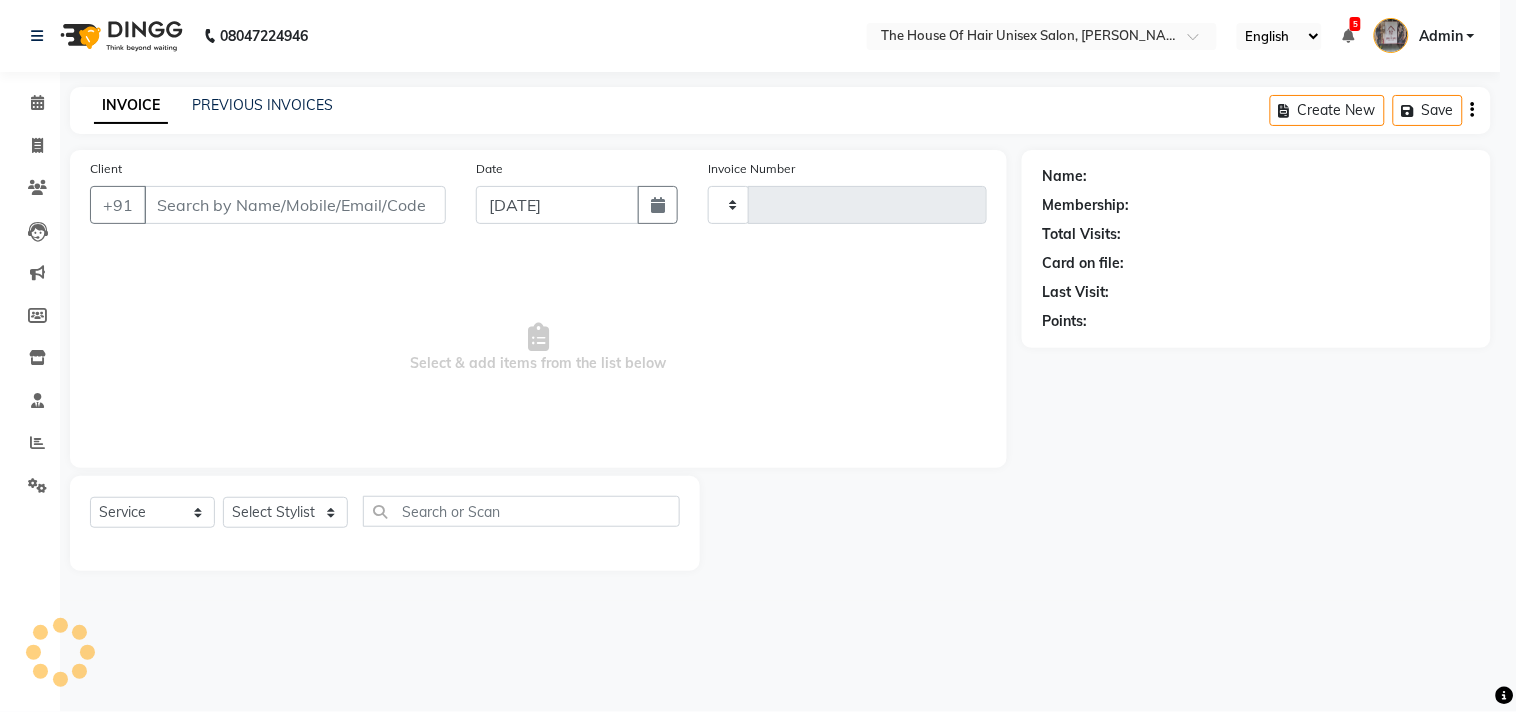 type on "1773" 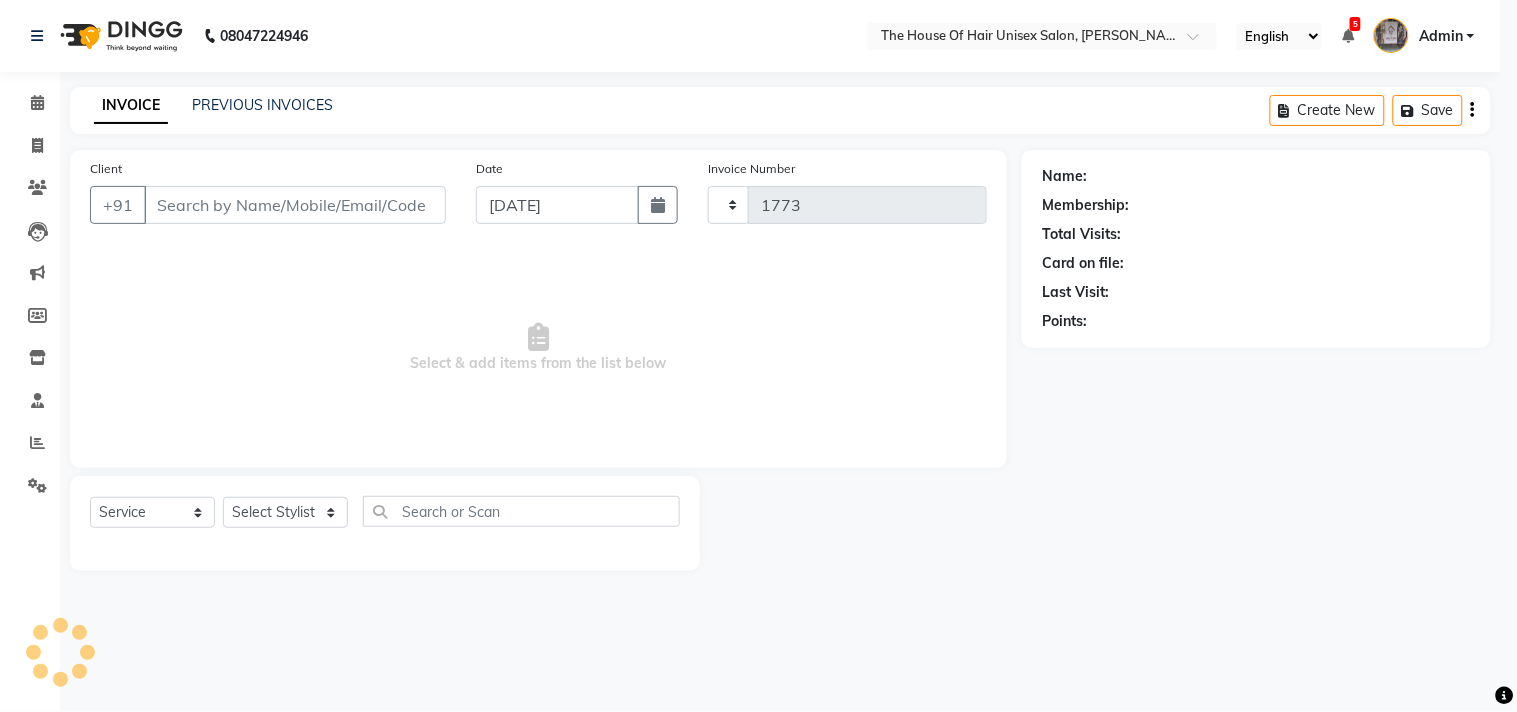 select on "598" 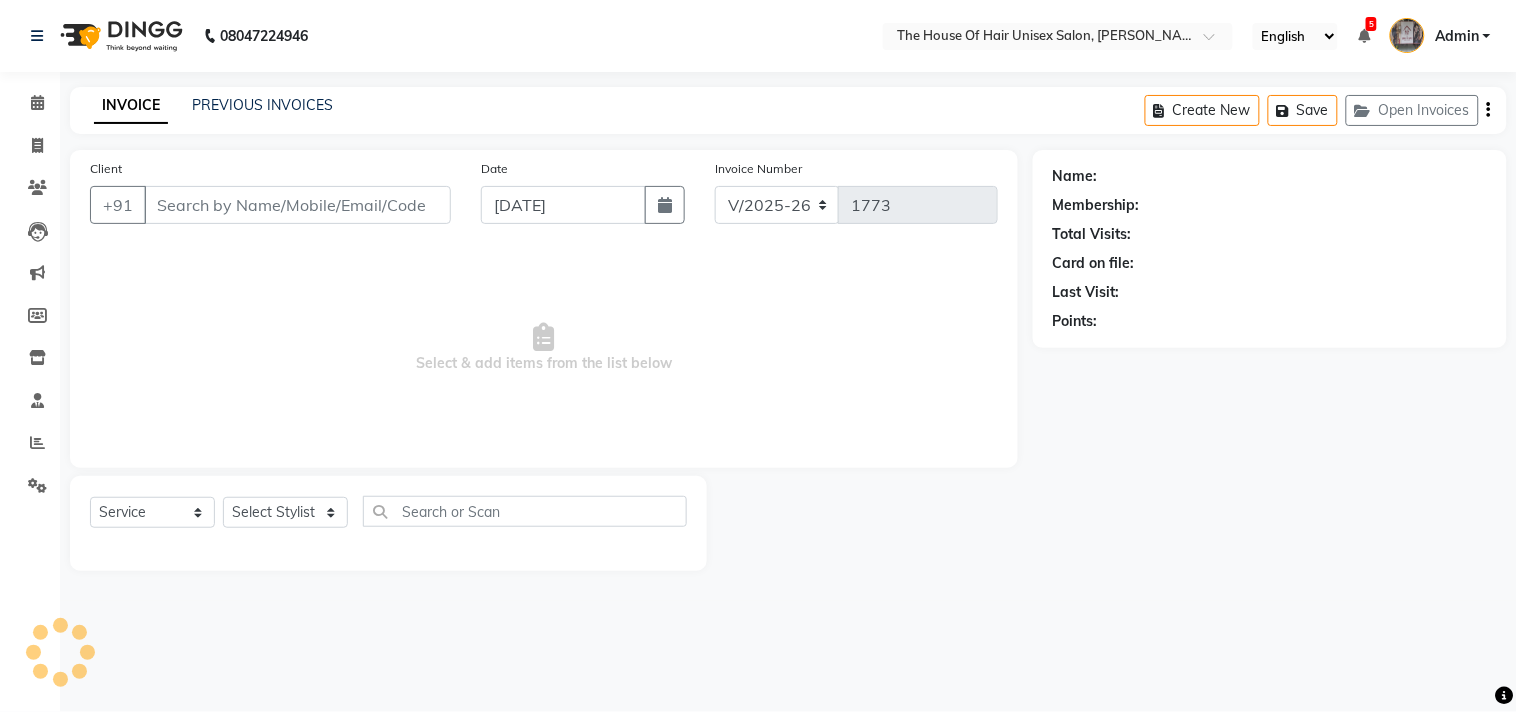 type on "8668756547" 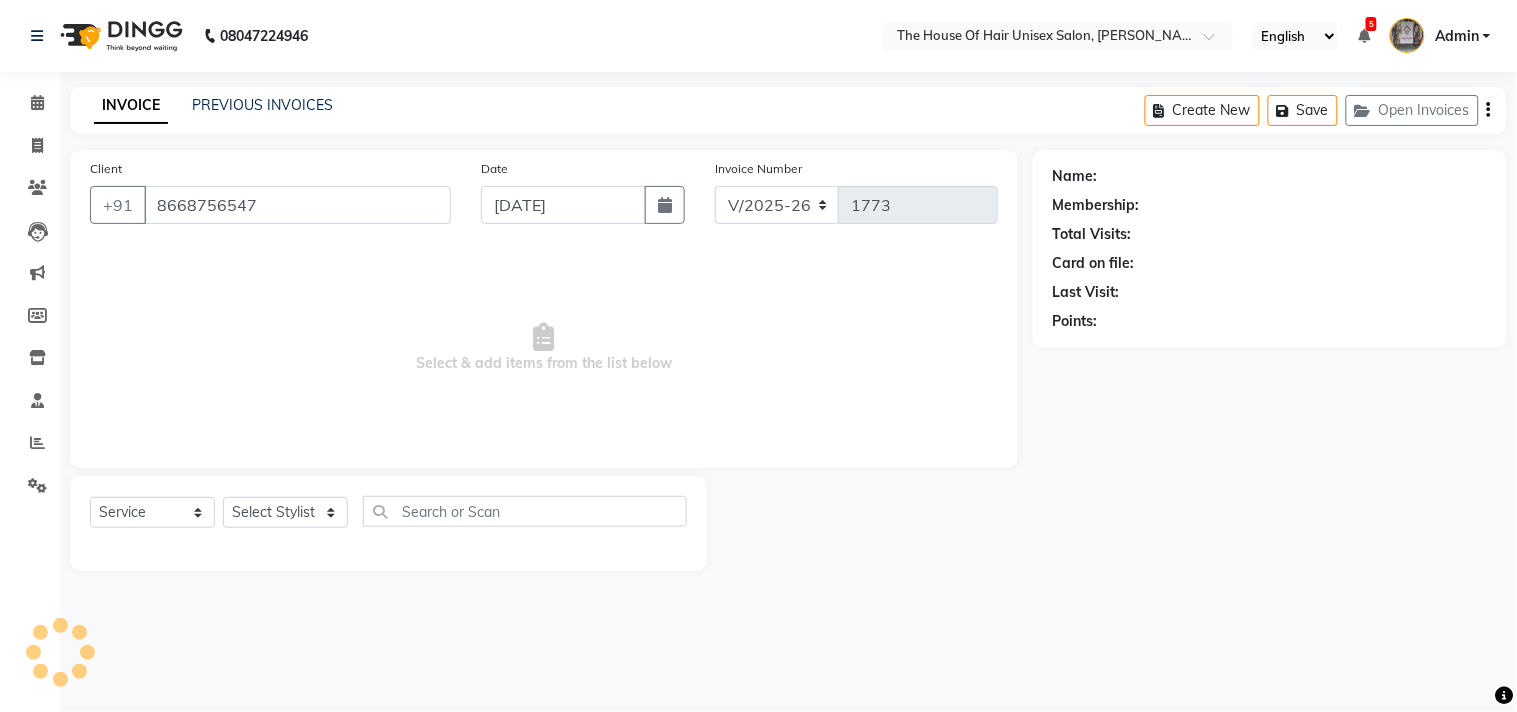 select on "42814" 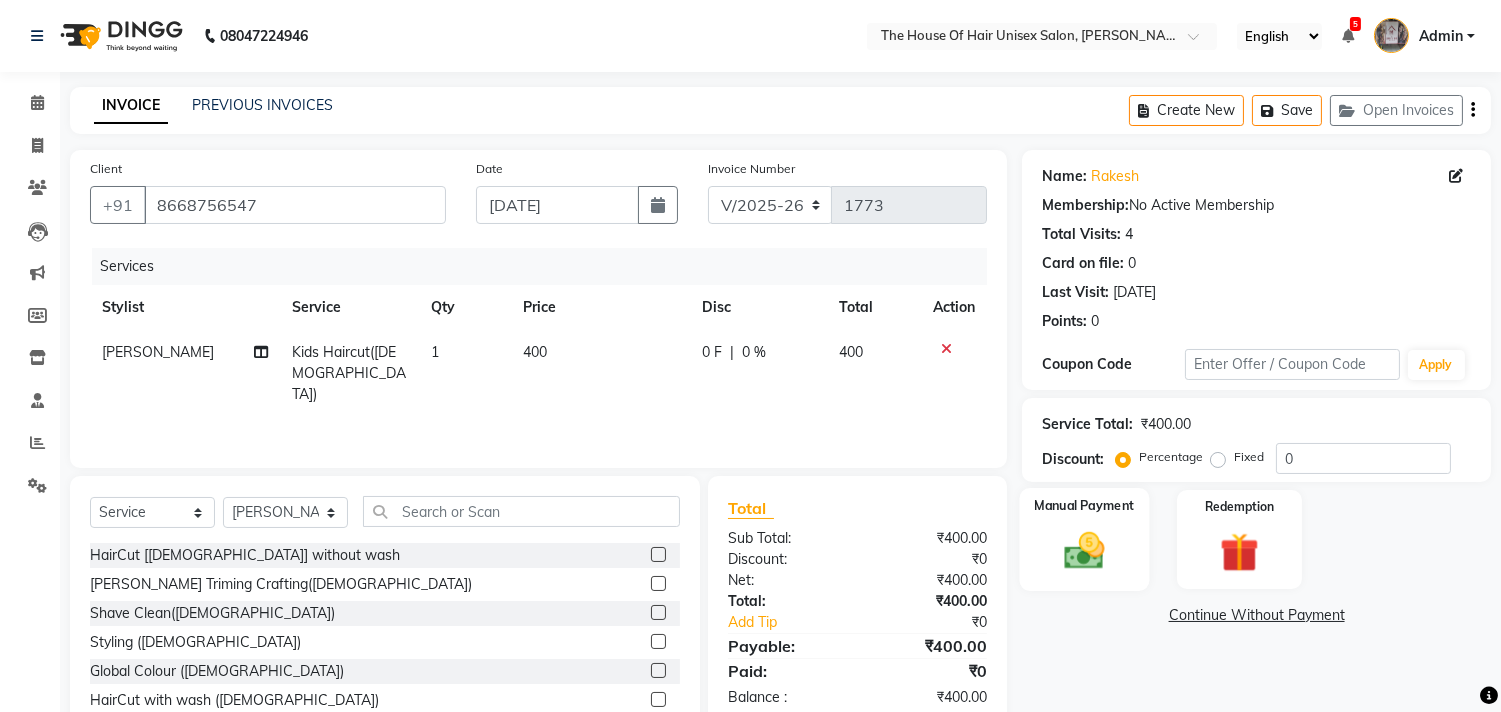 click 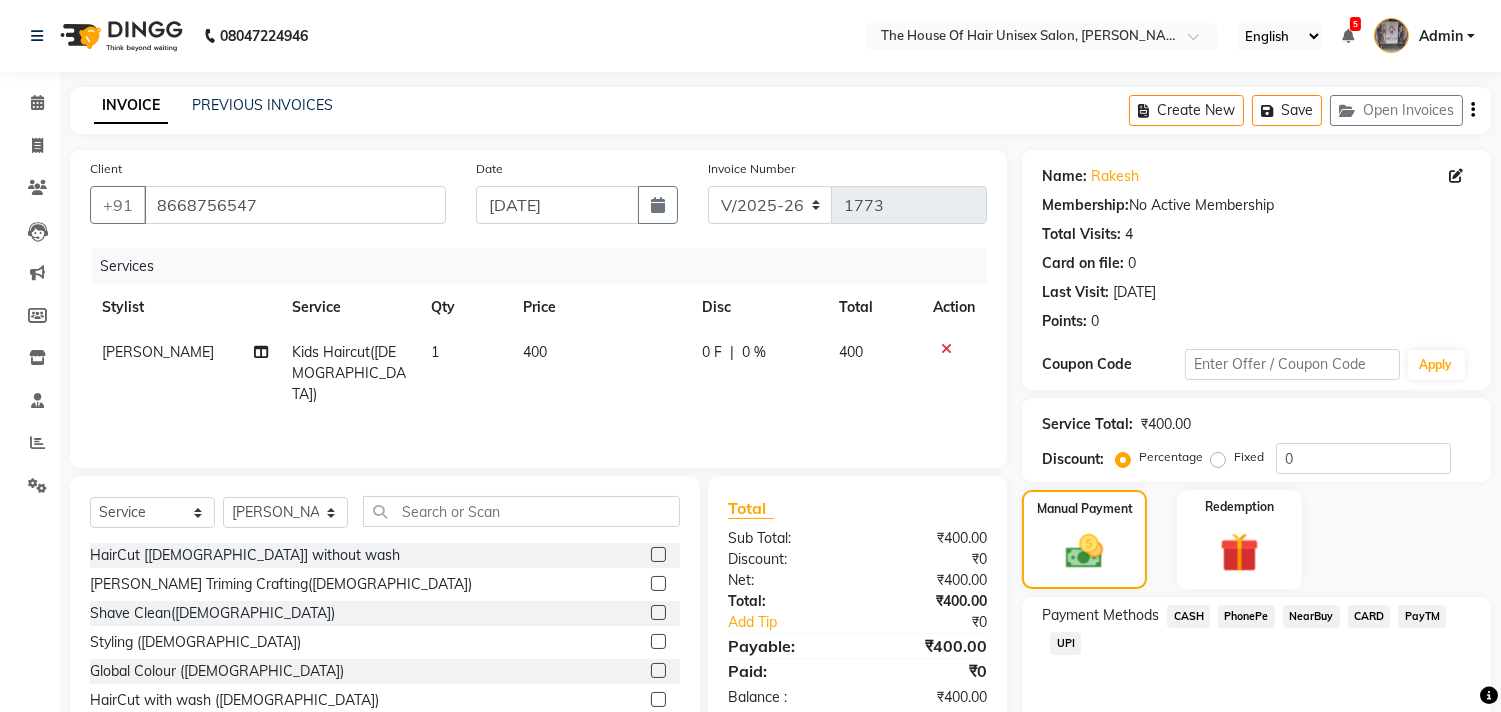 click on "CASH" 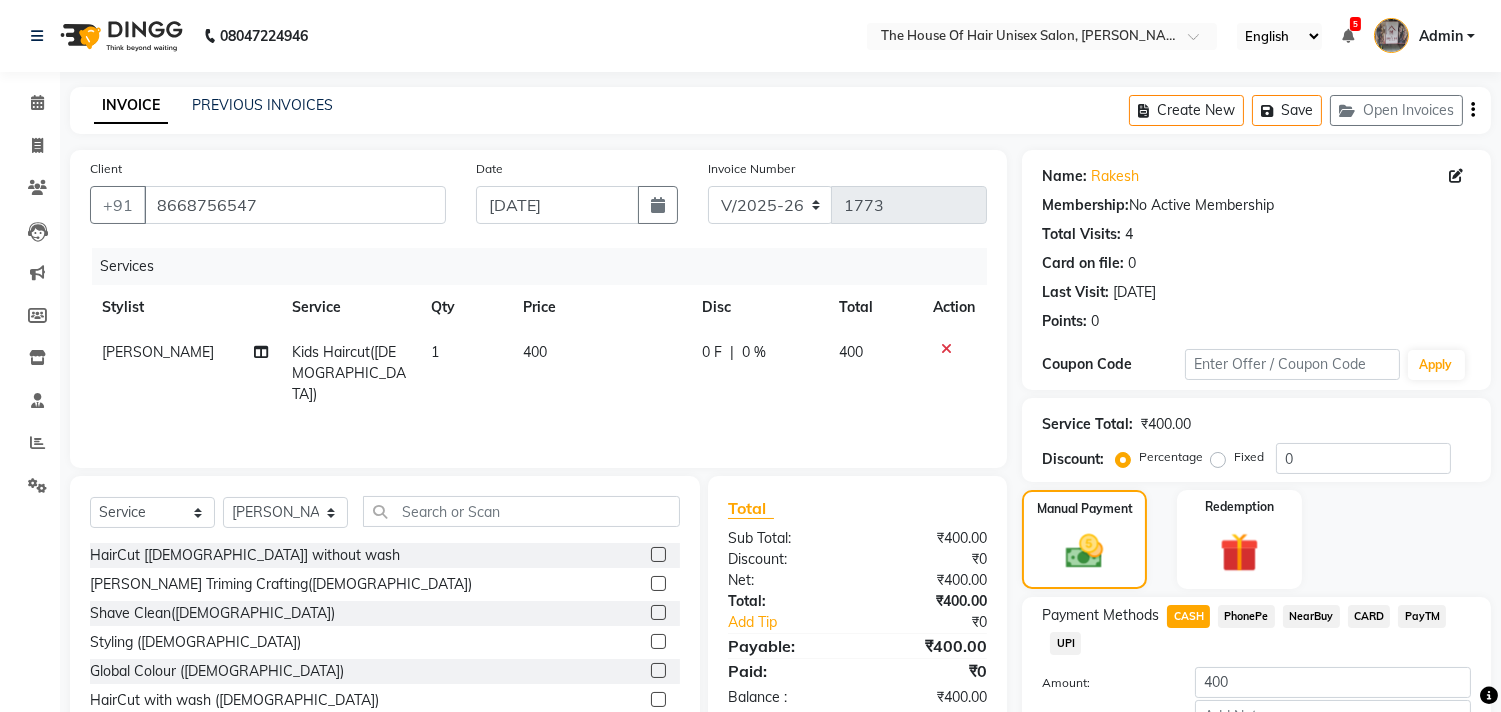scroll, scrollTop: 132, scrollLeft: 0, axis: vertical 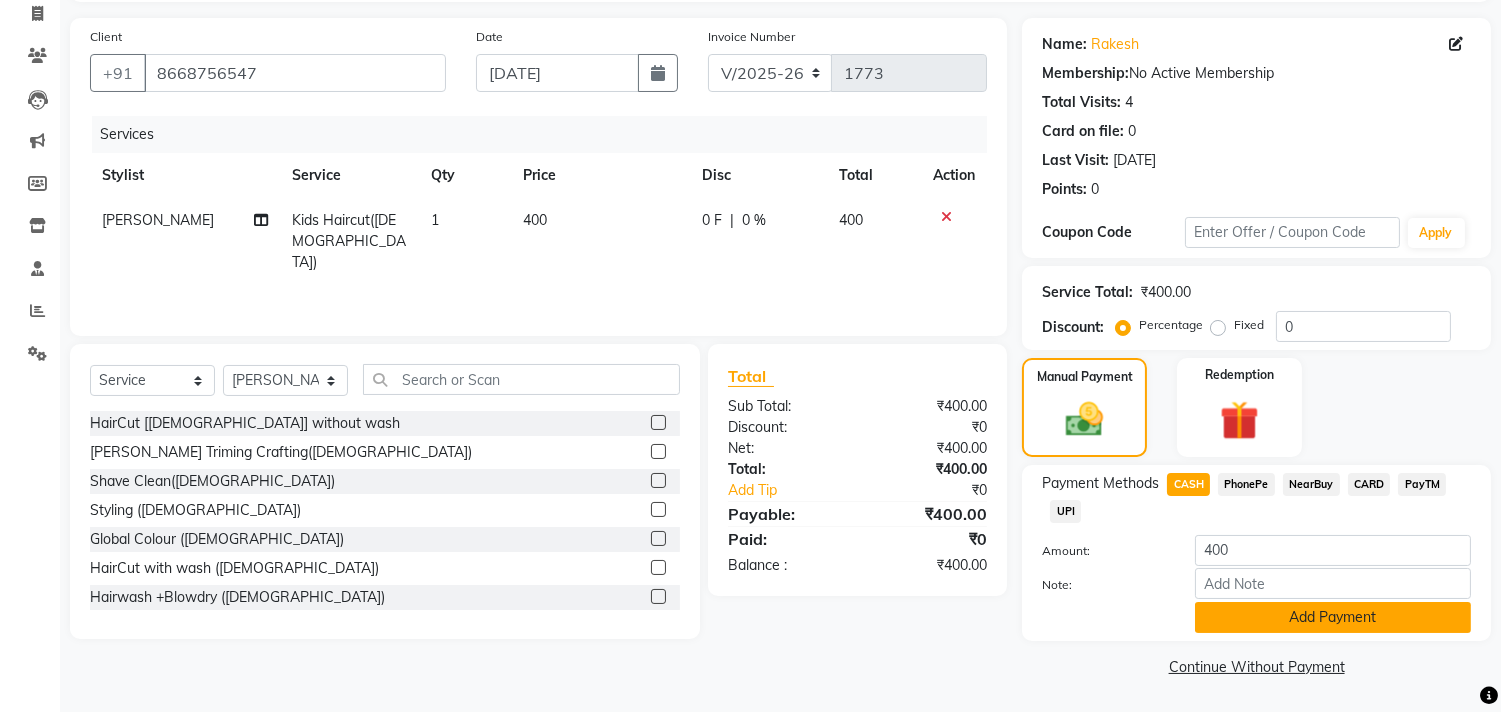 click on "Add Payment" 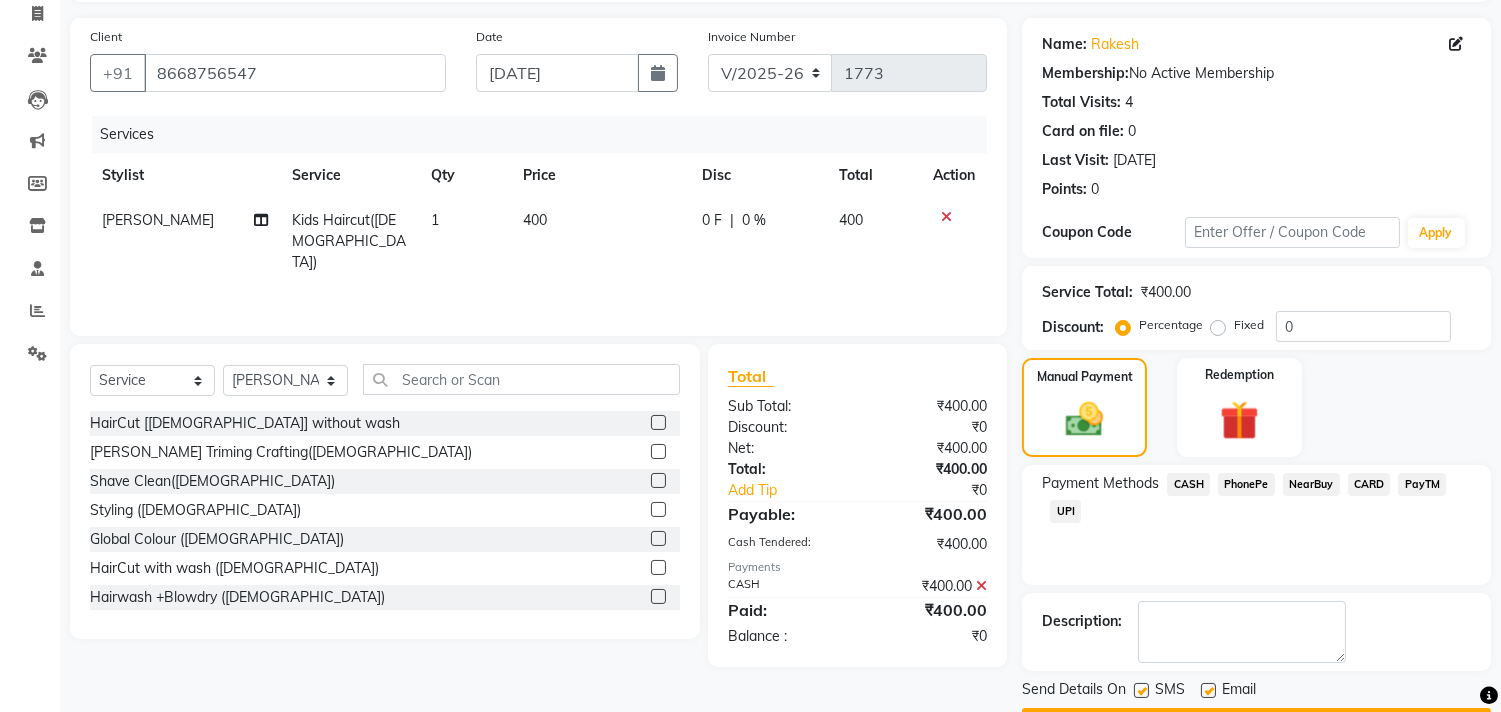 scroll, scrollTop: 187, scrollLeft: 0, axis: vertical 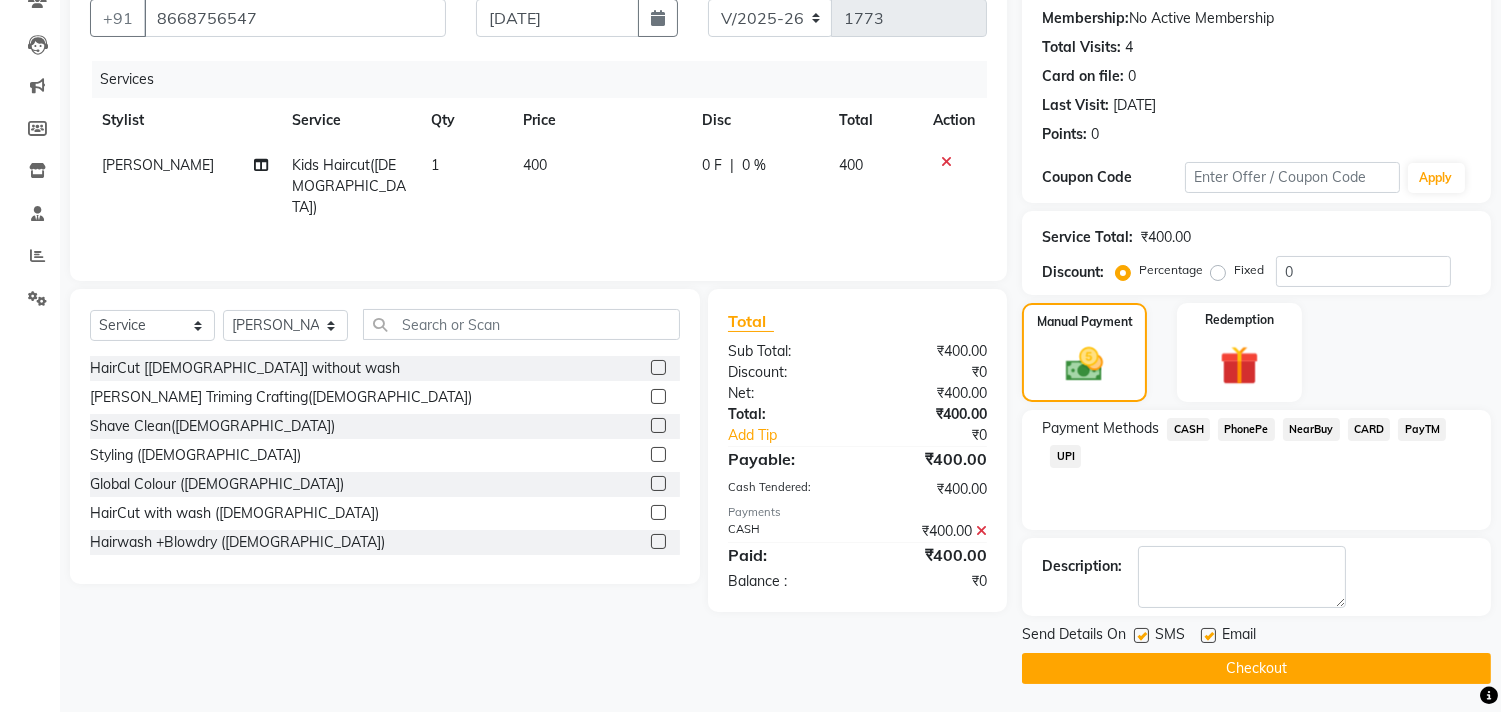 click on "Checkout" 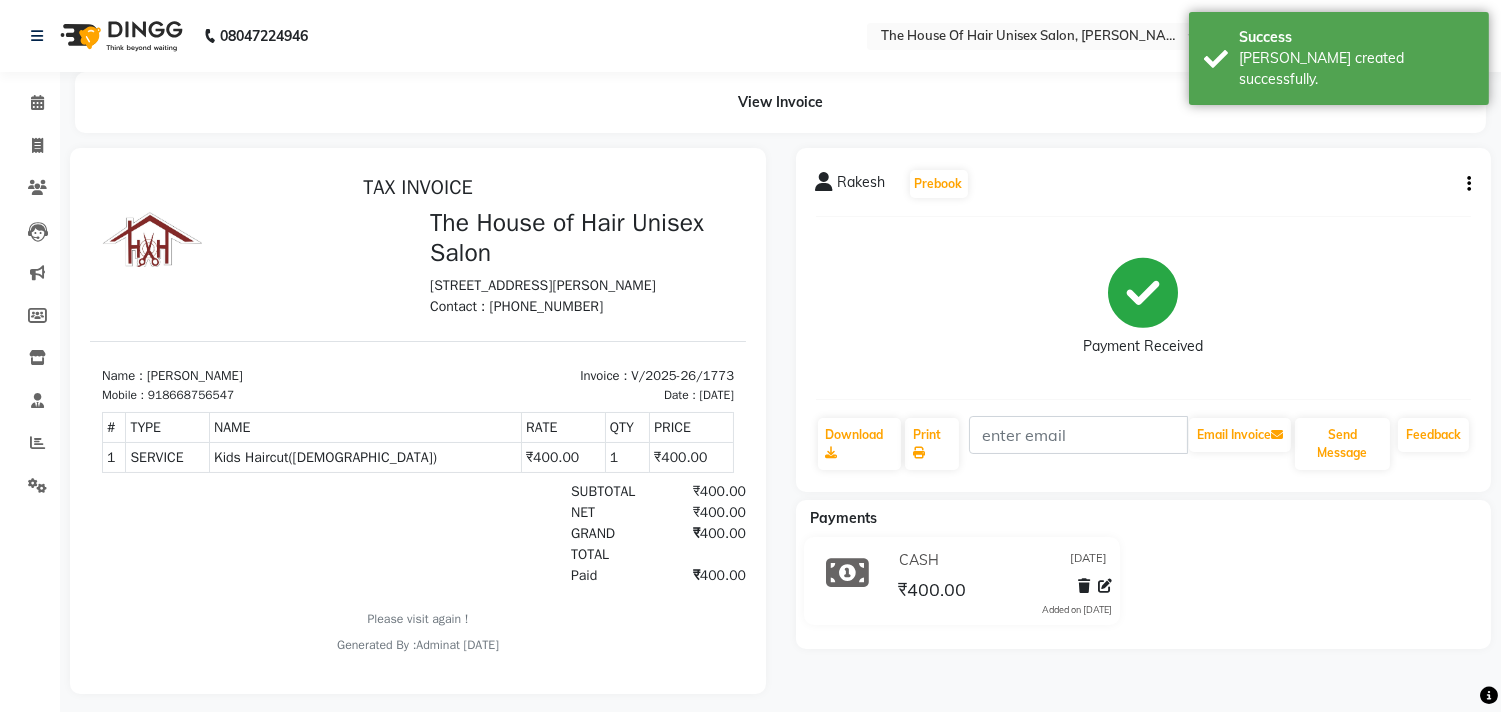 scroll, scrollTop: 0, scrollLeft: 0, axis: both 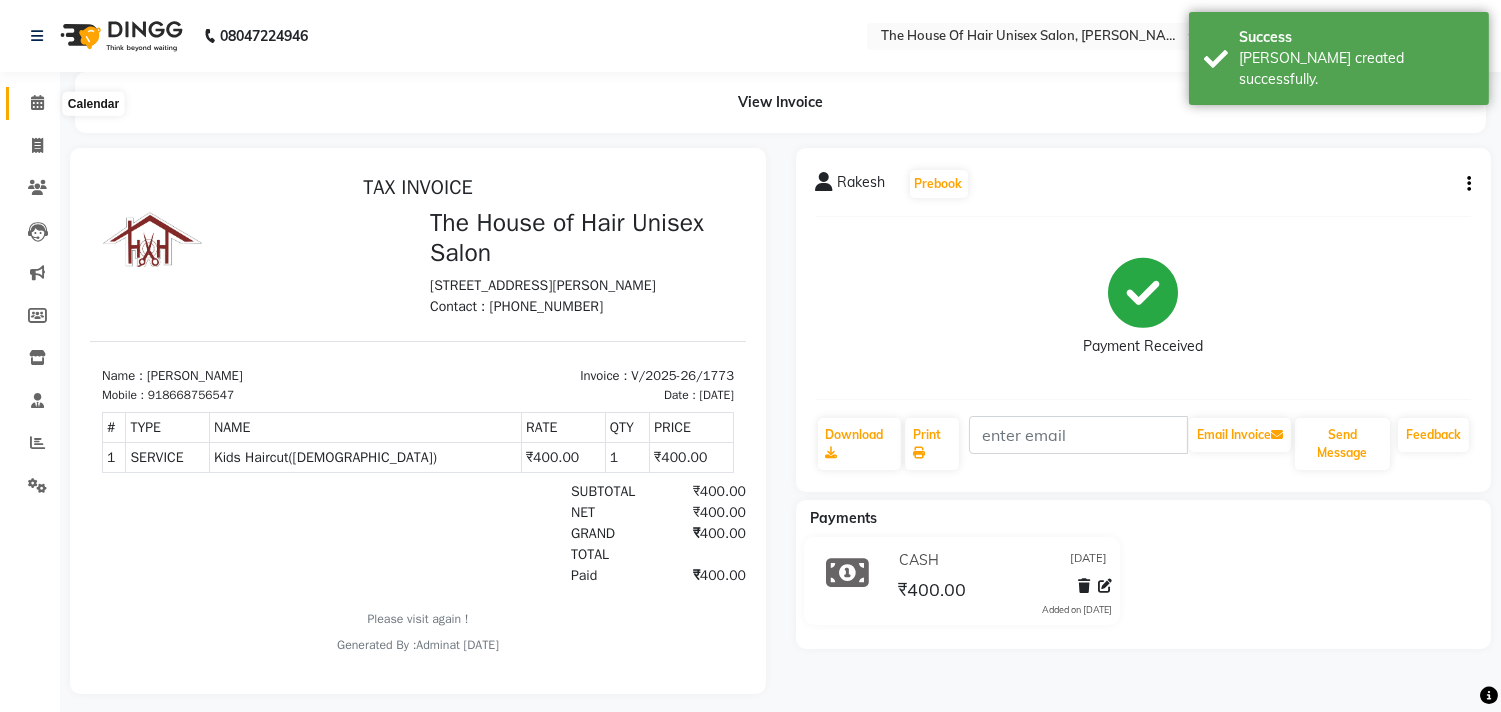 click 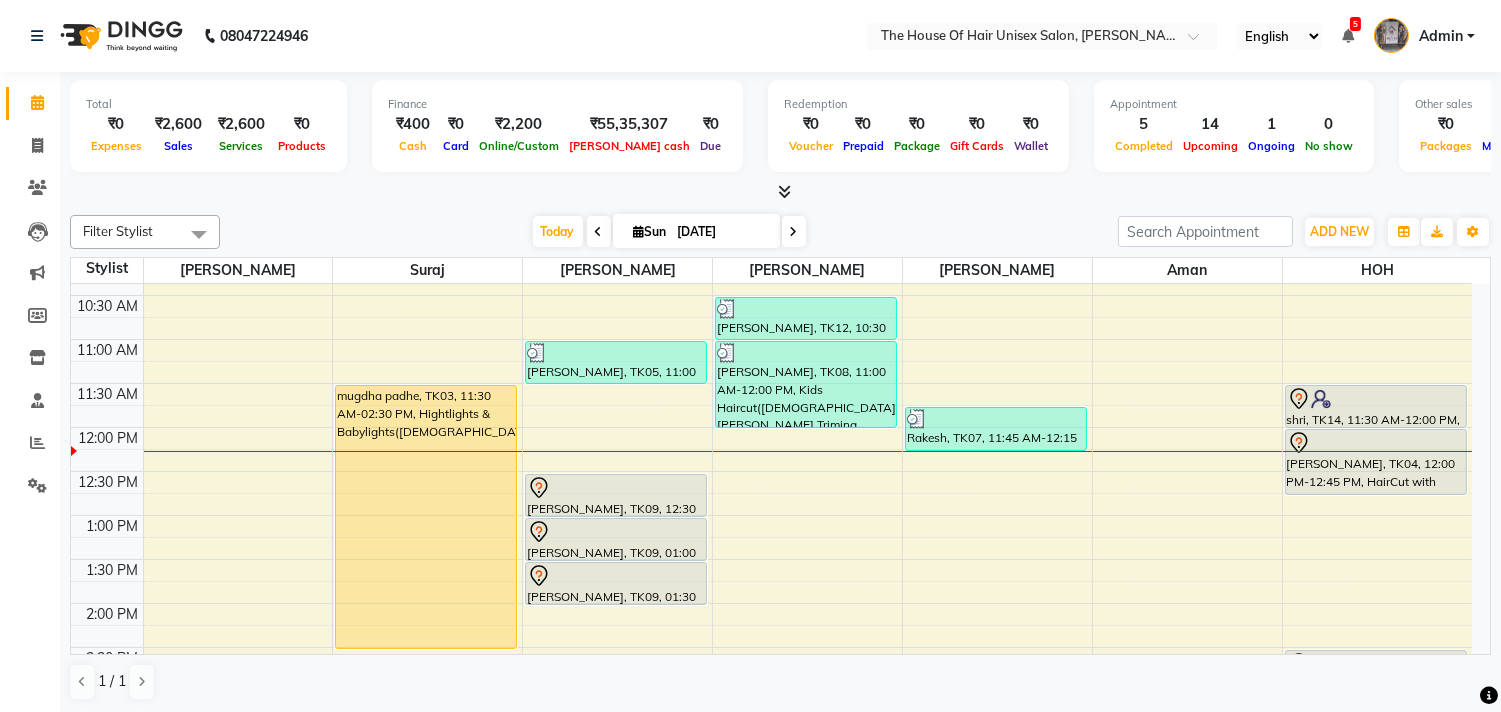 scroll, scrollTop: 353, scrollLeft: 0, axis: vertical 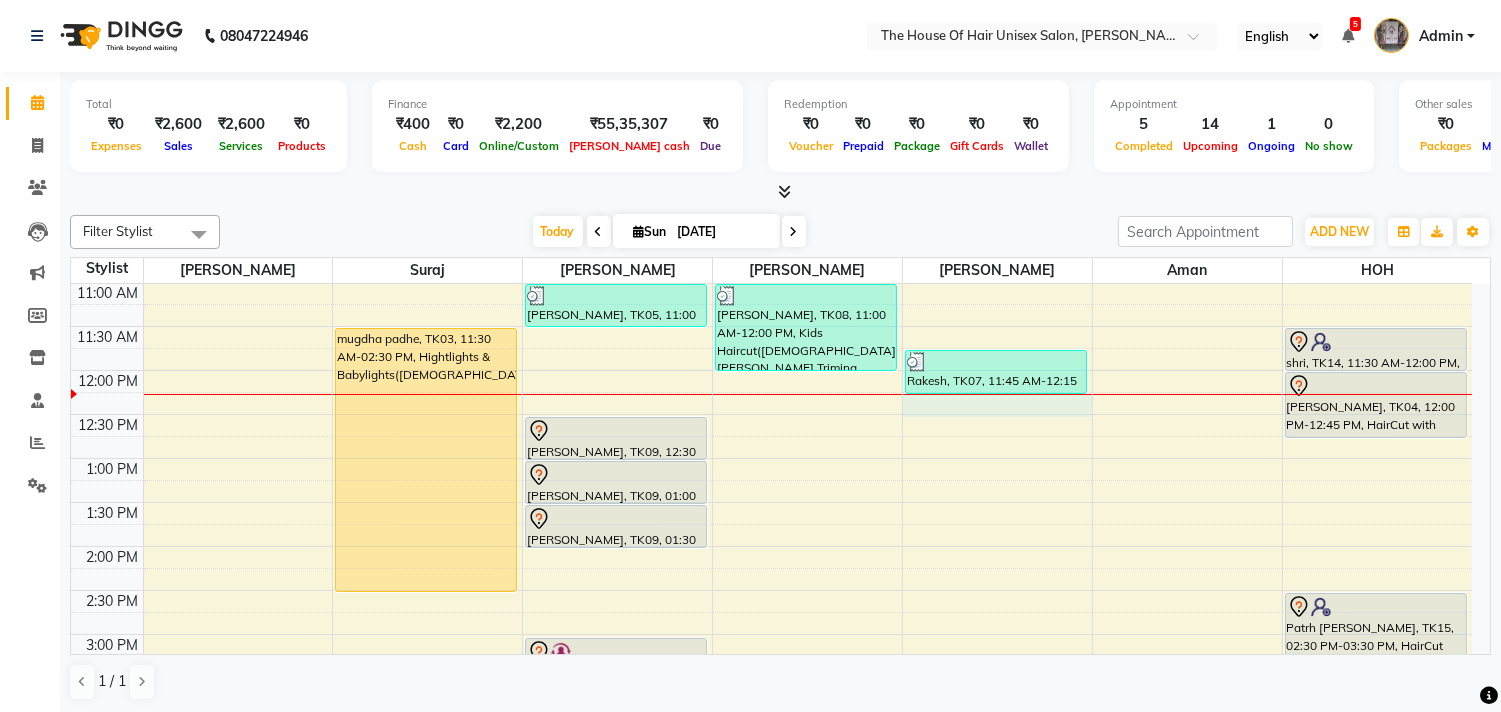 click on "7:00 AM 7:30 AM 8:00 AM 8:30 AM 9:00 AM 9:30 AM 10:00 AM 10:30 AM 11:00 AM 11:30 AM 12:00 PM 12:30 PM 1:00 PM 1:30 PM 2:00 PM 2:30 PM 3:00 PM 3:30 PM 4:00 PM 4:30 PM 5:00 PM 5:30 PM 6:00 PM 6:30 PM 7:00 PM 7:30 PM 8:00 PM 8:30 PM 9:00 PM 9:30 PM    mugdha padhe, TK03, 11:30 AM-02:30 PM, Hightlights & Babylights([DEMOGRAPHIC_DATA])             Aditya, TK11, 03:30 PM-04:00 PM, HairCut [[DEMOGRAPHIC_DATA]] without wash             [PERSON_NAME], TK13, 04:30 PM-05:00 PM, Haircut without wash ([DEMOGRAPHIC_DATA])     [PERSON_NAME], TK05, 11:00 AM-11:30 AM, Haircut without wash ([DEMOGRAPHIC_DATA])             [PERSON_NAME], TK09, 12:30 PM-01:00 PM, HairCut [[DEMOGRAPHIC_DATA]] without wash             [PERSON_NAME], TK09, 01:00 PM-01:30 PM, Haircut without wash ([DEMOGRAPHIC_DATA])             [PERSON_NAME], TK09, 01:30 PM-02:00 PM, Haircut without wash ([DEMOGRAPHIC_DATA])             [PERSON_NAME], TK16, 03:00 PM-04:00 PM, HairCut [[DEMOGRAPHIC_DATA]] without wash,[PERSON_NAME] Triming Crafting([DEMOGRAPHIC_DATA])     [PERSON_NAME], TK12, 10:30 AM-11:00 AM, HairCut [[DEMOGRAPHIC_DATA]] without wash" at bounding box center (771, 590) 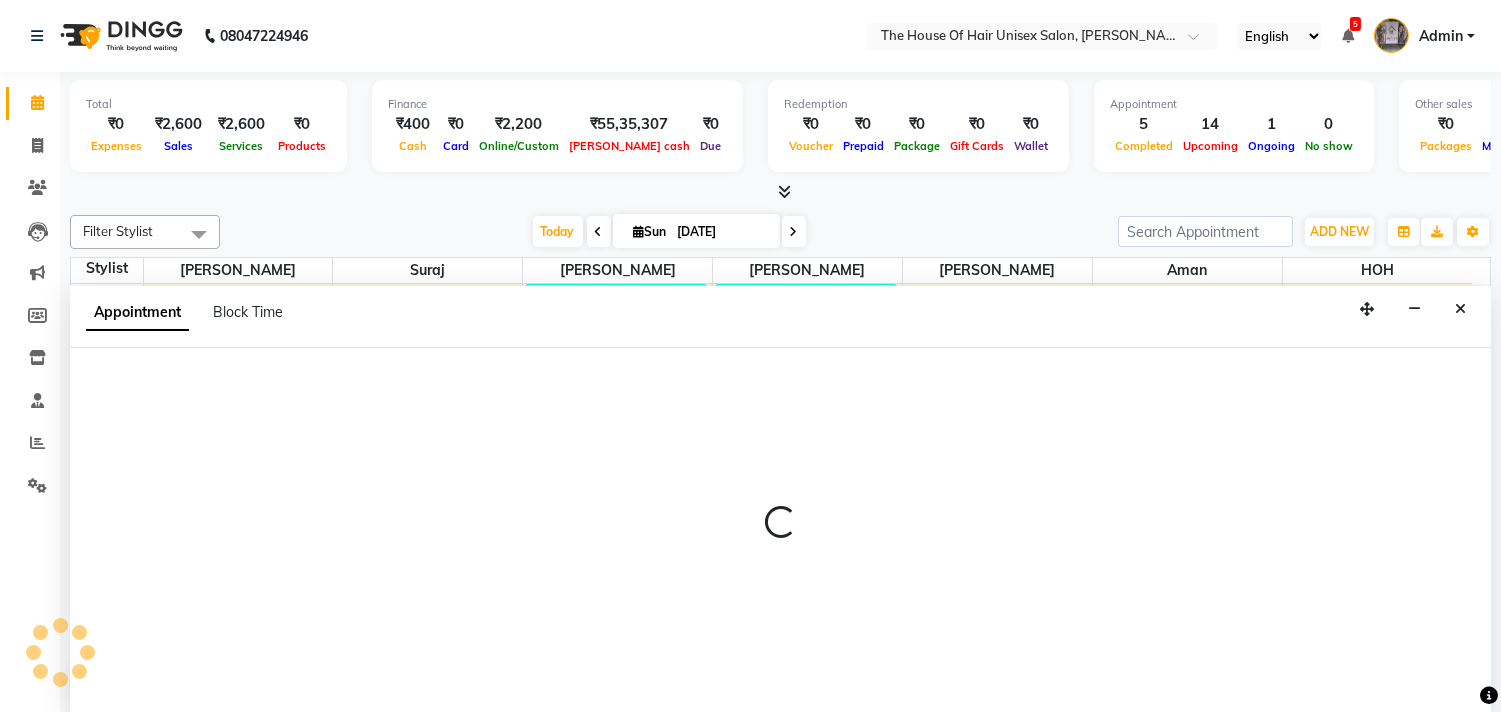 scroll, scrollTop: 1, scrollLeft: 0, axis: vertical 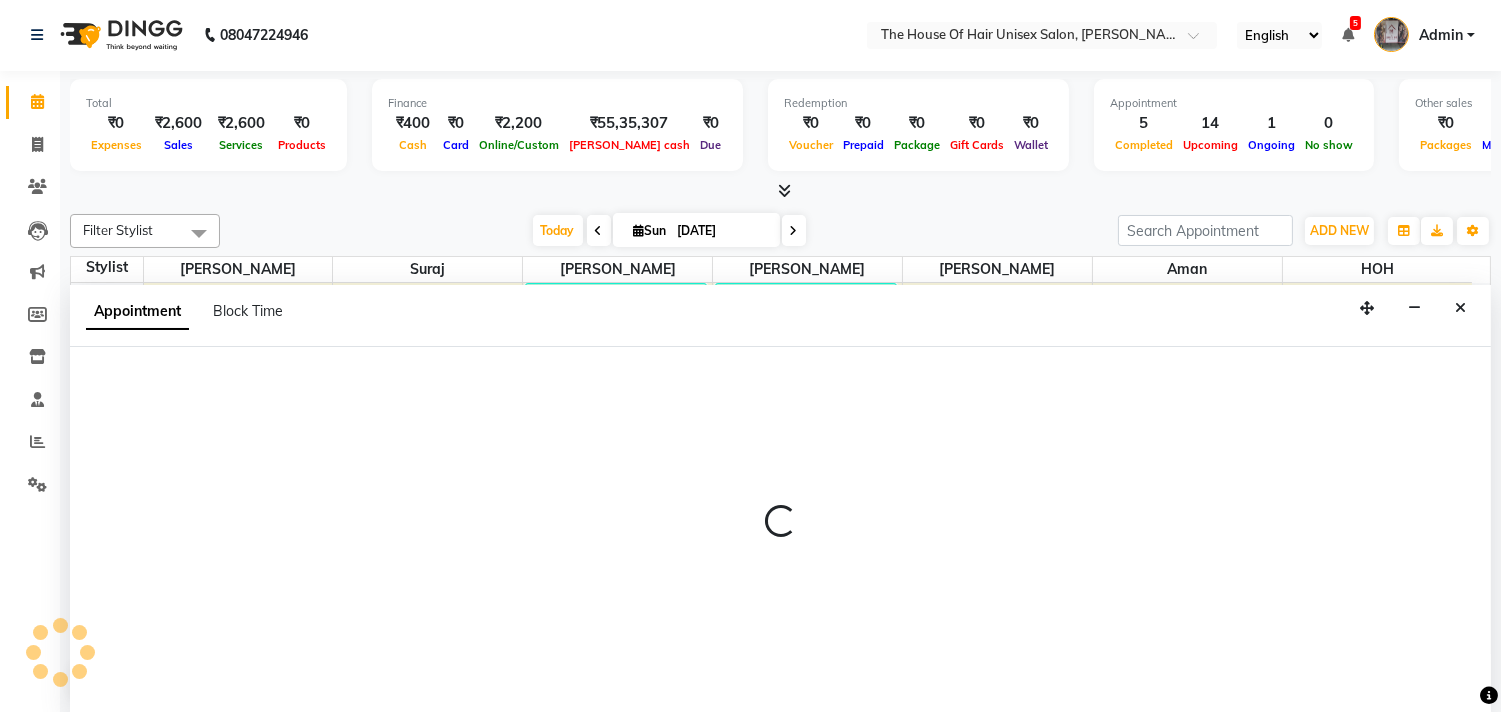 select on "42814" 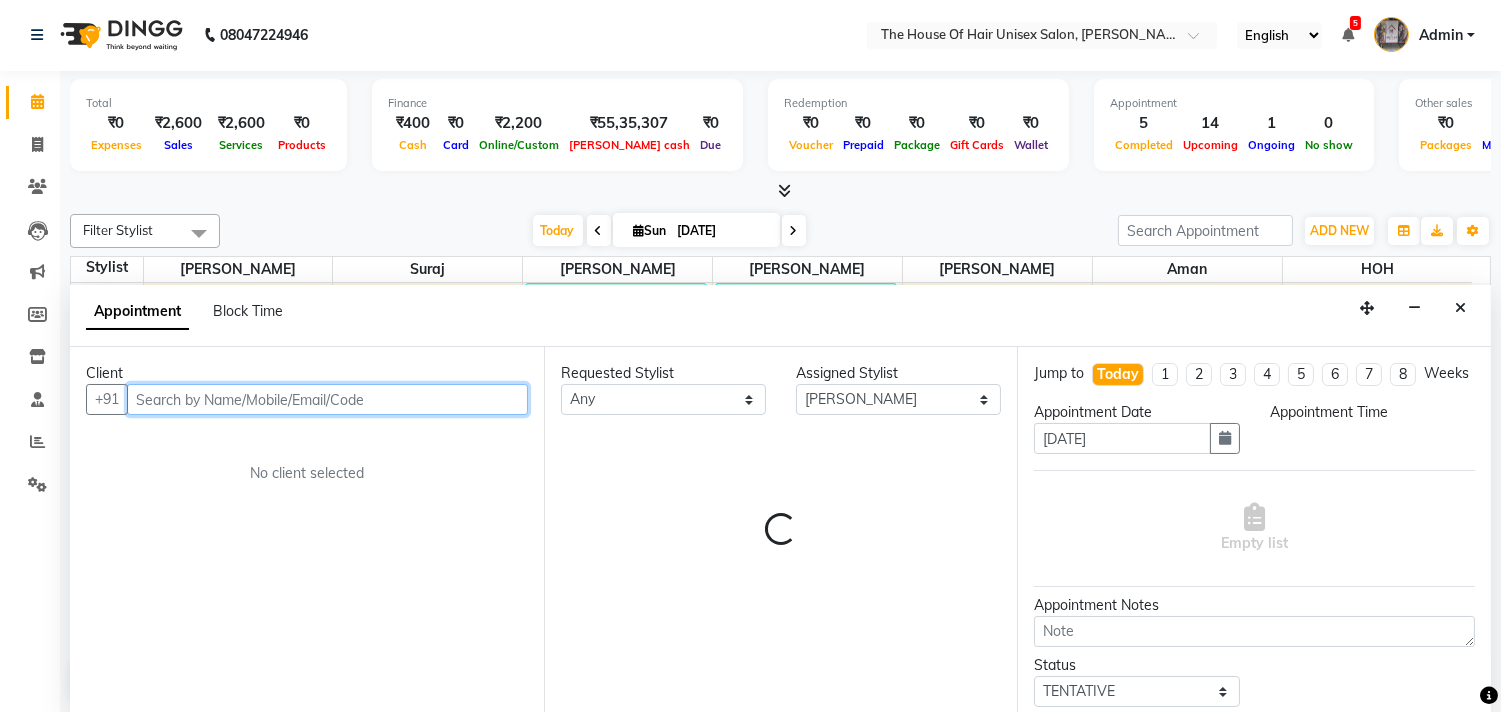 select on "735" 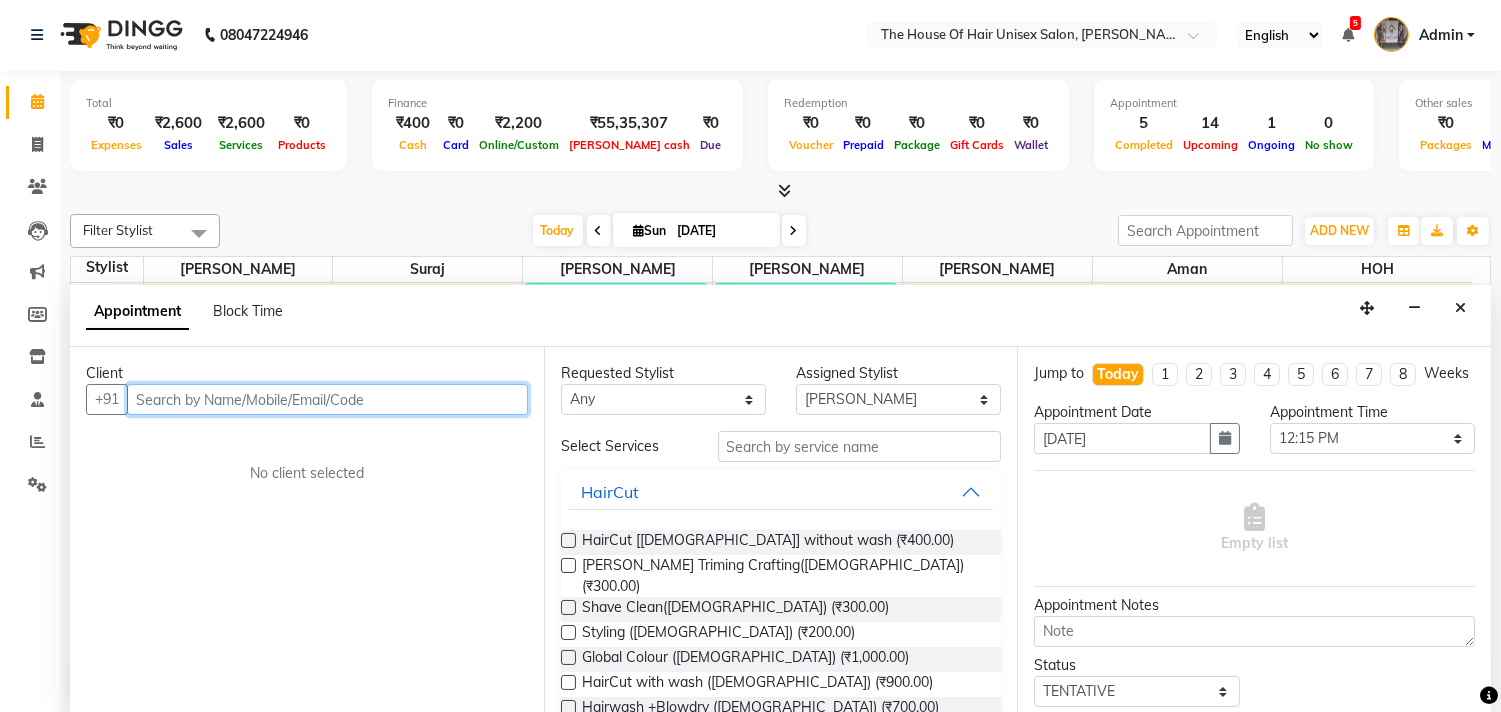 click at bounding box center [327, 399] 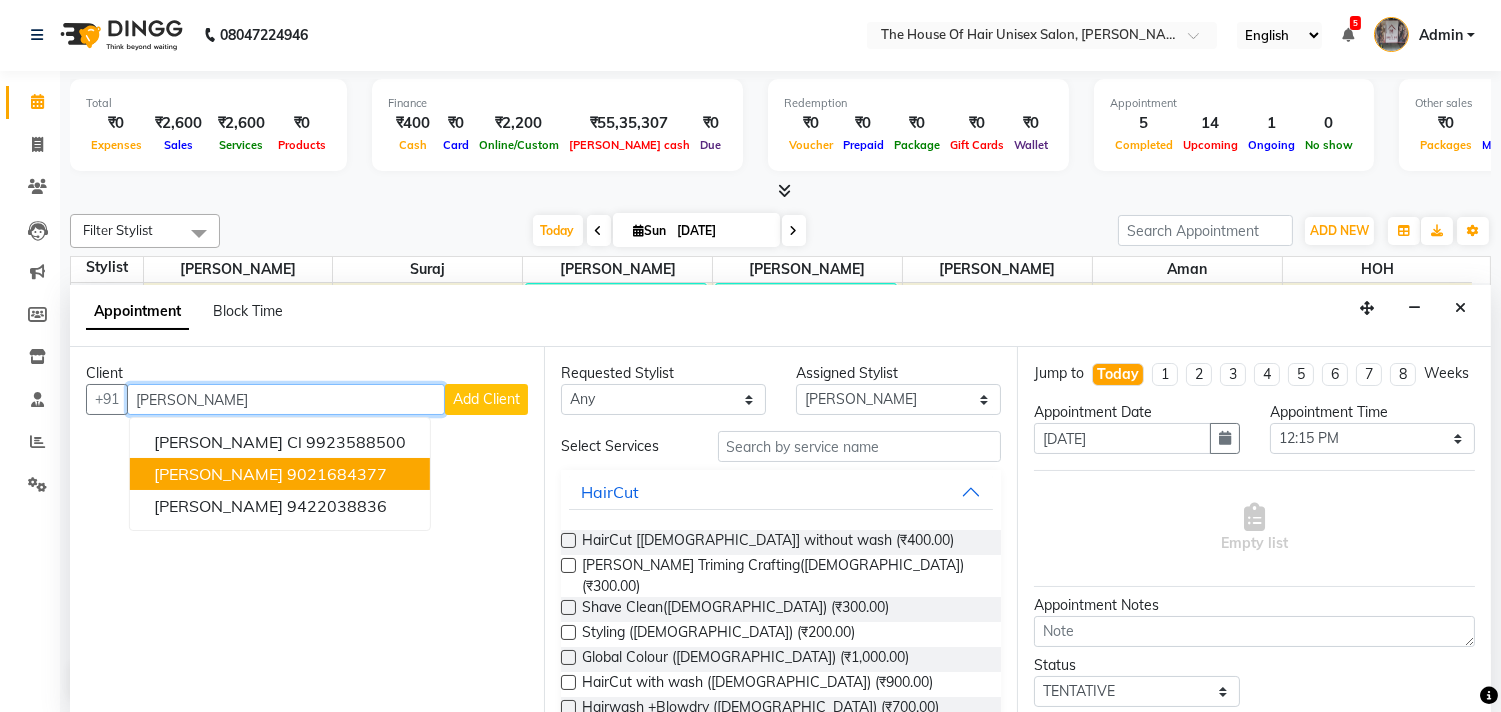 click on "9021684377" at bounding box center (337, 474) 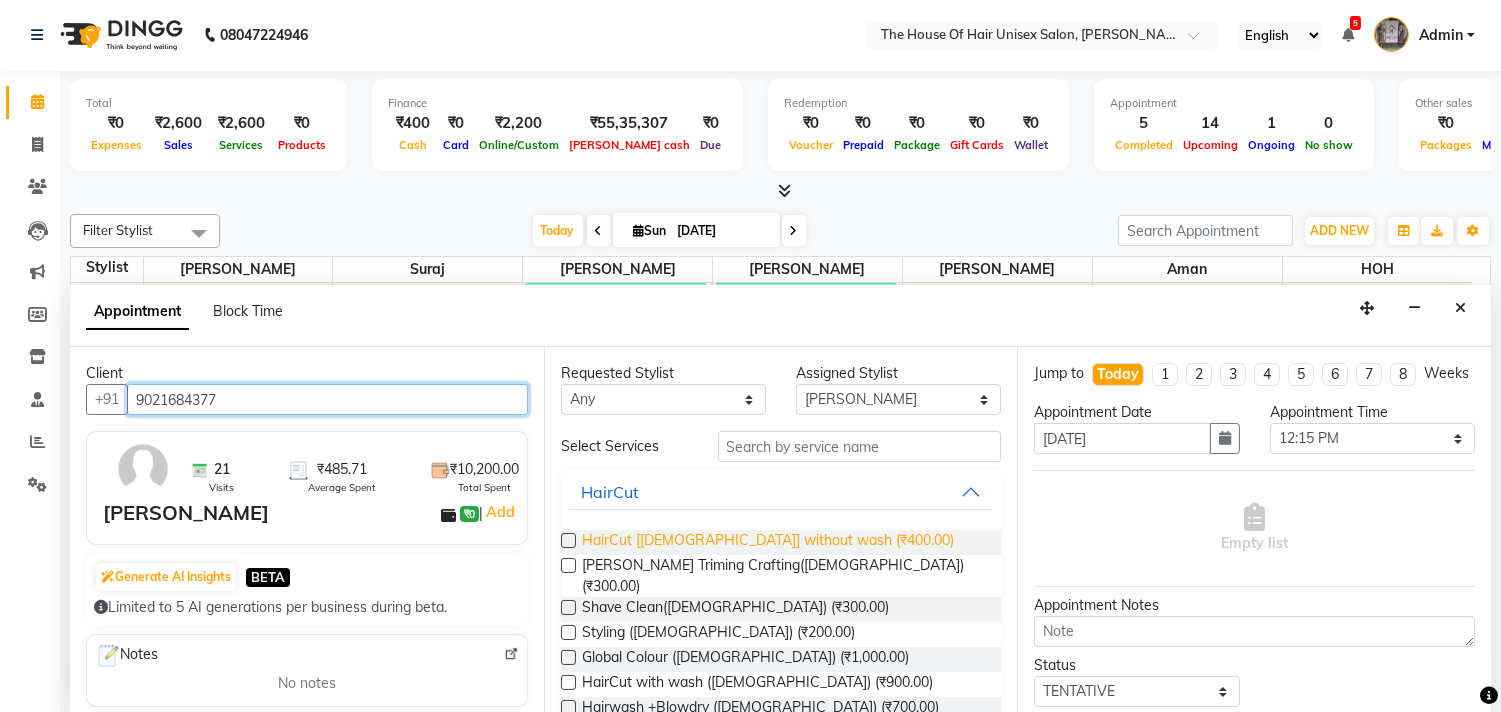 type on "9021684377" 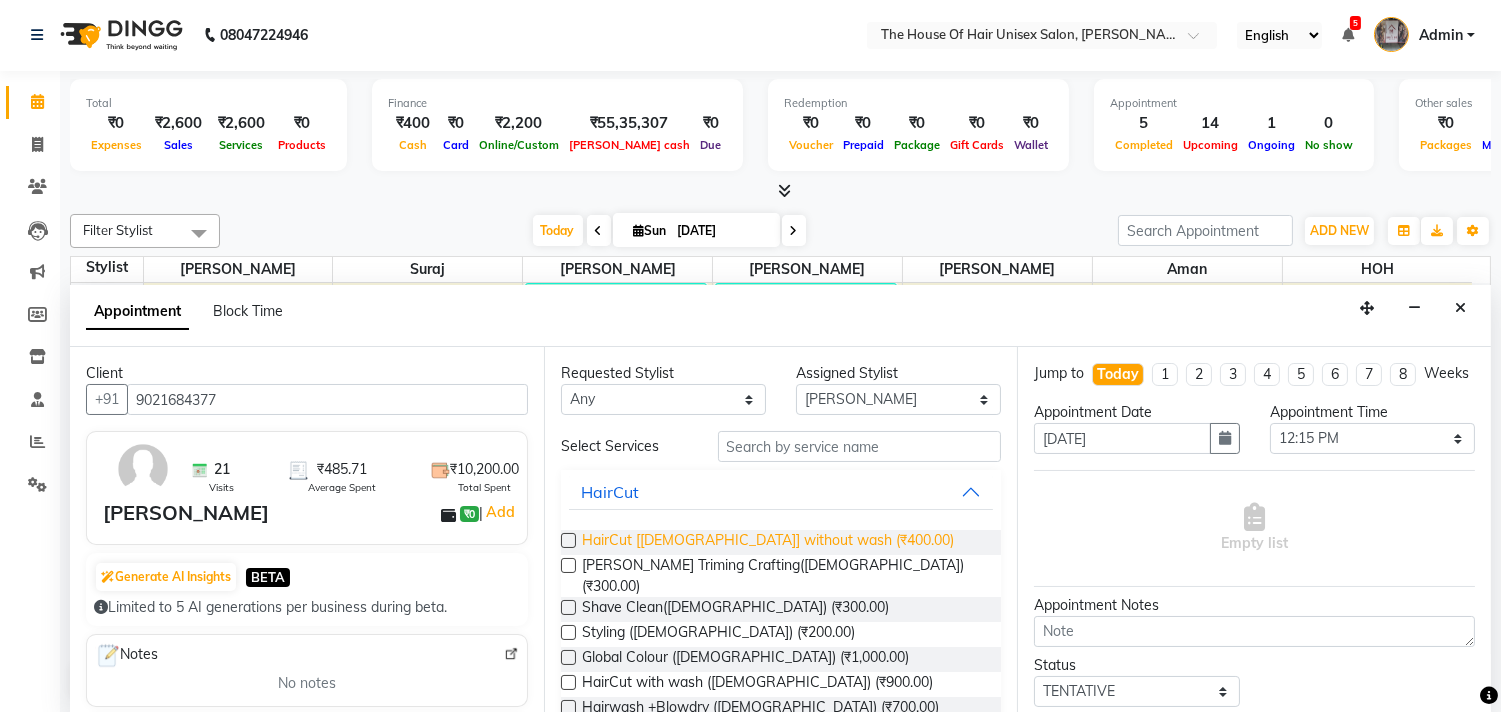 click on "HairCut [[DEMOGRAPHIC_DATA]] without wash (₹400.00)" at bounding box center (768, 542) 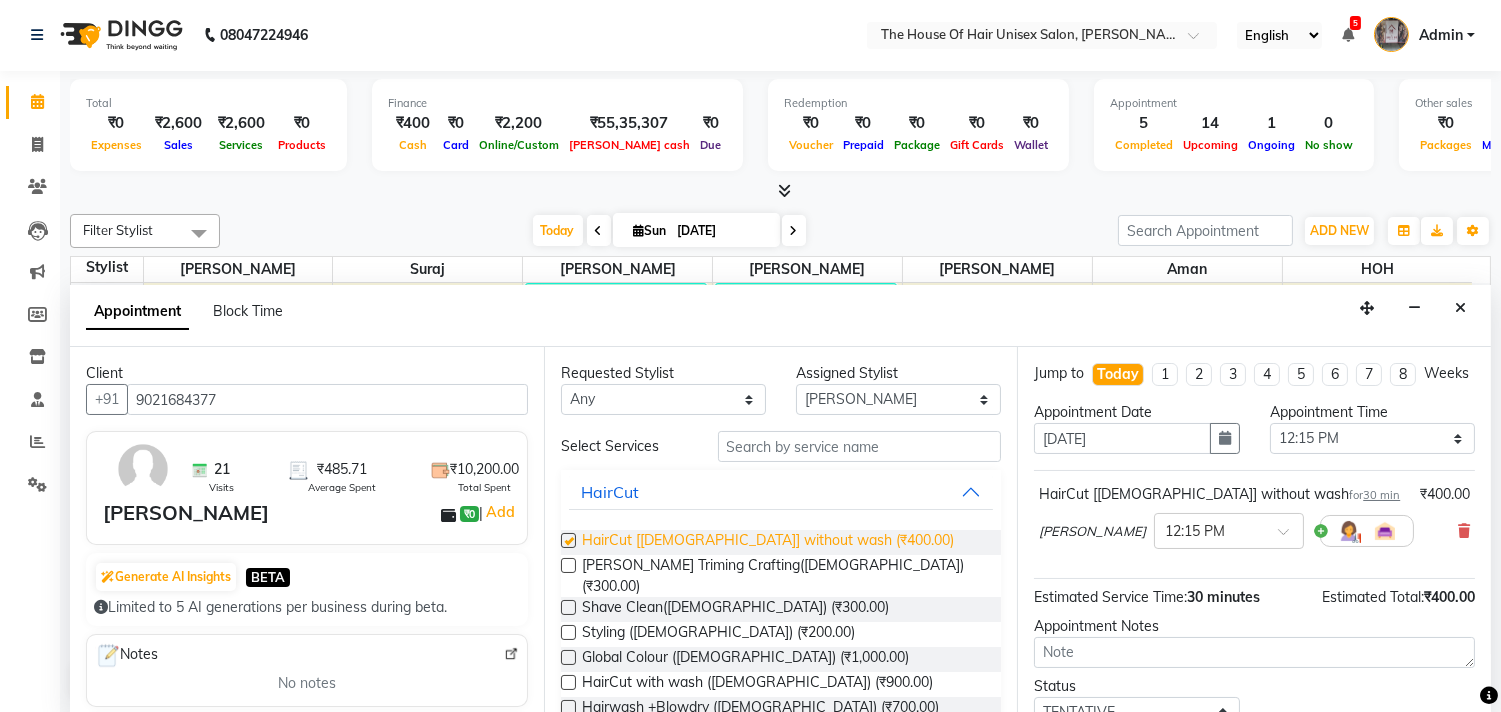 checkbox on "false" 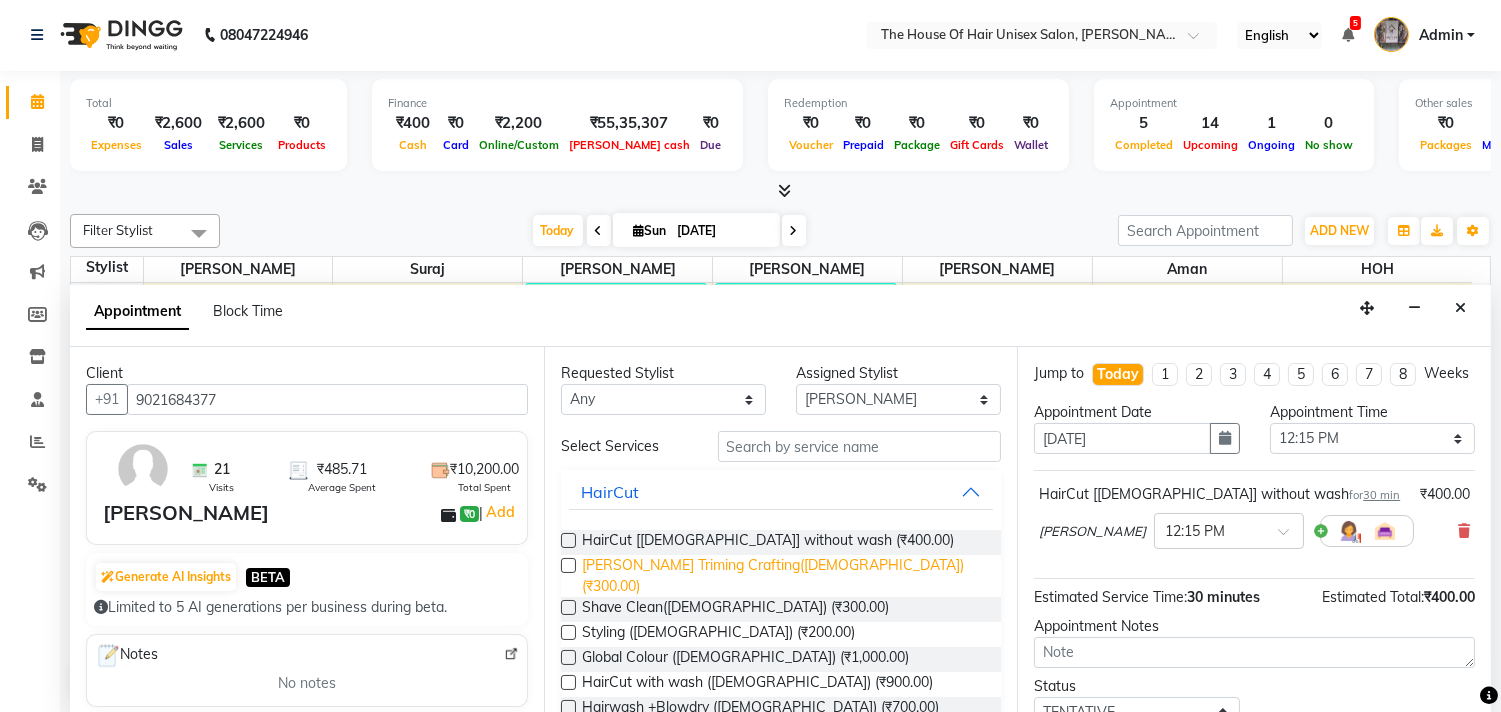 click on "[PERSON_NAME] Triming Crafting([DEMOGRAPHIC_DATA]) (₹300.00)" at bounding box center [784, 576] 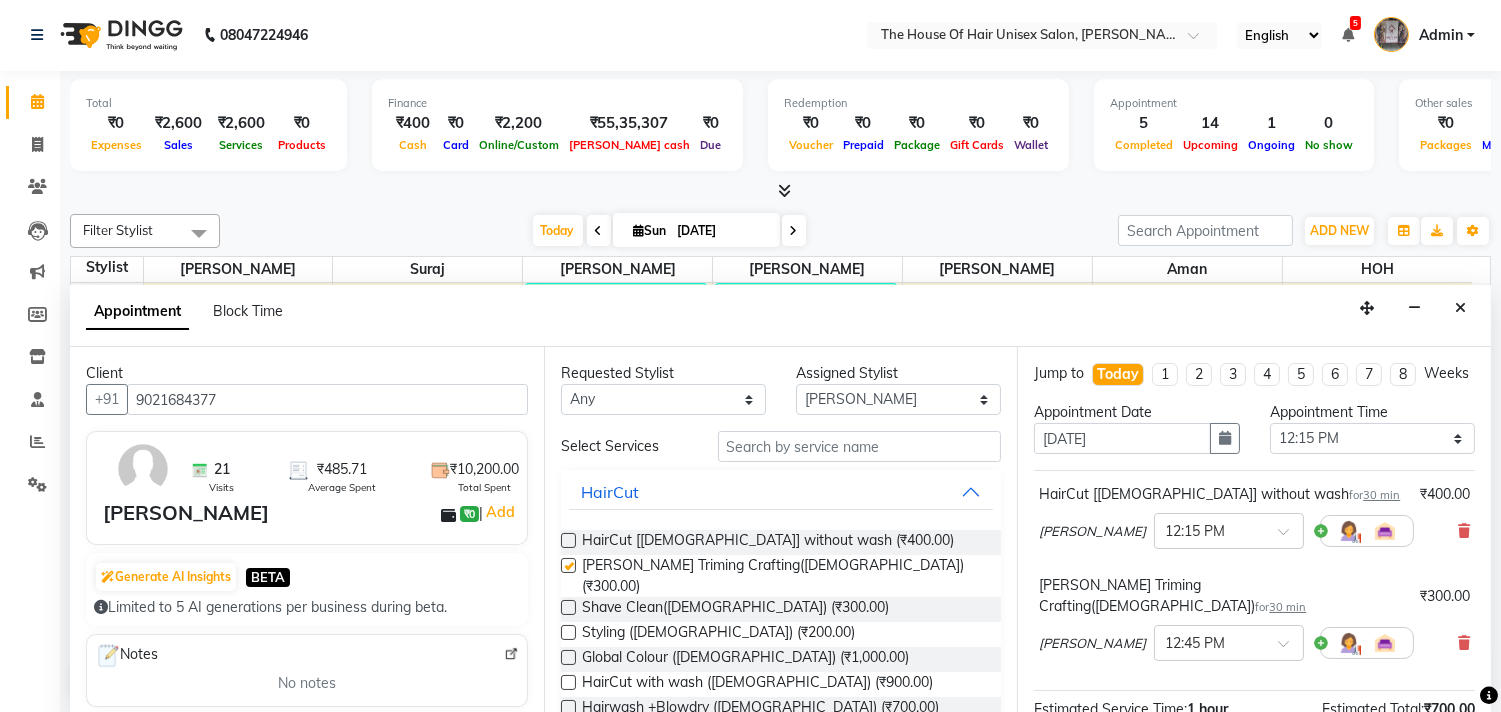 checkbox on "false" 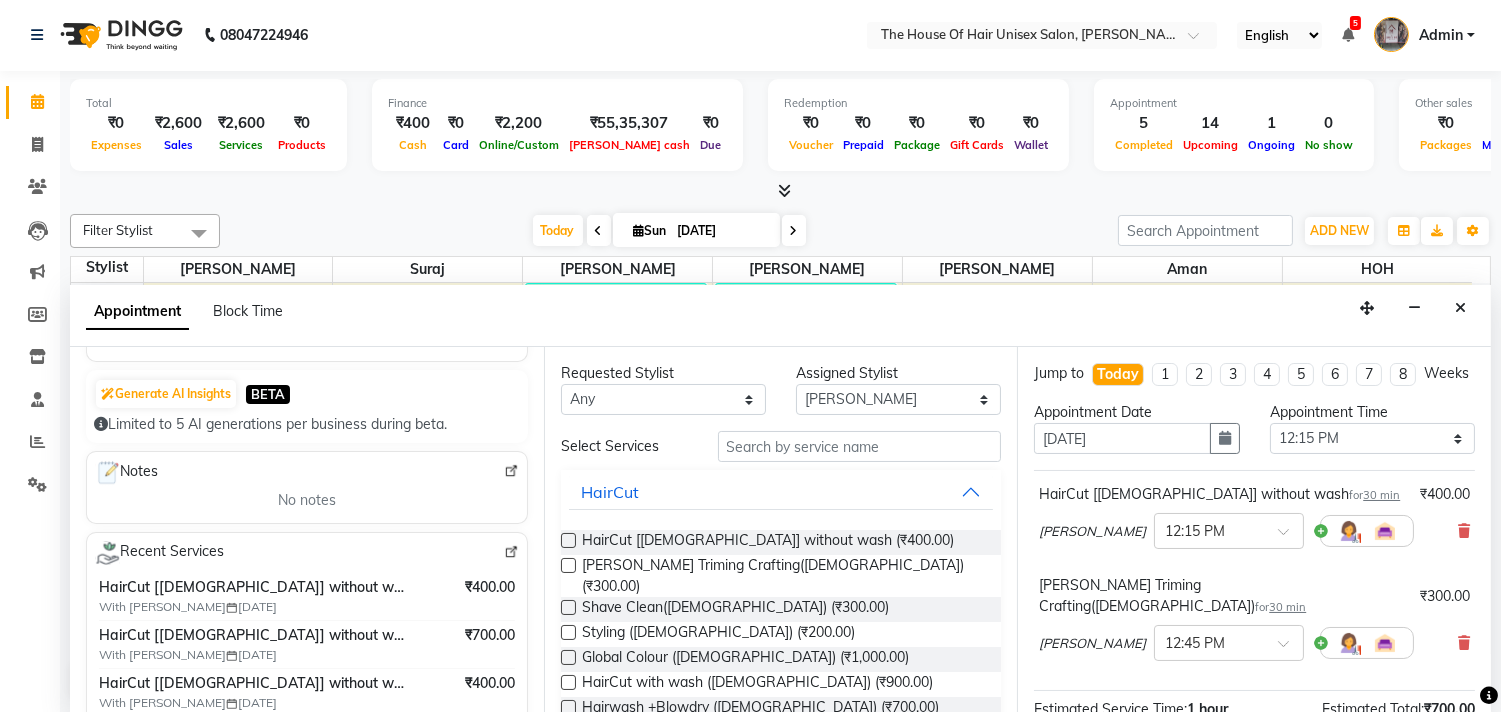 scroll, scrollTop: 184, scrollLeft: 0, axis: vertical 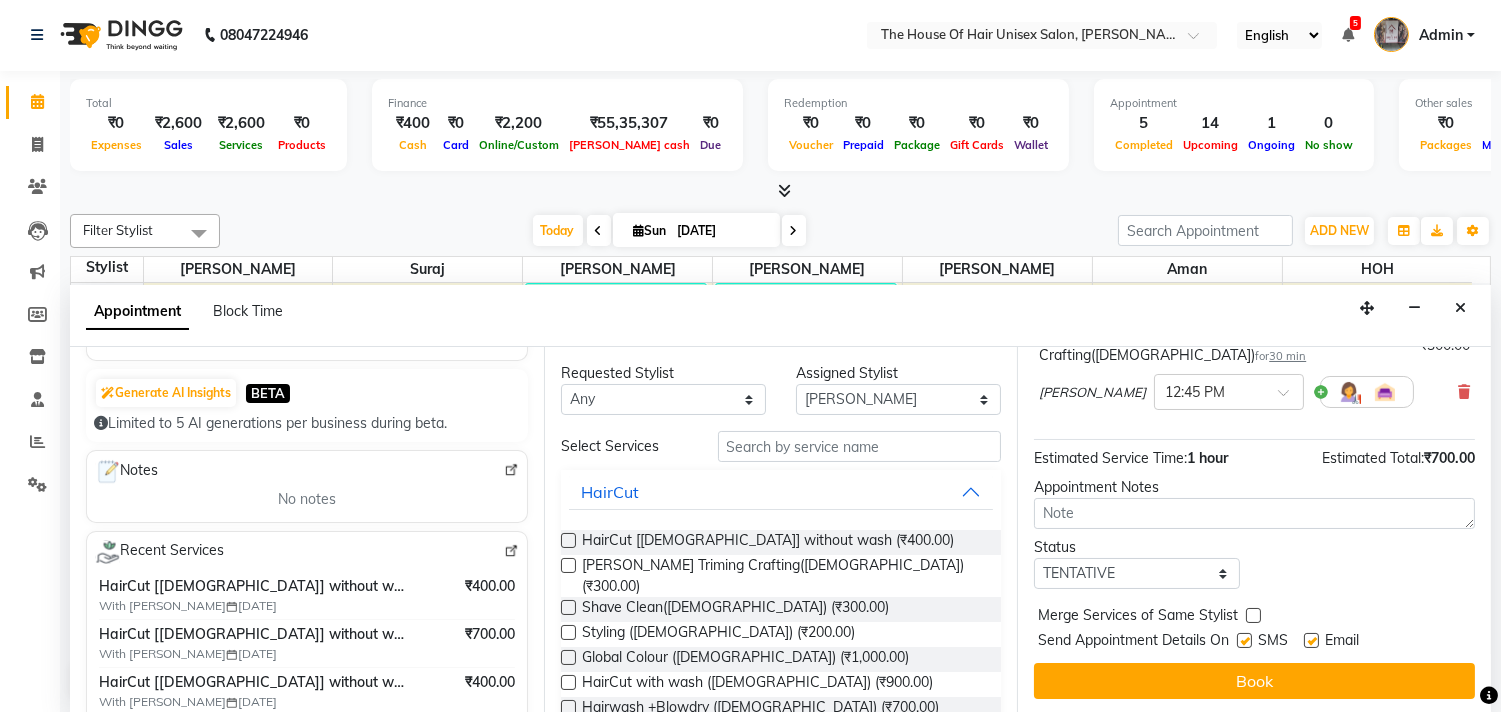 click at bounding box center (1253, 615) 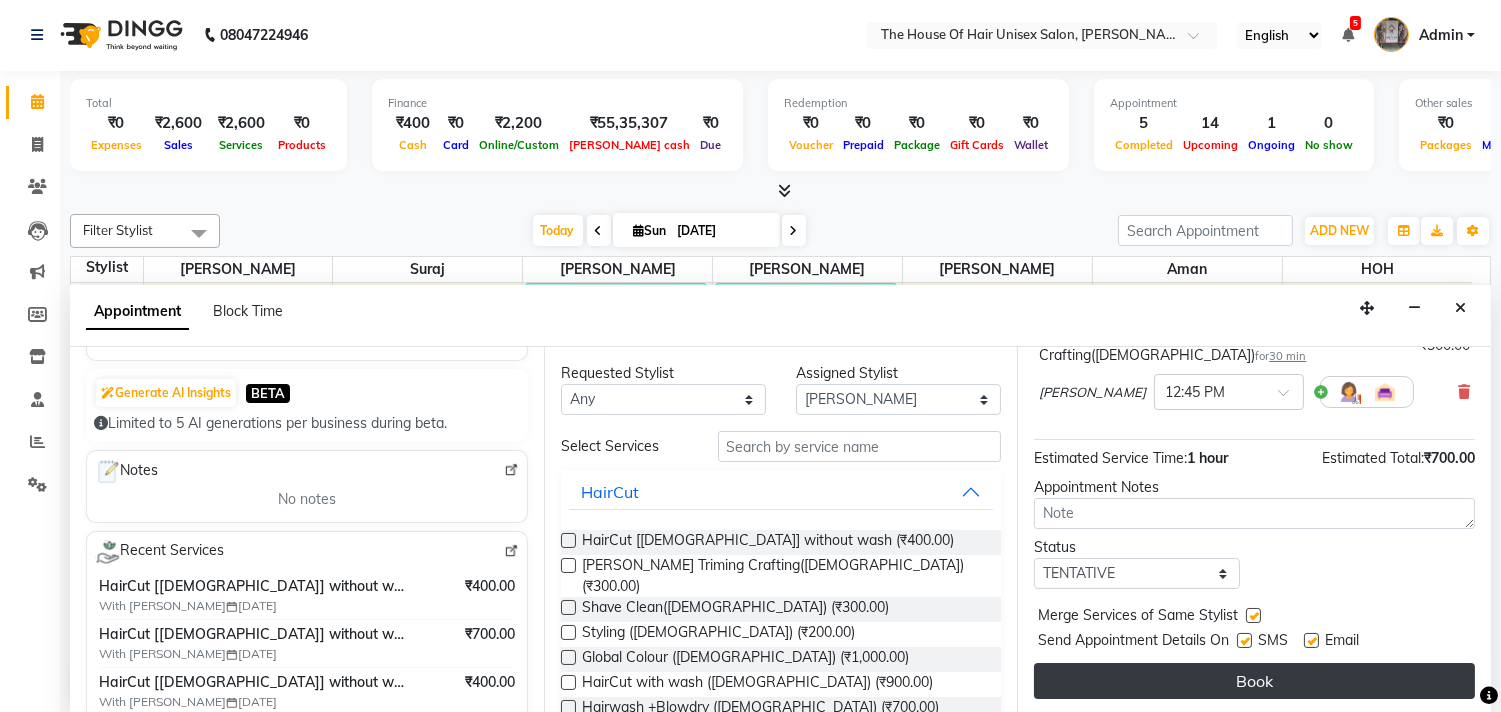 click on "Book" at bounding box center (1254, 681) 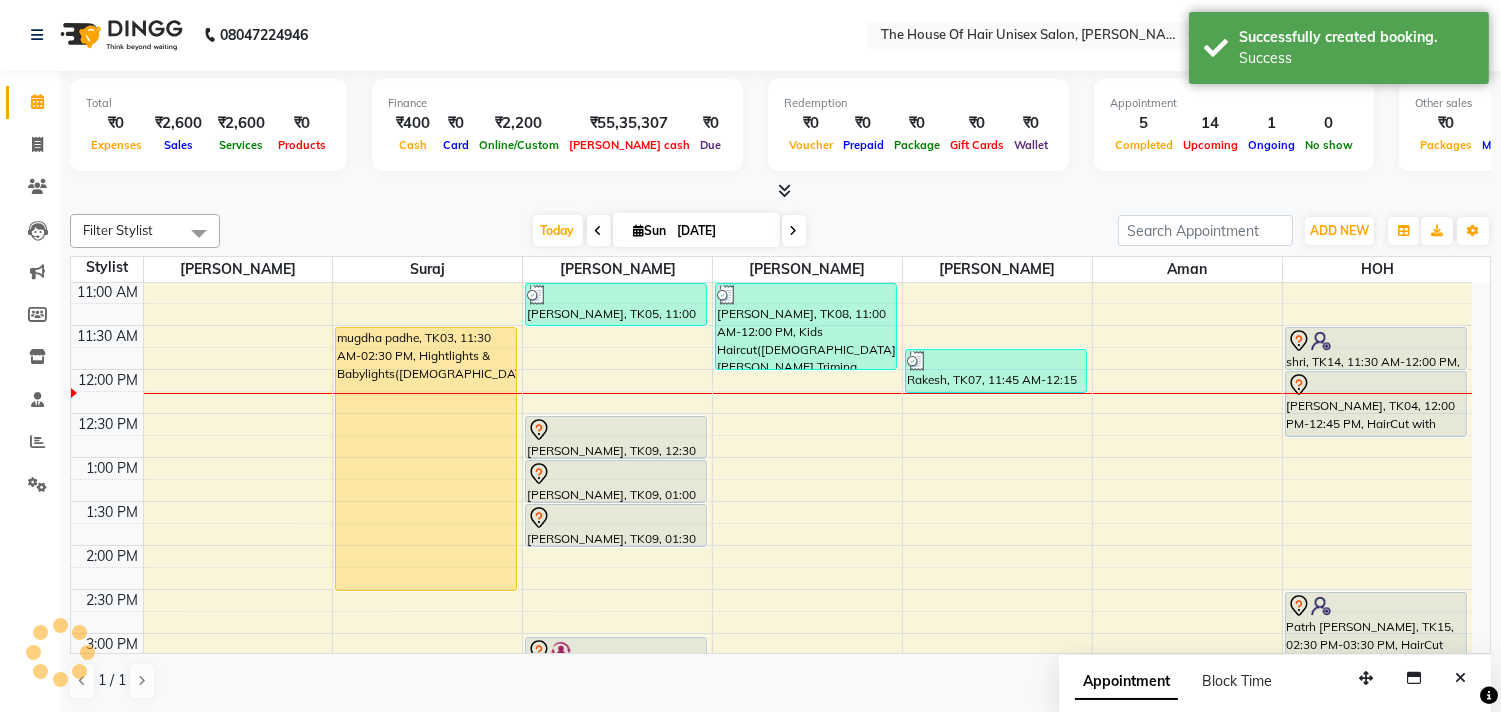 scroll, scrollTop: 0, scrollLeft: 0, axis: both 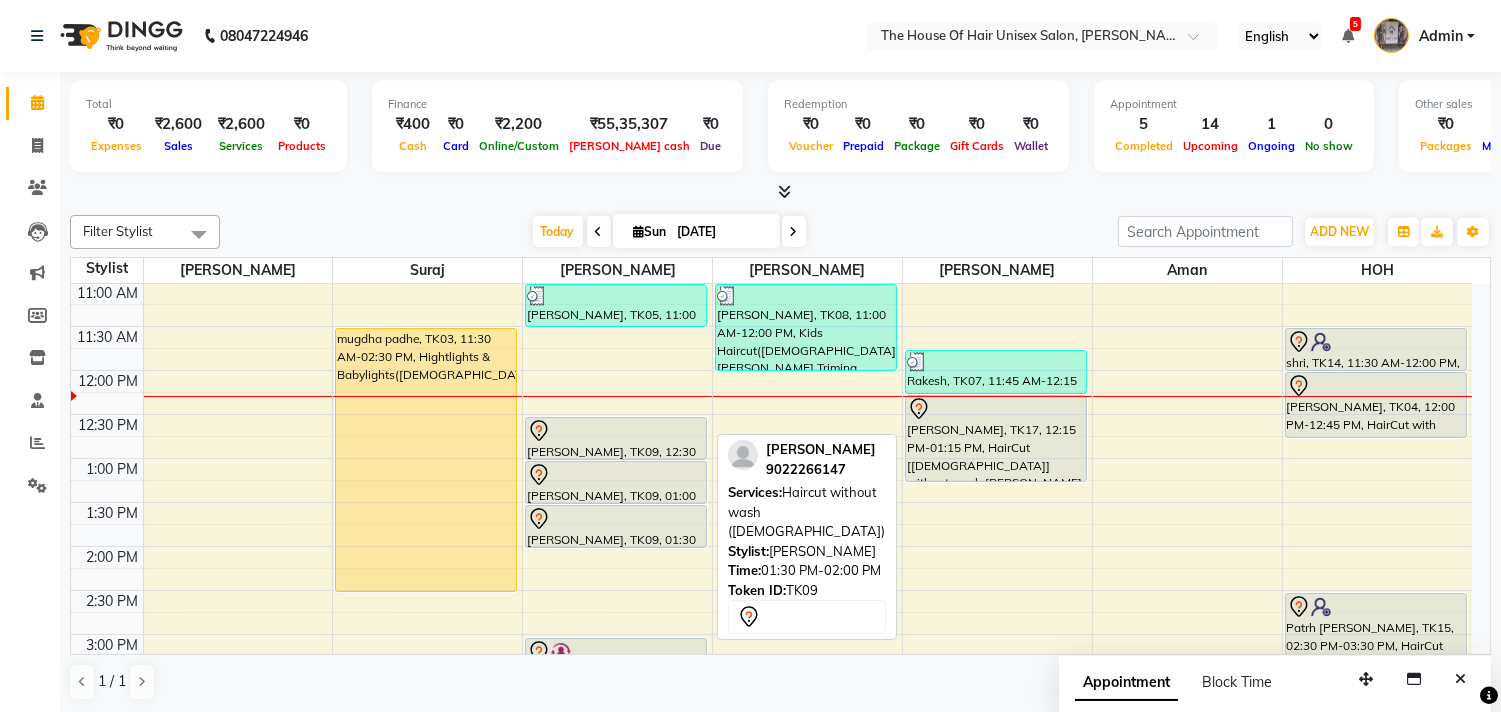 click at bounding box center (616, 519) 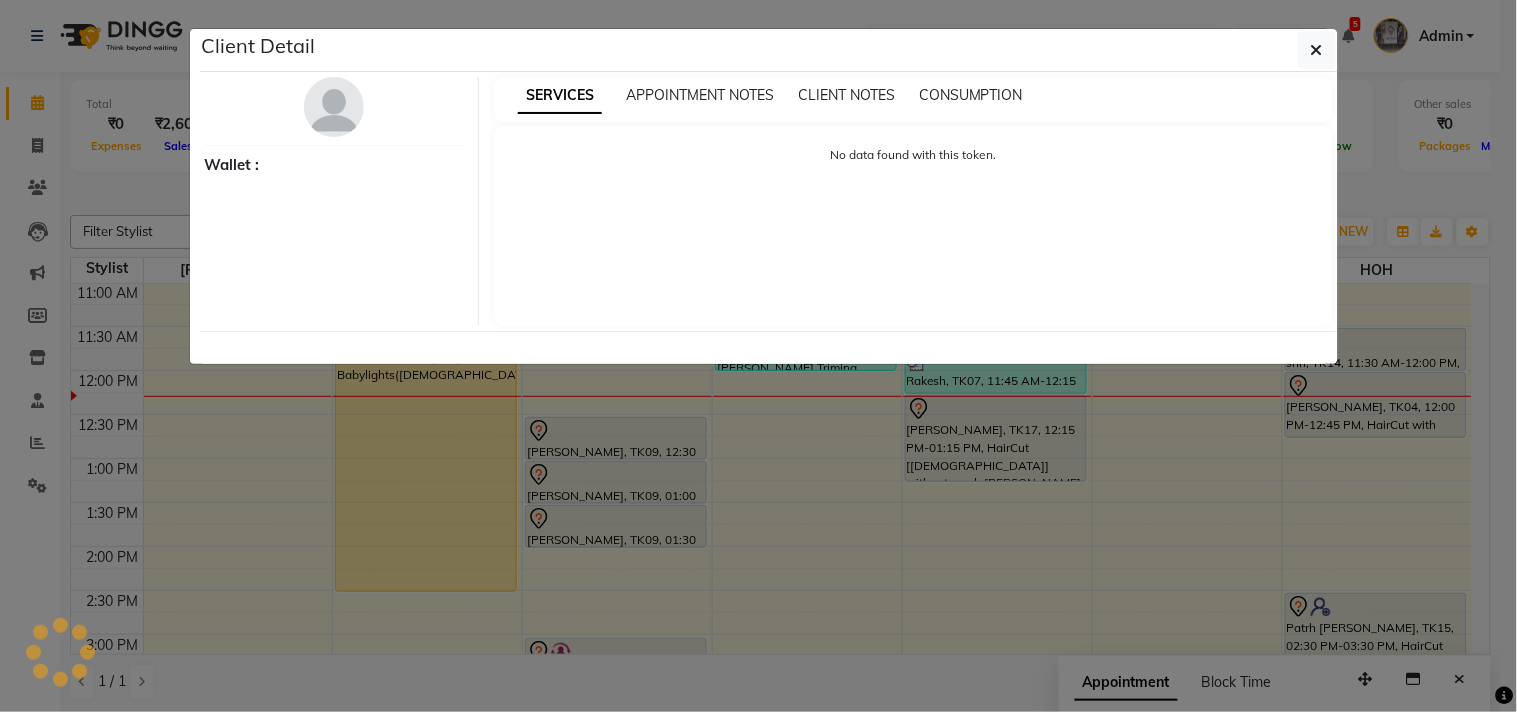 select on "7" 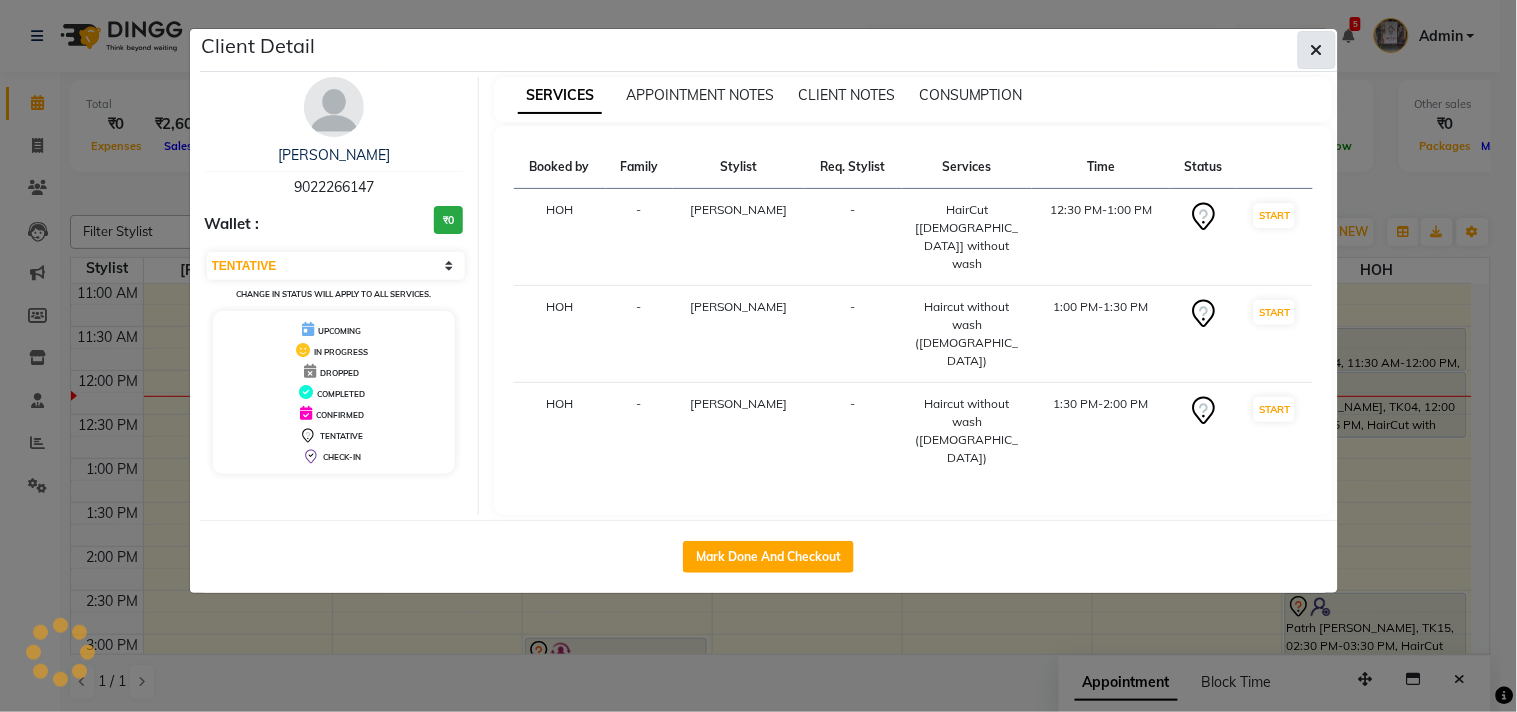 click 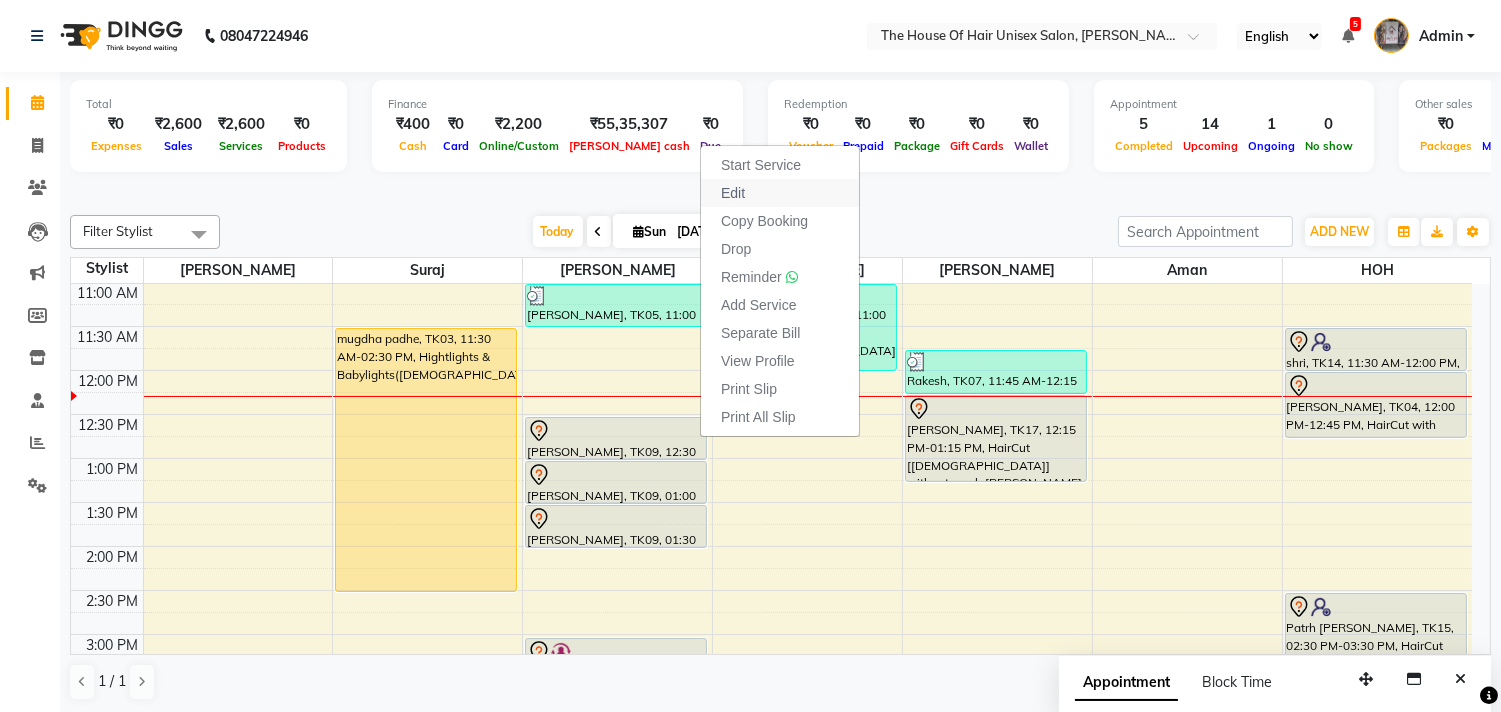 click on "Edit" at bounding box center [733, 193] 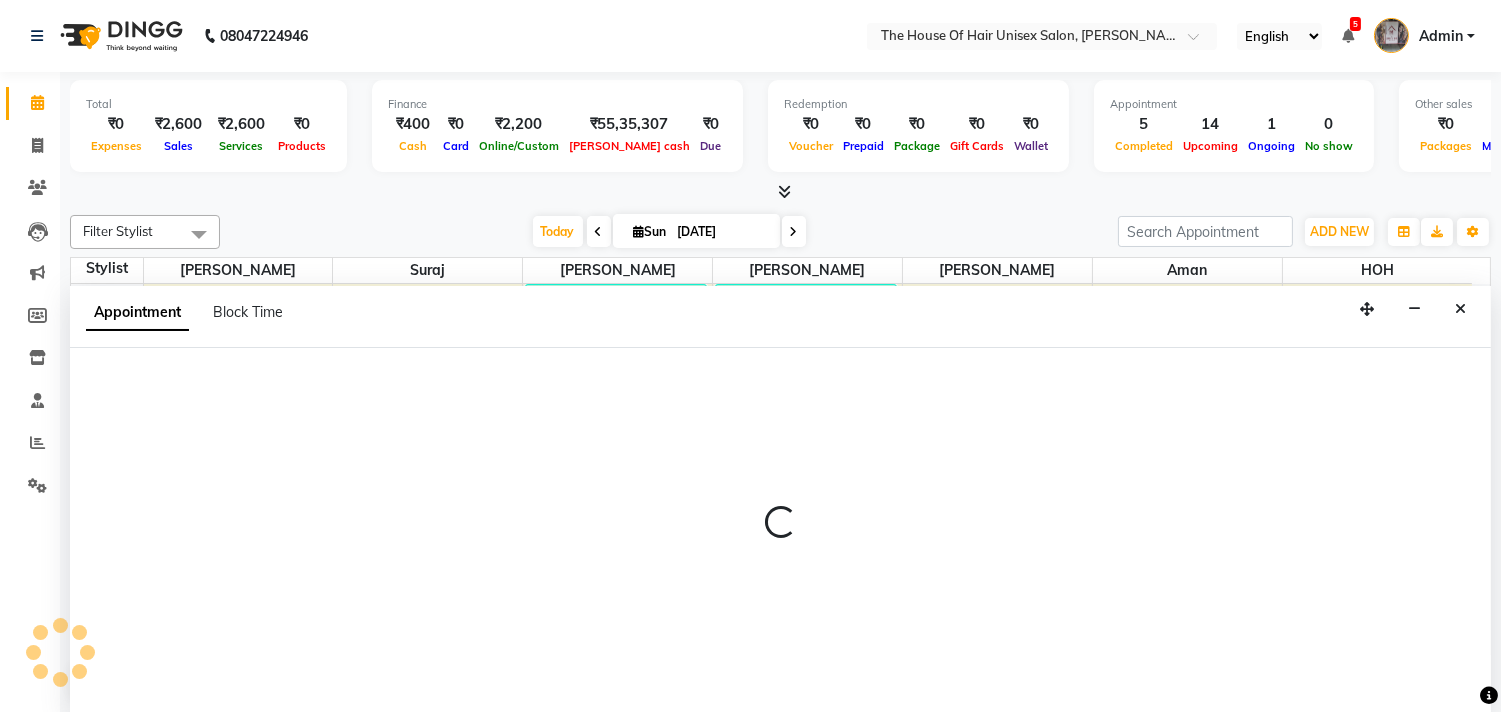 scroll, scrollTop: 1, scrollLeft: 0, axis: vertical 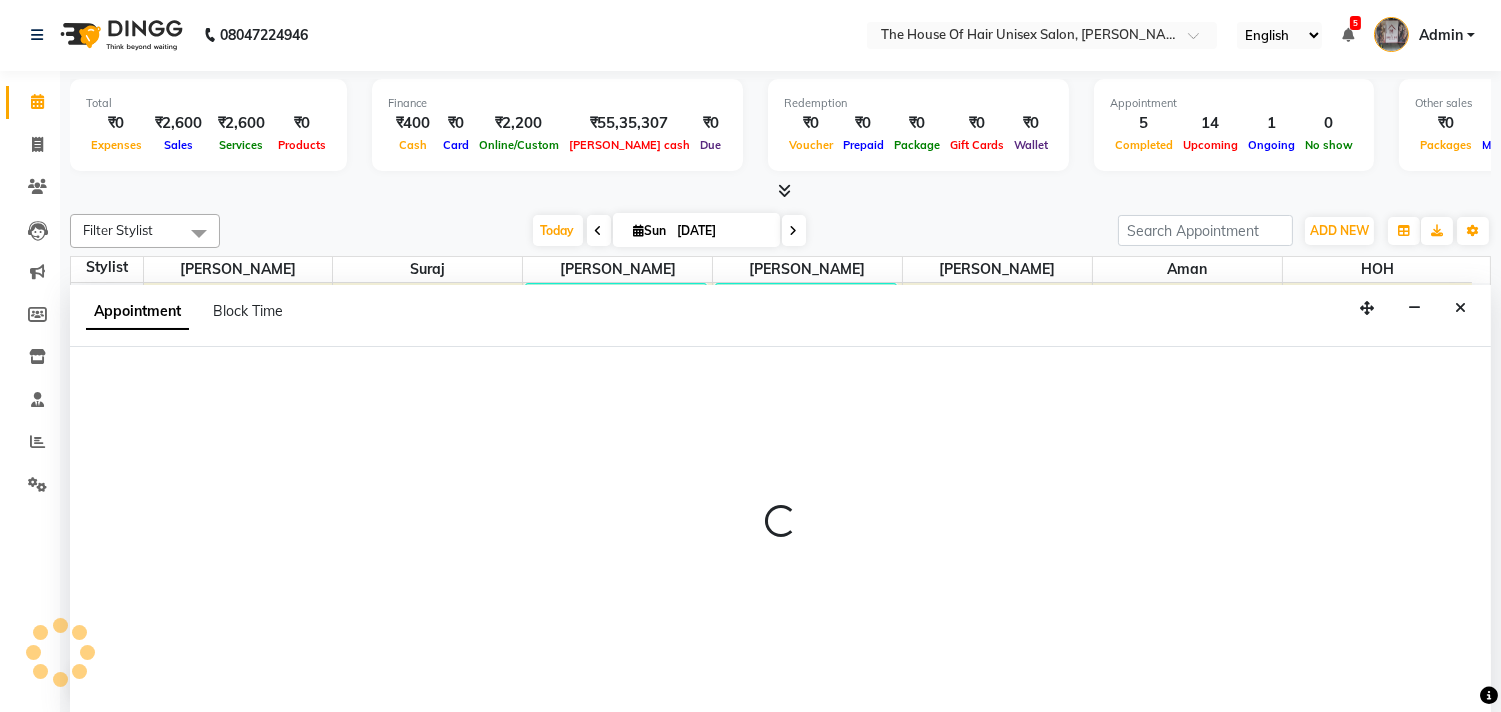 select on "tentative" 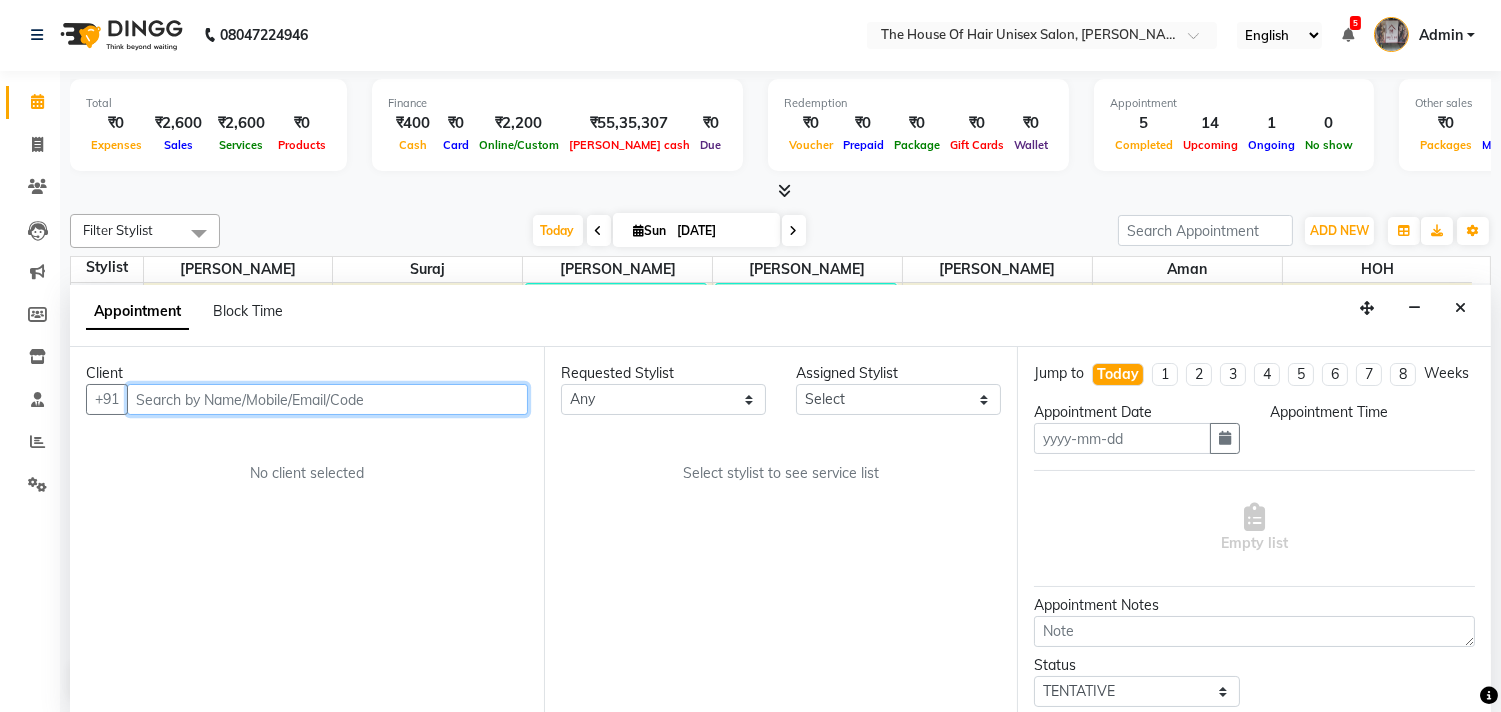 type on "[DATE]" 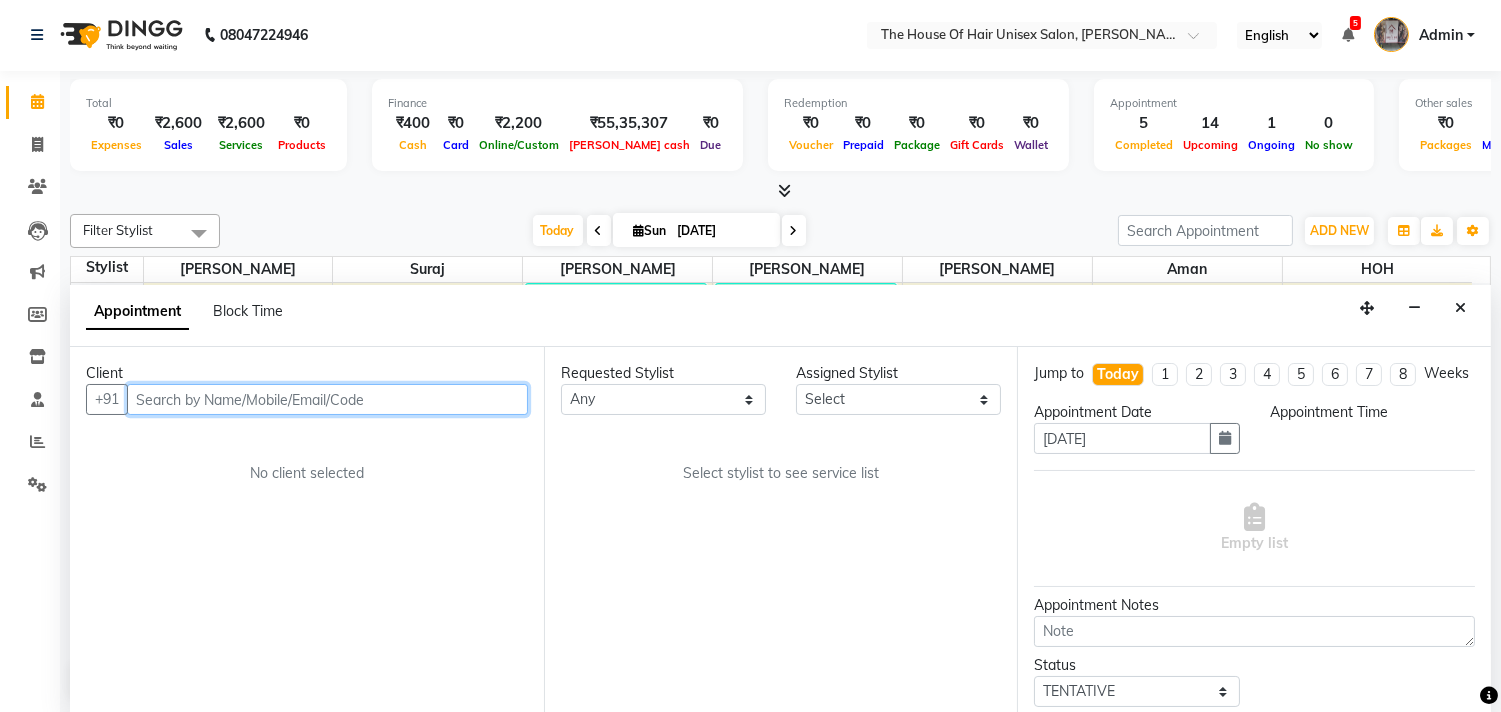 scroll, scrollTop: 0, scrollLeft: 0, axis: both 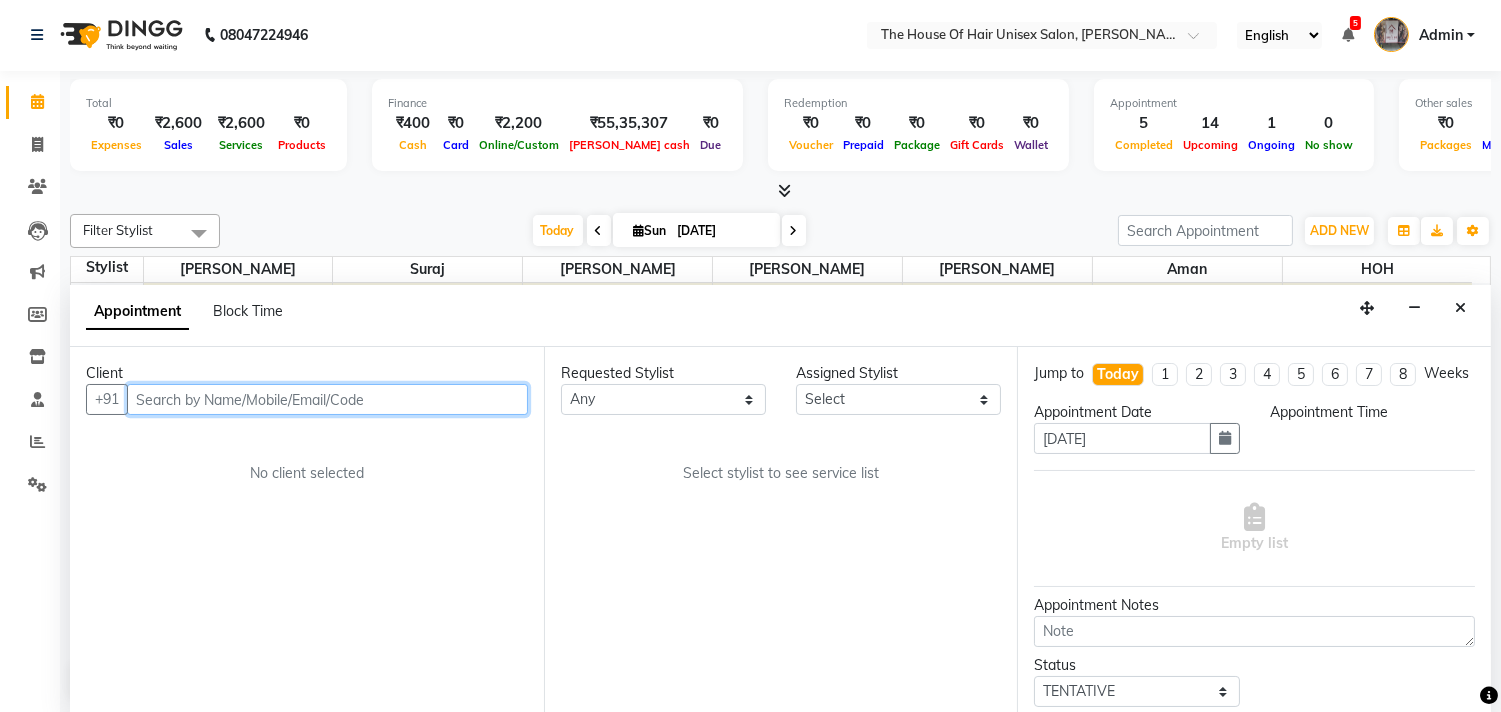 select on "750" 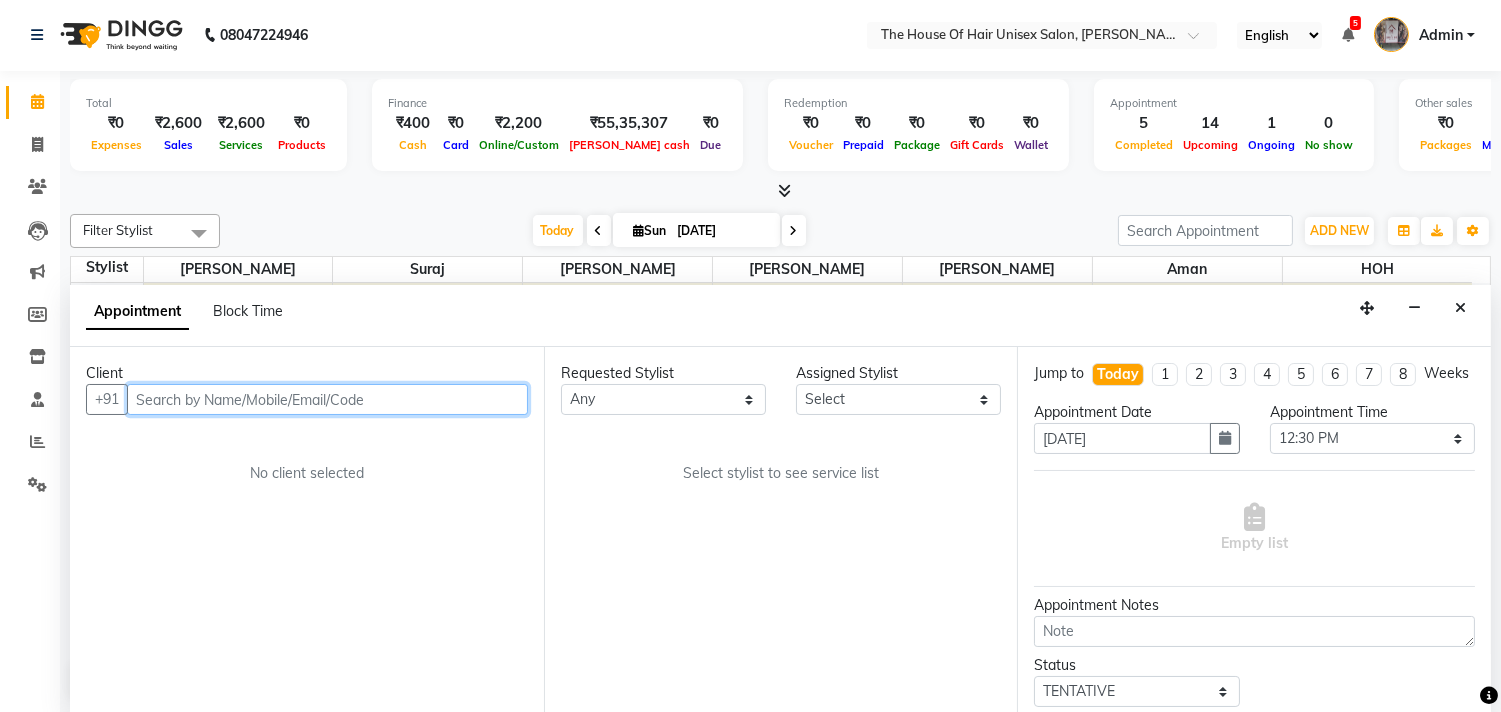 select on "13497" 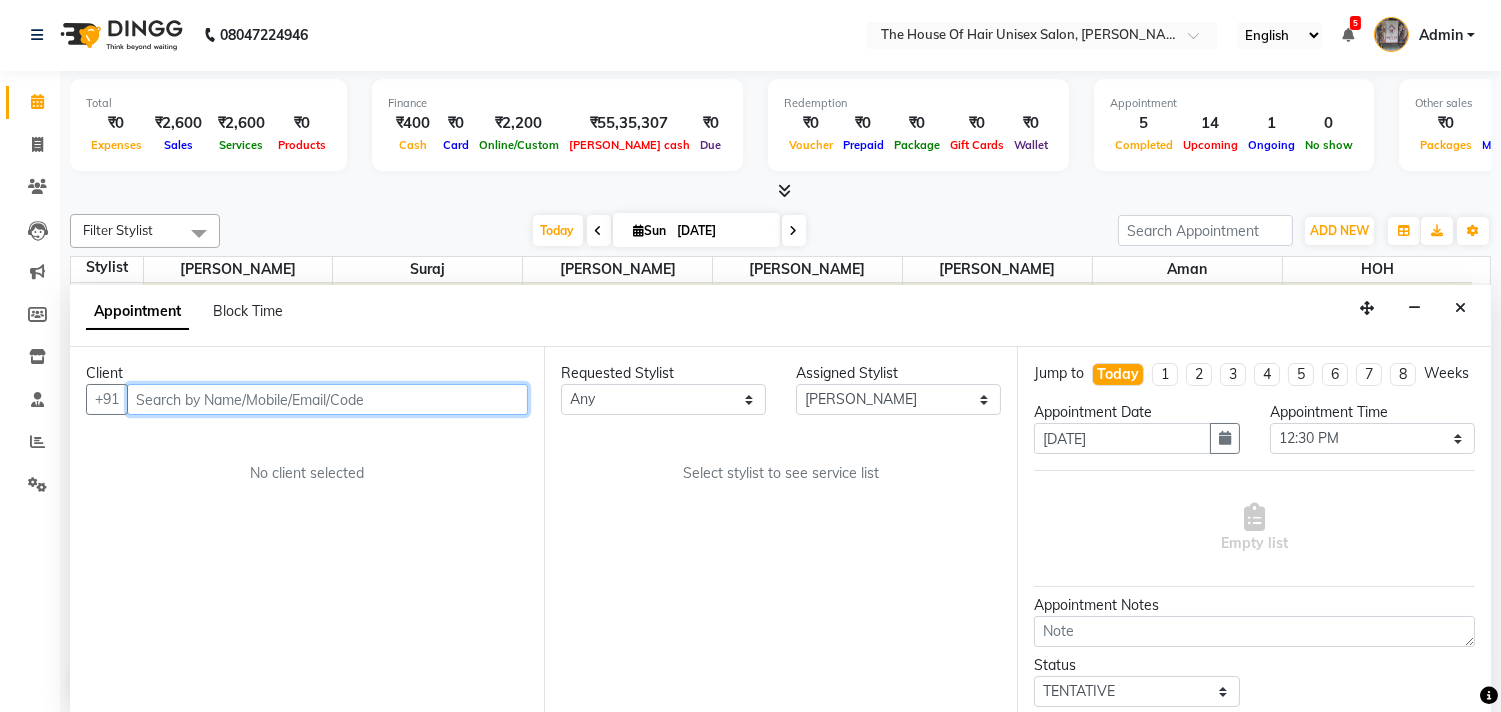 scroll, scrollTop: 443, scrollLeft: 0, axis: vertical 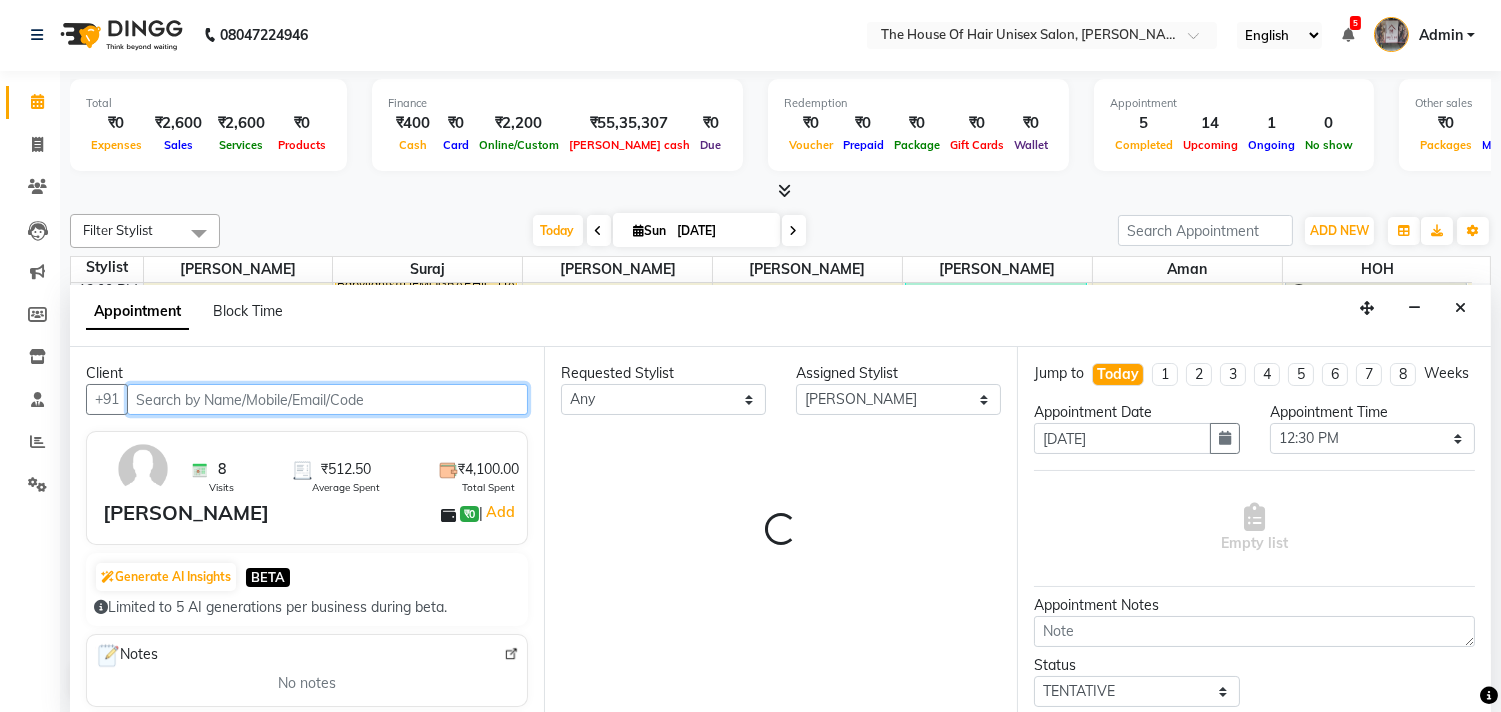 select on "160" 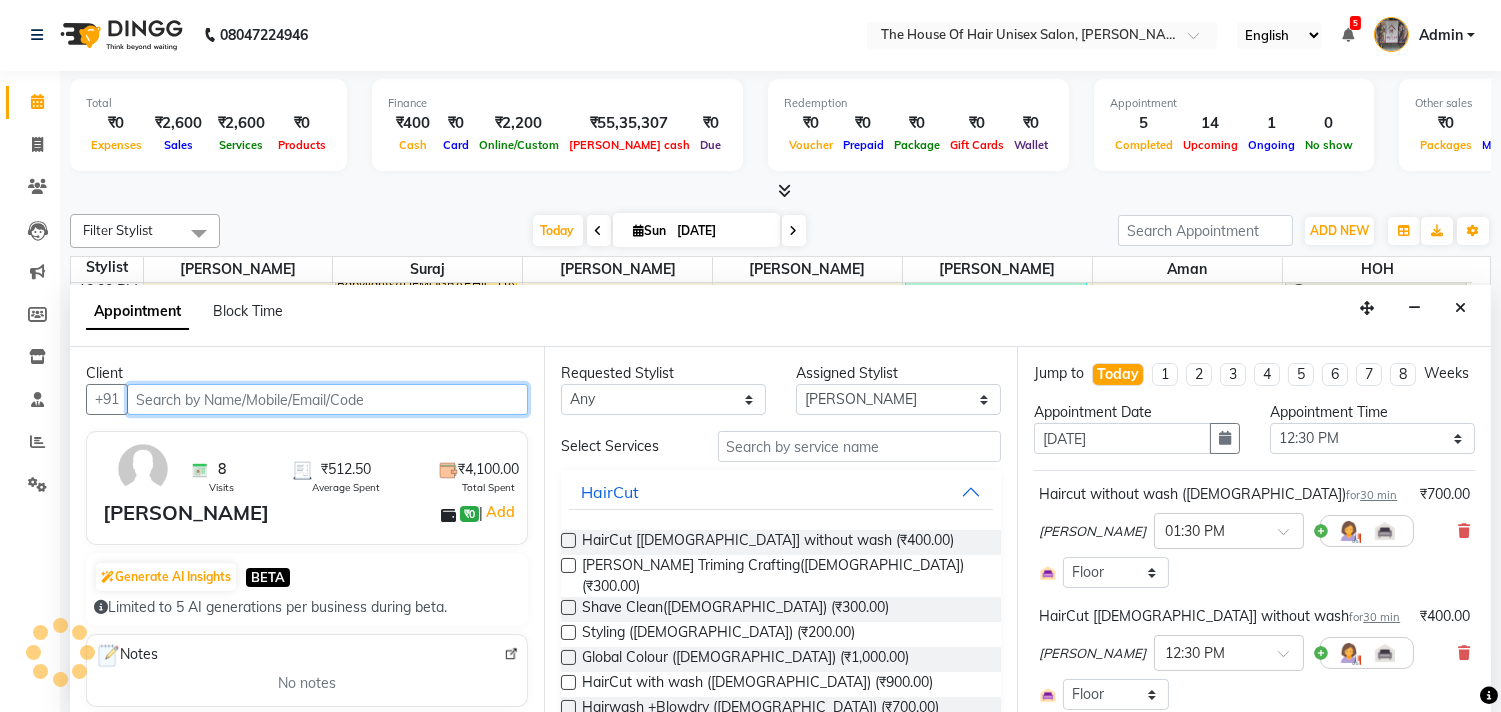 select on "160" 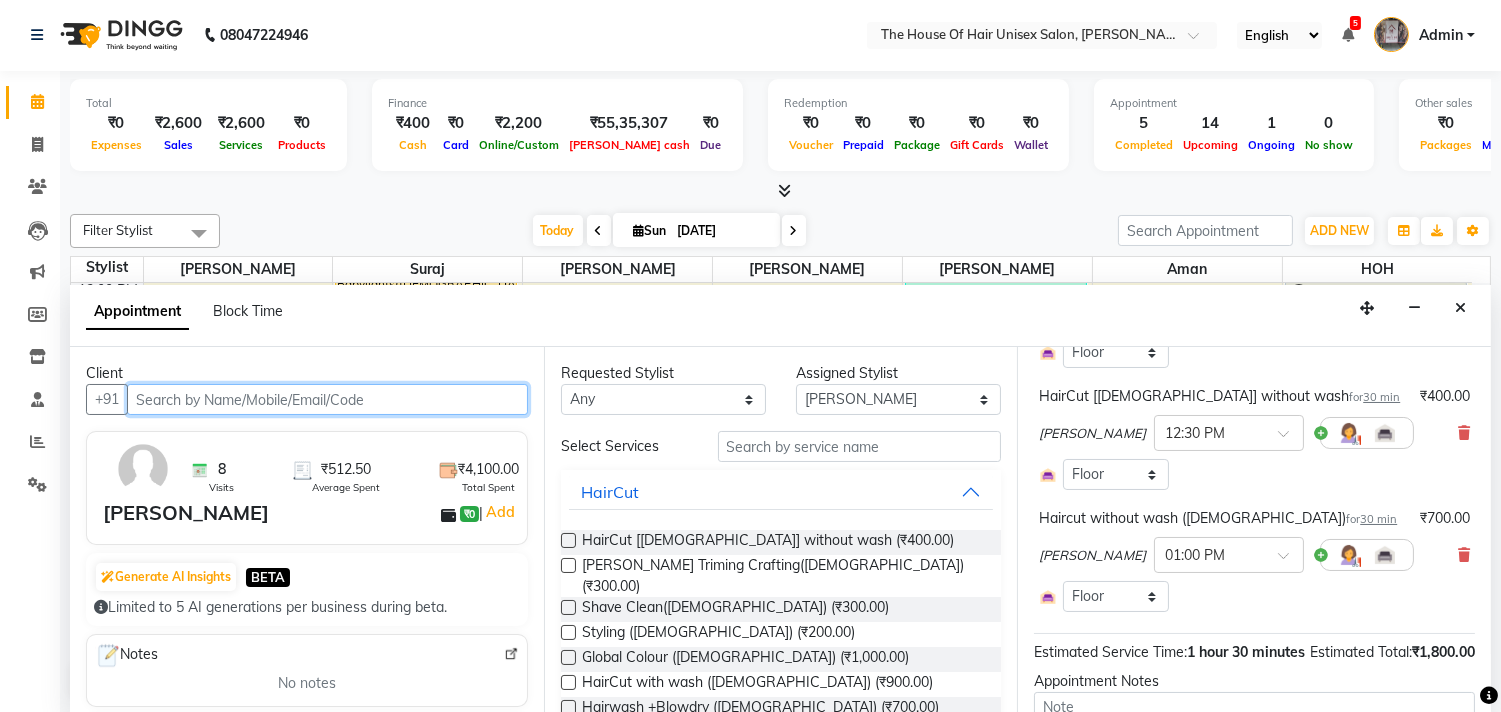 scroll, scrollTop: 226, scrollLeft: 0, axis: vertical 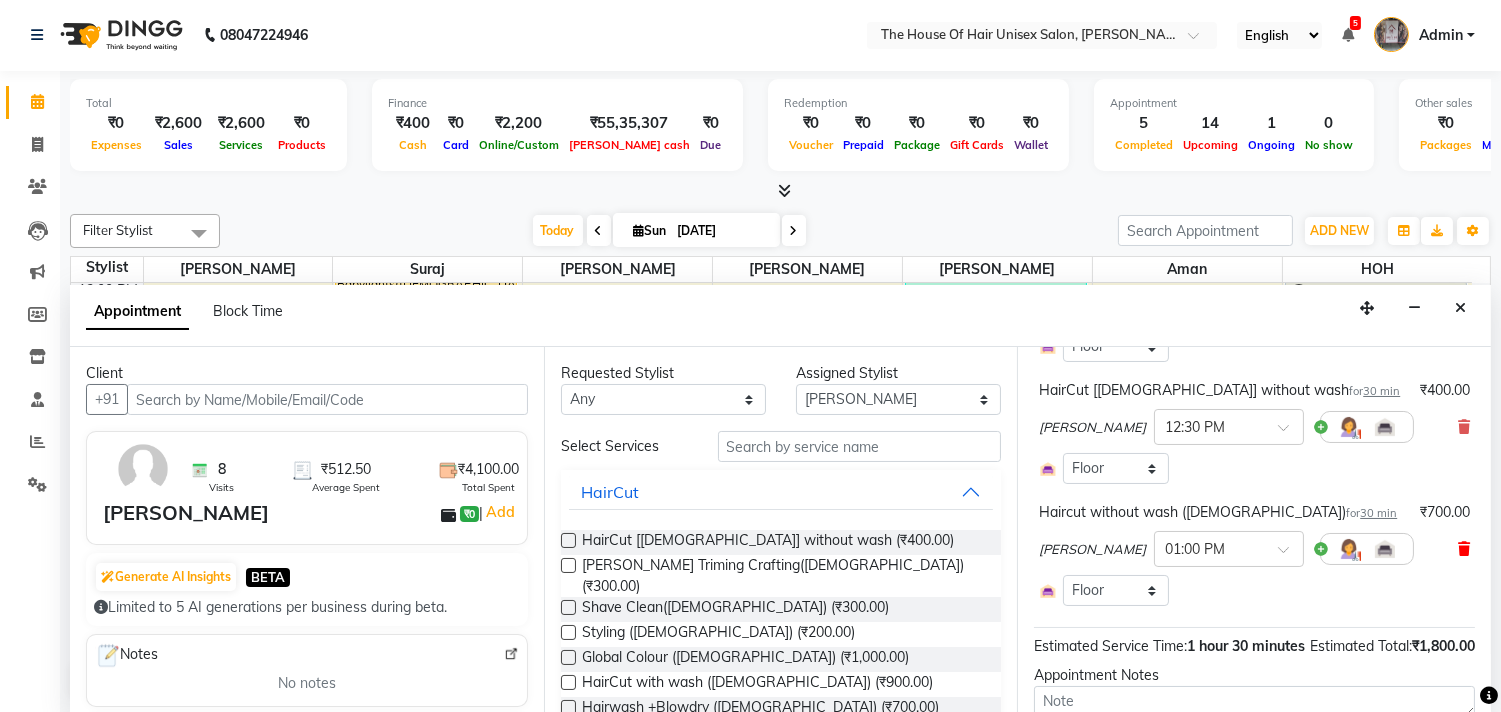 click at bounding box center (1464, 549) 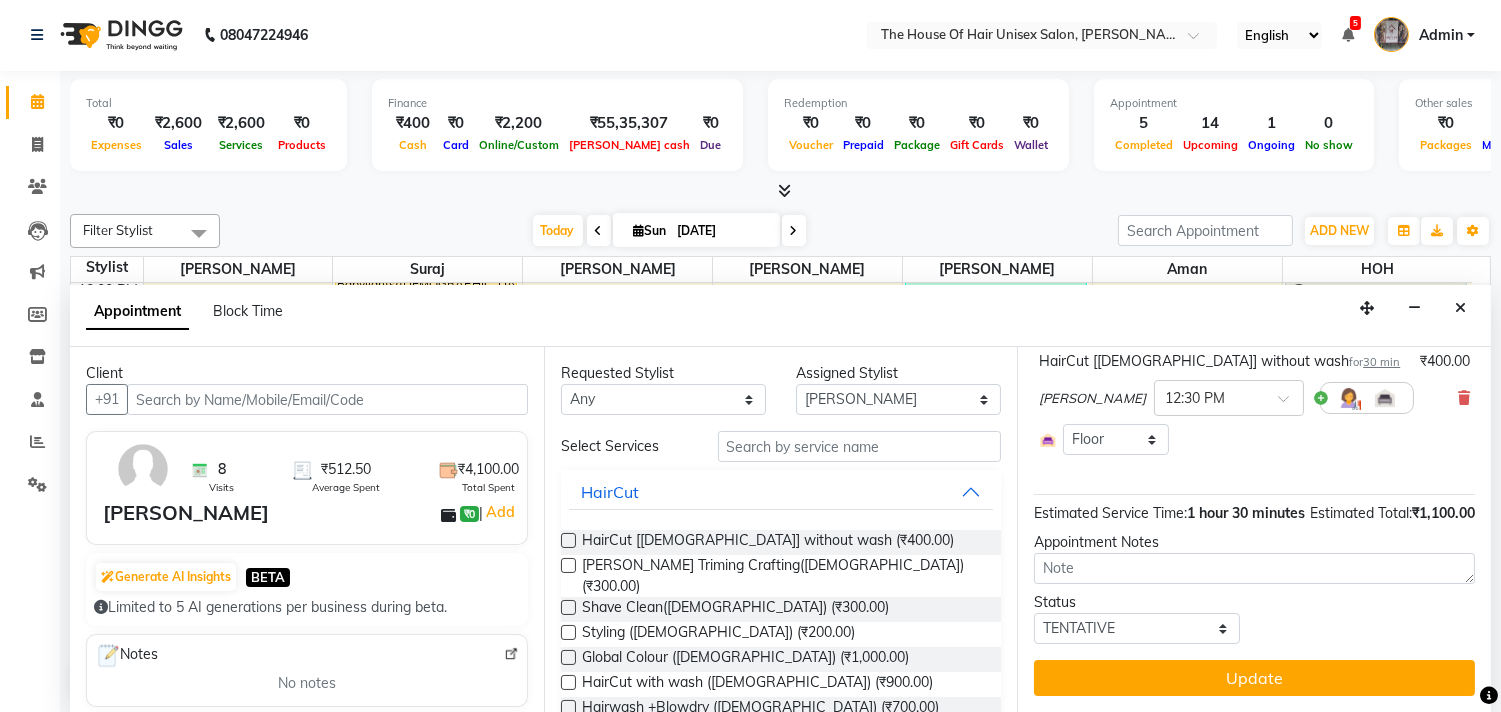 scroll, scrollTop: 294, scrollLeft: 0, axis: vertical 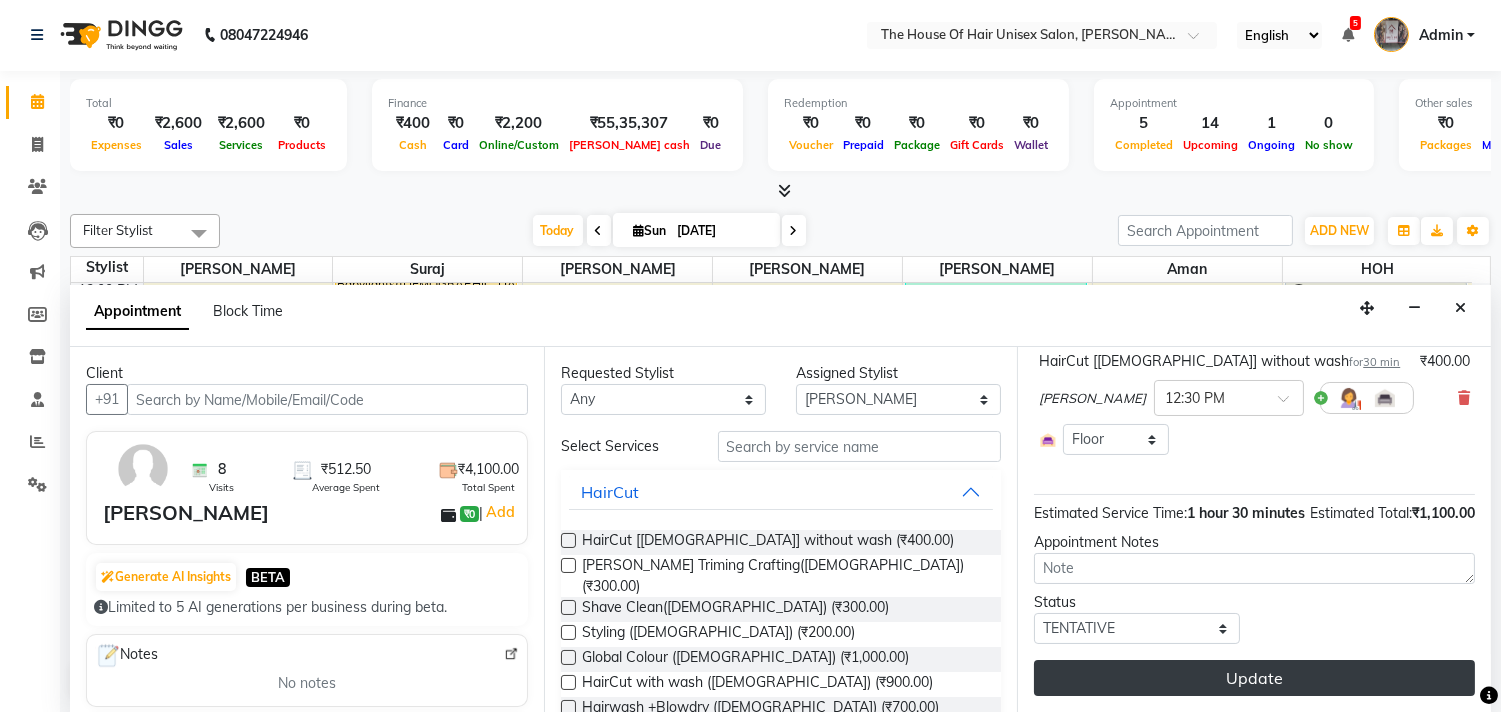 click on "Update" at bounding box center [1254, 678] 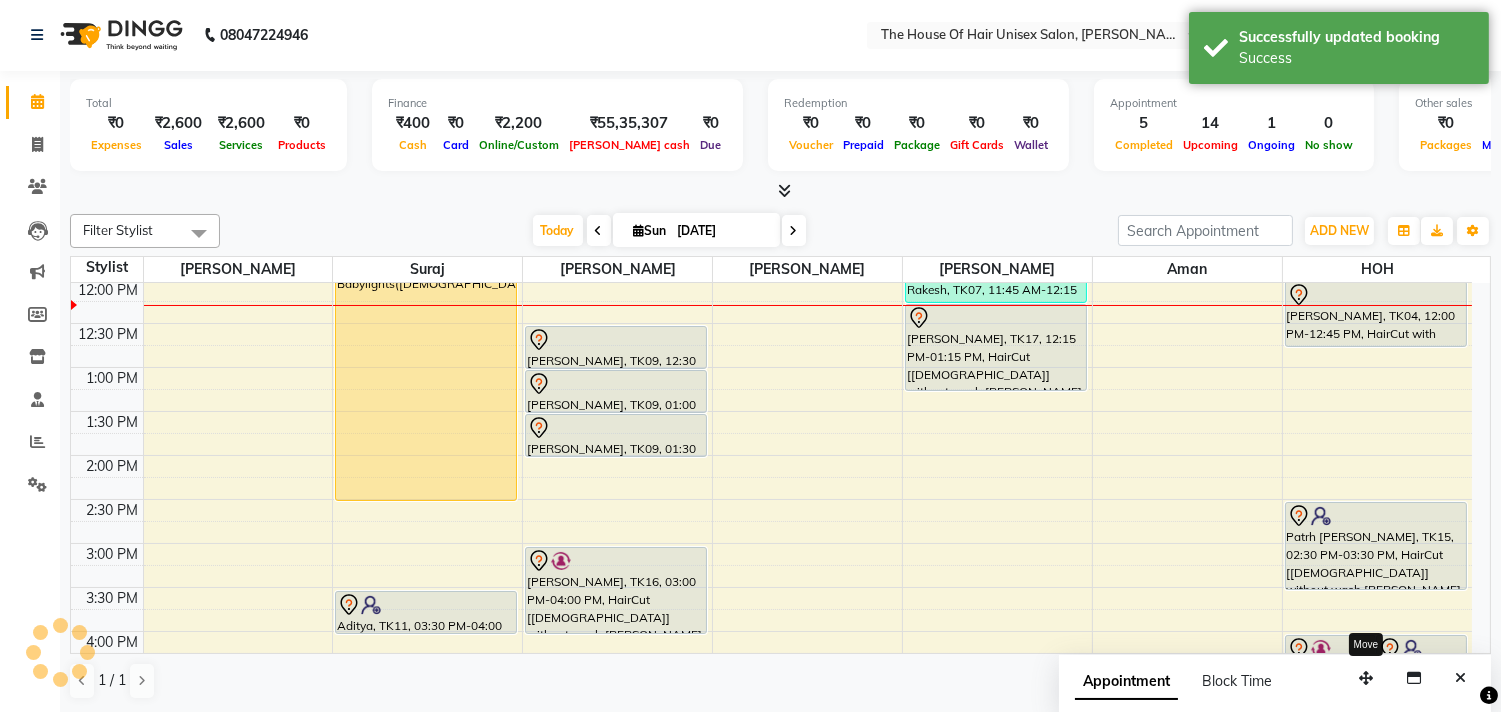 scroll, scrollTop: 0, scrollLeft: 0, axis: both 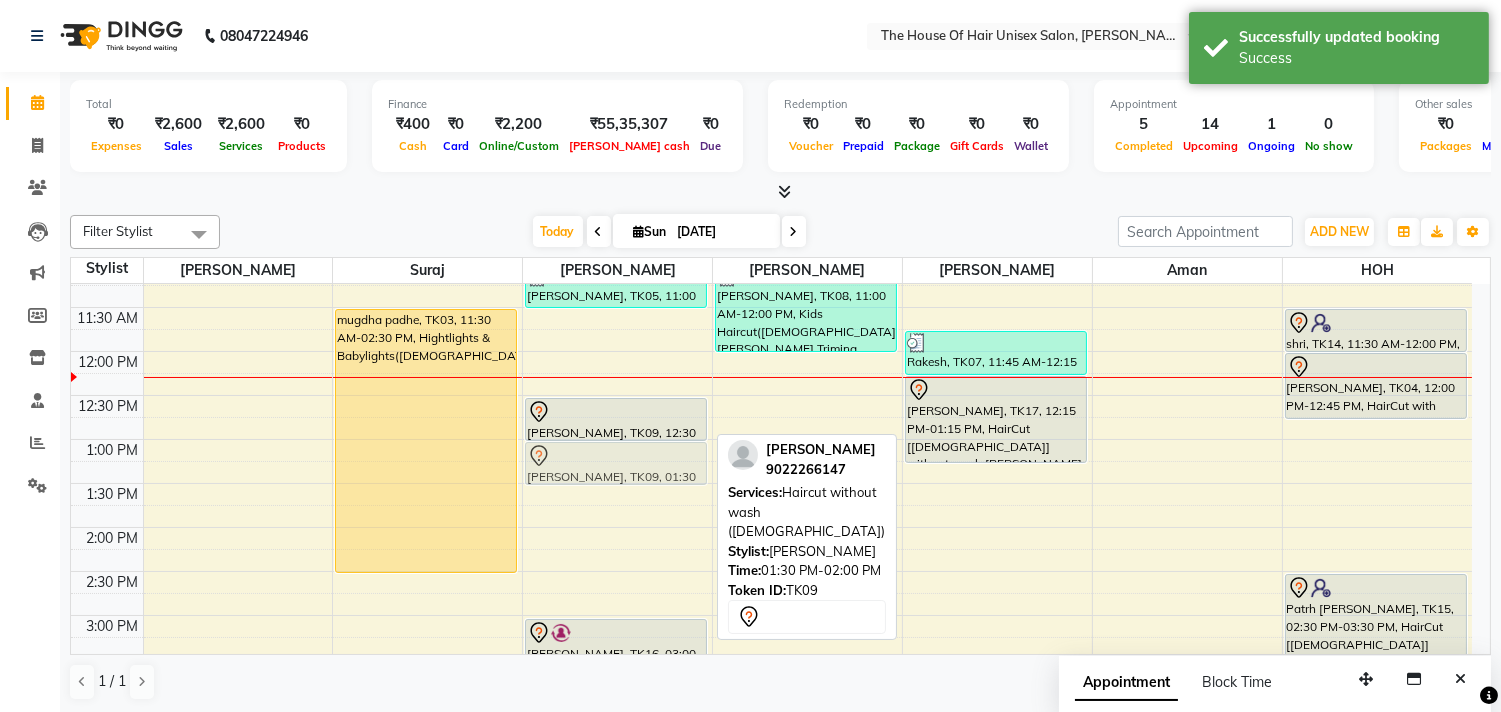 drag, startPoint x: 625, startPoint y: 504, endPoint x: 623, endPoint y: 457, distance: 47.042534 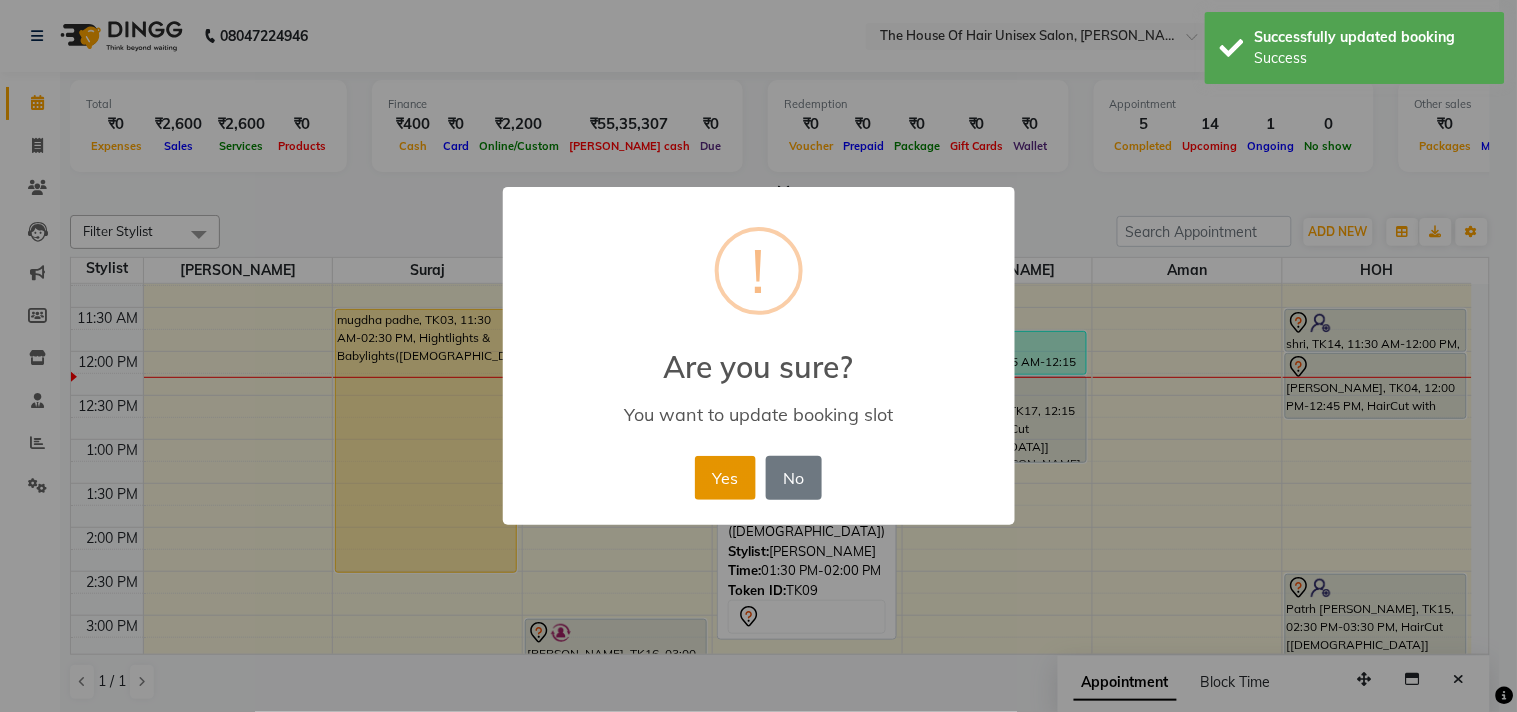 click on "Yes" at bounding box center [725, 478] 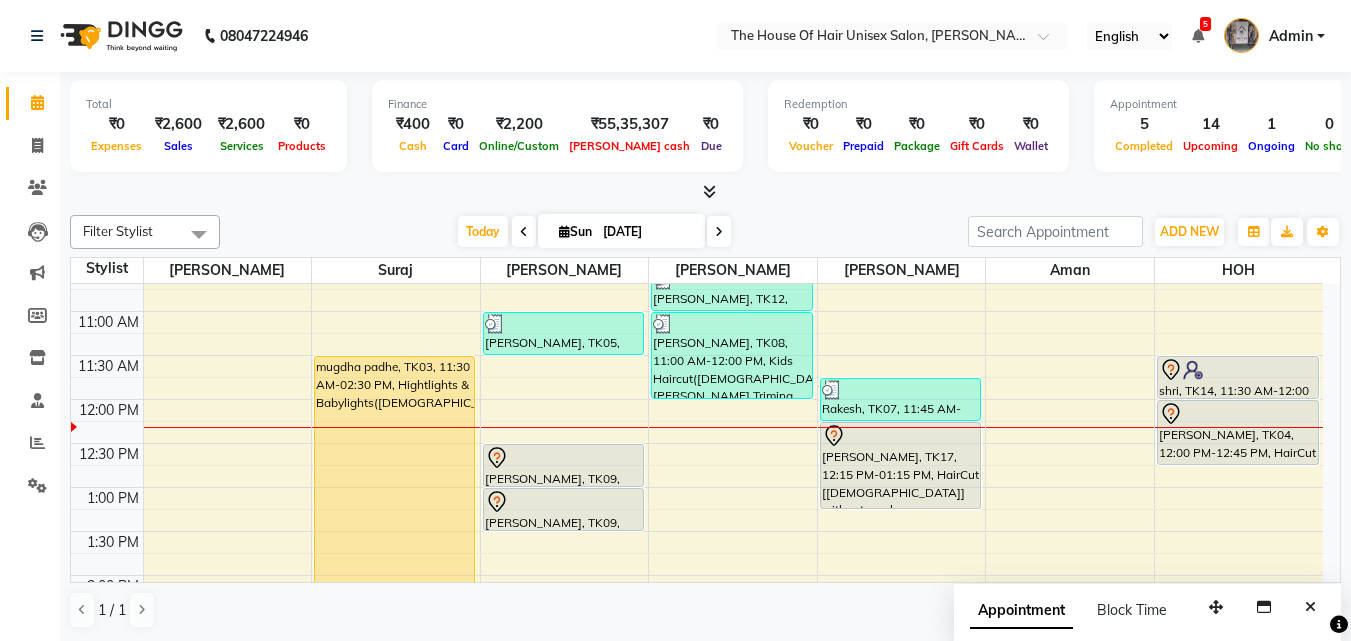 scroll, scrollTop: 359, scrollLeft: 0, axis: vertical 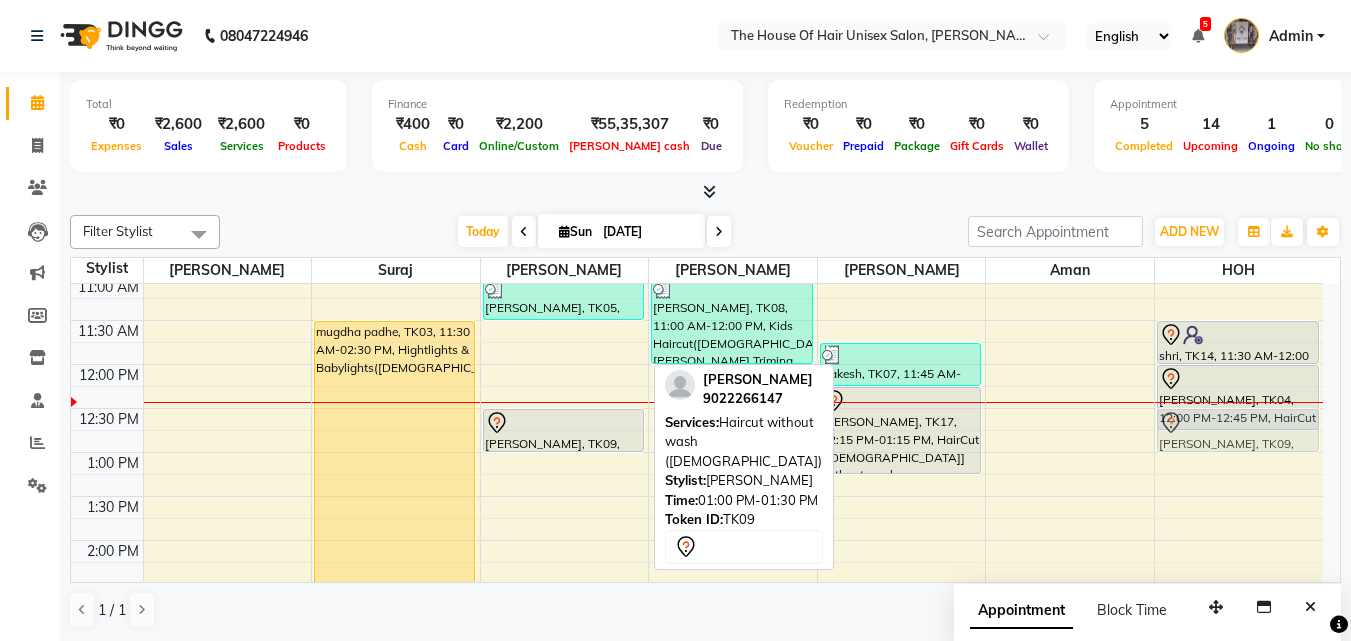 drag, startPoint x: 577, startPoint y: 471, endPoint x: 1205, endPoint y: 428, distance: 629.4704 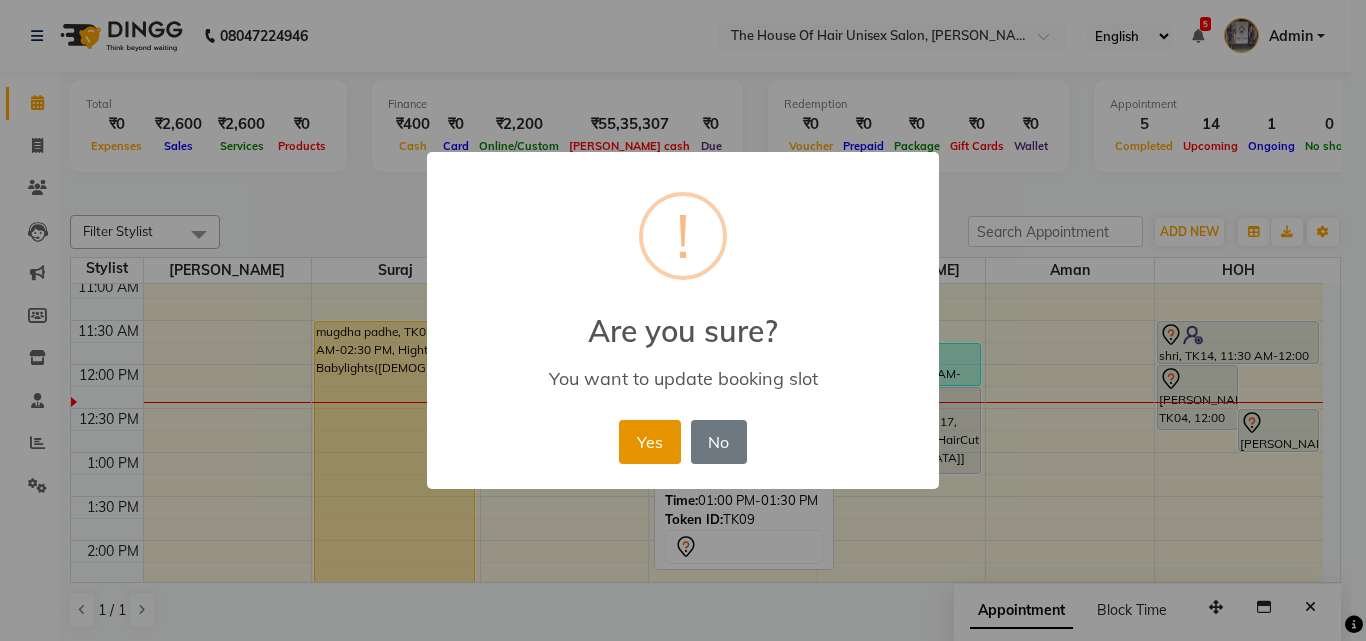 click on "Yes" at bounding box center (649, 442) 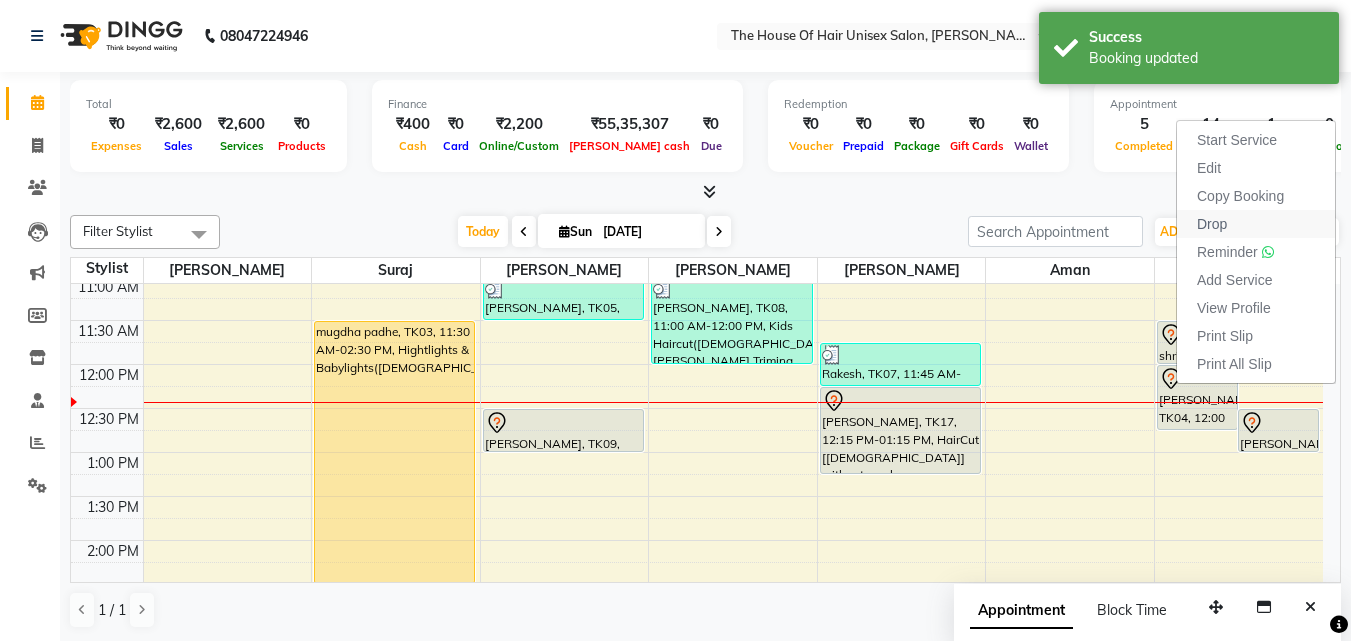 click on "Drop" at bounding box center [1212, 224] 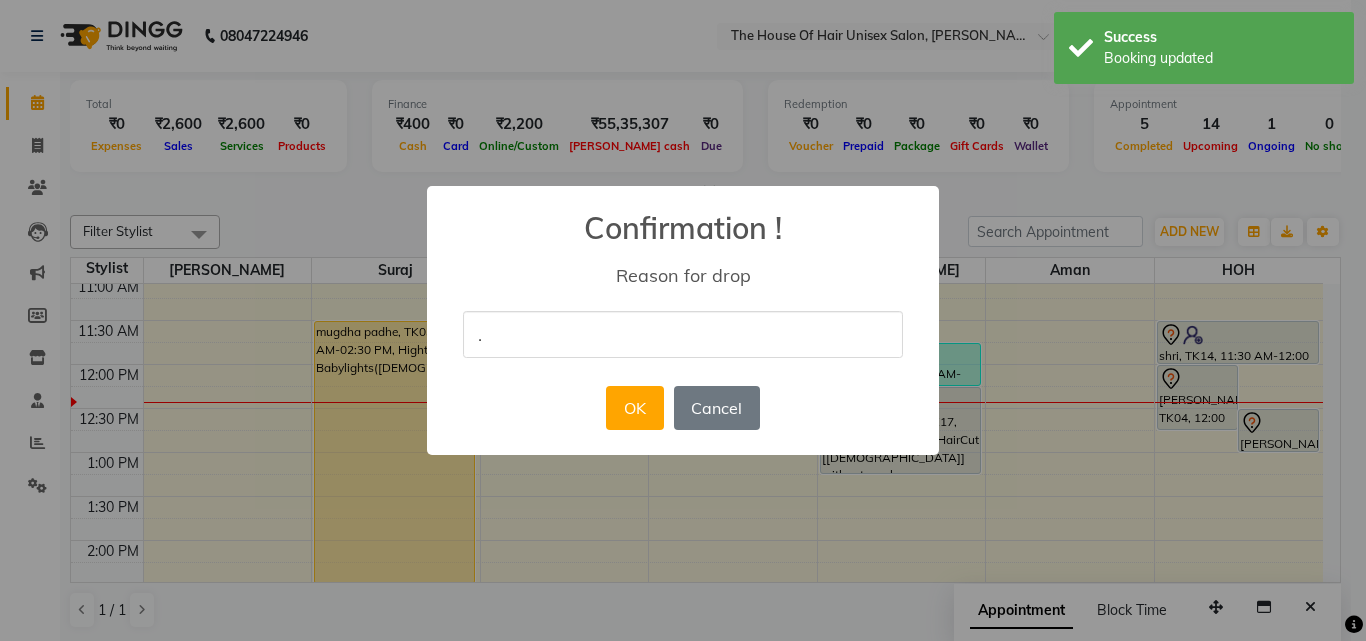 type on "." 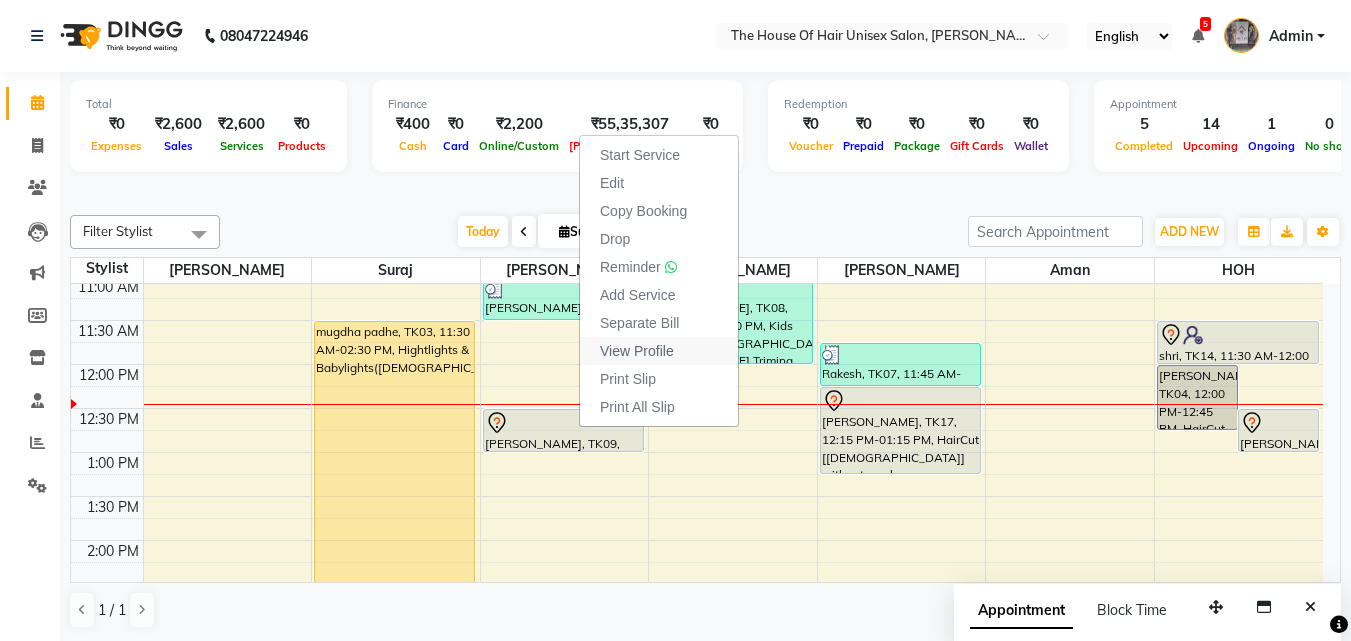 click on "View Profile" at bounding box center [637, 351] 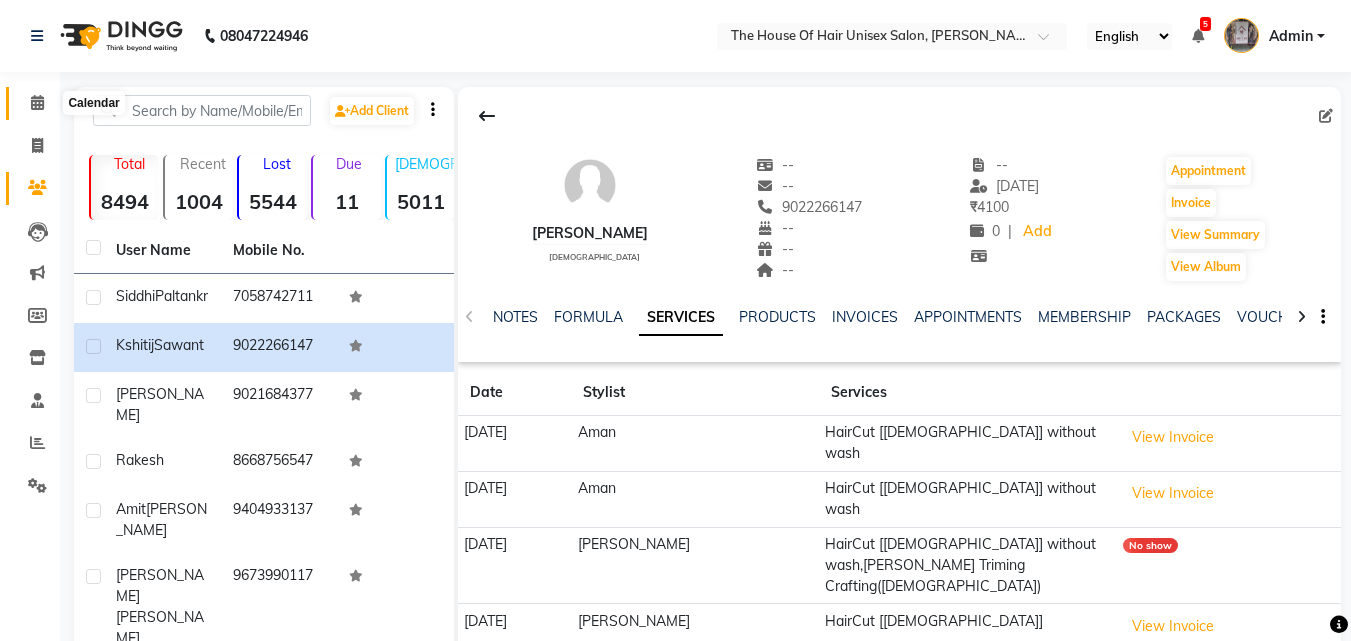 click 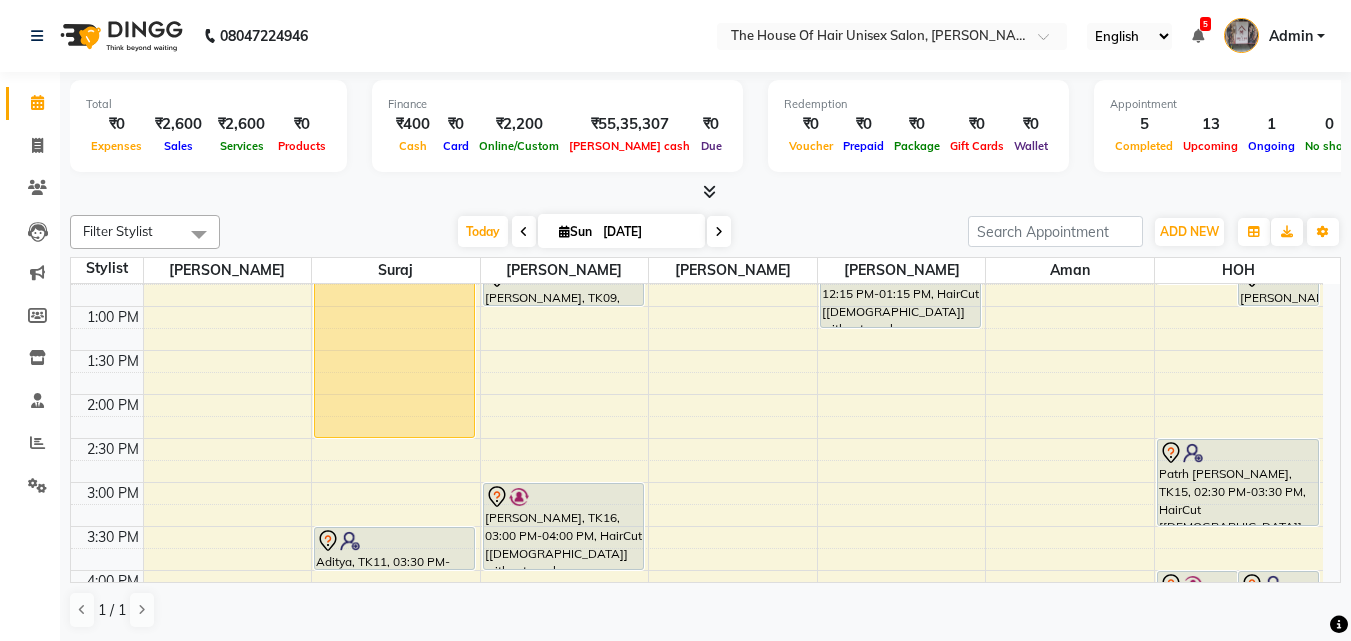 scroll, scrollTop: 516, scrollLeft: 0, axis: vertical 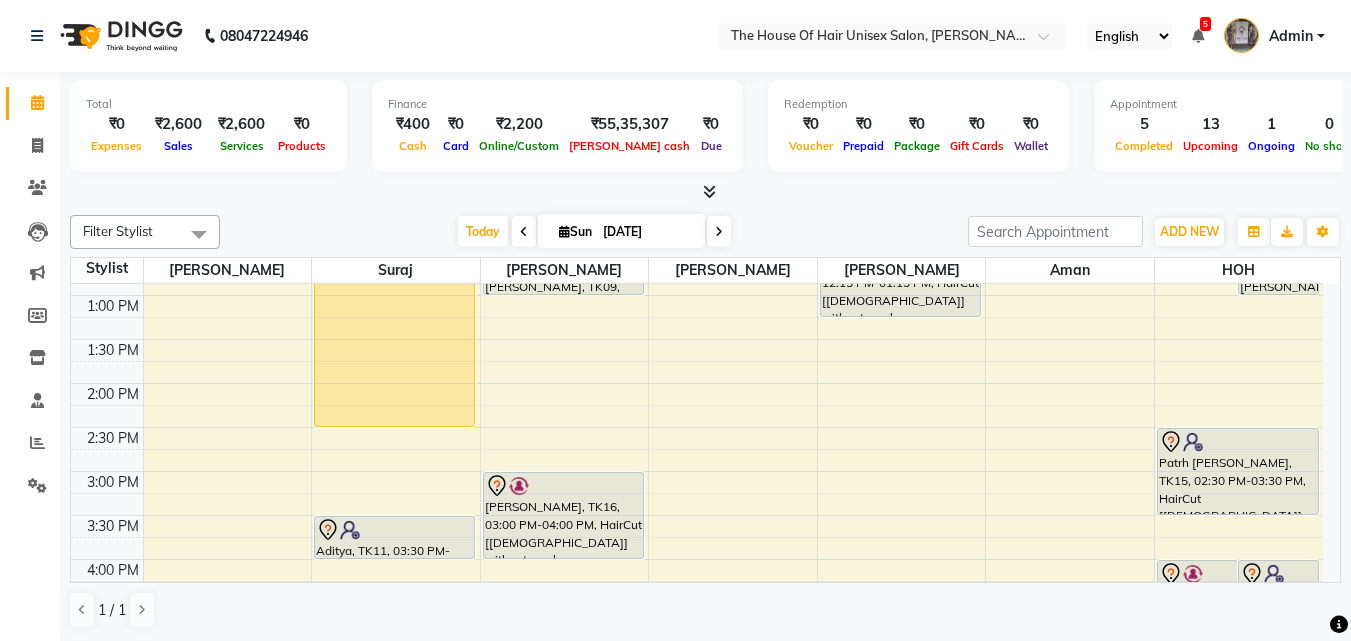 click at bounding box center (733, 482) 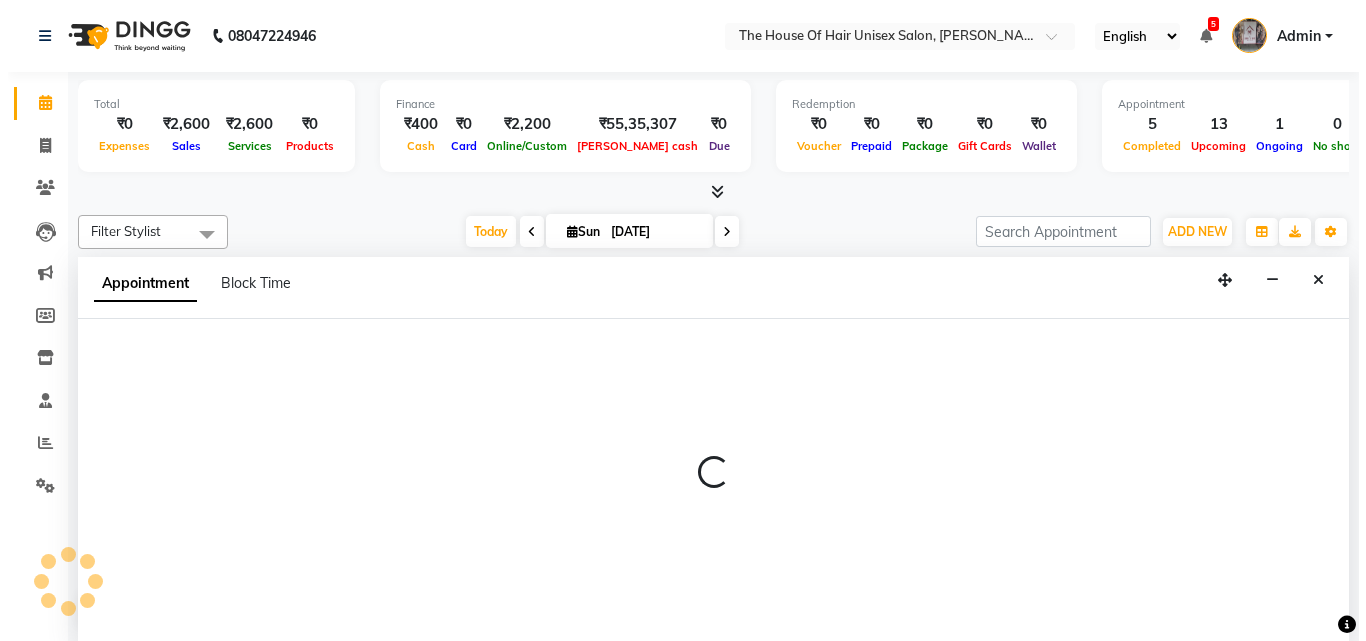 scroll, scrollTop: 1, scrollLeft: 0, axis: vertical 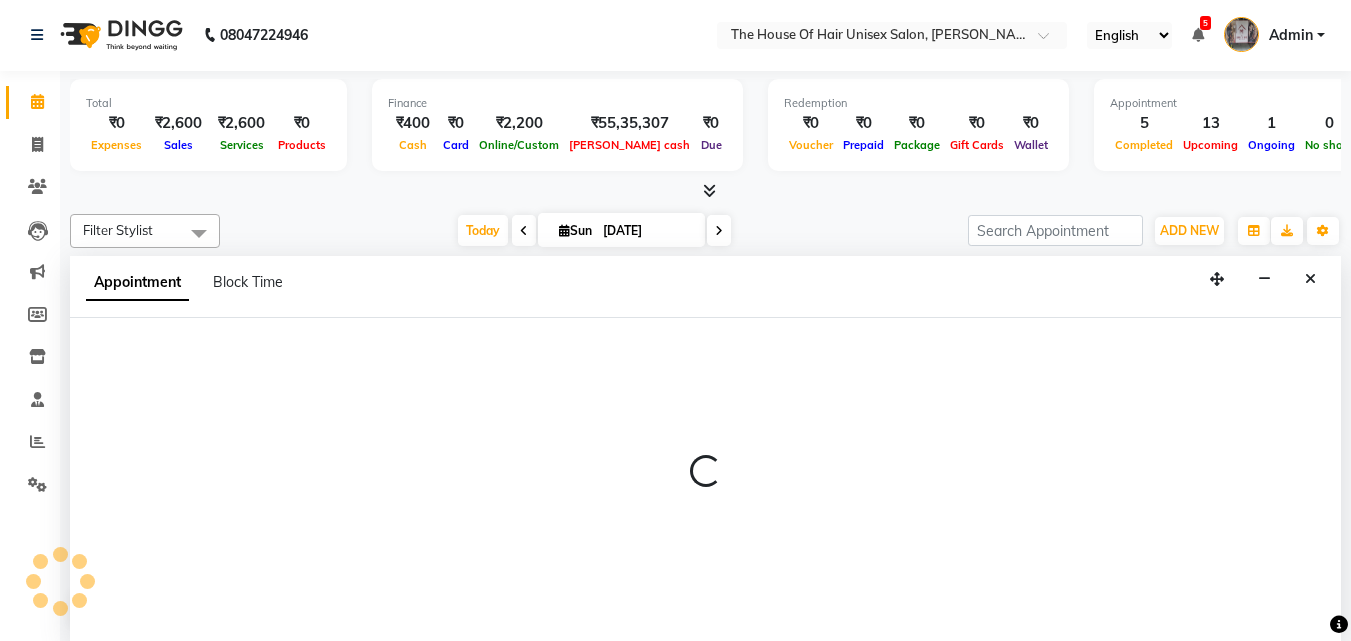 select on "68981" 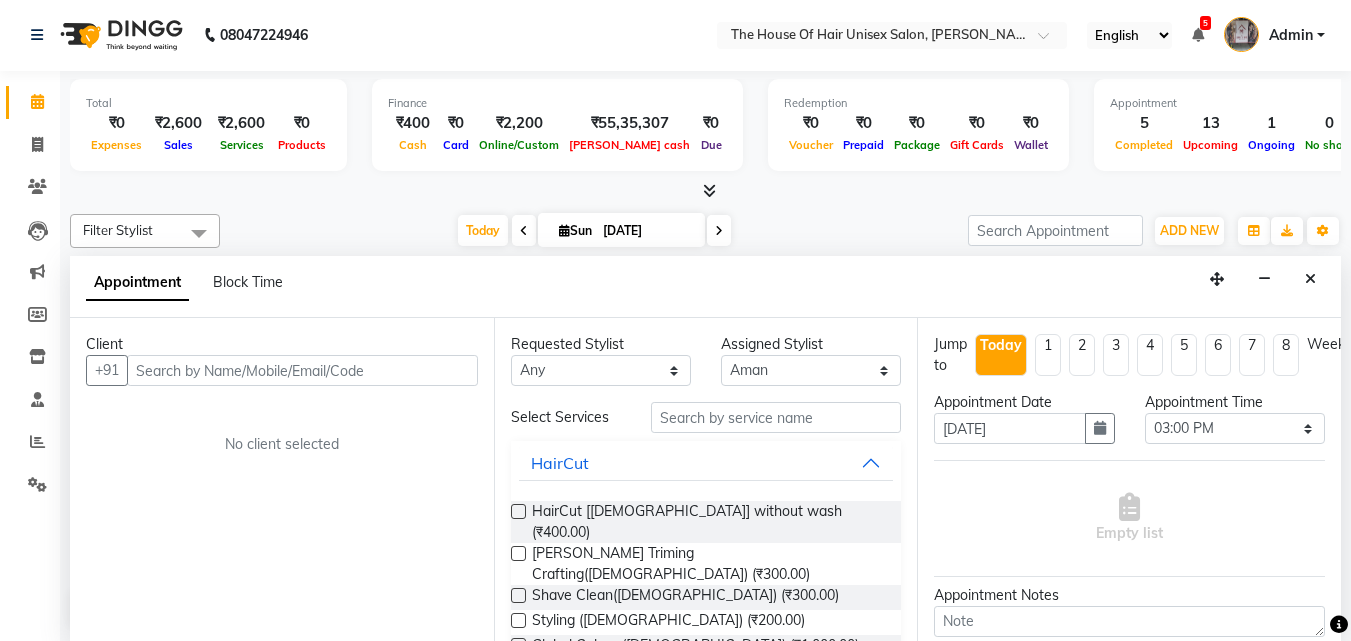 click at bounding box center [302, 370] 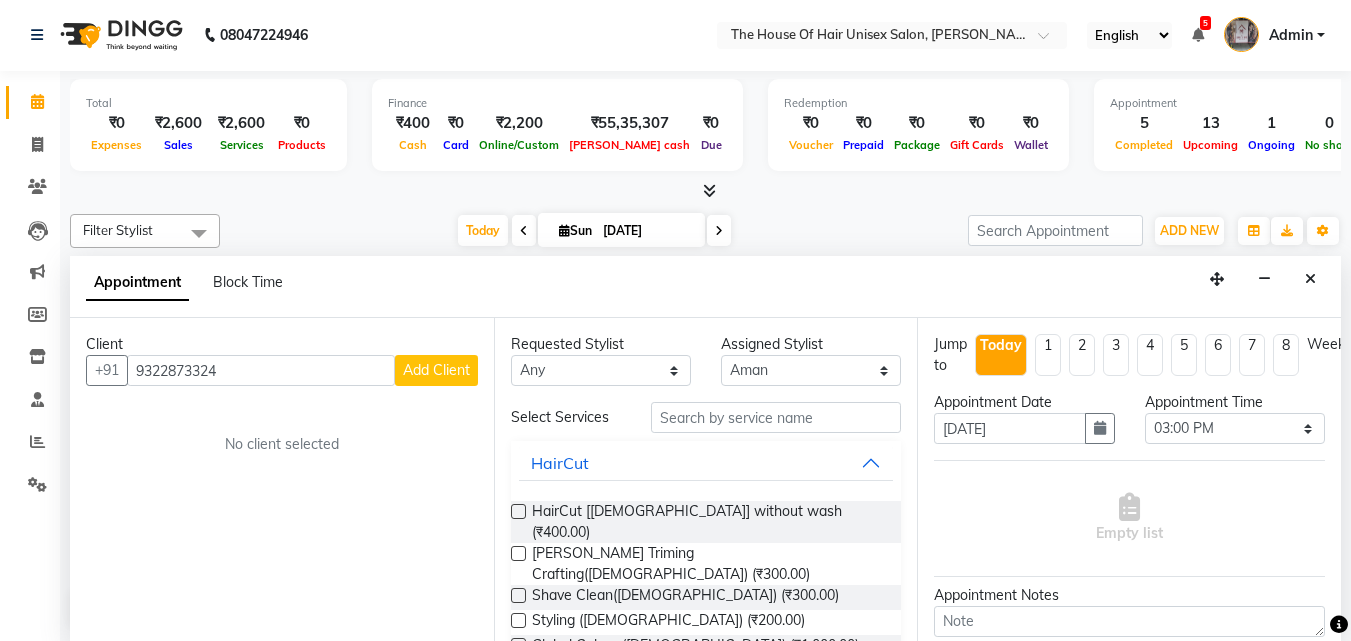 type on "9322873324" 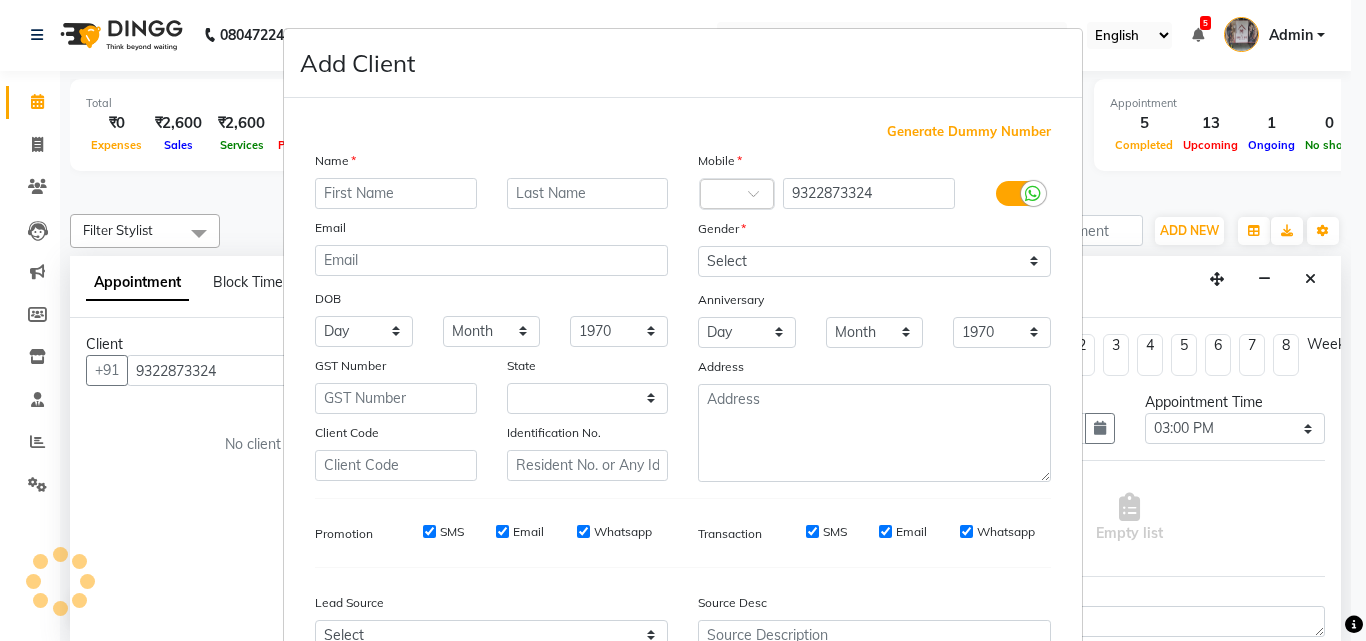 select on "22" 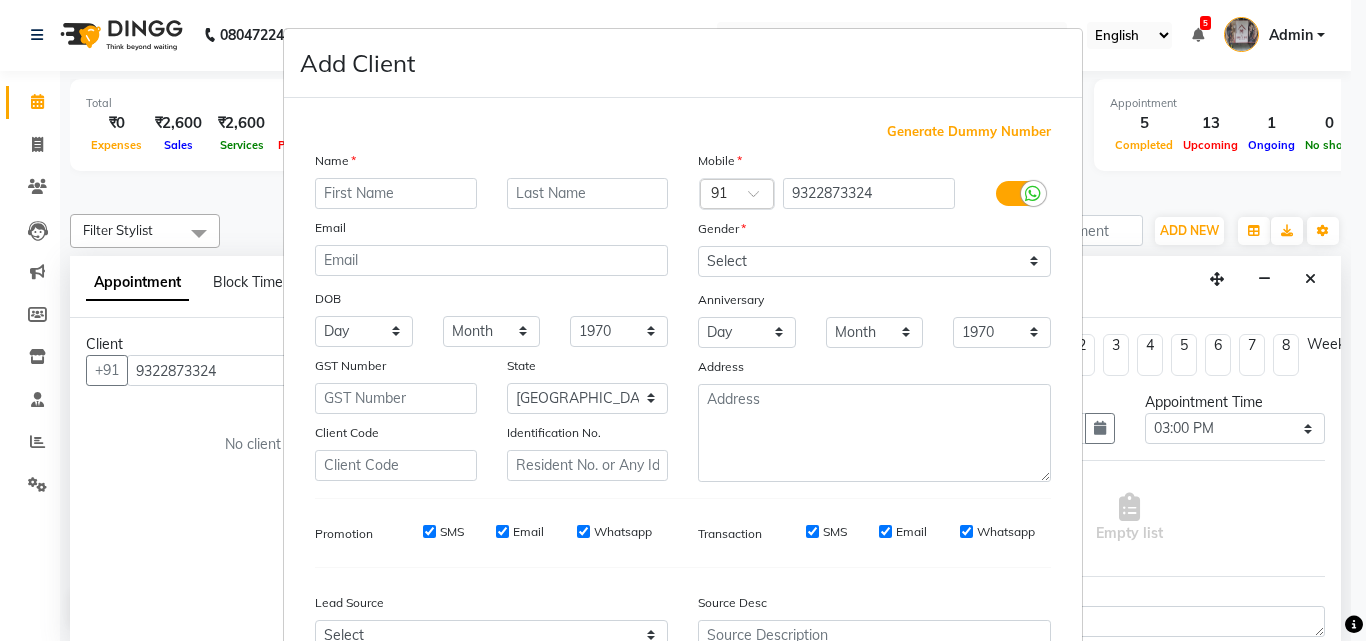 click at bounding box center [396, 193] 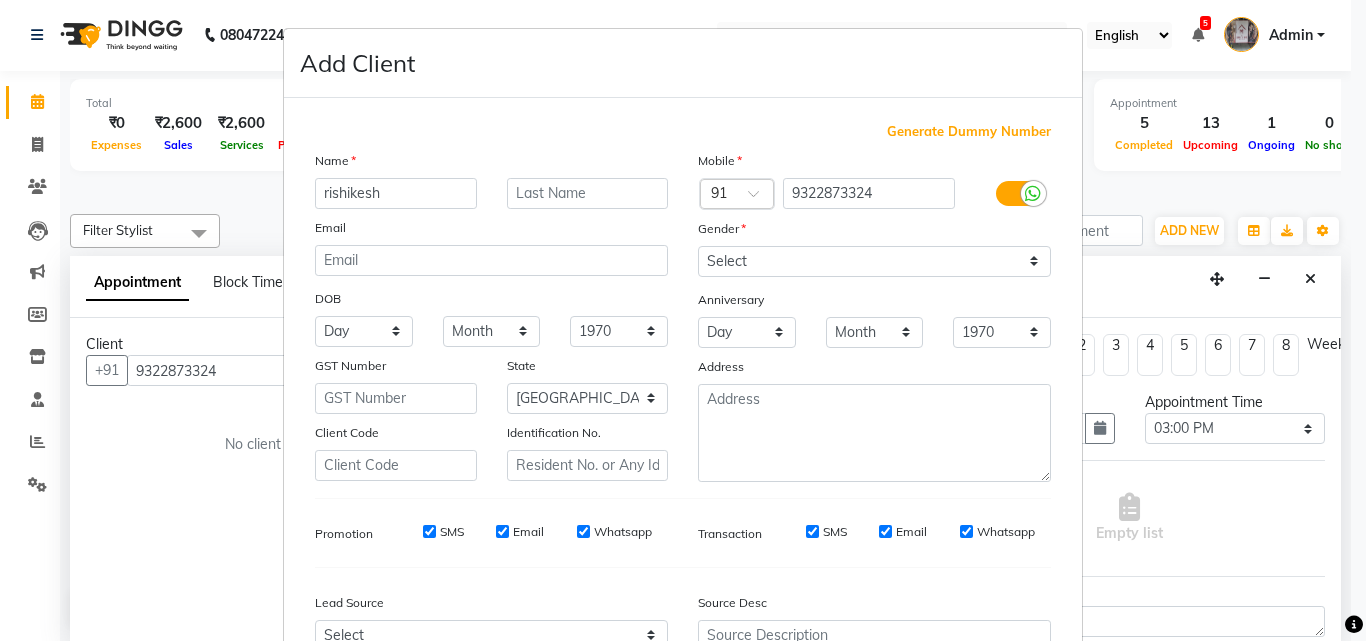 type on "rishikesh" 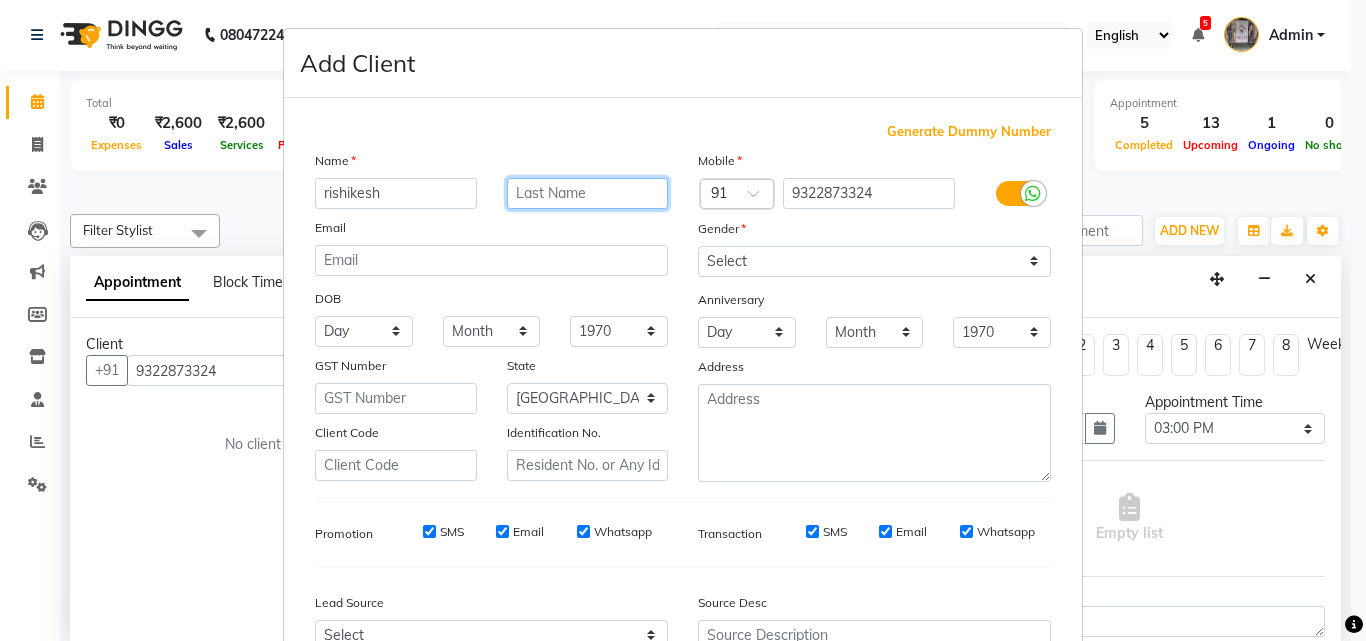 click at bounding box center (588, 193) 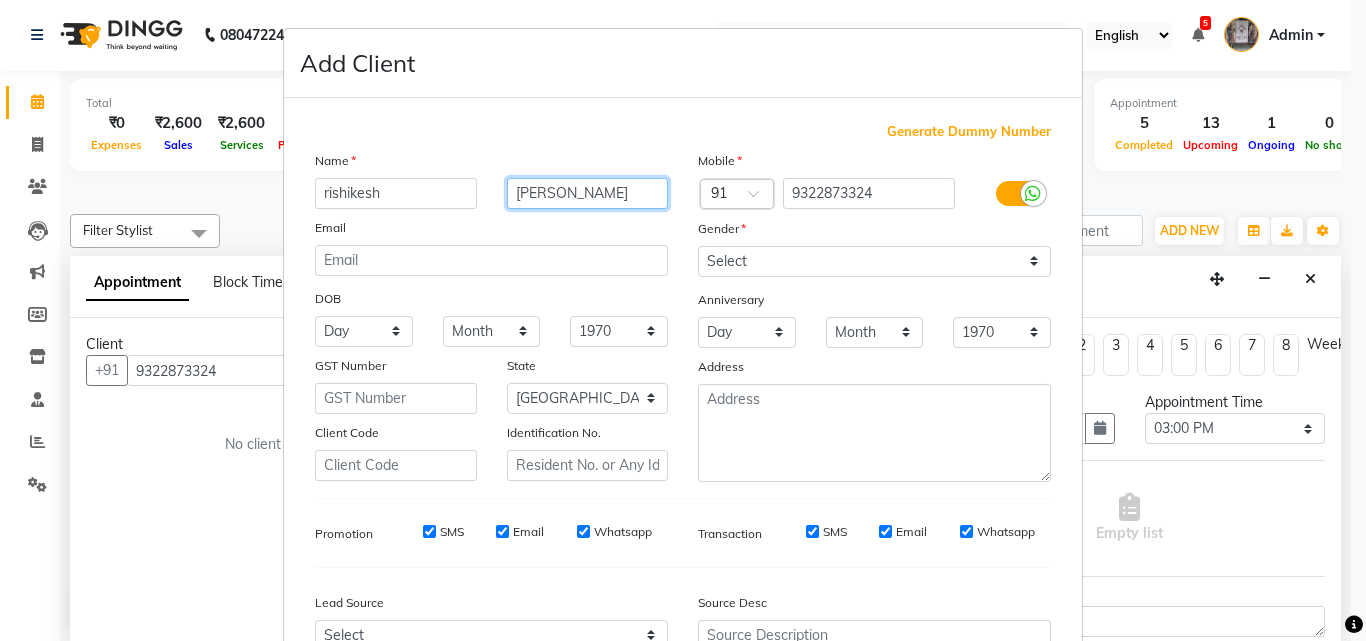 type on "[PERSON_NAME]" 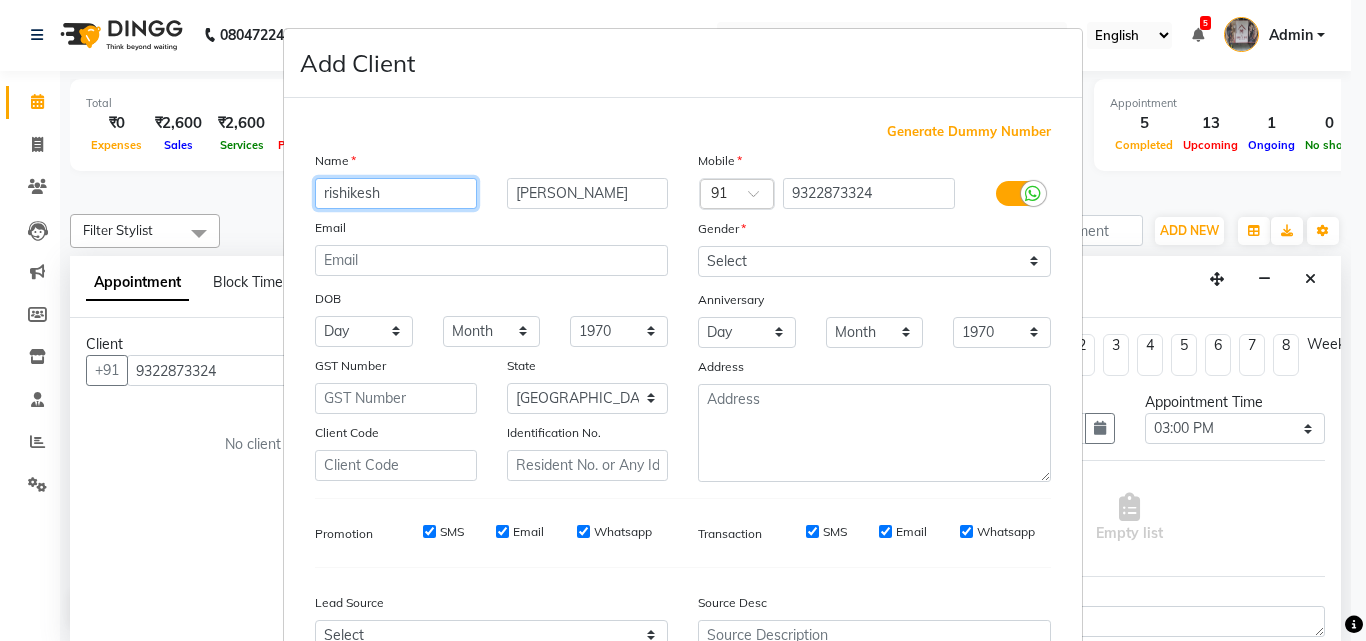 click on "rishikesh" at bounding box center [396, 193] 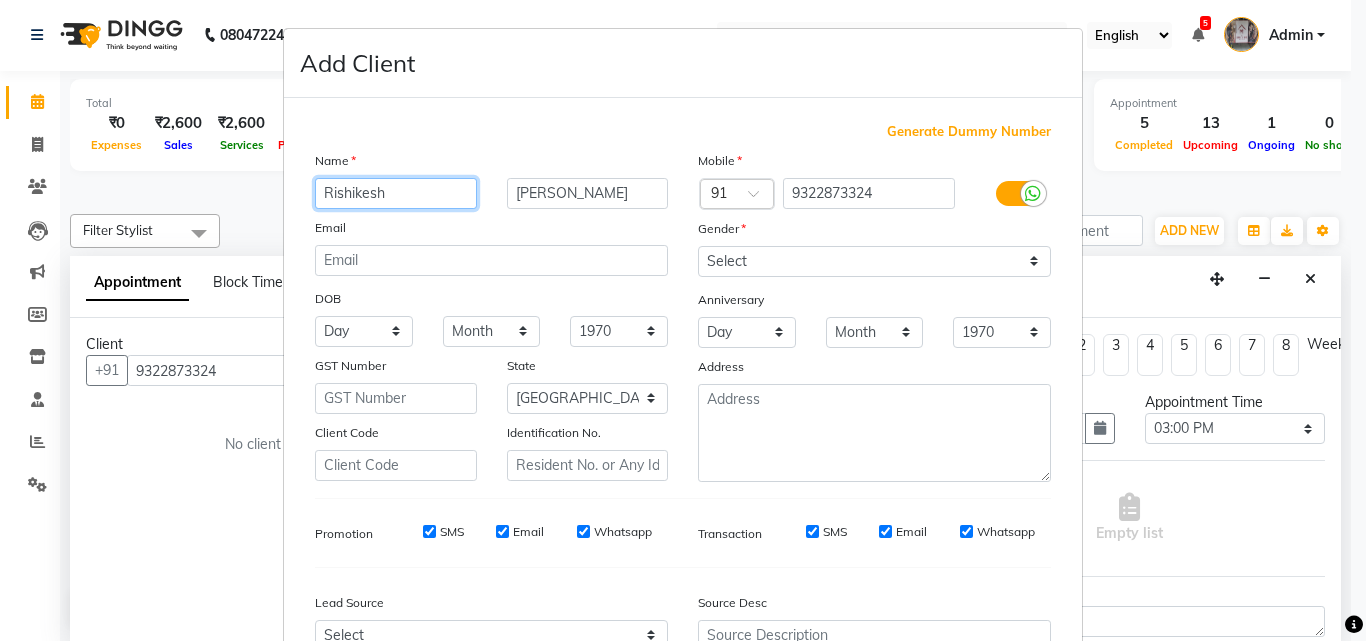 type on "Rishikesh" 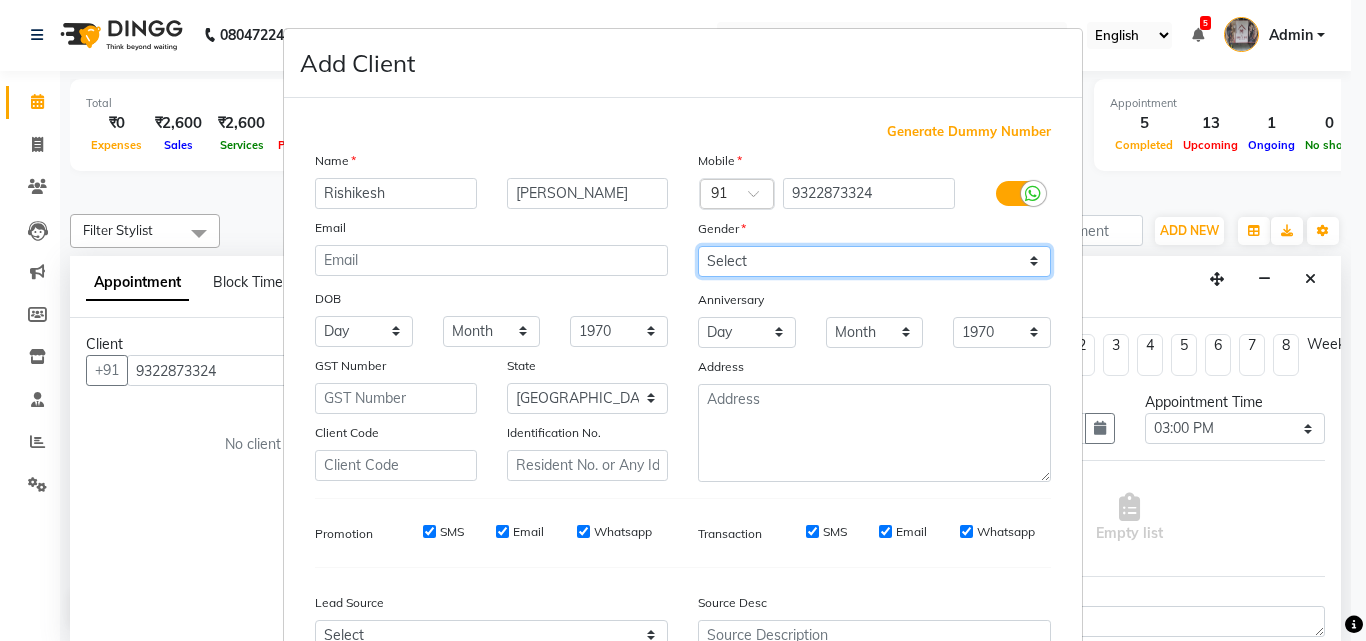 click on "Select [DEMOGRAPHIC_DATA] [DEMOGRAPHIC_DATA] Other Prefer Not To Say" at bounding box center [874, 261] 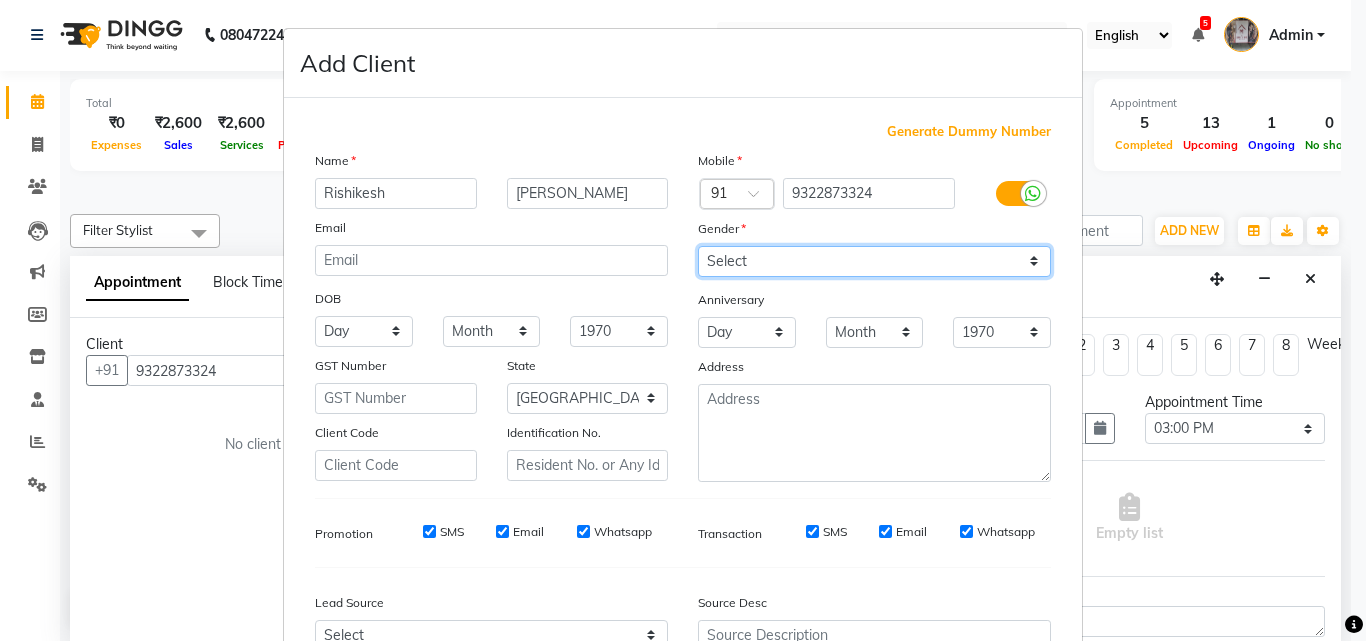 select on "[DEMOGRAPHIC_DATA]" 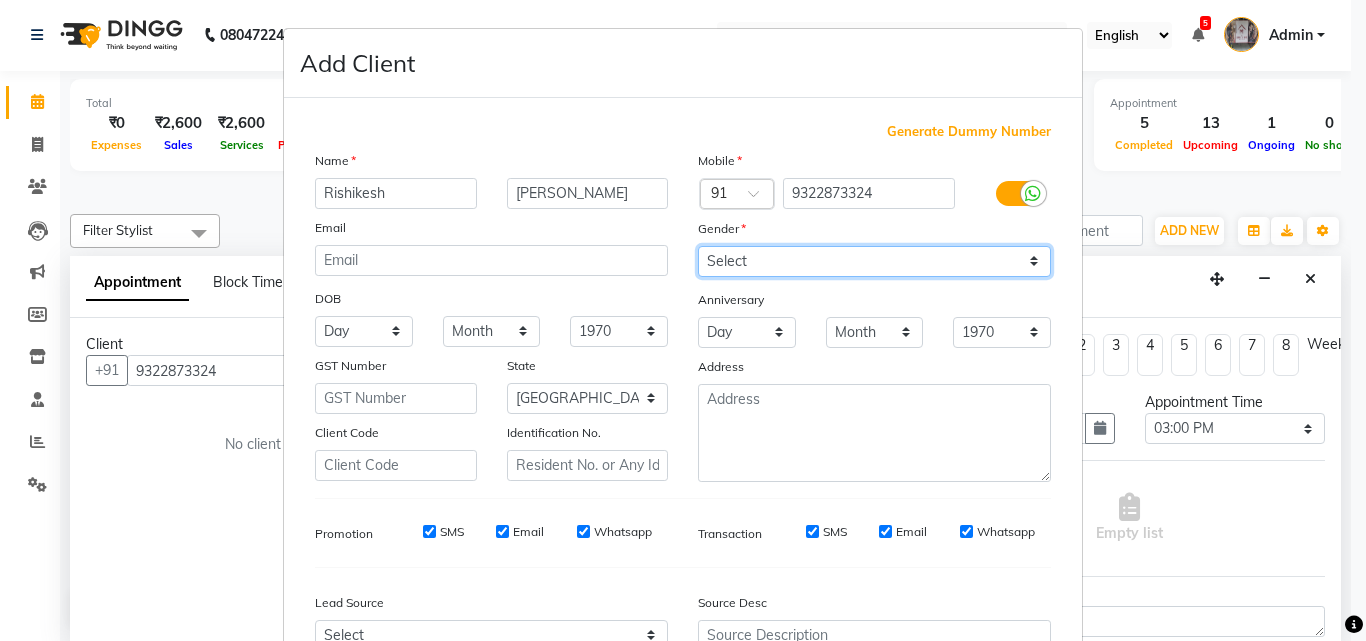 click on "Select [DEMOGRAPHIC_DATA] [DEMOGRAPHIC_DATA] Other Prefer Not To Say" at bounding box center (874, 261) 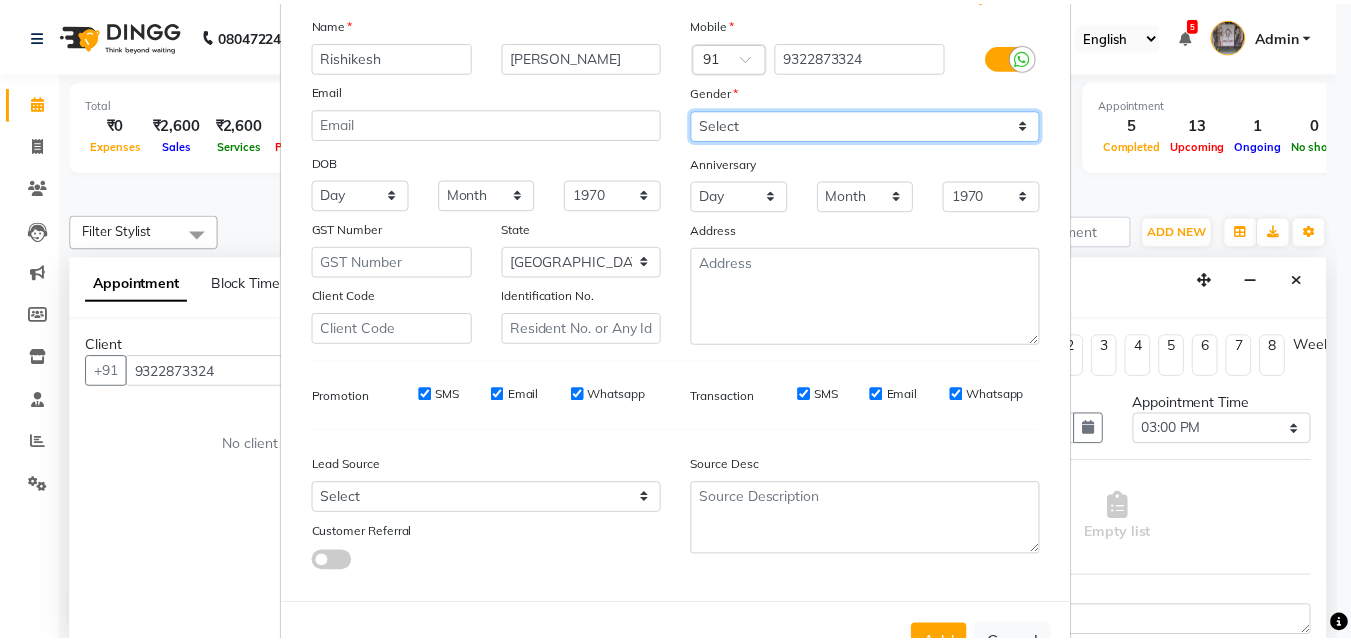 scroll, scrollTop: 189, scrollLeft: 0, axis: vertical 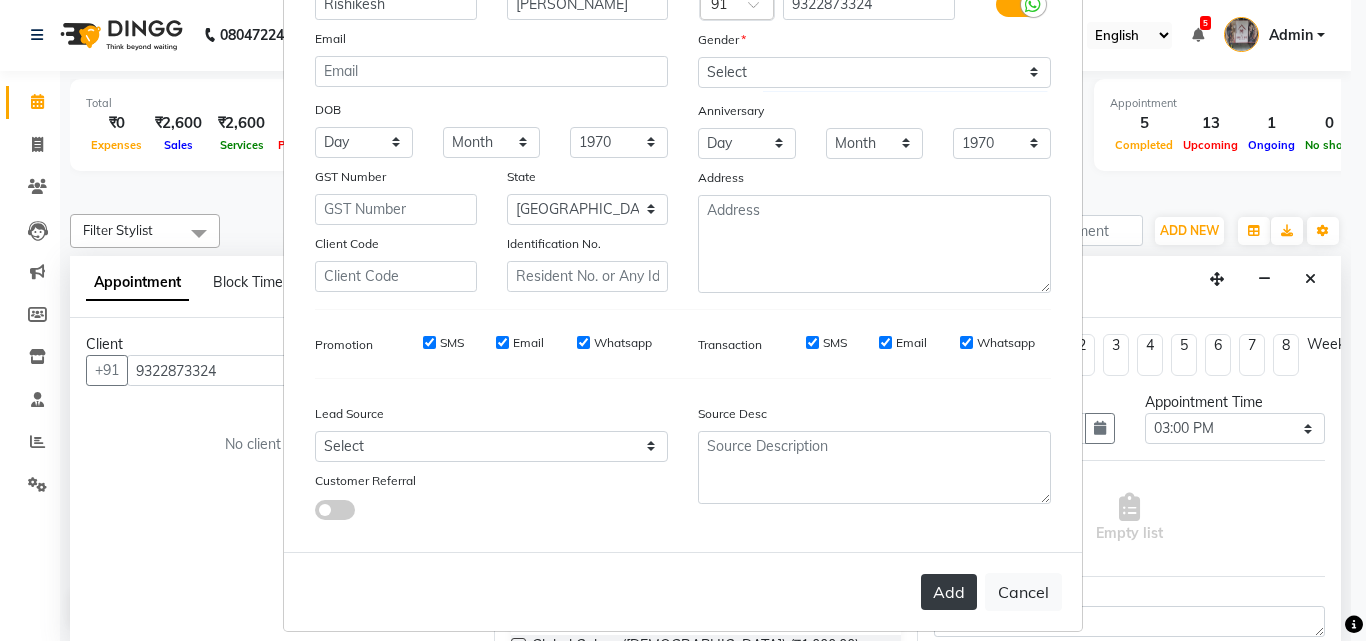 click on "Add" at bounding box center (949, 592) 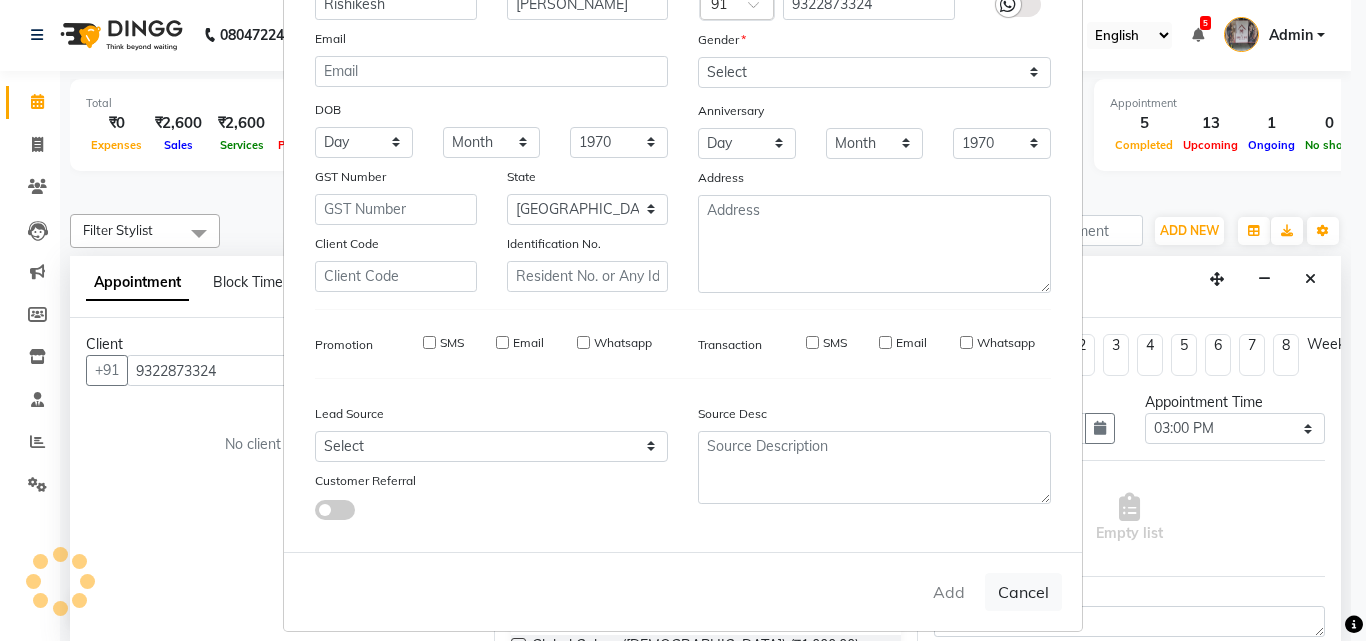 type 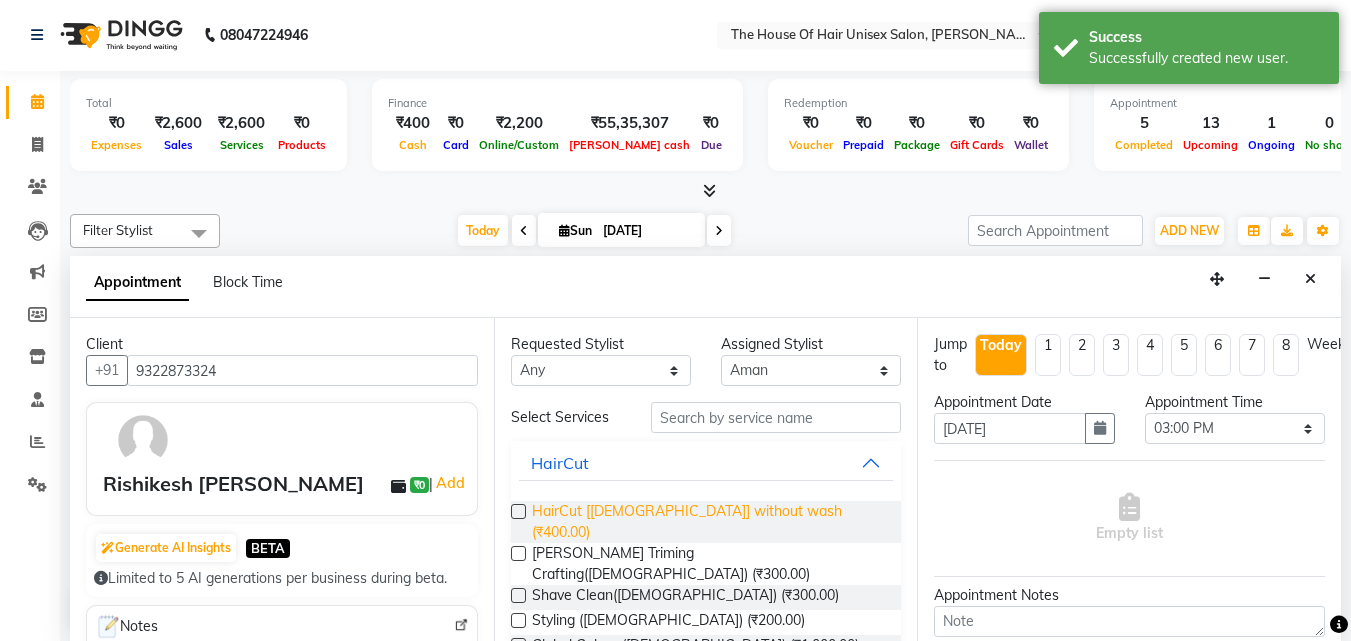 click on "HairCut [[DEMOGRAPHIC_DATA]] without wash (₹400.00)" at bounding box center [709, 522] 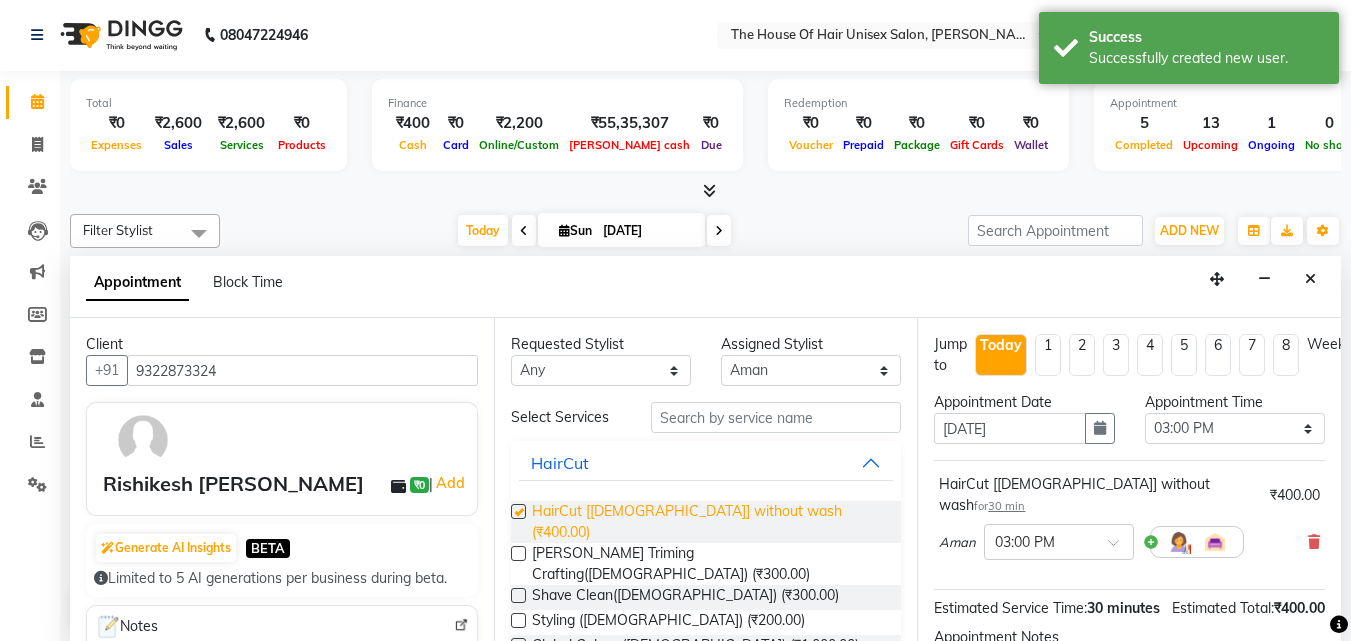 checkbox on "false" 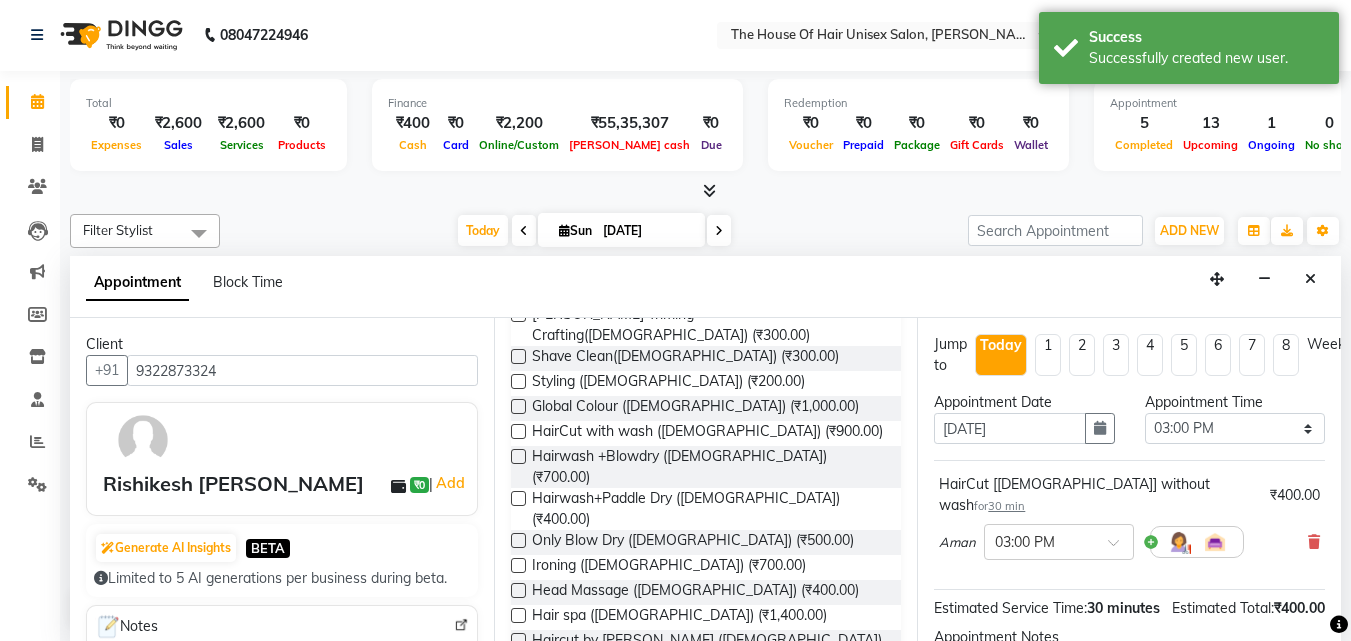 scroll, scrollTop: 261, scrollLeft: 0, axis: vertical 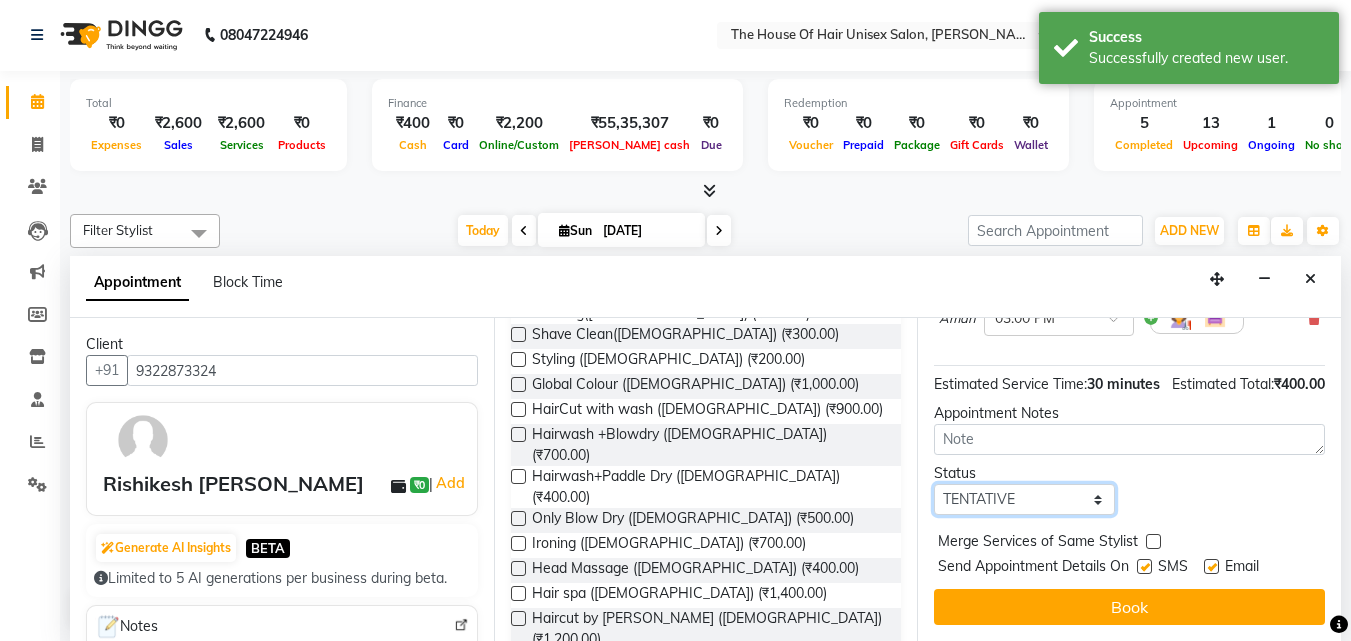 click on "Select TENTATIVE CONFIRM CHECK-IN UPCOMING" at bounding box center [1024, 499] 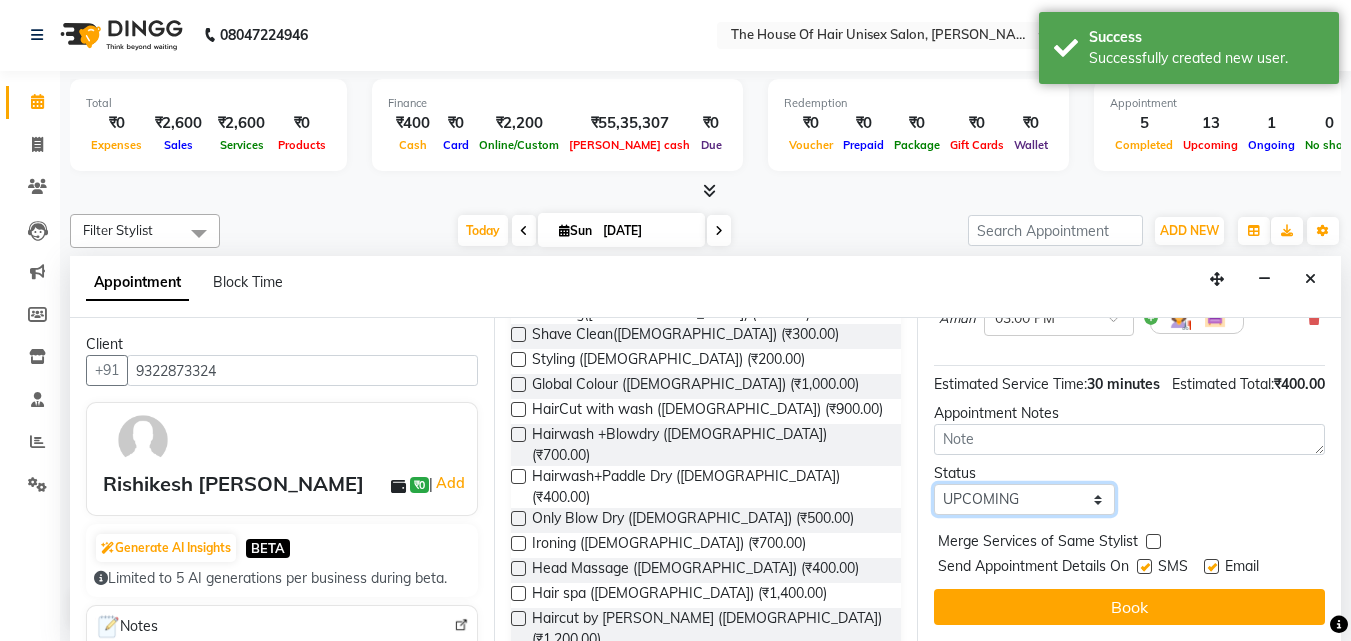click on "Select TENTATIVE CONFIRM CHECK-IN UPCOMING" at bounding box center (1024, 499) 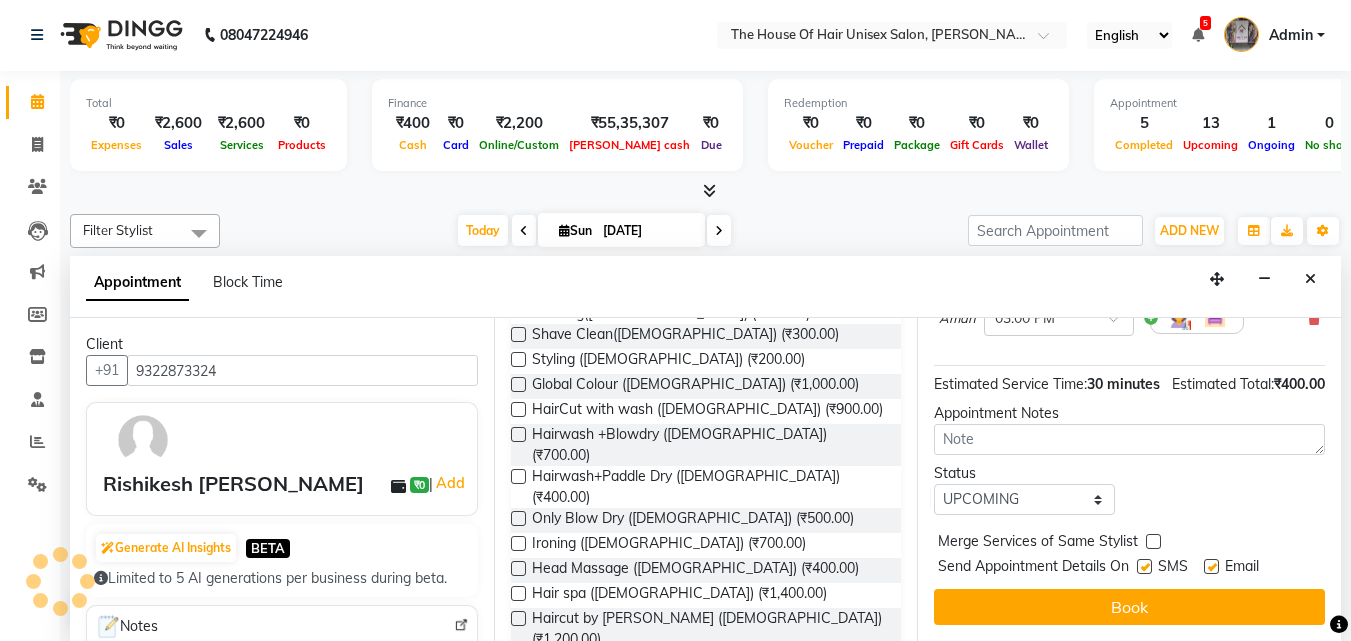 click at bounding box center [1153, 541] 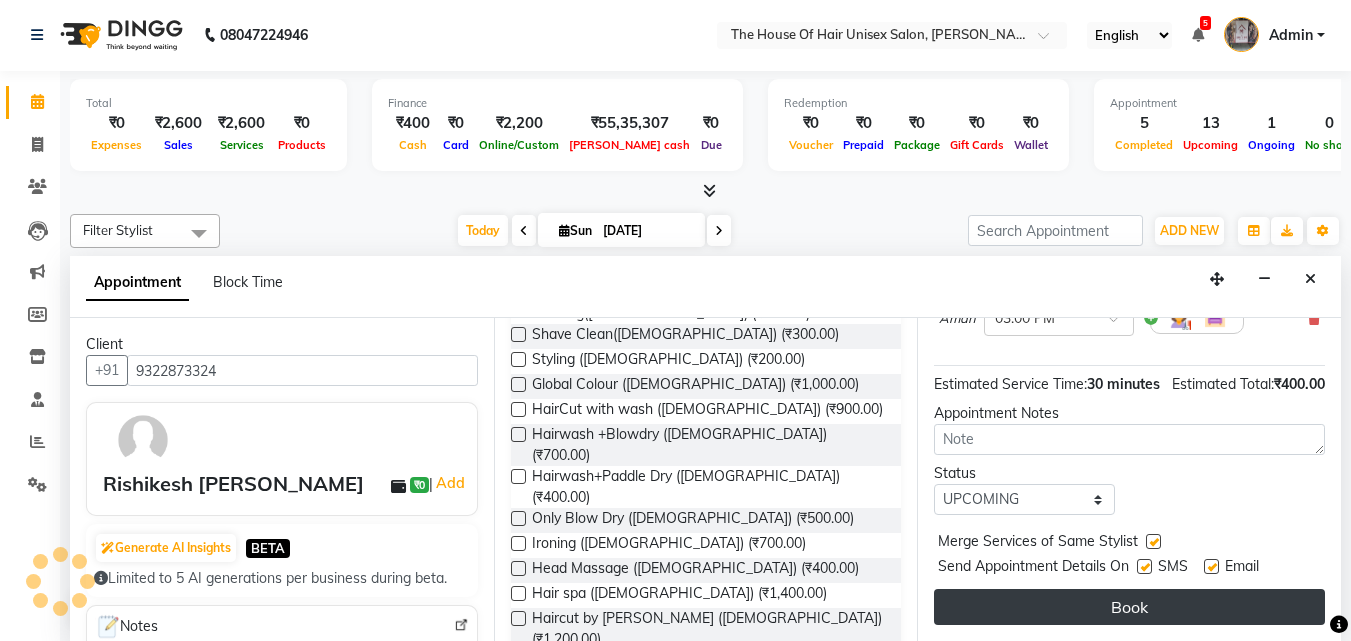 click on "Book" at bounding box center (1129, 607) 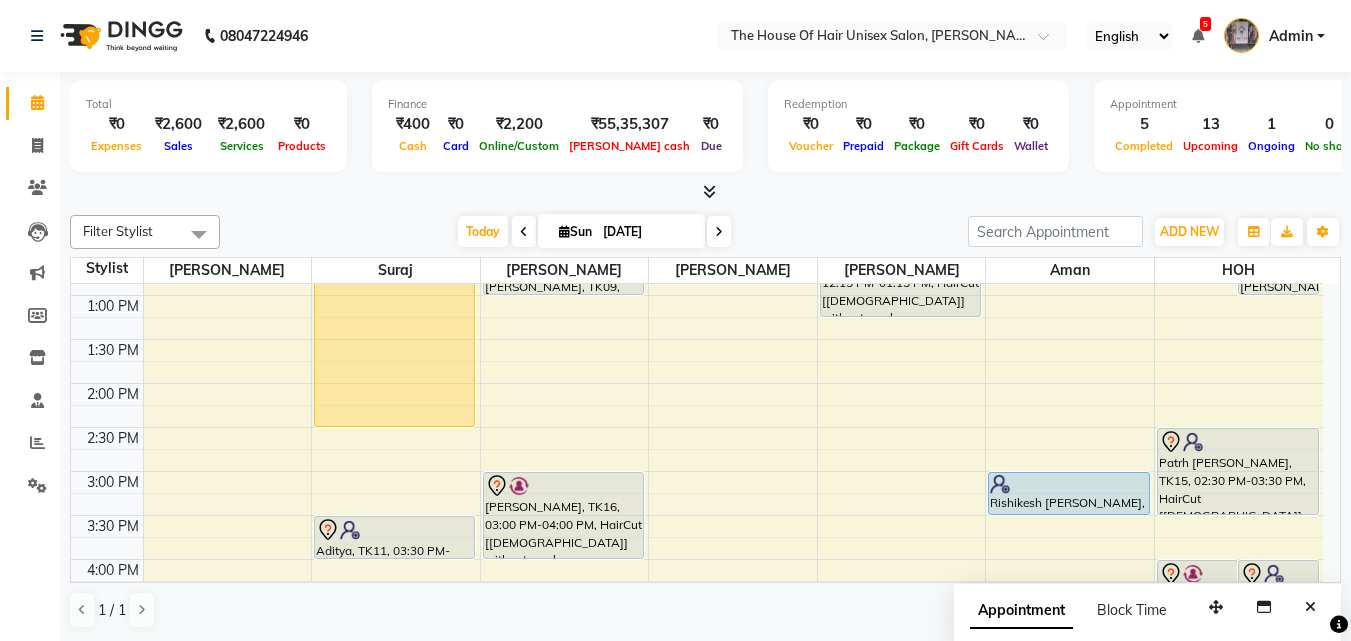 scroll, scrollTop: 1, scrollLeft: 0, axis: vertical 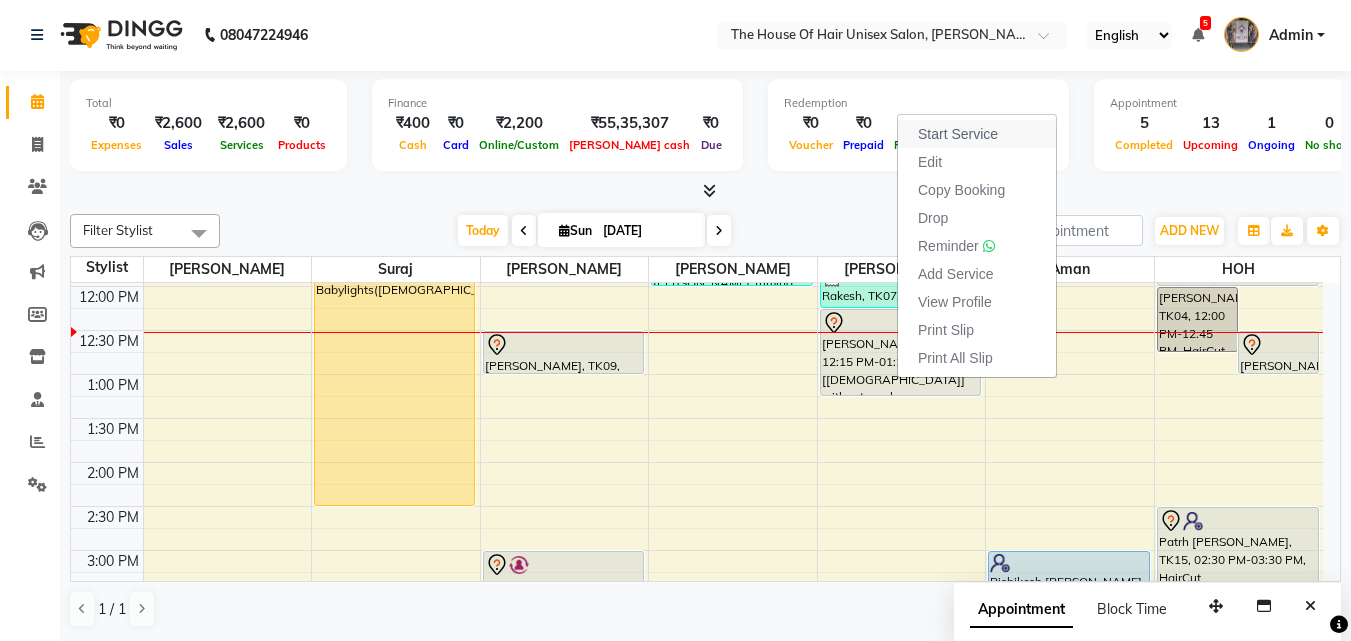 click on "Start Service" at bounding box center [958, 134] 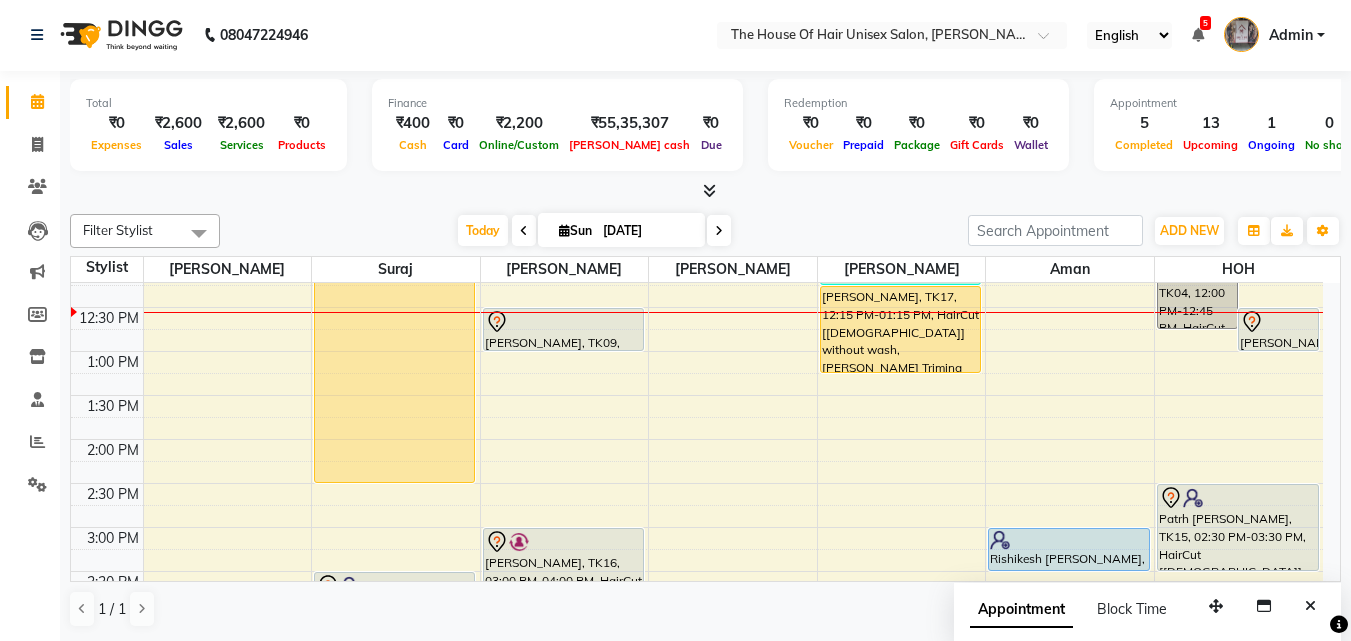 scroll, scrollTop: 460, scrollLeft: 0, axis: vertical 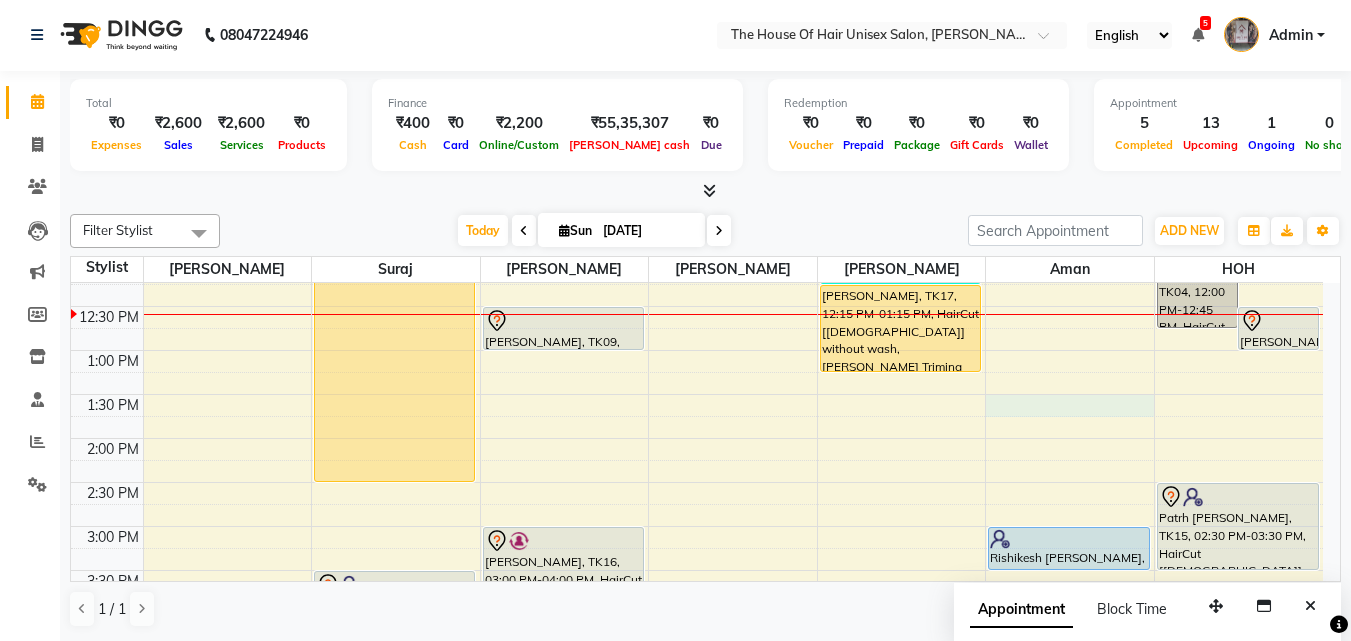 click on "7:00 AM 7:30 AM 8:00 AM 8:30 AM 9:00 AM 9:30 AM 10:00 AM 10:30 AM 11:00 AM 11:30 AM 12:00 PM 12:30 PM 1:00 PM 1:30 PM 2:00 PM 2:30 PM 3:00 PM 3:30 PM 4:00 PM 4:30 PM 5:00 PM 5:30 PM 6:00 PM 6:30 PM 7:00 PM 7:30 PM 8:00 PM 8:30 PM 9:00 PM 9:30 PM    mugdha padhe, TK03, 11:30 AM-02:30 PM, Hightlights & Babylights([DEMOGRAPHIC_DATA])             Aditya, TK11, 03:30 PM-04:00 PM, HairCut [[DEMOGRAPHIC_DATA]] without wash             [PERSON_NAME], TK13, 04:30 PM-05:00 PM, Haircut without wash ([DEMOGRAPHIC_DATA])     [PERSON_NAME], TK05, 11:00 AM-11:30 AM, Haircut without wash ([DEMOGRAPHIC_DATA])             [PERSON_NAME], TK09, 12:30 PM-01:00 PM, HairCut [[DEMOGRAPHIC_DATA]] without wash             [PERSON_NAME], TK16, 03:00 PM-04:00 PM, HairCut [[DEMOGRAPHIC_DATA]] without wash,[PERSON_NAME] Triming Crafting([DEMOGRAPHIC_DATA])     [PERSON_NAME], TK12, 10:30 AM-11:00 AM, HairCut [[DEMOGRAPHIC_DATA]] without wash     [PERSON_NAME], TK08, 11:00 AM-12:00 PM, Kids Haircut([DEMOGRAPHIC_DATA]),[PERSON_NAME] Triming Crafting([DEMOGRAPHIC_DATA])     Rakesh, TK07, 11:45 AM-12:15 PM, Kids Haircut([DEMOGRAPHIC_DATA])" at bounding box center [697, 482] 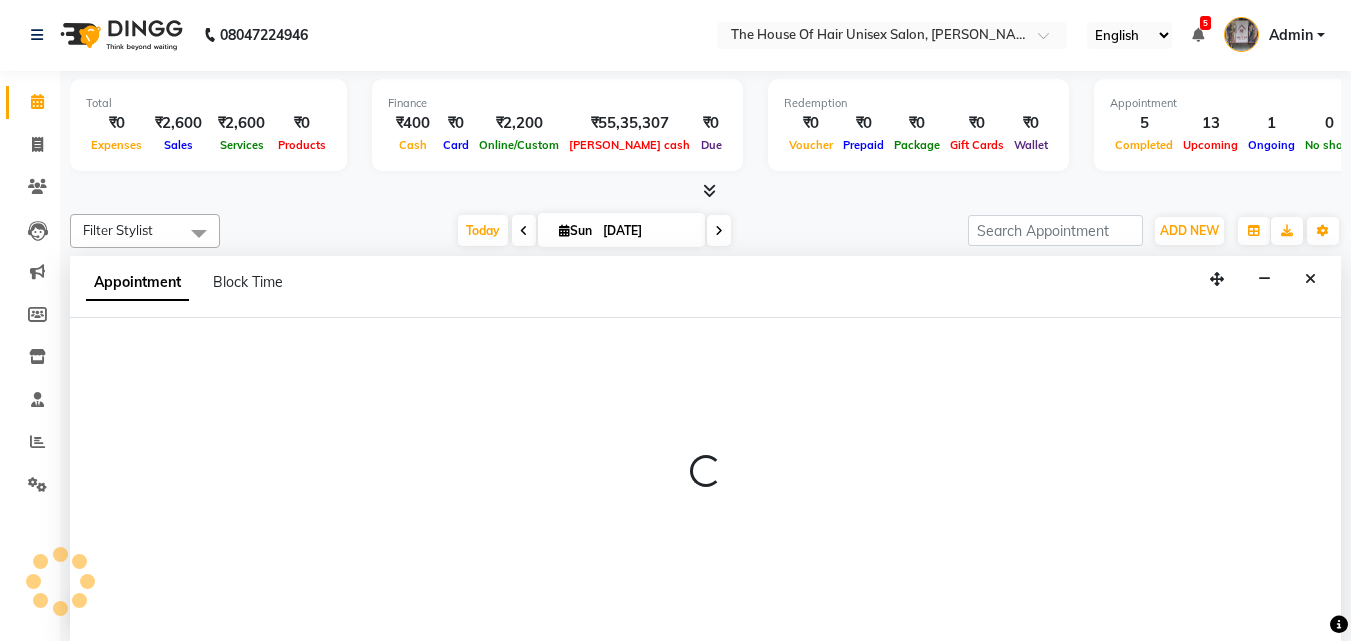 select on "68981" 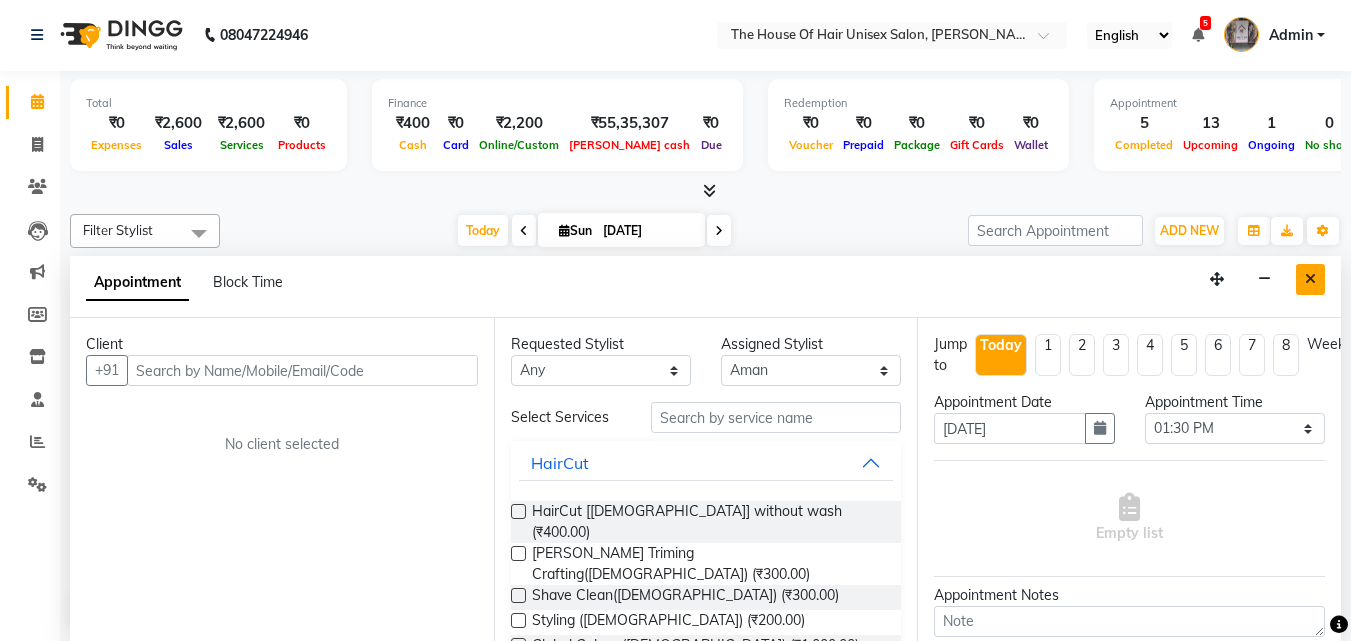 click at bounding box center (1310, 279) 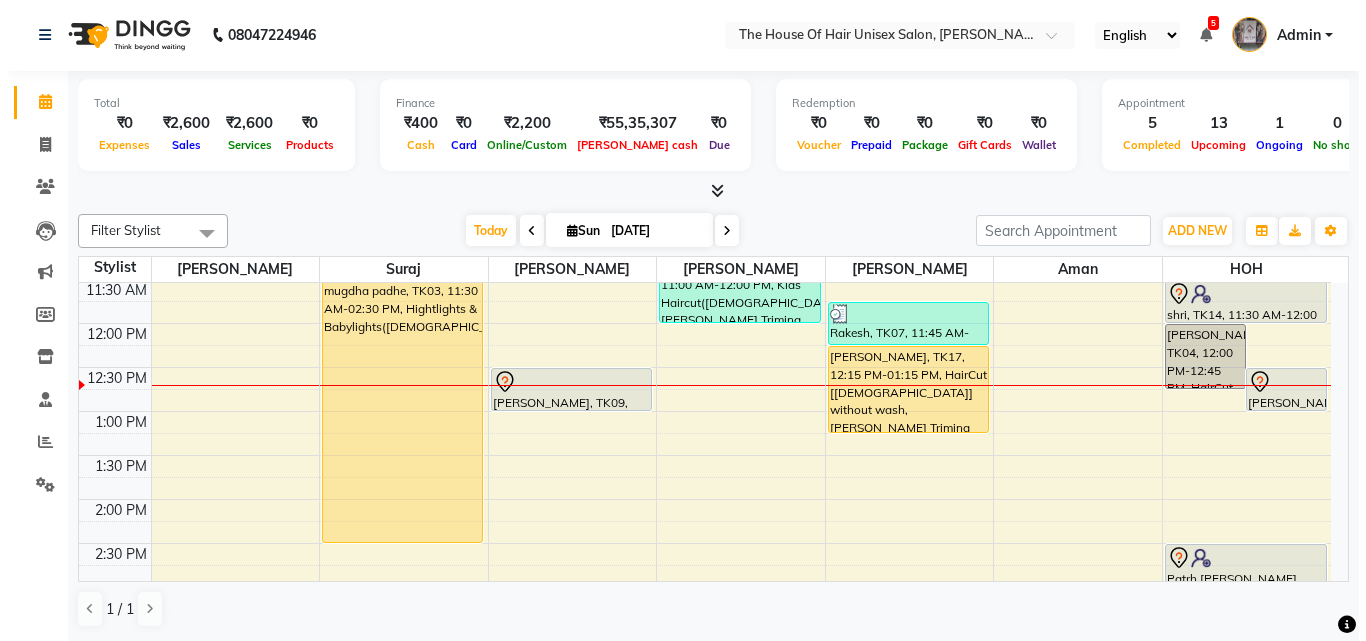scroll, scrollTop: 397, scrollLeft: 0, axis: vertical 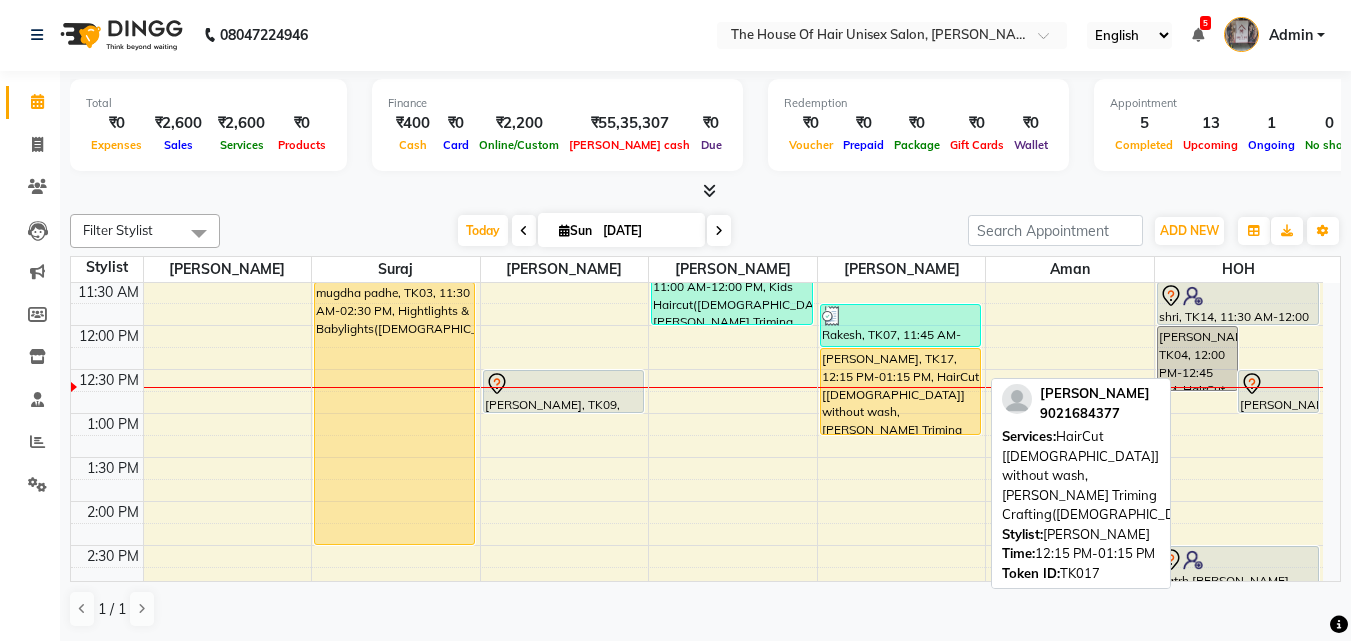 click on "[PERSON_NAME], TK17, 12:15 PM-01:15 PM, HairCut [[DEMOGRAPHIC_DATA]] without wash,[PERSON_NAME] Triming Crafting([DEMOGRAPHIC_DATA])" at bounding box center [900, 391] 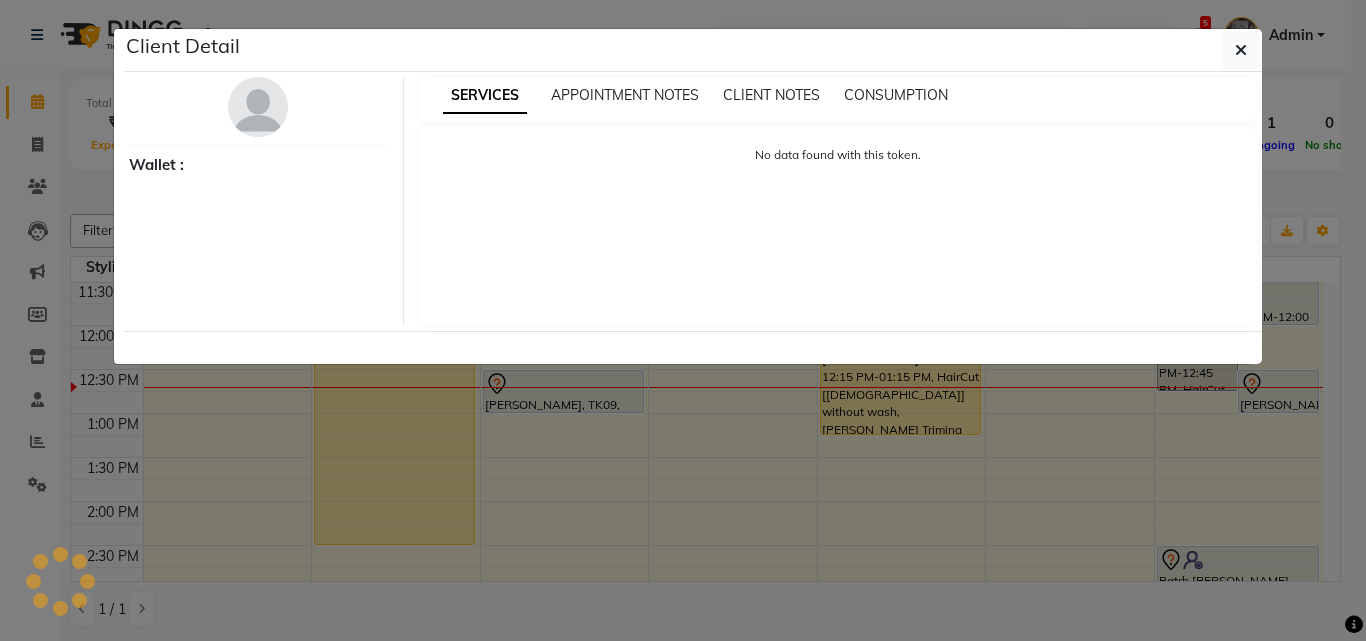 select on "1" 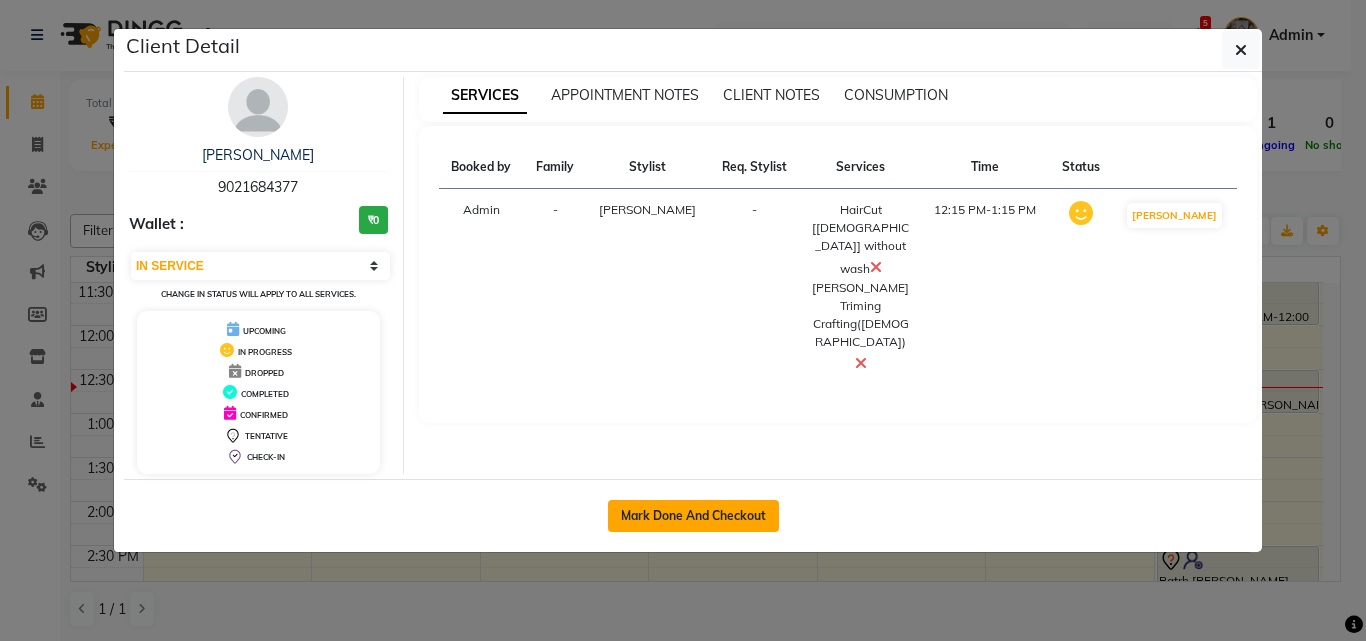 click on "Mark Done And Checkout" 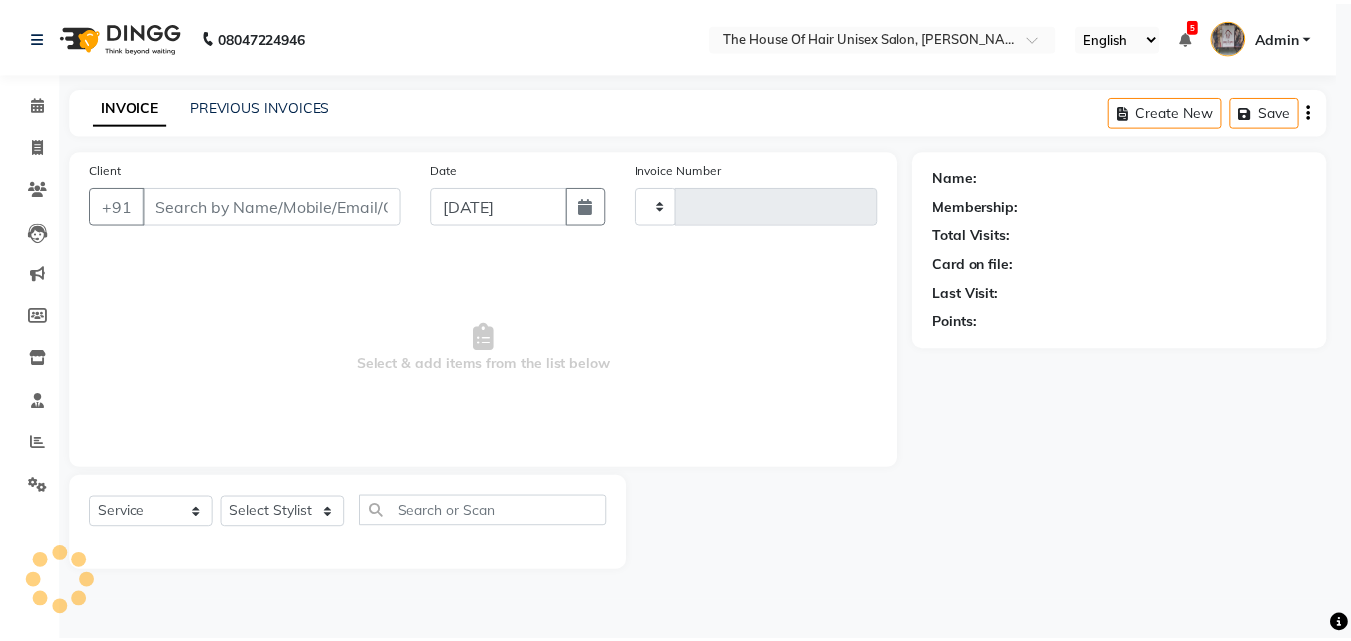 scroll, scrollTop: 0, scrollLeft: 0, axis: both 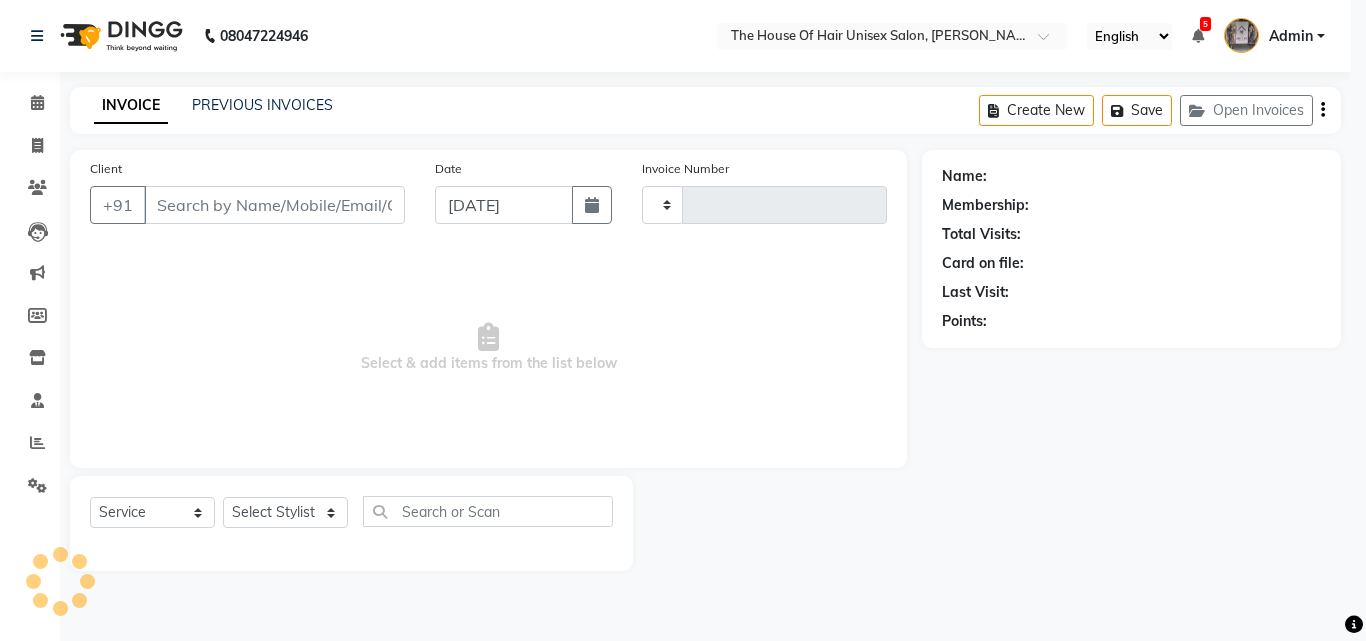 type on "1774" 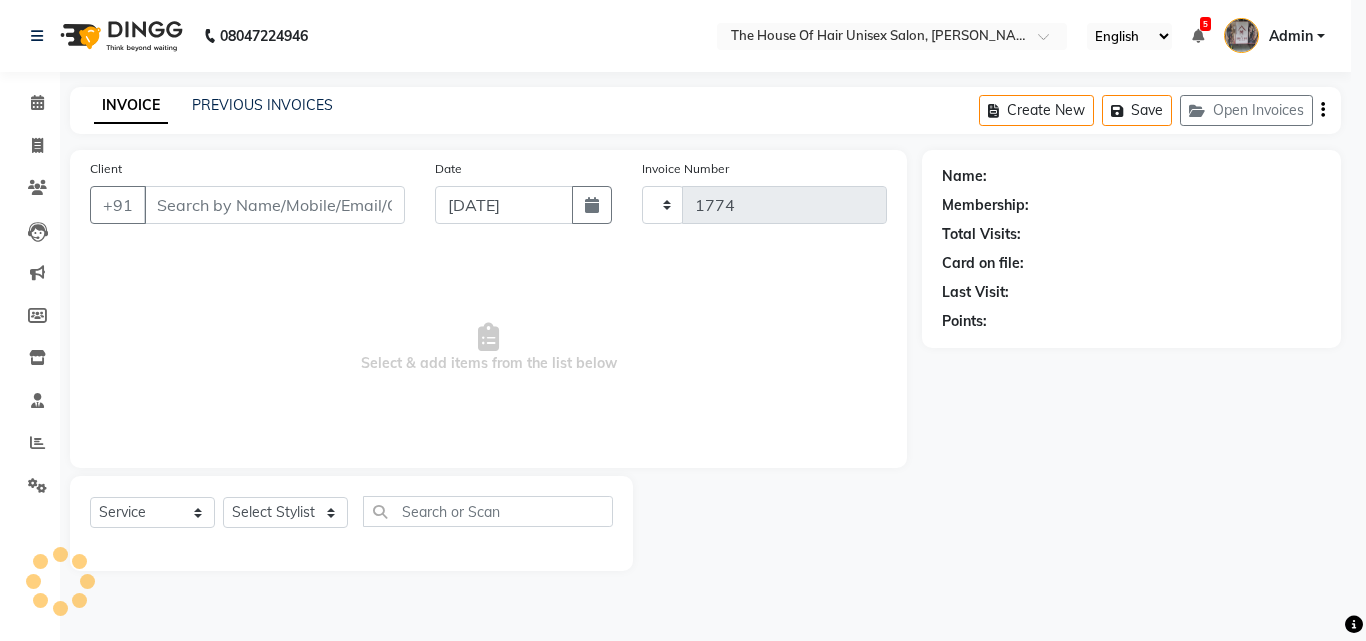 select on "598" 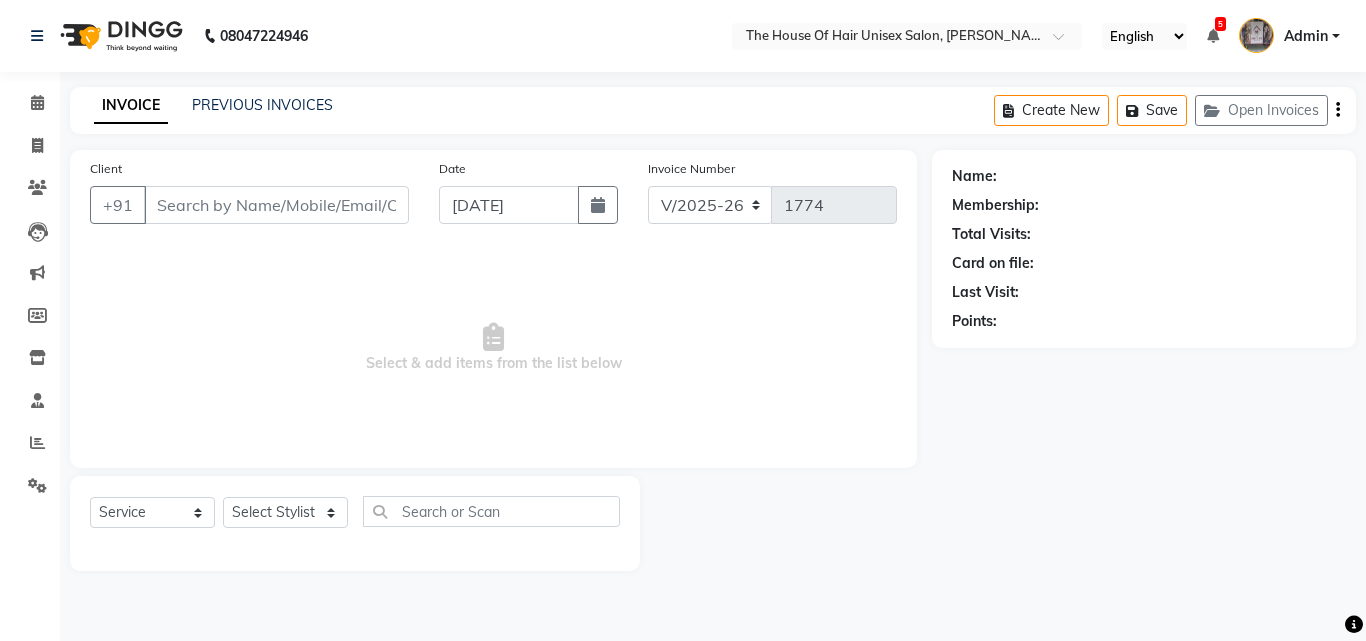 type on "9021684377" 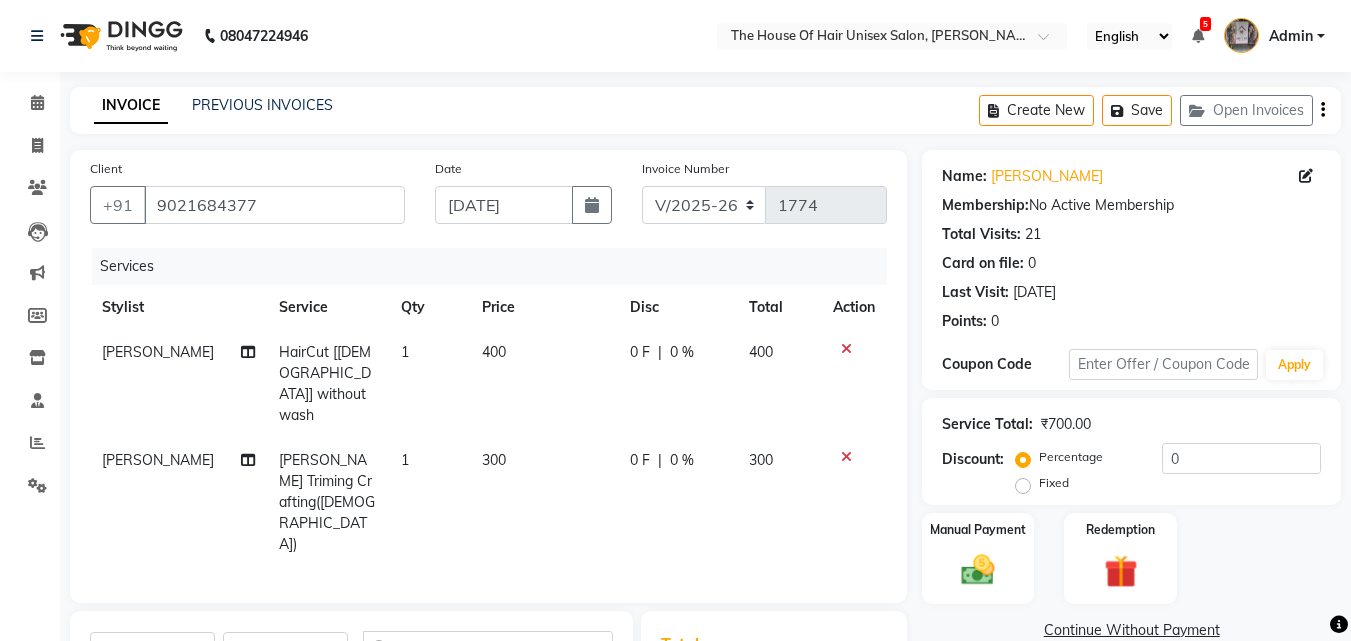 click 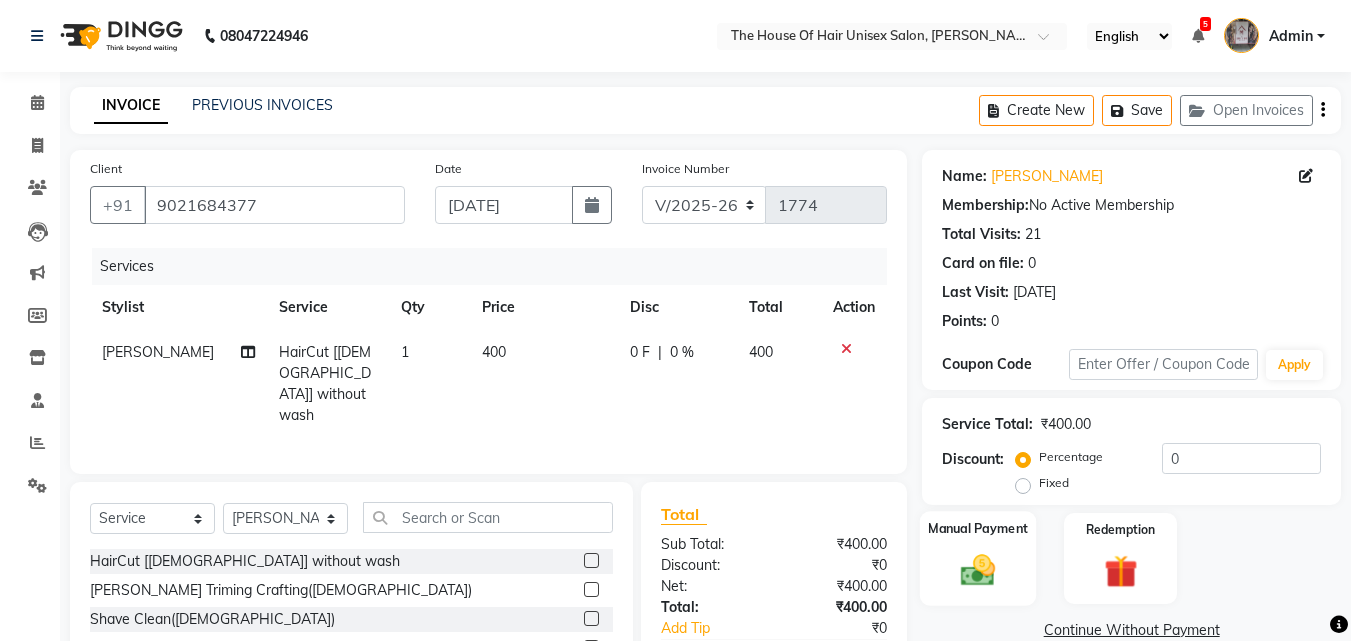 click 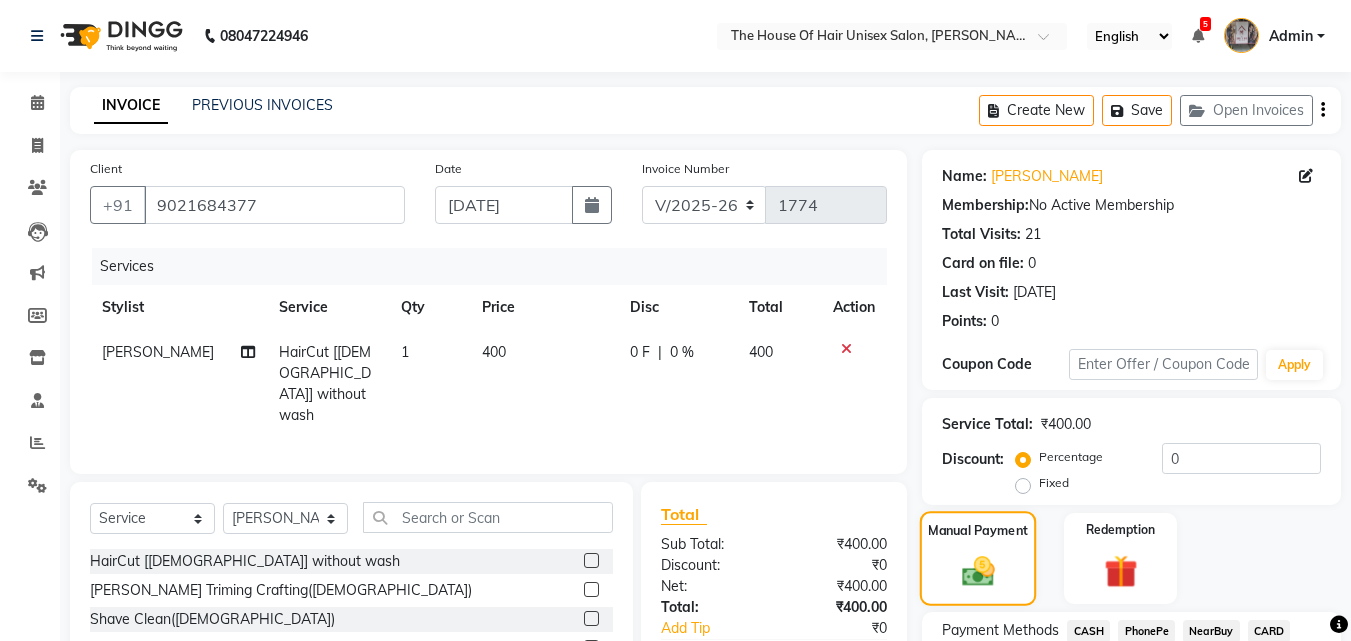 scroll, scrollTop: 162, scrollLeft: 0, axis: vertical 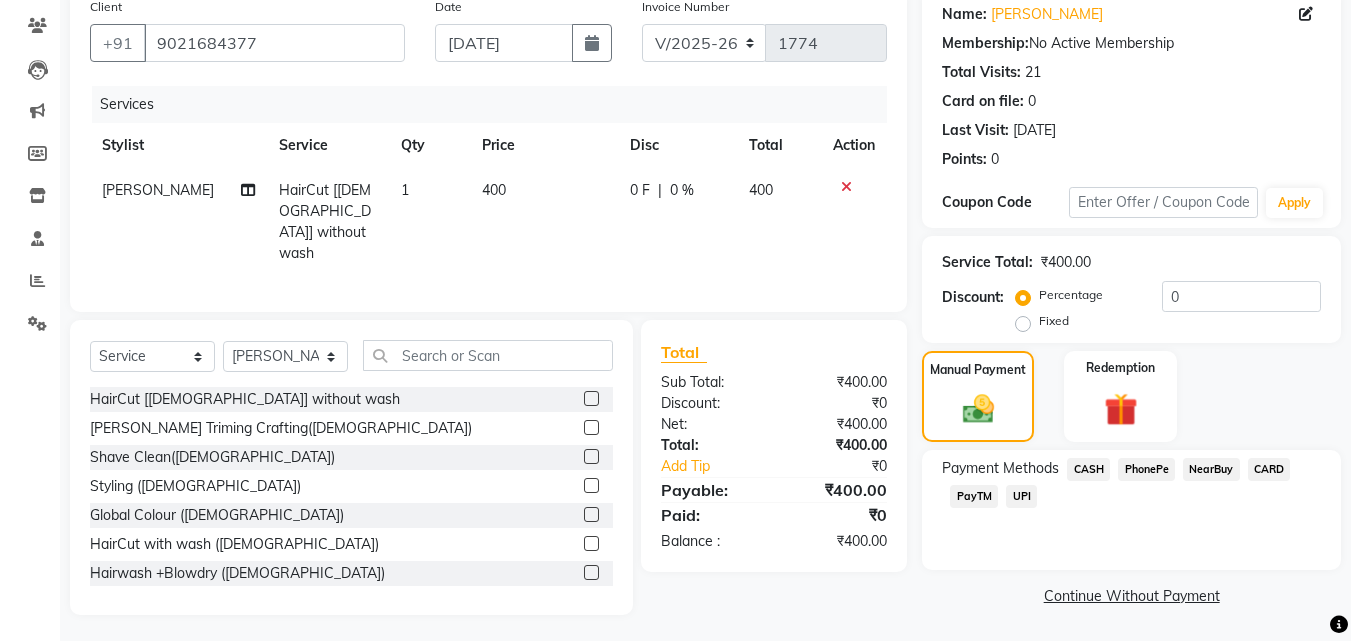 click on "UPI" 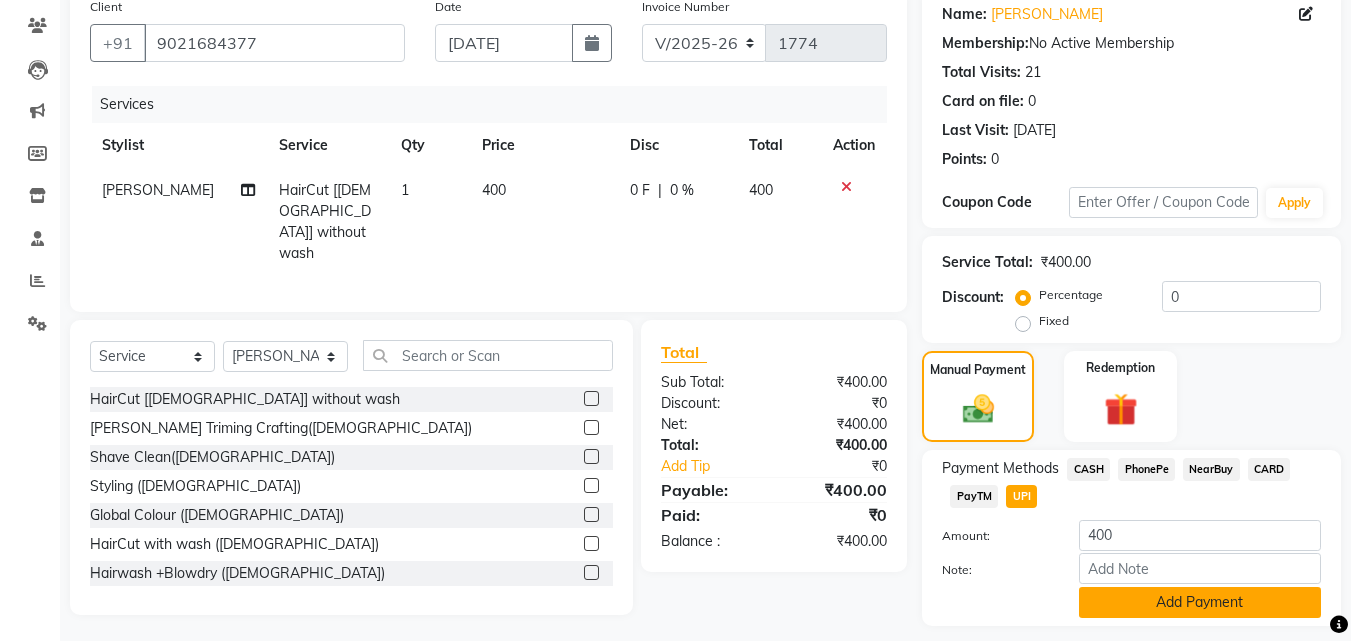 click on "Add Payment" 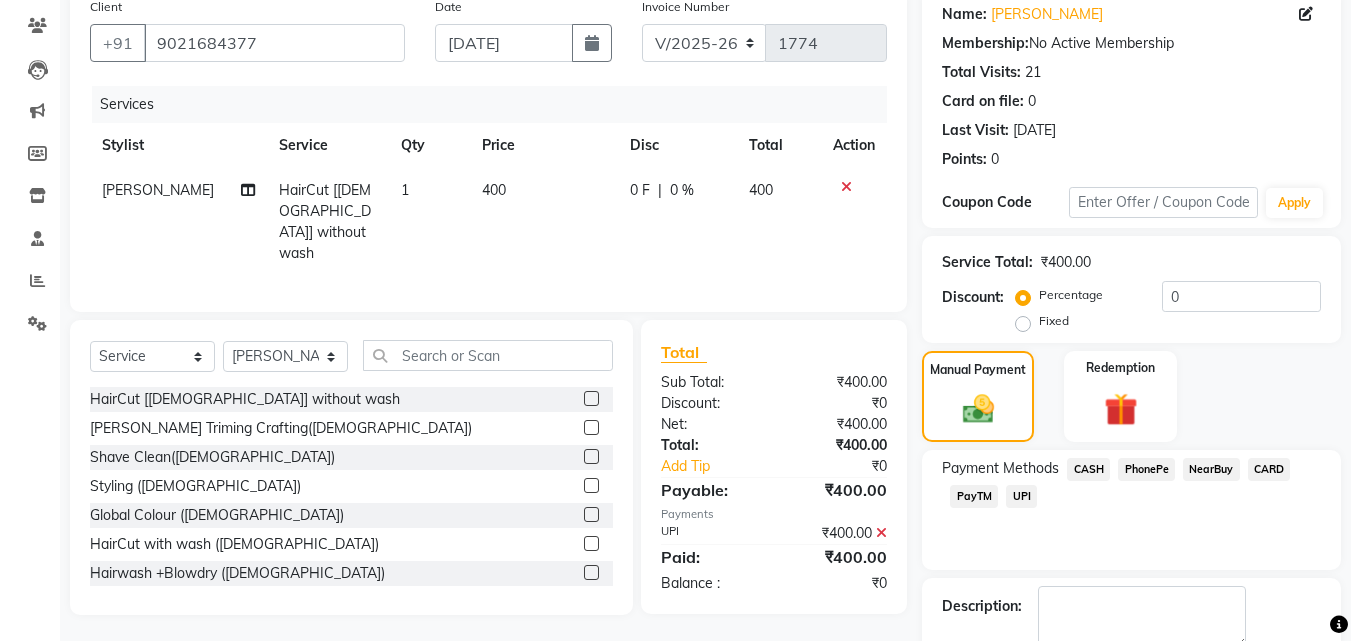 scroll, scrollTop: 275, scrollLeft: 0, axis: vertical 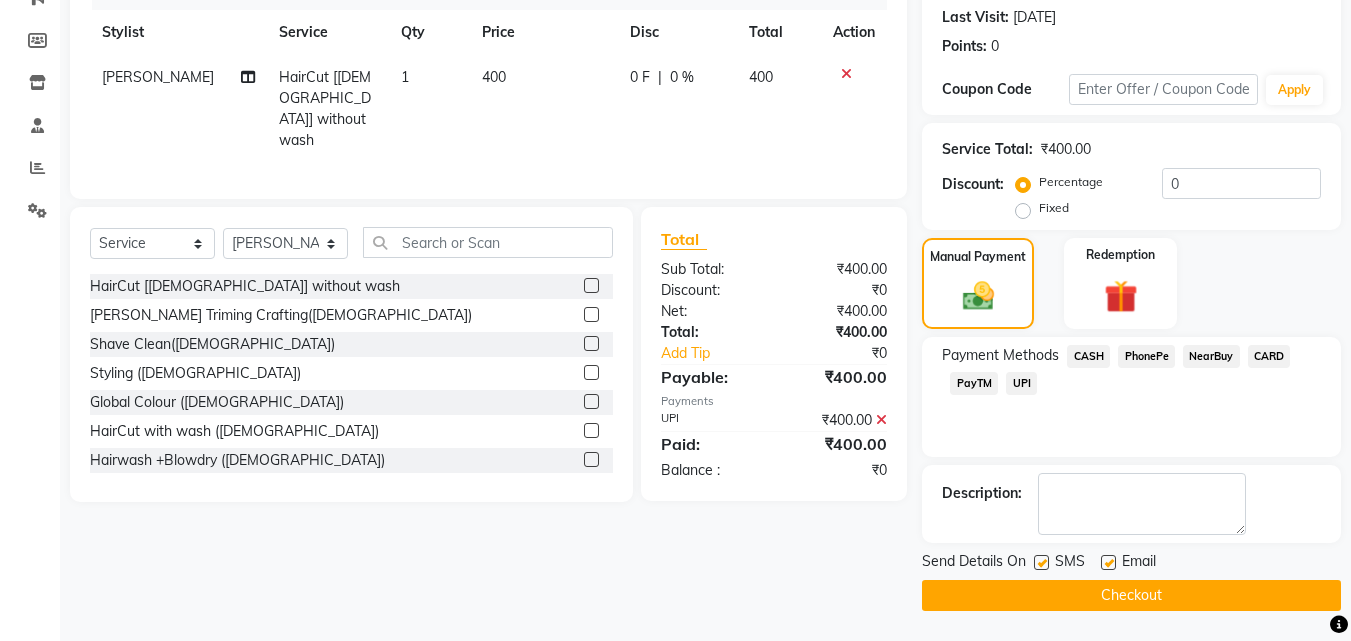 click on "Checkout" 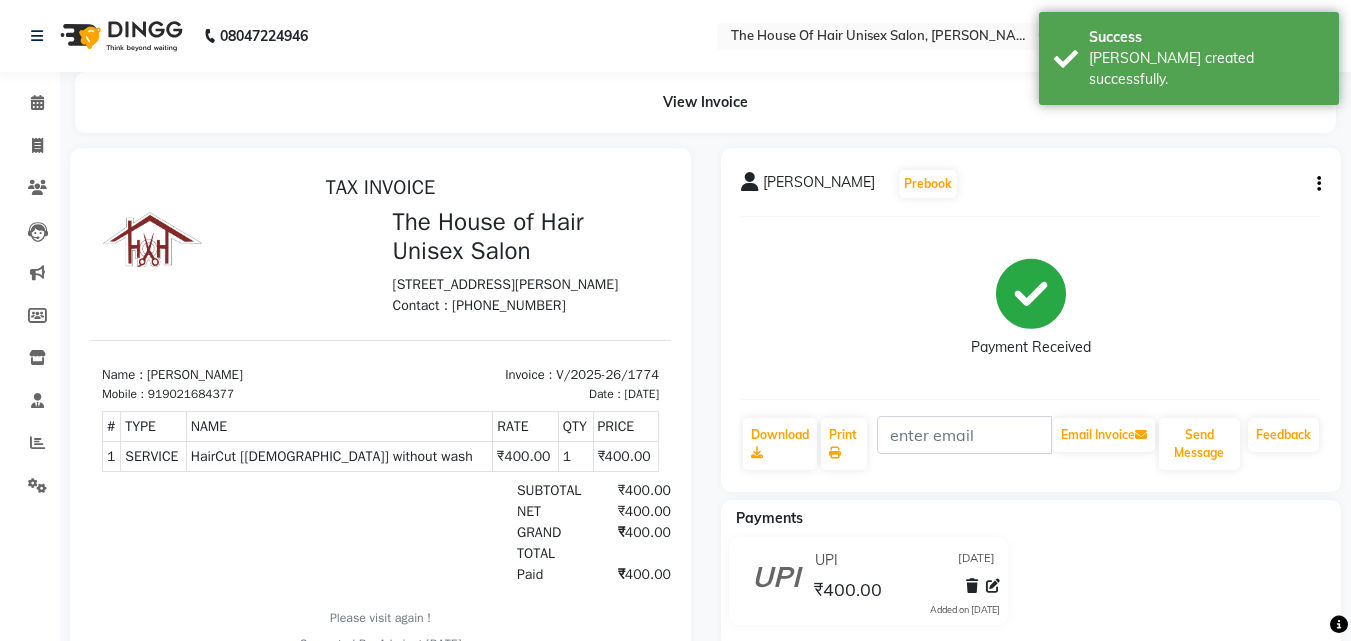 scroll, scrollTop: 0, scrollLeft: 0, axis: both 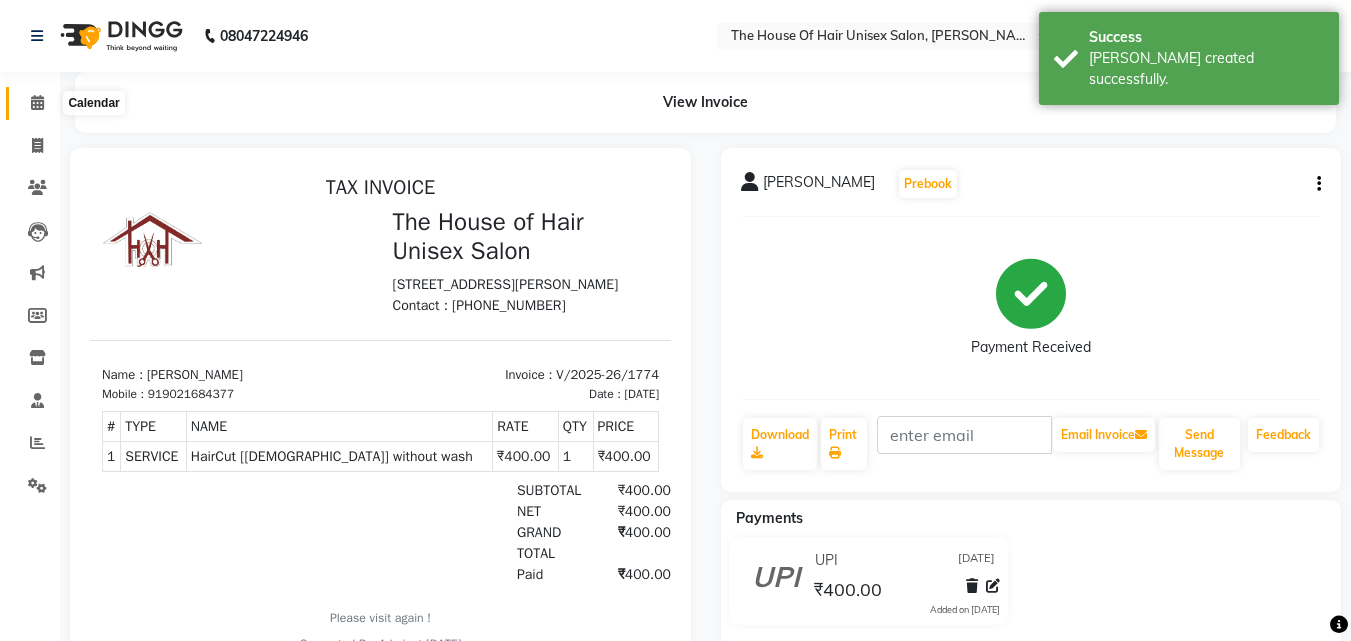 click 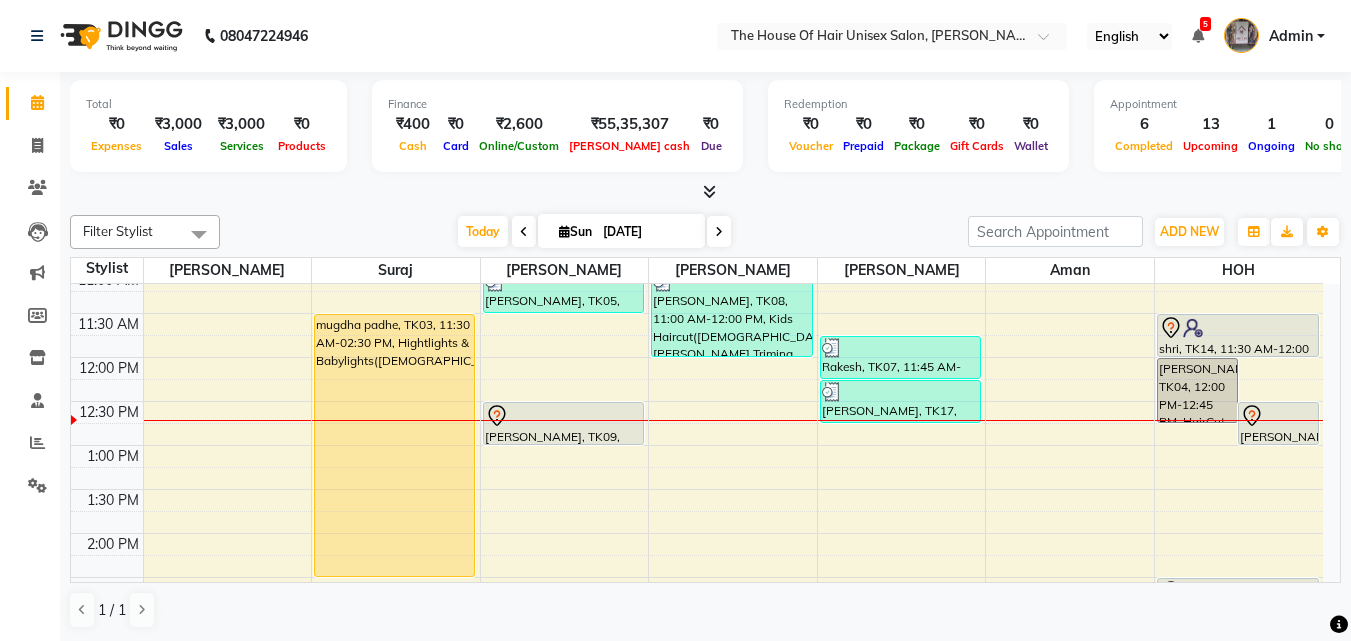 scroll, scrollTop: 363, scrollLeft: 0, axis: vertical 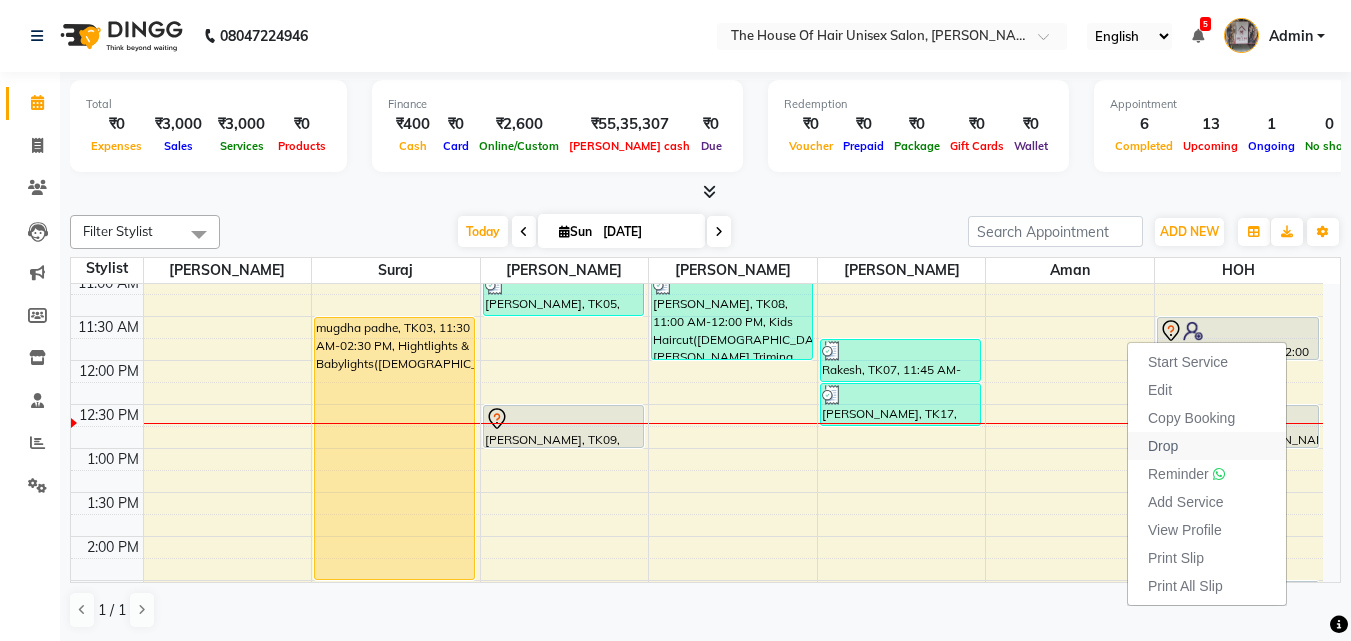 click on "Drop" at bounding box center [1163, 446] 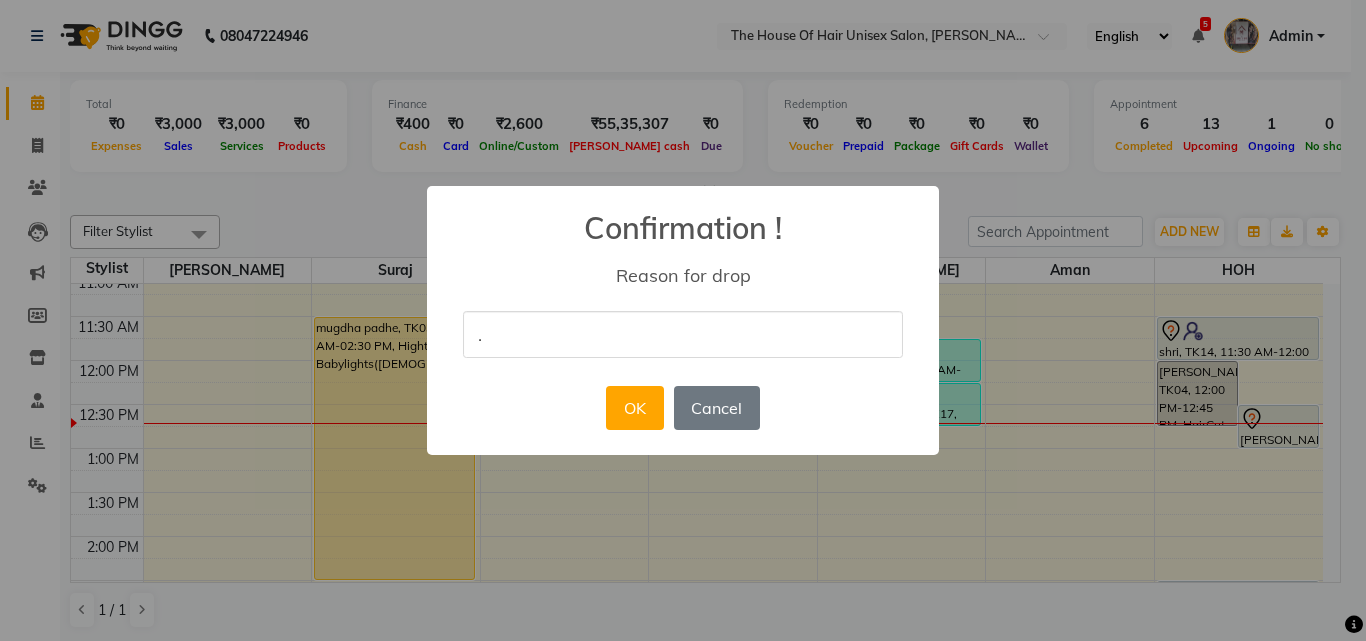 type on "." 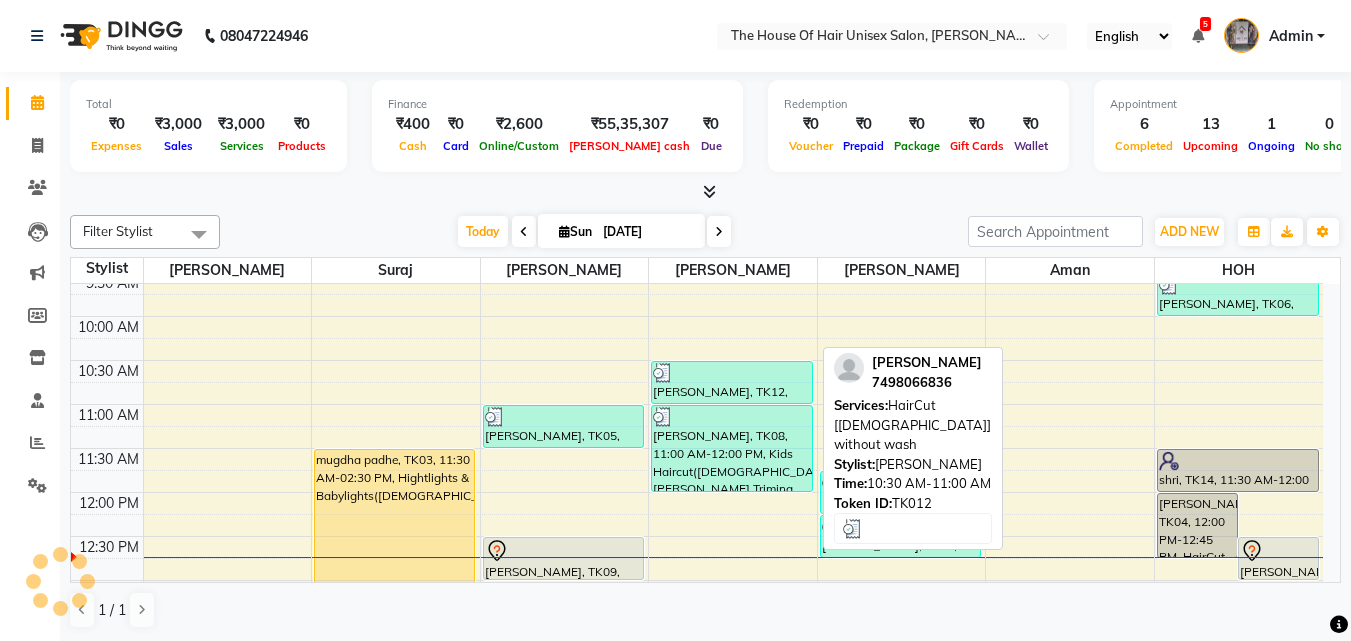scroll, scrollTop: 230, scrollLeft: 0, axis: vertical 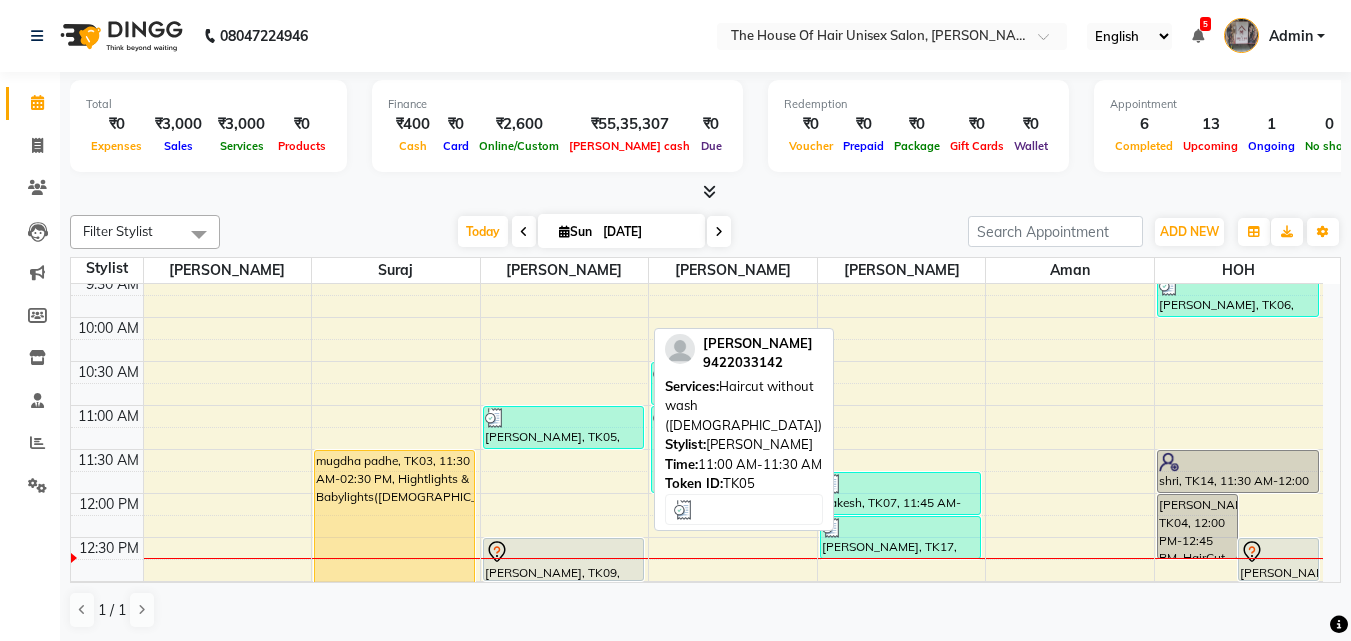 click on "[PERSON_NAME], TK05, 11:00 AM-11:30 AM, Haircut without wash ([DEMOGRAPHIC_DATA])" at bounding box center (563, 427) 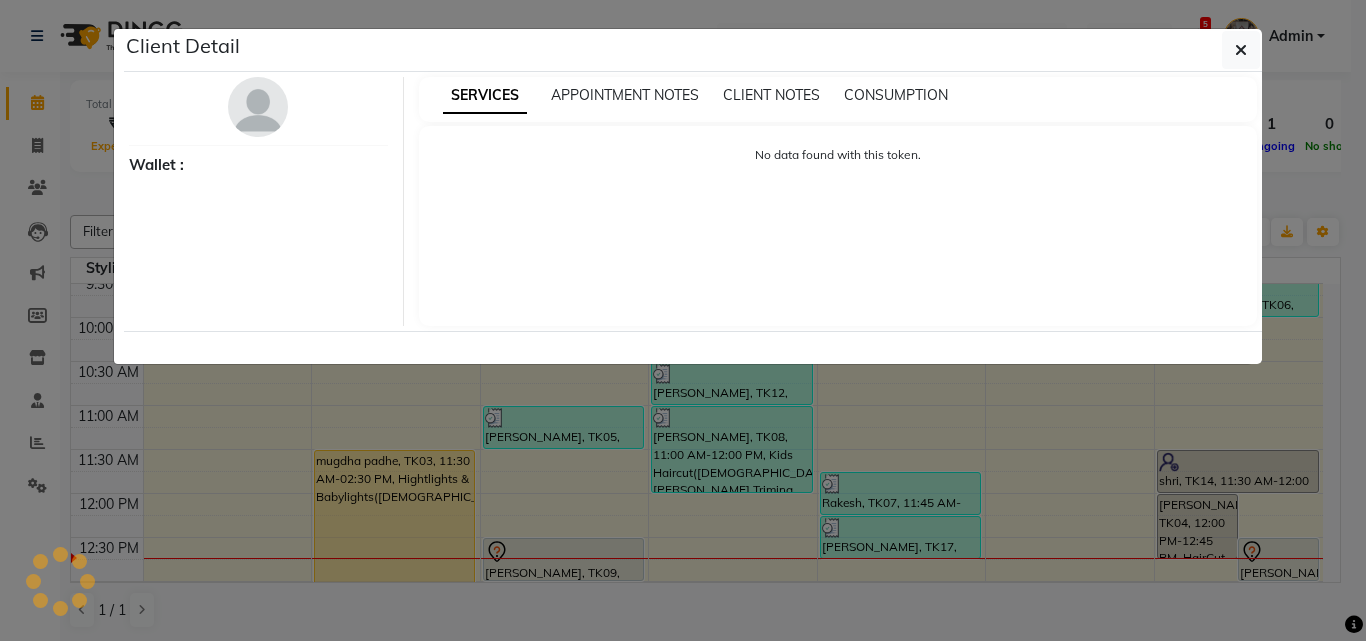 select on "3" 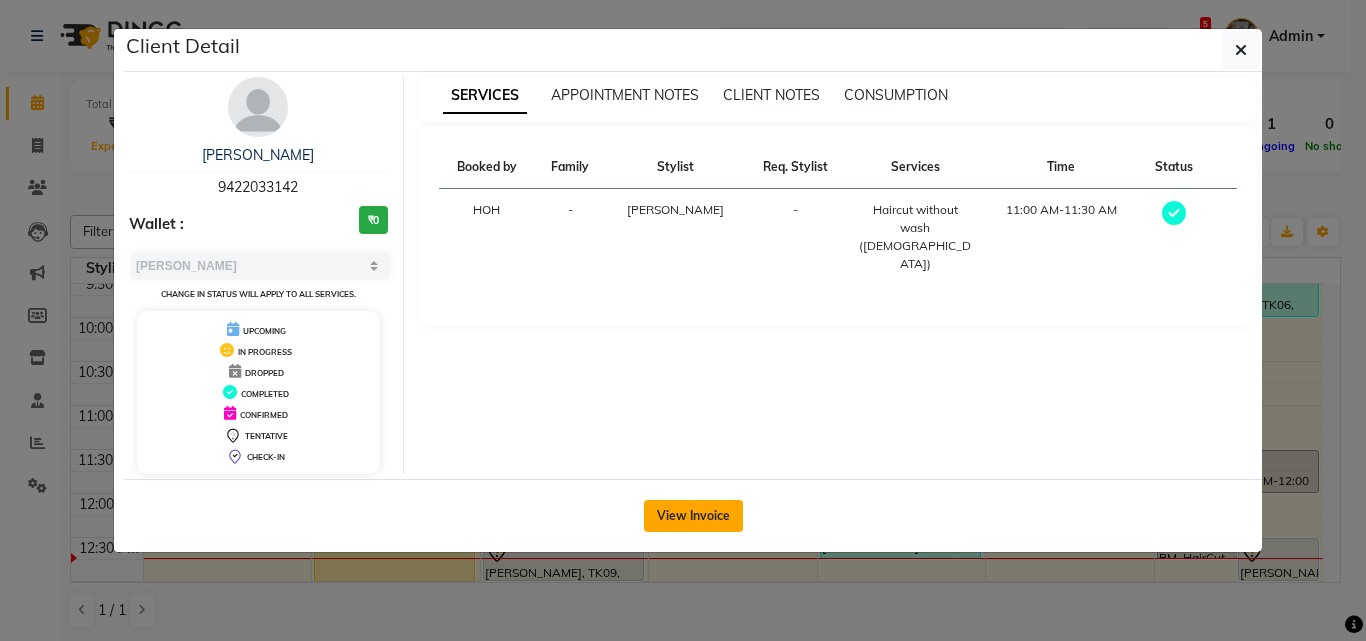 click on "View Invoice" 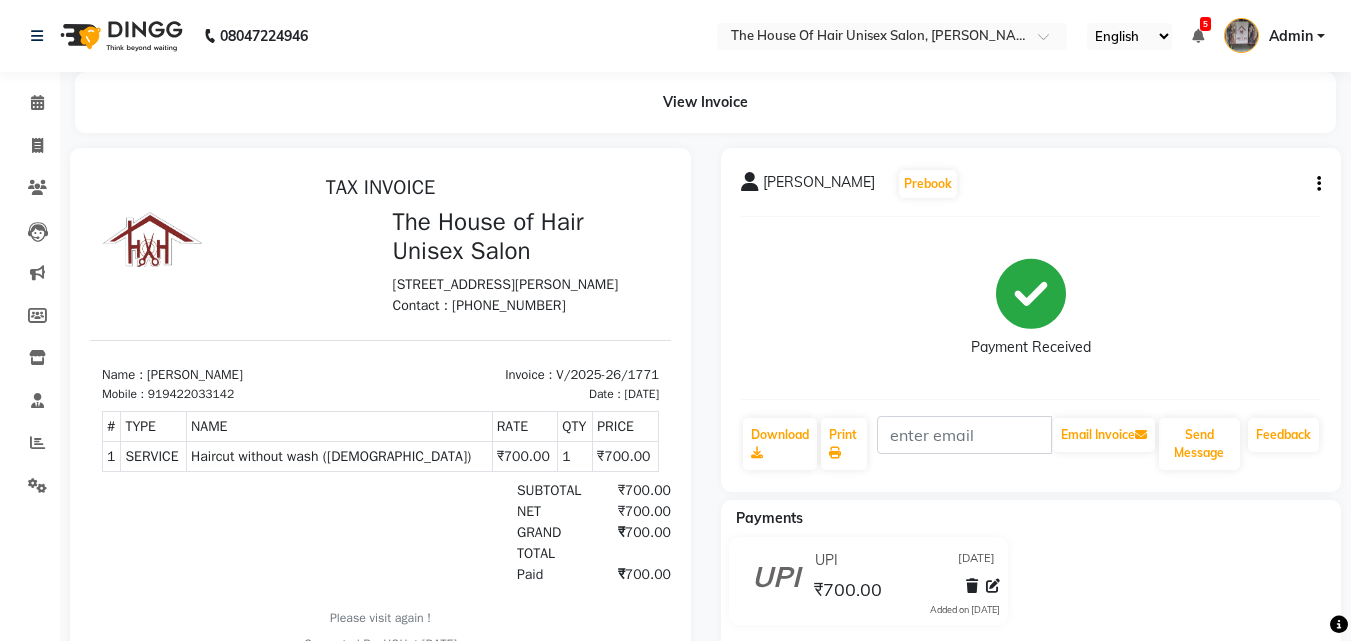 scroll, scrollTop: 0, scrollLeft: 0, axis: both 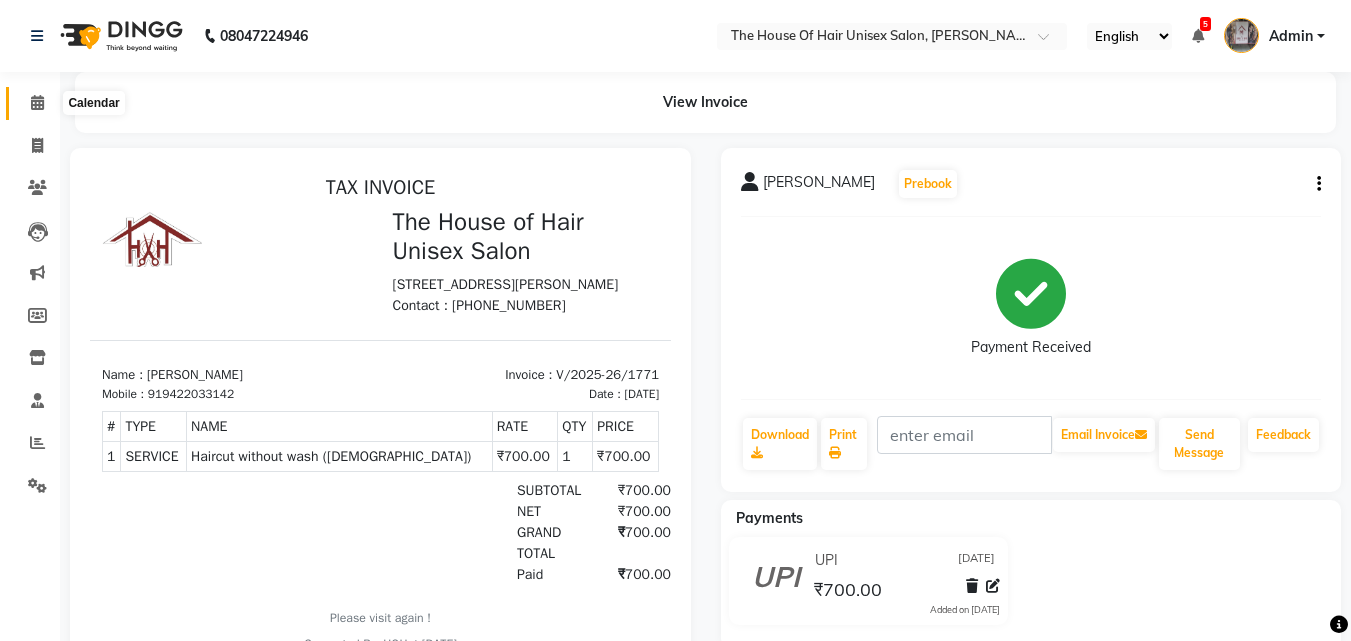 click 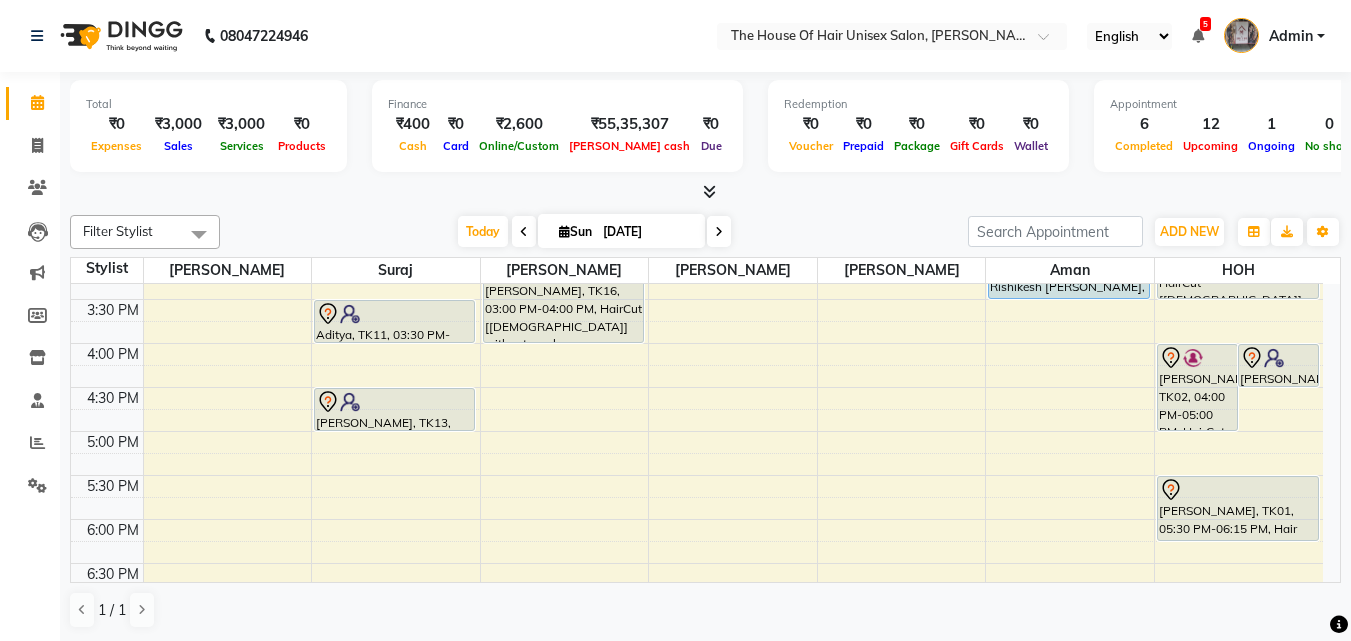 scroll, scrollTop: 733, scrollLeft: 0, axis: vertical 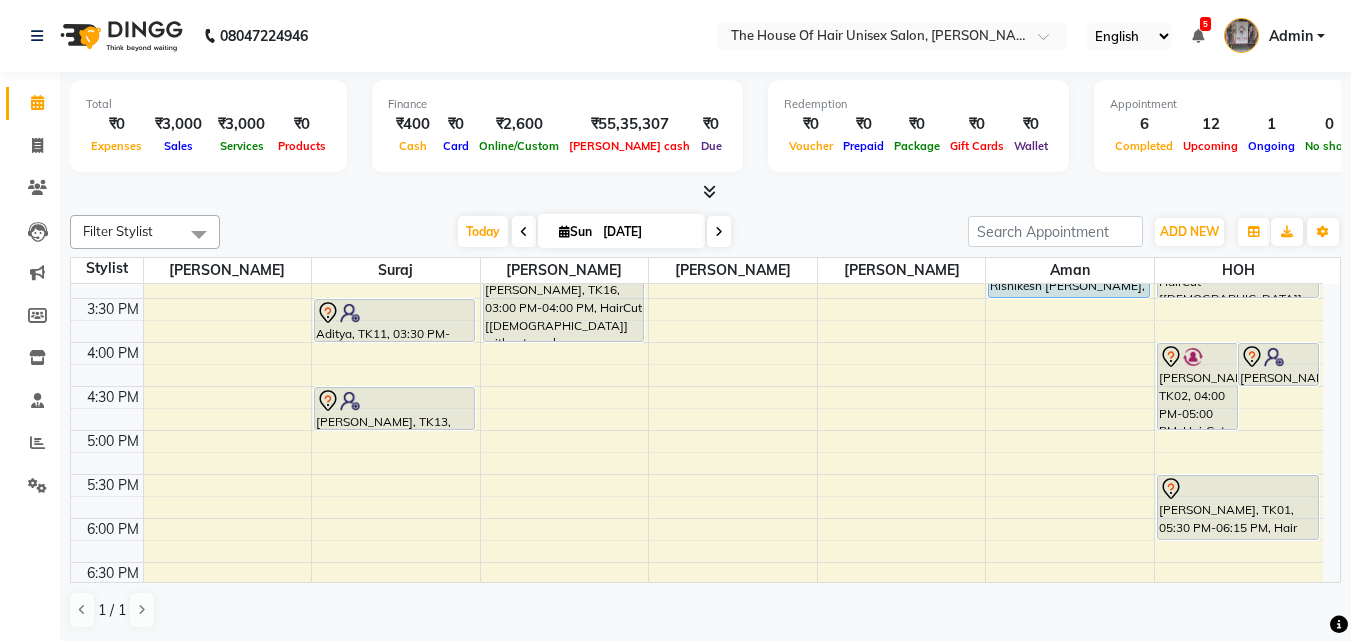 click on "7:00 AM 7:30 AM 8:00 AM 8:30 AM 9:00 AM 9:30 AM 10:00 AM 10:30 AM 11:00 AM 11:30 AM 12:00 PM 12:30 PM 1:00 PM 1:30 PM 2:00 PM 2:30 PM 3:00 PM 3:30 PM 4:00 PM 4:30 PM 5:00 PM 5:30 PM 6:00 PM 6:30 PM 7:00 PM 7:30 PM 8:00 PM 8:30 PM 9:00 PM 9:30 PM    mugdha padhe, TK03, 11:30 AM-02:30 PM, Hightlights & Babylights([DEMOGRAPHIC_DATA])             Aditya, TK11, 03:30 PM-04:00 PM, HairCut [[DEMOGRAPHIC_DATA]] without wash             [PERSON_NAME], TK13, 04:30 PM-05:00 PM, Haircut without wash ([DEMOGRAPHIC_DATA])     [PERSON_NAME], TK05, 11:00 AM-11:30 AM, Haircut without wash ([DEMOGRAPHIC_DATA])             [PERSON_NAME], TK09, 12:30 PM-01:00 PM, HairCut [[DEMOGRAPHIC_DATA]] without wash             [PERSON_NAME], TK16, 03:00 PM-04:00 PM, HairCut [[DEMOGRAPHIC_DATA]] without wash,[PERSON_NAME] Triming Crafting([DEMOGRAPHIC_DATA])     [PERSON_NAME], TK12, 10:30 AM-11:00 AM, HairCut [[DEMOGRAPHIC_DATA]] without wash     [PERSON_NAME], TK08, 11:00 AM-12:00 PM, Kids Haircut([DEMOGRAPHIC_DATA]),[PERSON_NAME] Triming Crafting([DEMOGRAPHIC_DATA])     Rakesh, TK07, 11:45 AM-12:15 PM, Kids Haircut([DEMOGRAPHIC_DATA])" at bounding box center [697, 210] 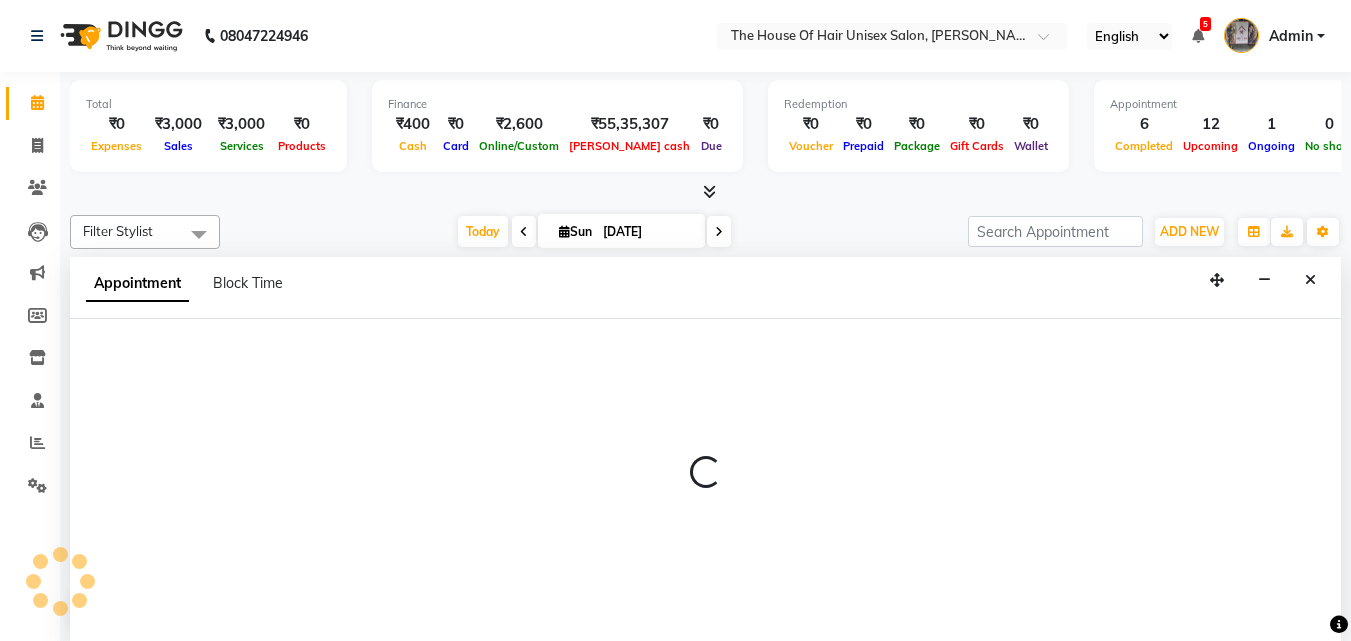 scroll, scrollTop: 1, scrollLeft: 0, axis: vertical 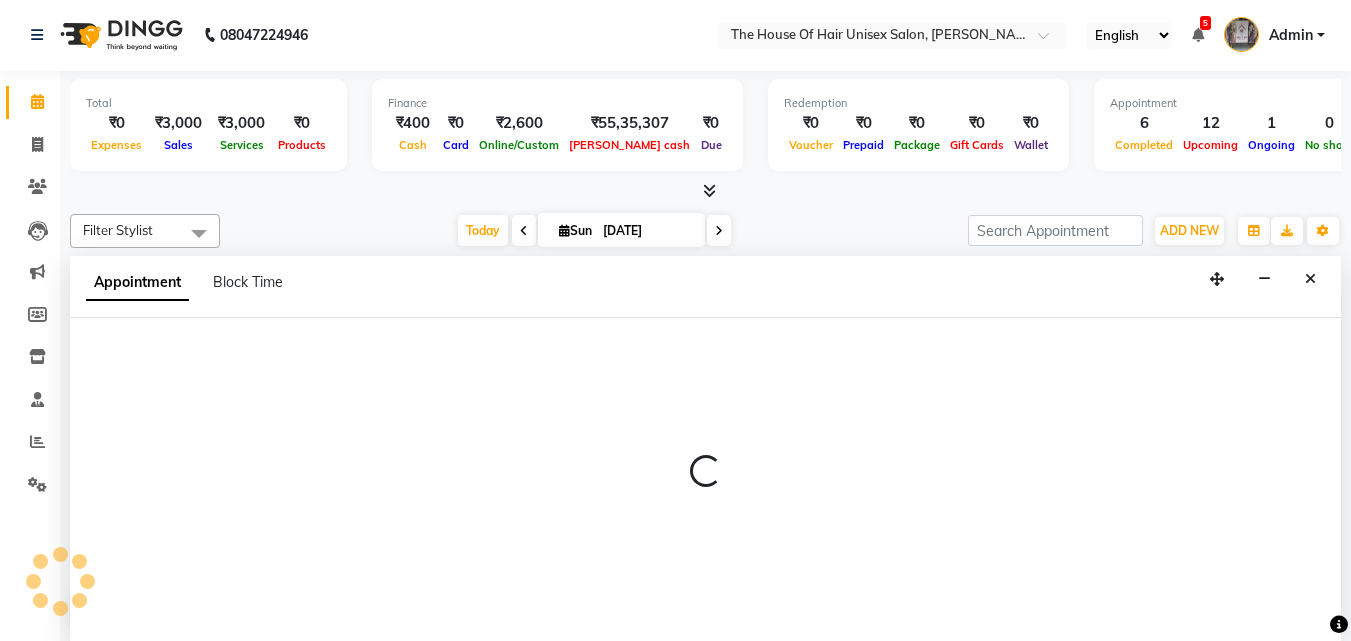 select on "85989" 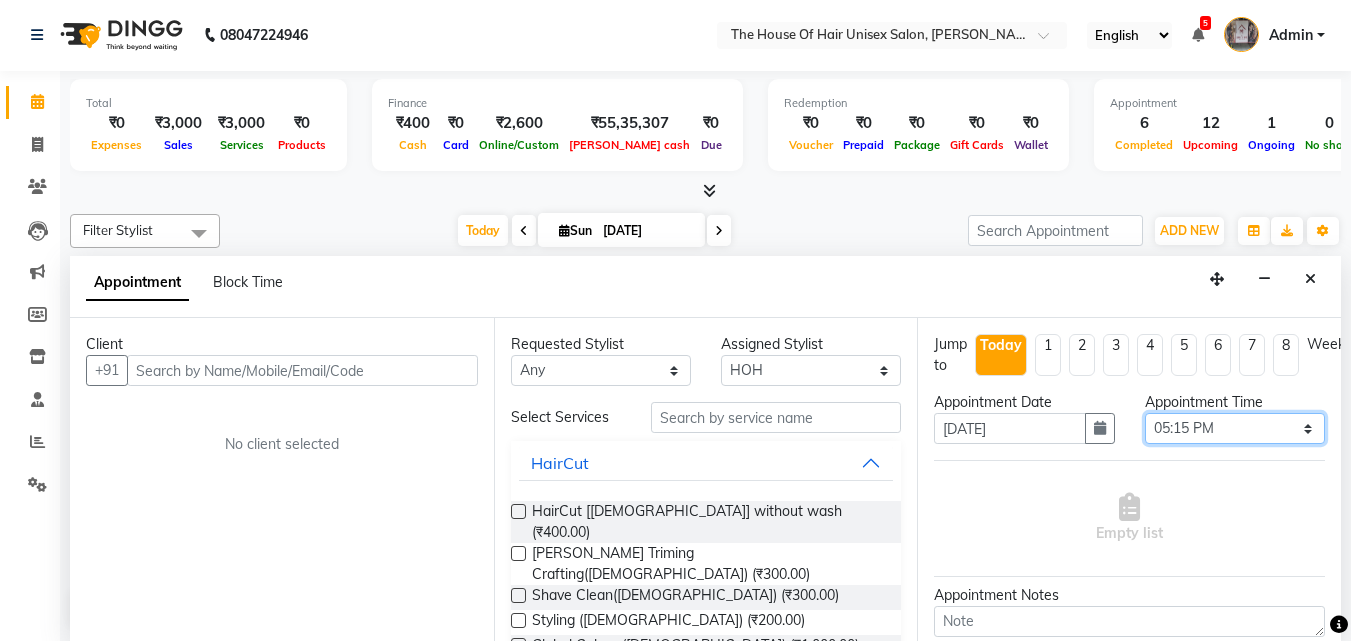 click on "Select 08:00 AM 08:15 AM 08:30 AM 08:45 AM 09:00 AM 09:15 AM 09:30 AM 09:45 AM 10:00 AM 10:15 AM 10:30 AM 10:45 AM 11:00 AM 11:15 AM 11:30 AM 11:45 AM 12:00 PM 12:15 PM 12:30 PM 12:45 PM 01:00 PM 01:15 PM 01:30 PM 01:45 PM 02:00 PM 02:15 PM 02:30 PM 02:45 PM 03:00 PM 03:15 PM 03:30 PM 03:45 PM 04:00 PM 04:15 PM 04:30 PM 04:45 PM 05:00 PM 05:15 PM 05:30 PM 05:45 PM 06:00 PM 06:15 PM 06:30 PM 06:45 PM 07:00 PM 07:15 PM 07:30 PM 07:45 PM 08:00 PM 08:15 PM 08:30 PM 08:45 PM 09:00 PM 09:15 PM 09:30 PM" at bounding box center (1235, 428) 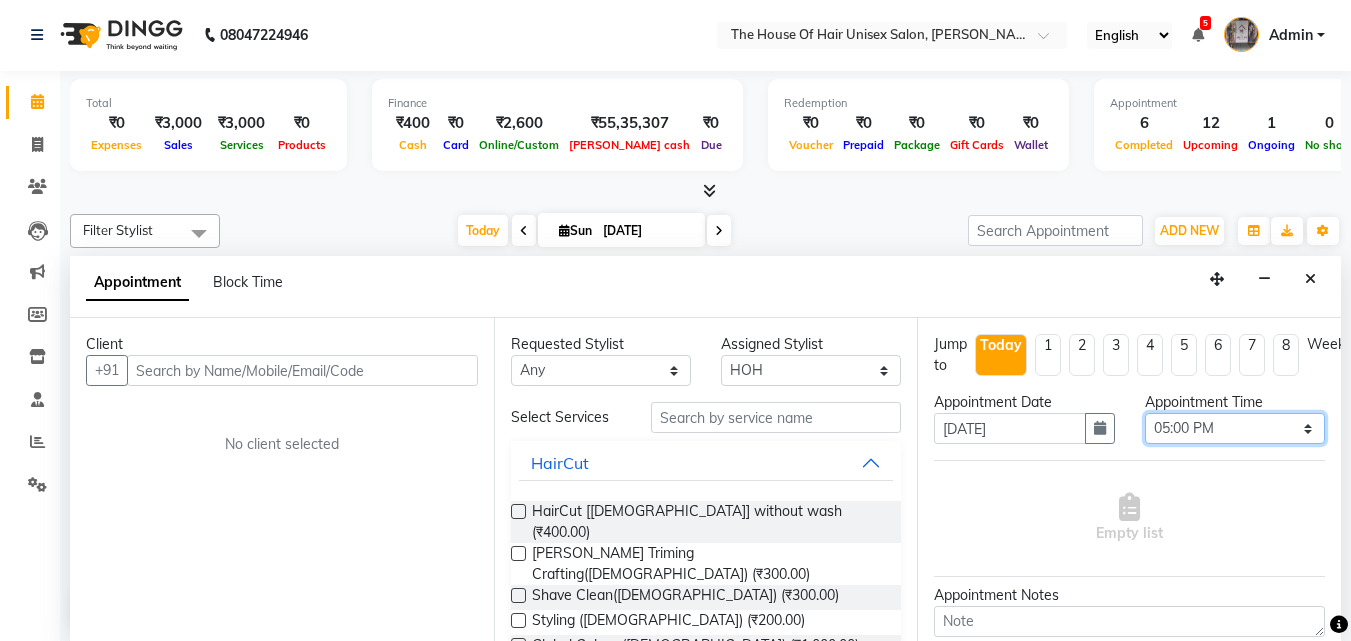 click on "Select 08:00 AM 08:15 AM 08:30 AM 08:45 AM 09:00 AM 09:15 AM 09:30 AM 09:45 AM 10:00 AM 10:15 AM 10:30 AM 10:45 AM 11:00 AM 11:15 AM 11:30 AM 11:45 AM 12:00 PM 12:15 PM 12:30 PM 12:45 PM 01:00 PM 01:15 PM 01:30 PM 01:45 PM 02:00 PM 02:15 PM 02:30 PM 02:45 PM 03:00 PM 03:15 PM 03:30 PM 03:45 PM 04:00 PM 04:15 PM 04:30 PM 04:45 PM 05:00 PM 05:15 PM 05:30 PM 05:45 PM 06:00 PM 06:15 PM 06:30 PM 06:45 PM 07:00 PM 07:15 PM 07:30 PM 07:45 PM 08:00 PM 08:15 PM 08:30 PM 08:45 PM 09:00 PM 09:15 PM 09:30 PM" at bounding box center [1235, 428] 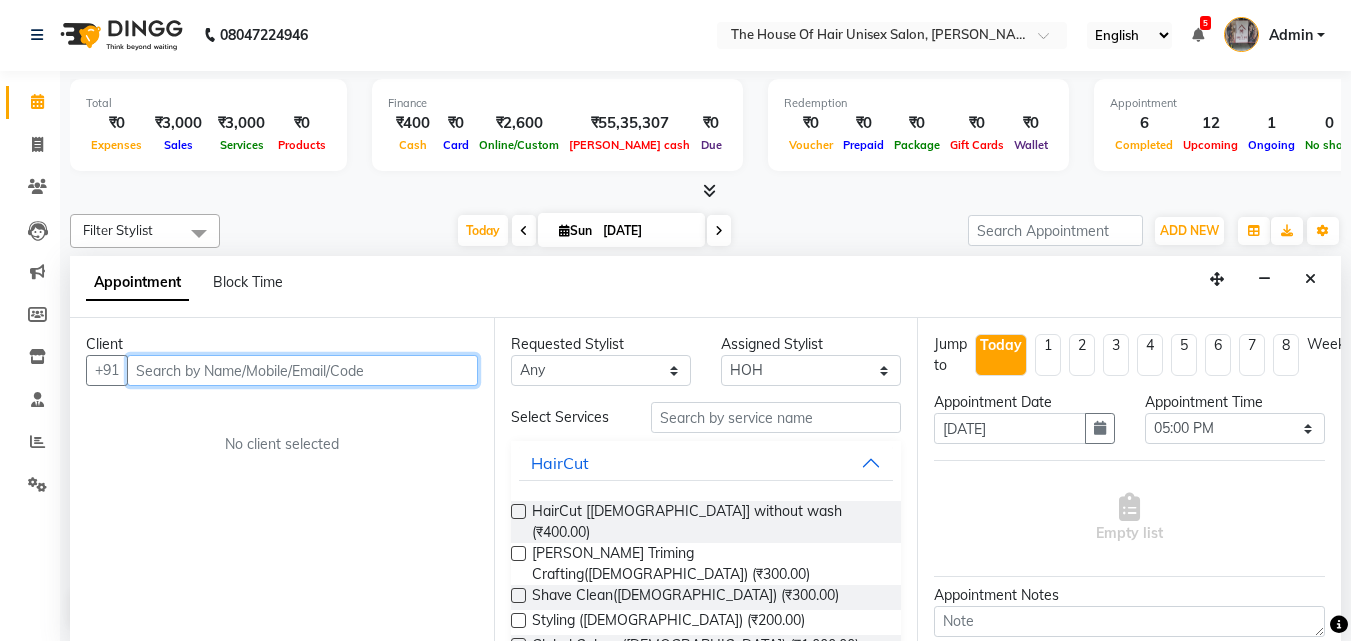 click at bounding box center [302, 370] 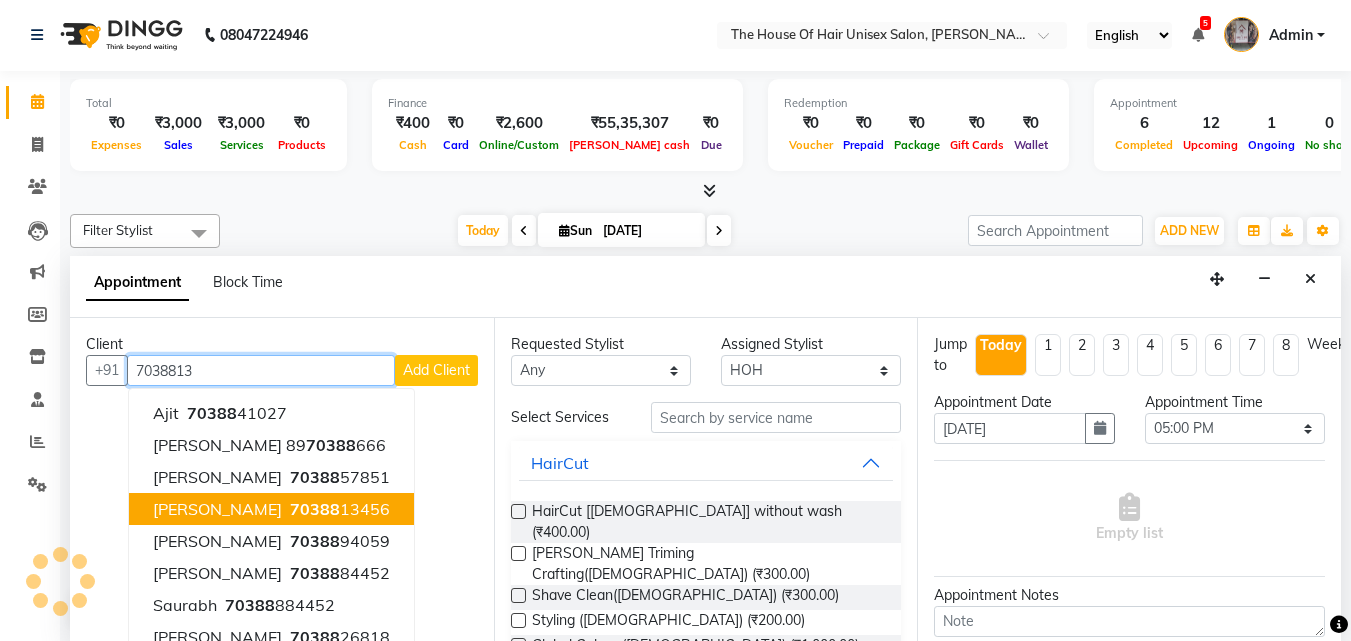 click on "70388 13456" at bounding box center (338, 509) 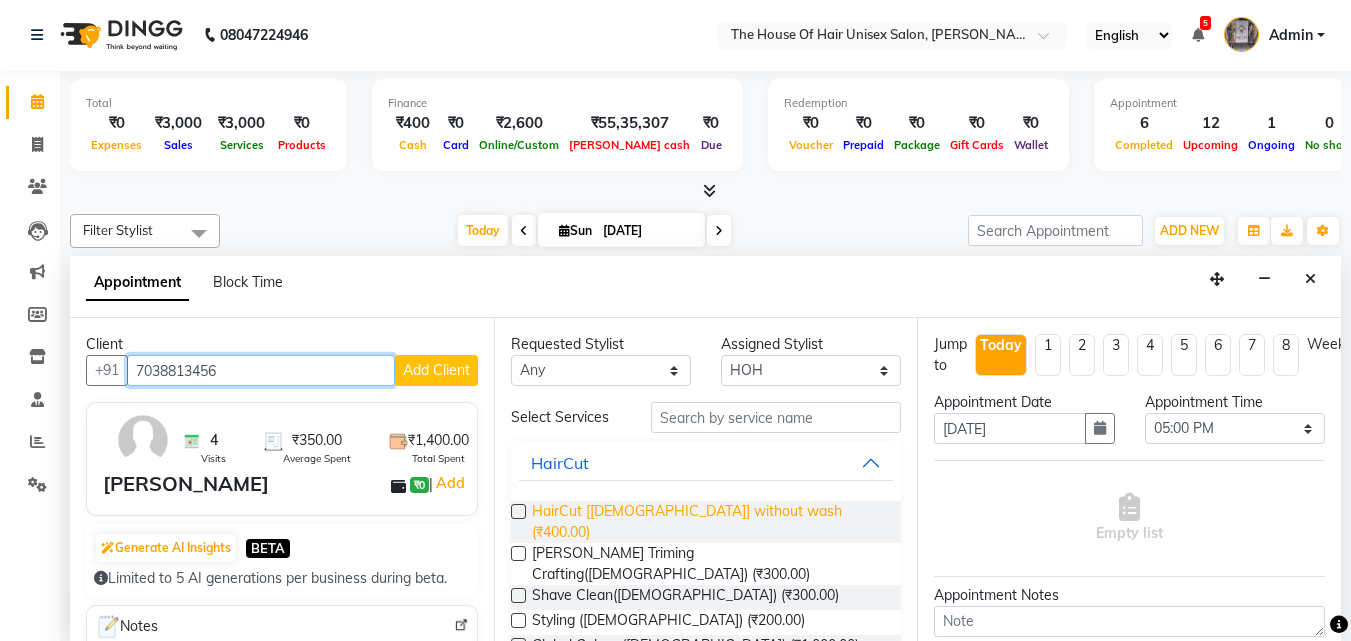 type on "7038813456" 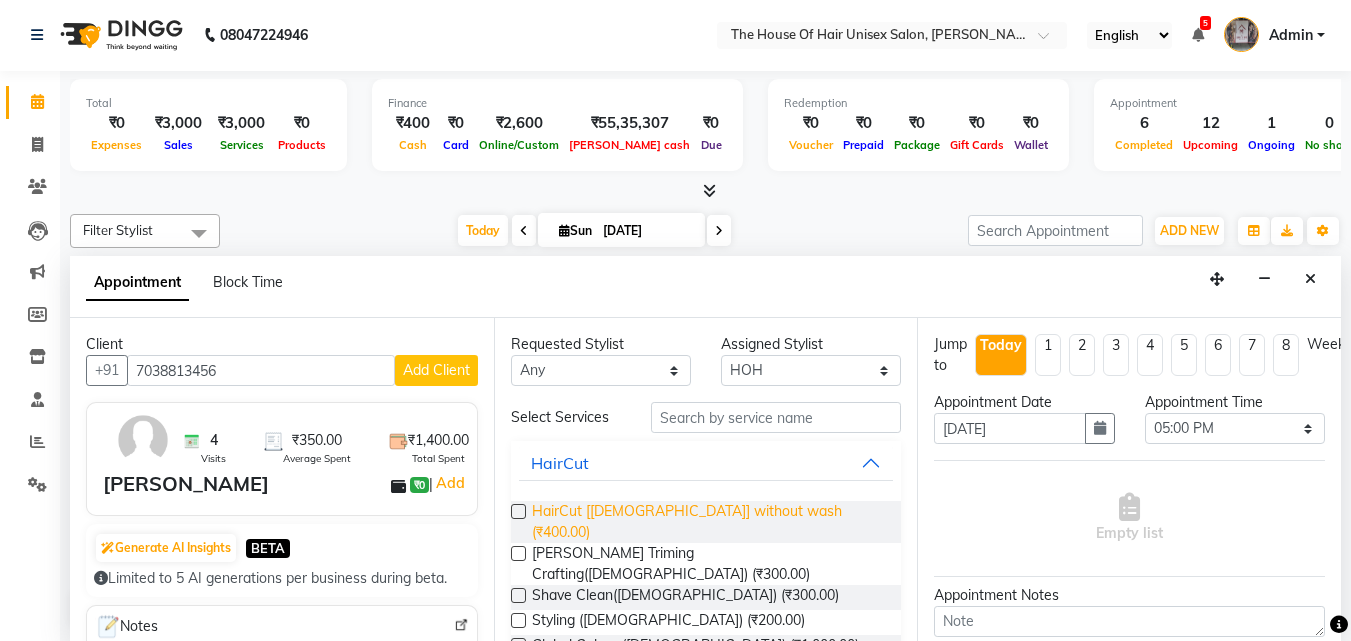 click on "HairCut [[DEMOGRAPHIC_DATA]] without wash (₹400.00)" at bounding box center [709, 522] 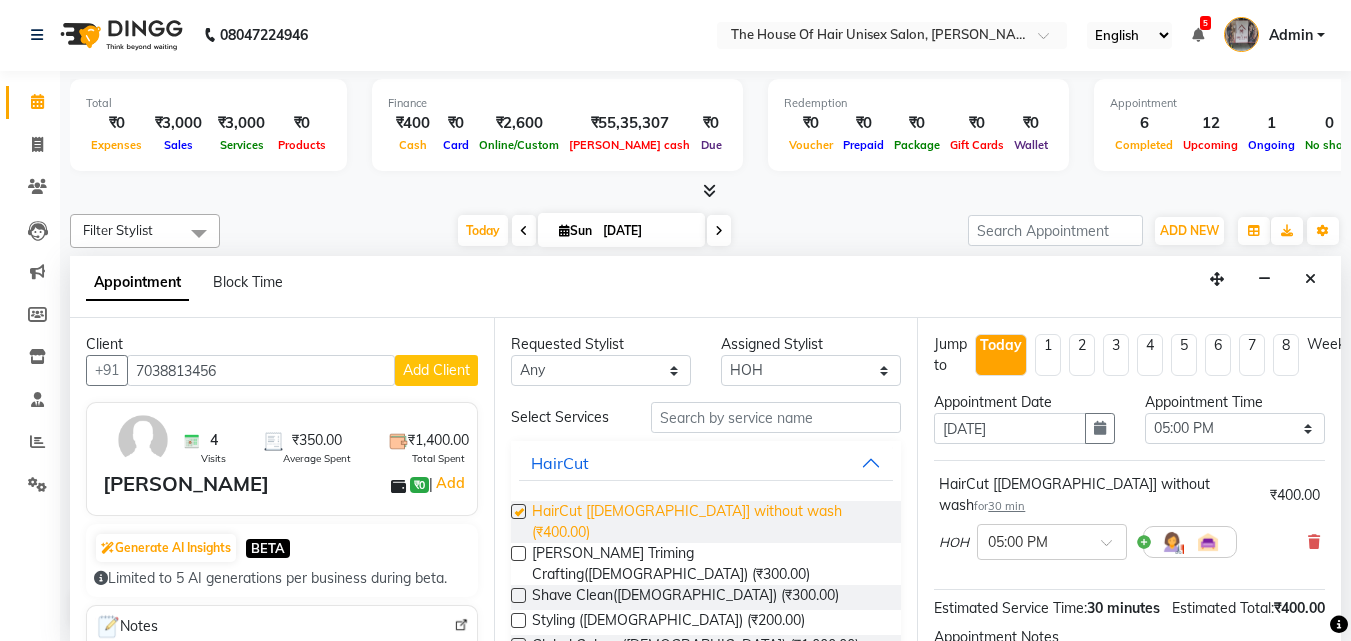 checkbox on "false" 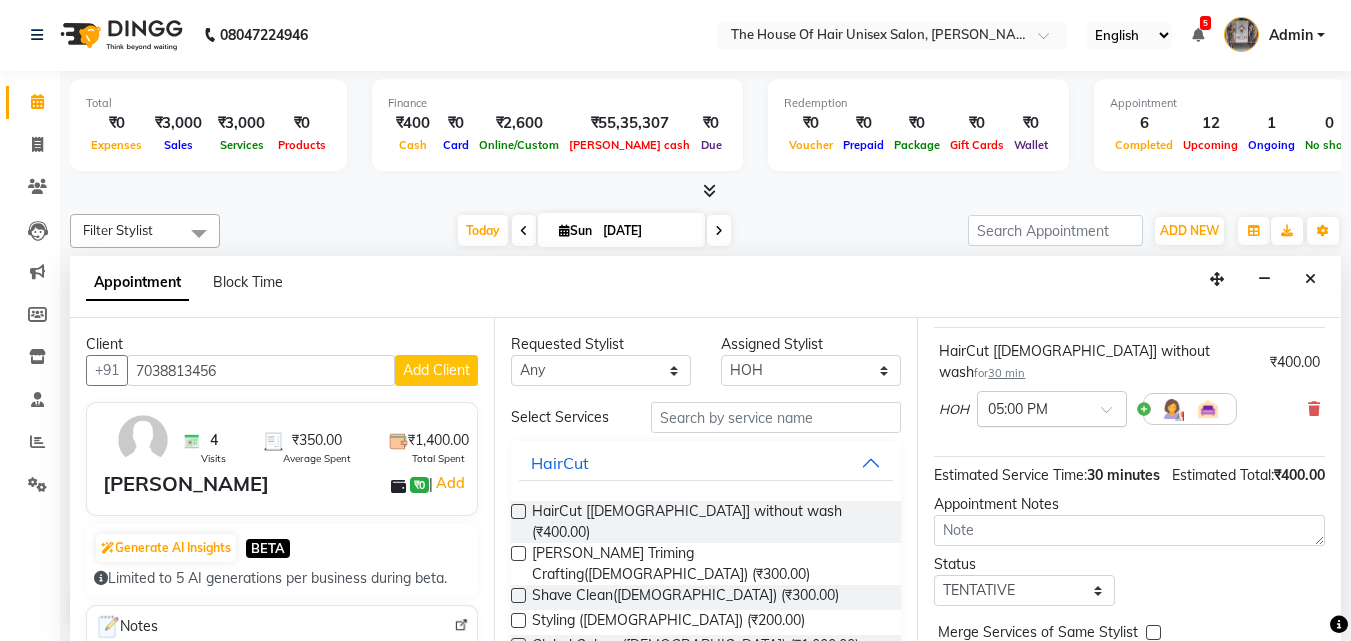 scroll, scrollTop: 236, scrollLeft: 0, axis: vertical 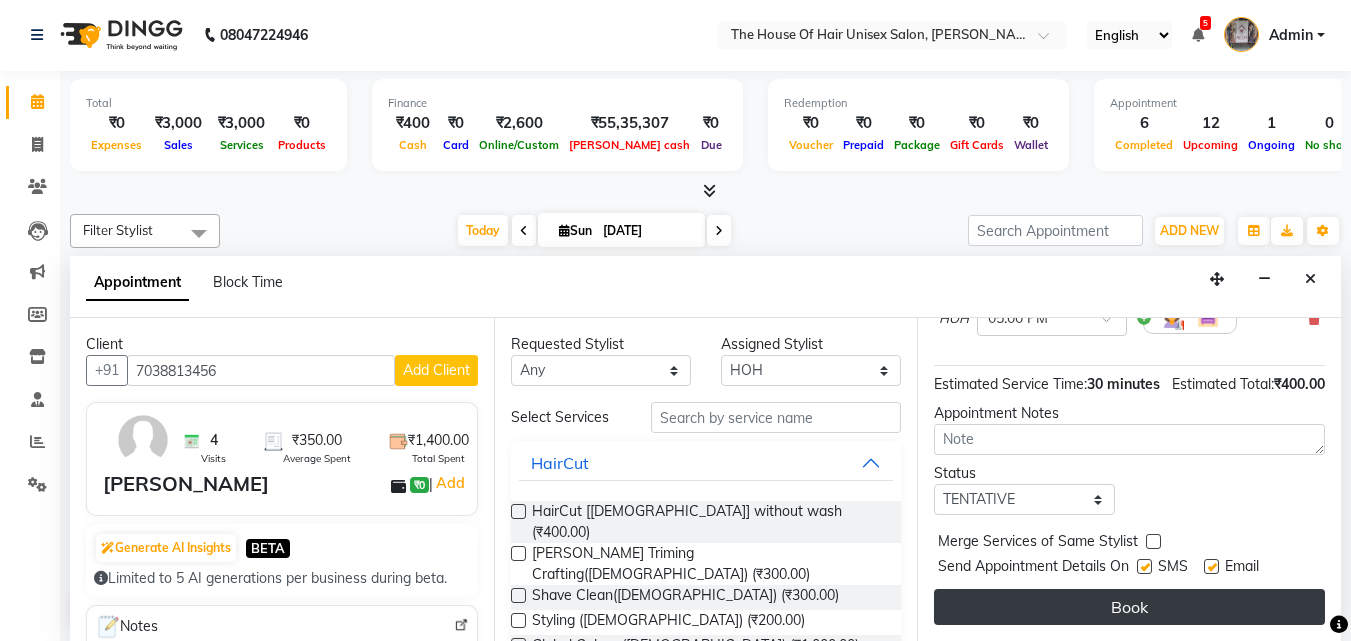 click on "Book" at bounding box center (1129, 607) 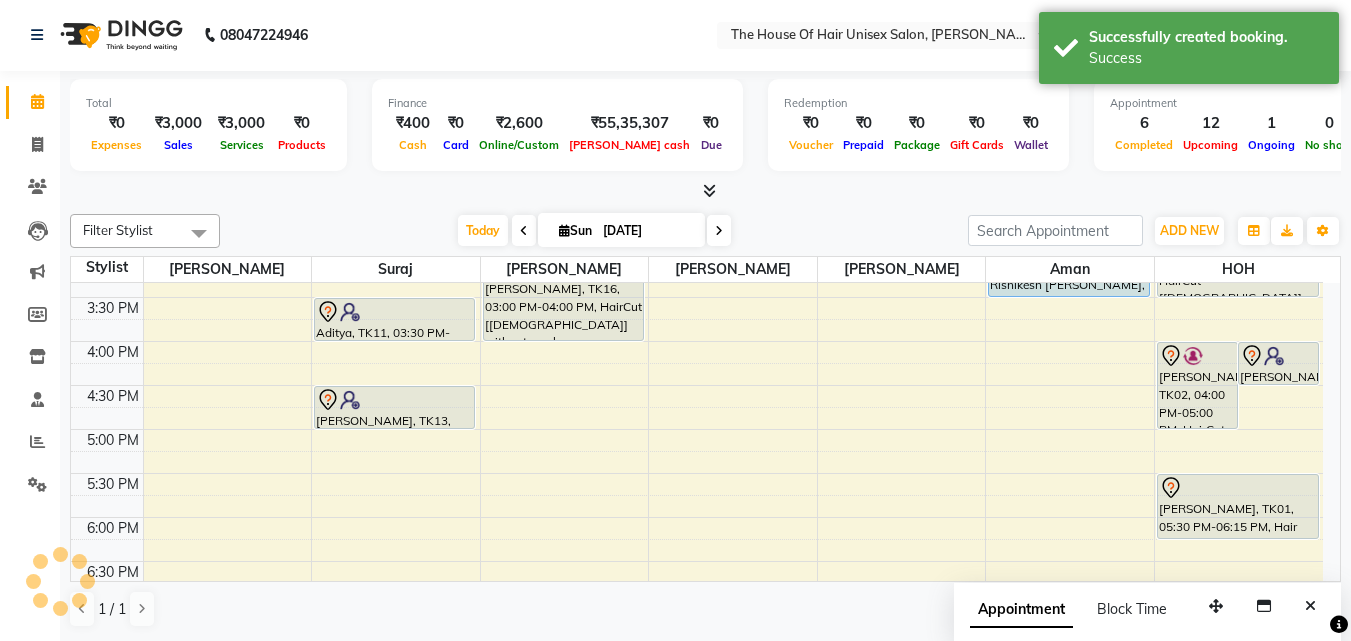 scroll, scrollTop: 0, scrollLeft: 0, axis: both 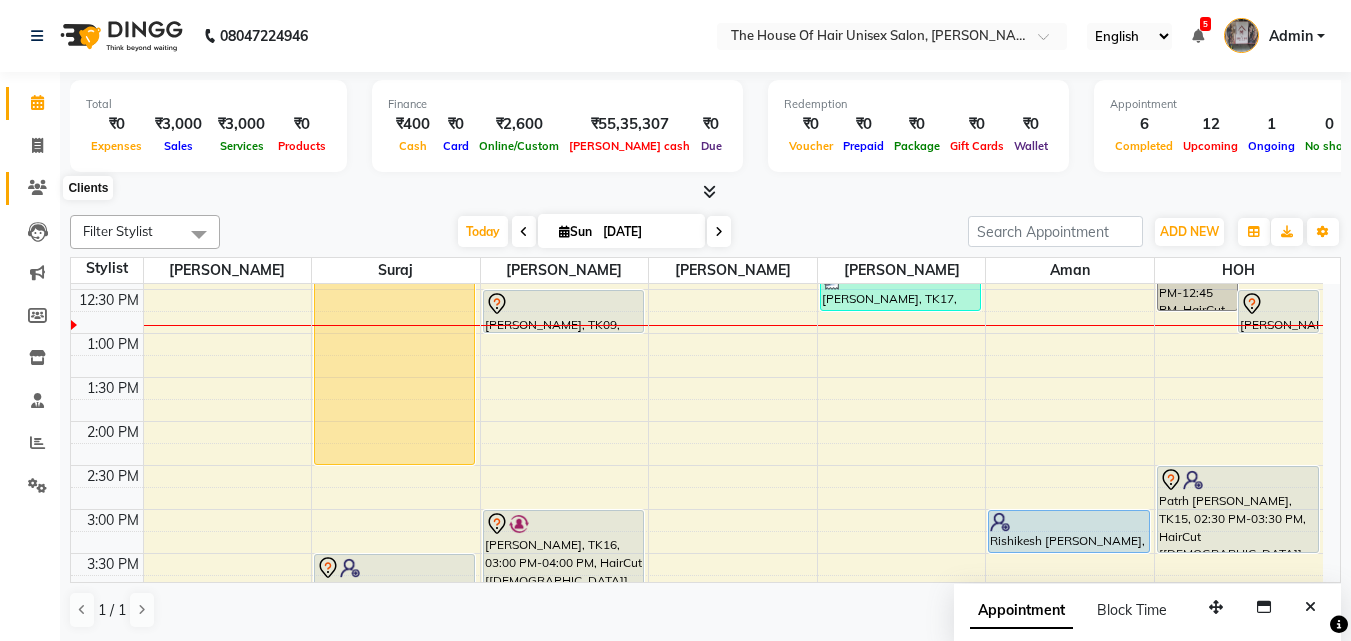 click 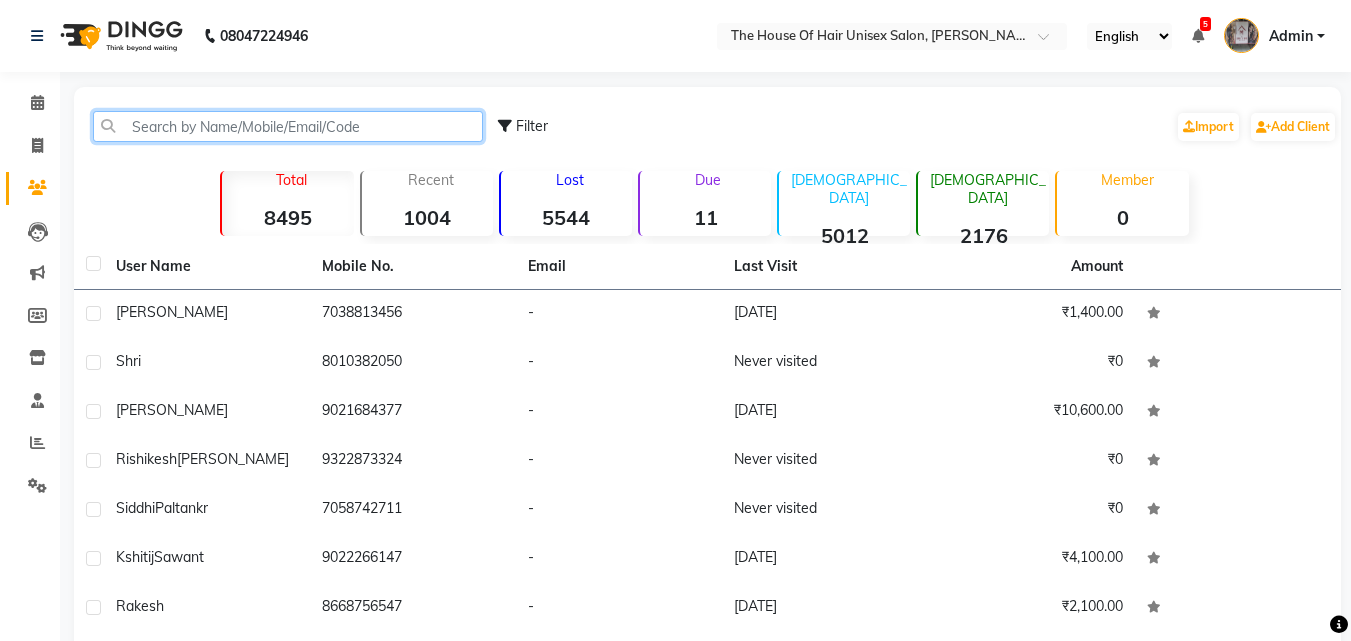 click 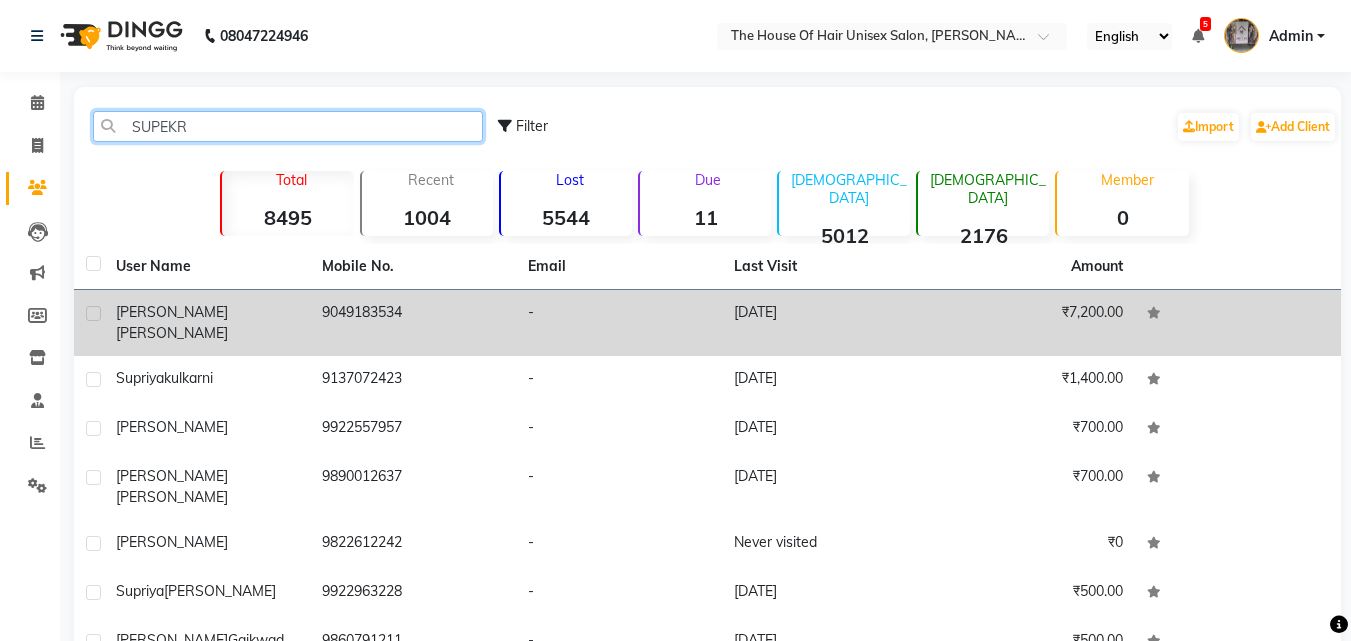 type on "SUPEKR" 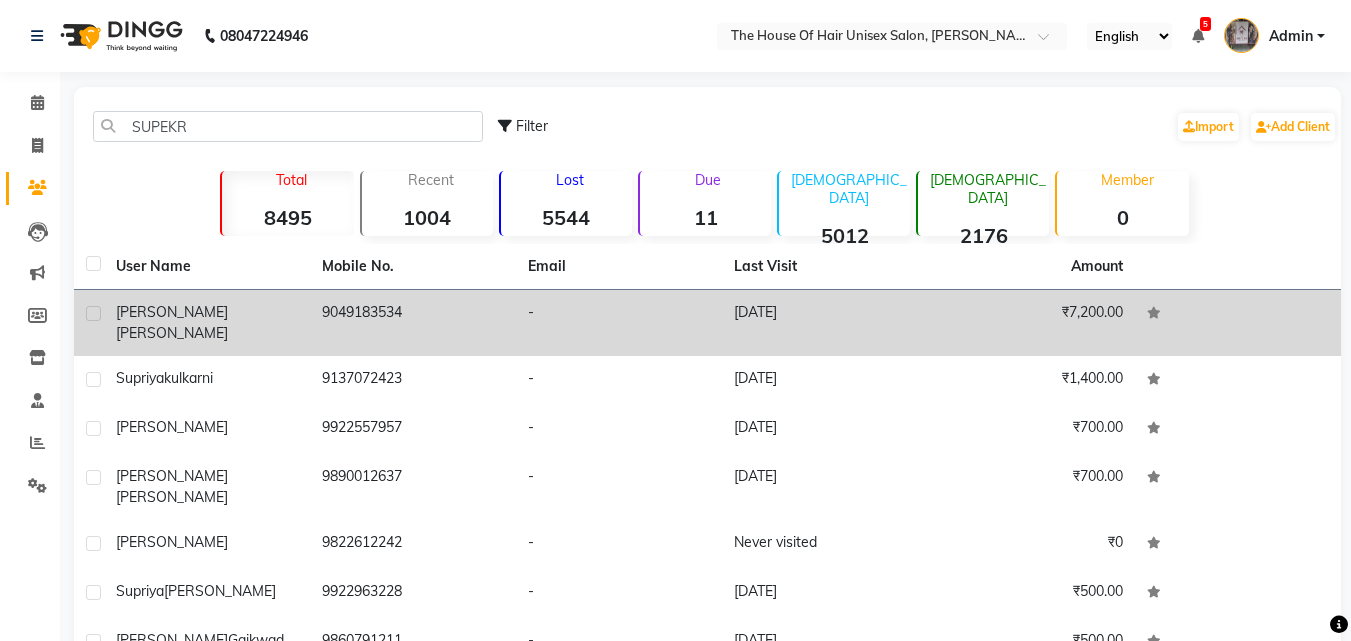 click on "[PERSON_NAME]" 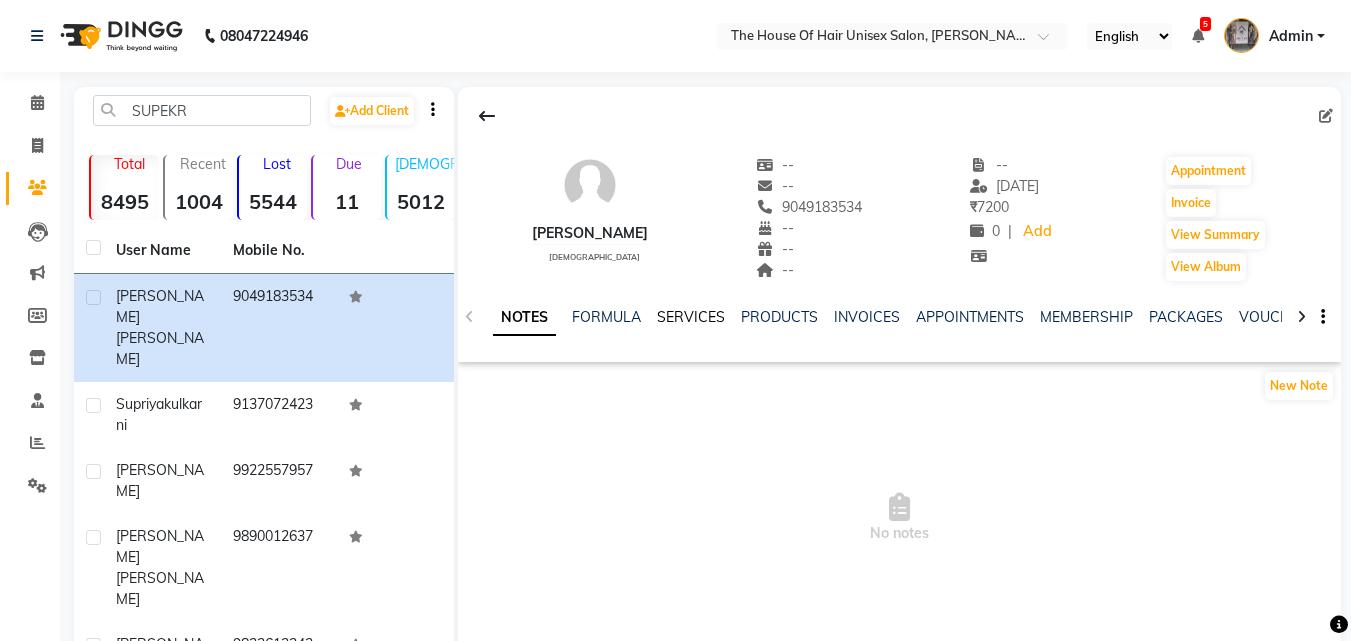 click on "SERVICES" 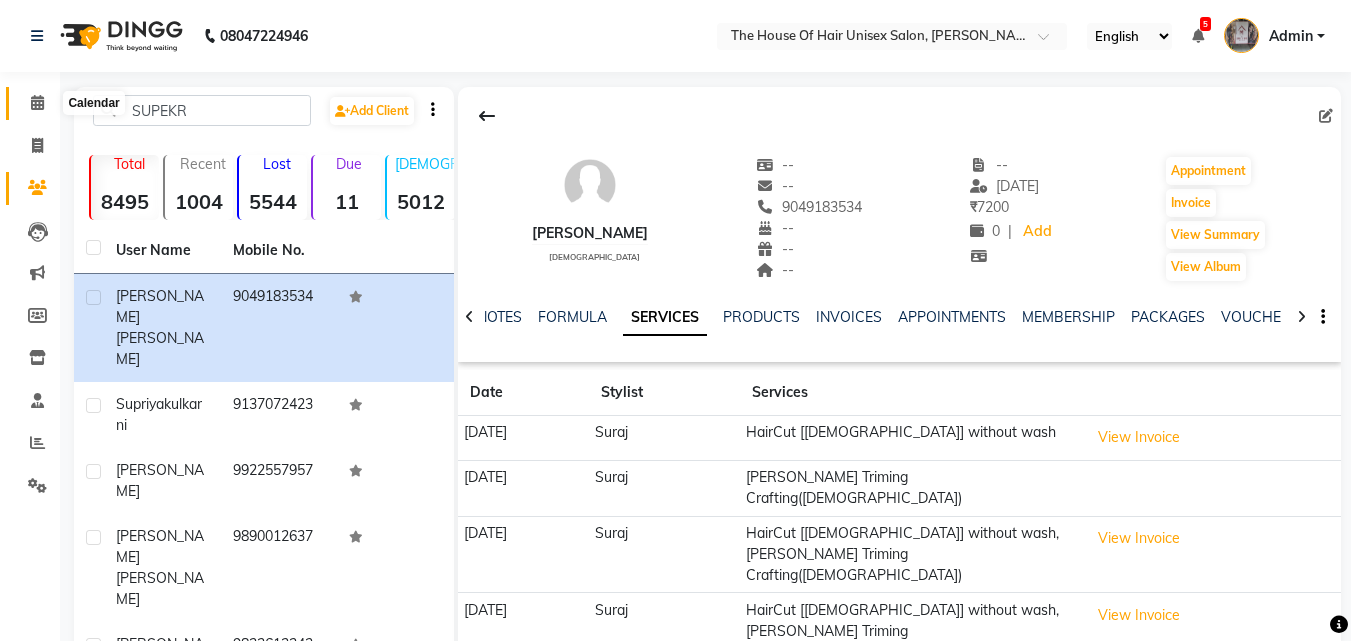 click 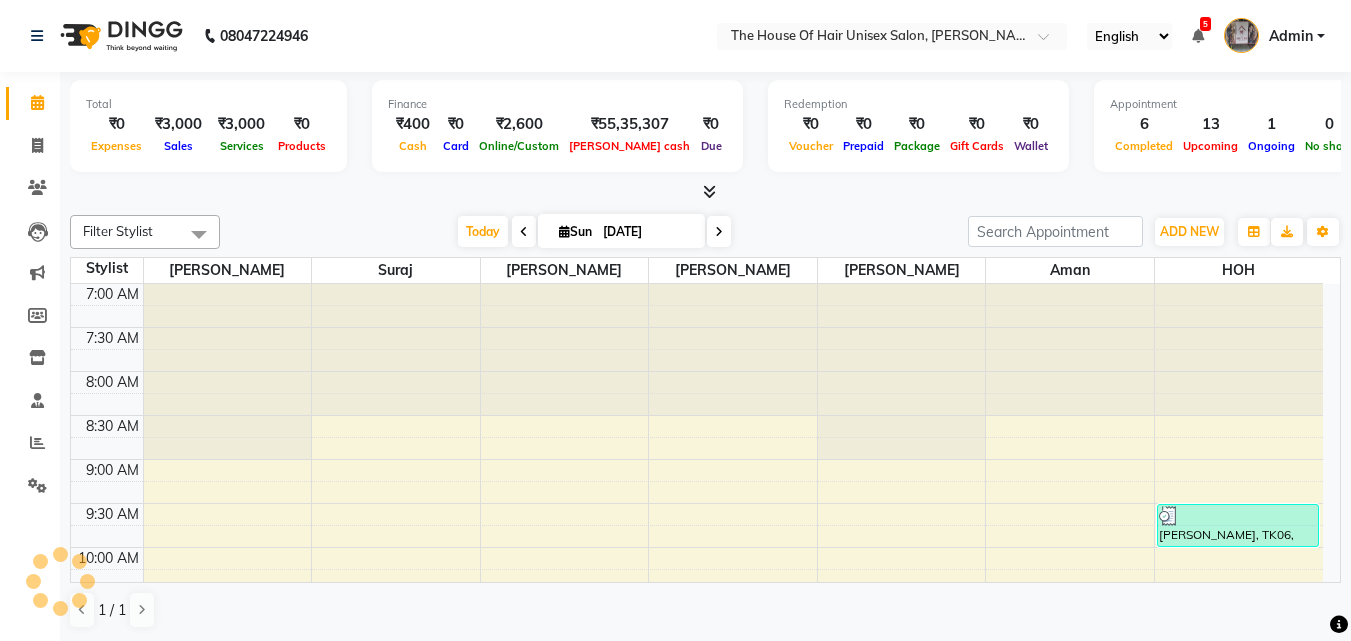 scroll, scrollTop: 0, scrollLeft: 0, axis: both 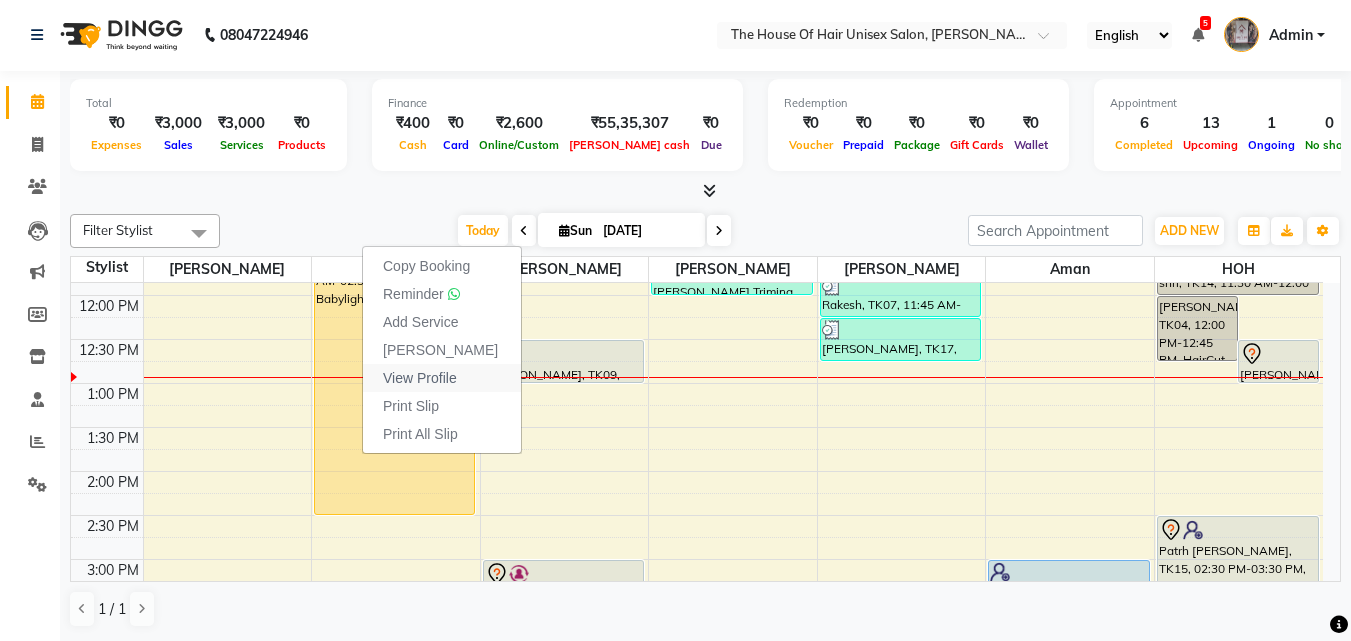 click on "View Profile" at bounding box center (442, 378) 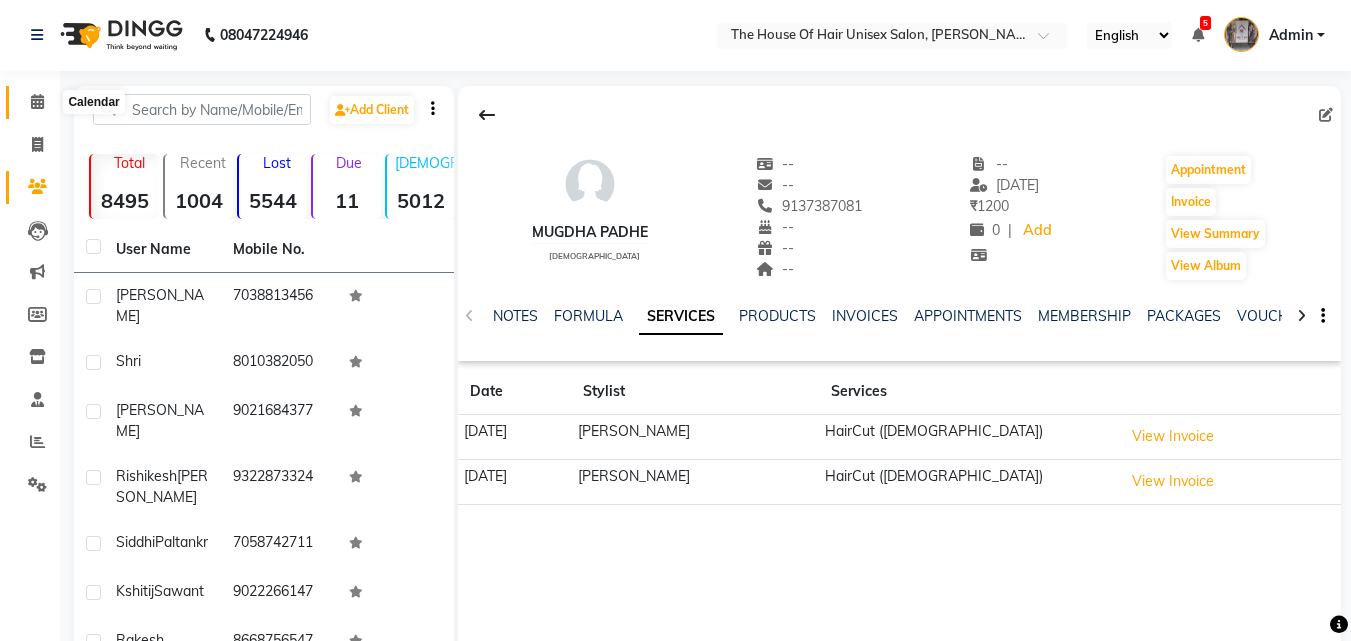 click 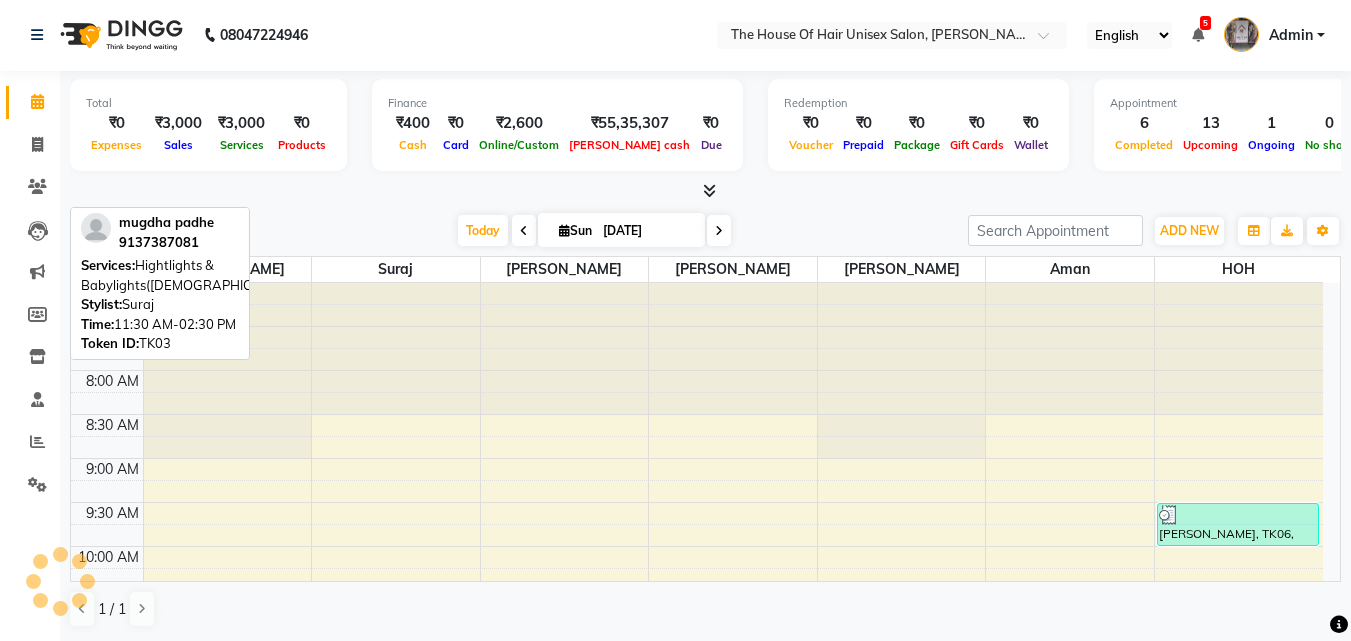 scroll, scrollTop: 0, scrollLeft: 0, axis: both 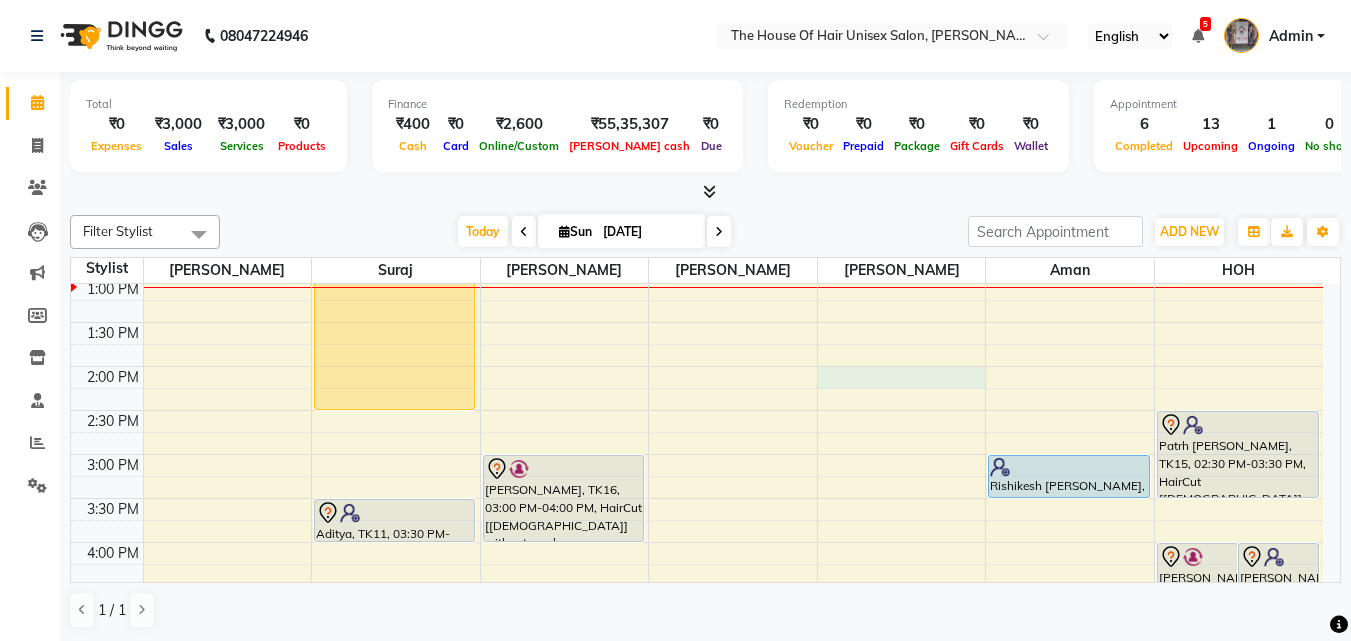 click on "7:00 AM 7:30 AM 8:00 AM 8:30 AM 9:00 AM 9:30 AM 10:00 AM 10:30 AM 11:00 AM 11:30 AM 12:00 PM 12:30 PM 1:00 PM 1:30 PM 2:00 PM 2:30 PM 3:00 PM 3:30 PM 4:00 PM 4:30 PM 5:00 PM 5:30 PM 6:00 PM 6:30 PM 7:00 PM 7:30 PM 8:00 PM 8:30 PM 9:00 PM 9:30 PM    mugdha padhe, TK03, 11:30 AM-02:30 PM, Hightlights & Babylights([DEMOGRAPHIC_DATA])             Aditya, TK11, 03:30 PM-04:00 PM, HairCut [[DEMOGRAPHIC_DATA]] without wash             [PERSON_NAME], TK13, 04:30 PM-05:00 PM, Haircut without wash ([DEMOGRAPHIC_DATA])     [PERSON_NAME], TK05, 11:00 AM-11:30 AM, Haircut without wash ([DEMOGRAPHIC_DATA])             [PERSON_NAME], TK09, 12:30 PM-01:00 PM, HairCut [[DEMOGRAPHIC_DATA]] without wash             [PERSON_NAME], TK16, 03:00 PM-04:00 PM, HairCut [[DEMOGRAPHIC_DATA]] without wash,[PERSON_NAME] Triming Crafting([DEMOGRAPHIC_DATA])     [PERSON_NAME], TK12, 10:30 AM-11:00 AM, HairCut [[DEMOGRAPHIC_DATA]] without wash     [PERSON_NAME], TK08, 11:00 AM-12:00 PM, Kids Haircut([DEMOGRAPHIC_DATA]),[PERSON_NAME] Triming Crafting([DEMOGRAPHIC_DATA])     Rakesh, TK07, 11:45 AM-12:15 PM, Kids Haircut([DEMOGRAPHIC_DATA])" at bounding box center (697, 410) 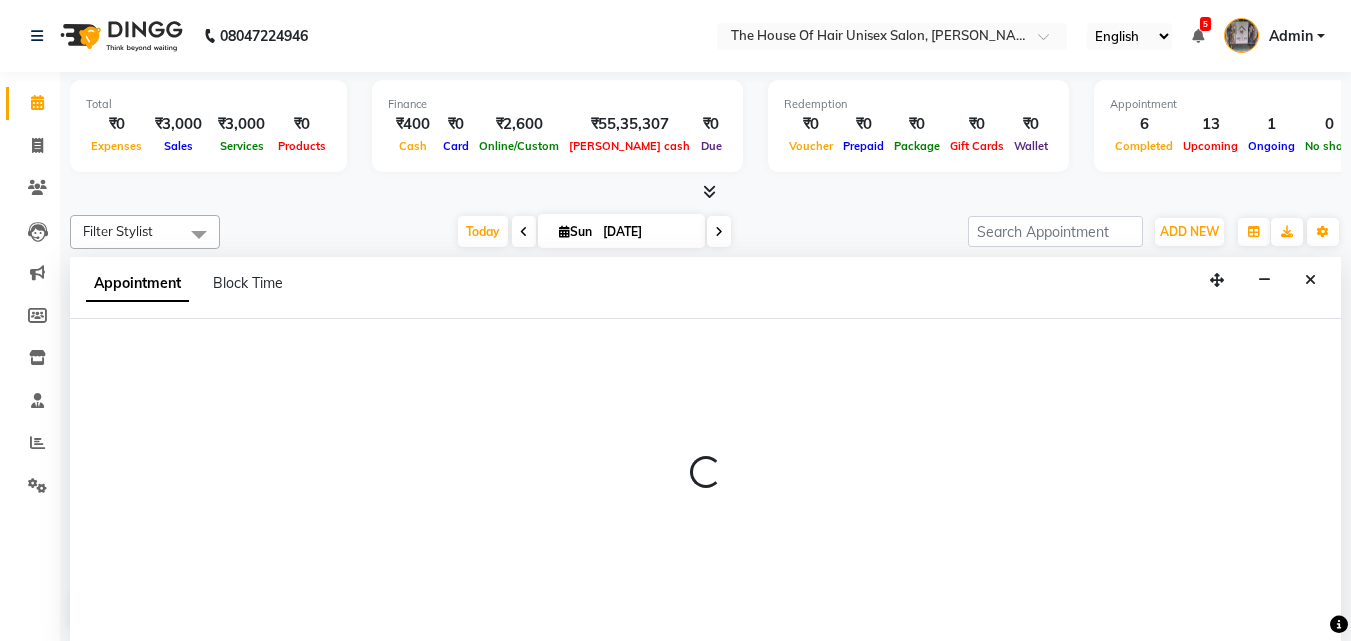 scroll, scrollTop: 1, scrollLeft: 0, axis: vertical 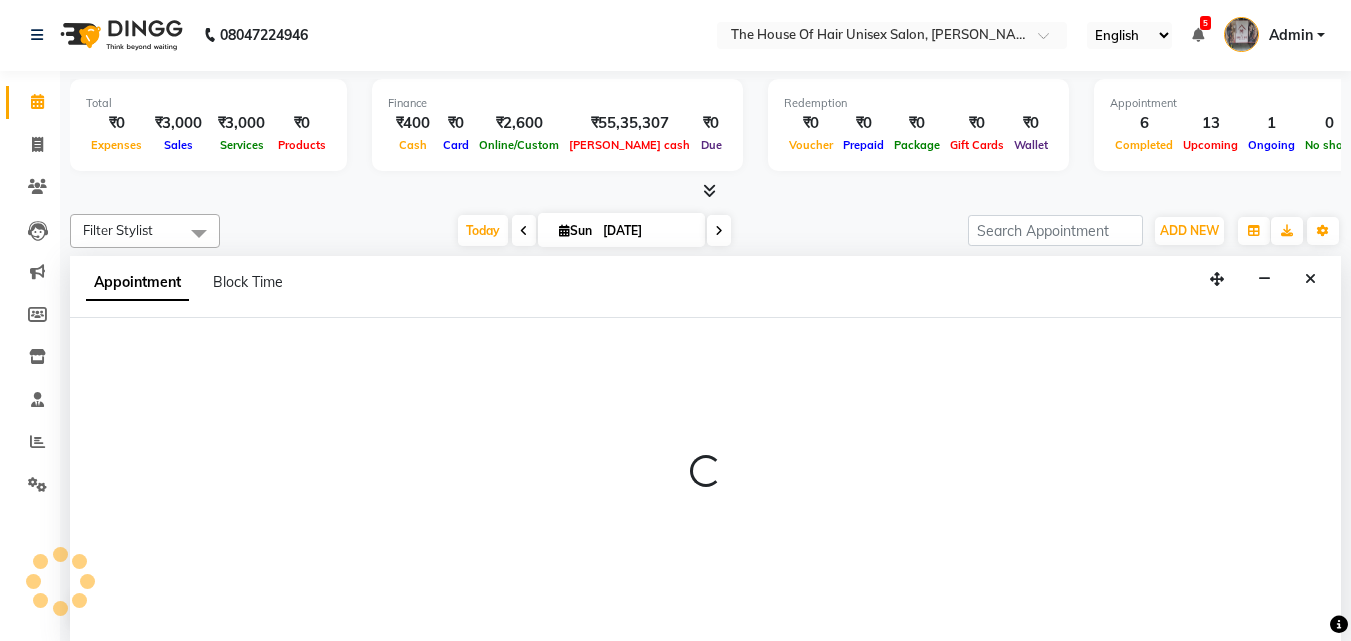 select on "42814" 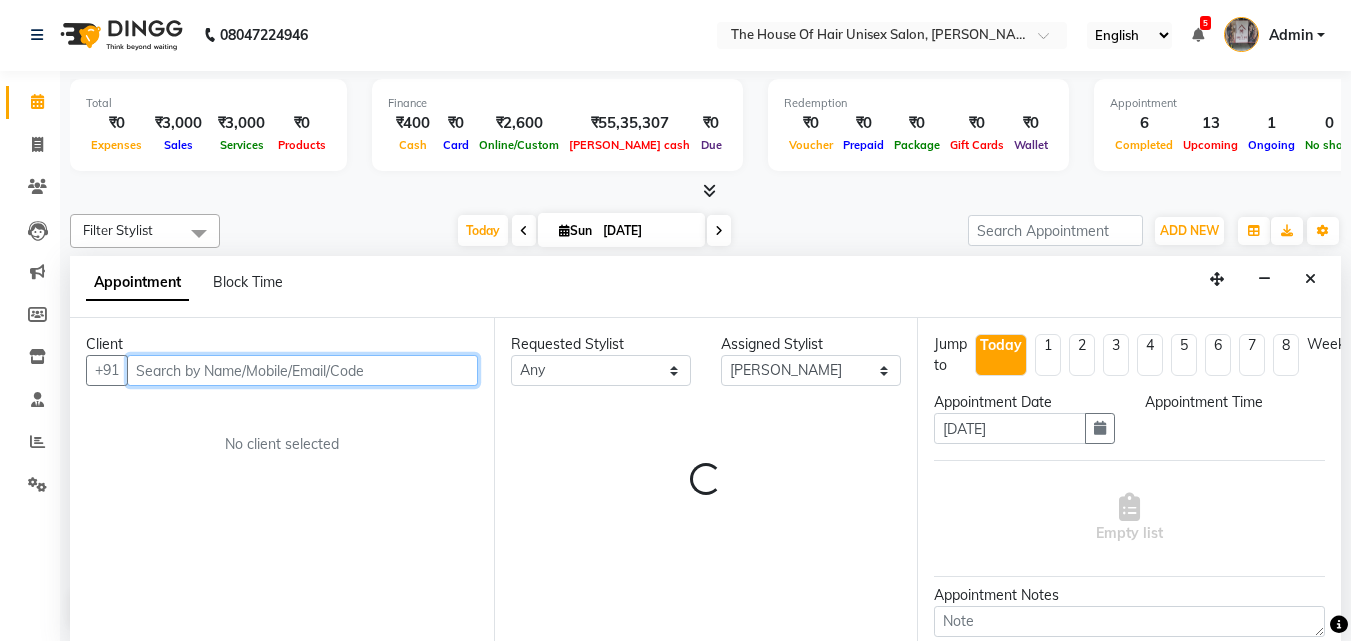select on "840" 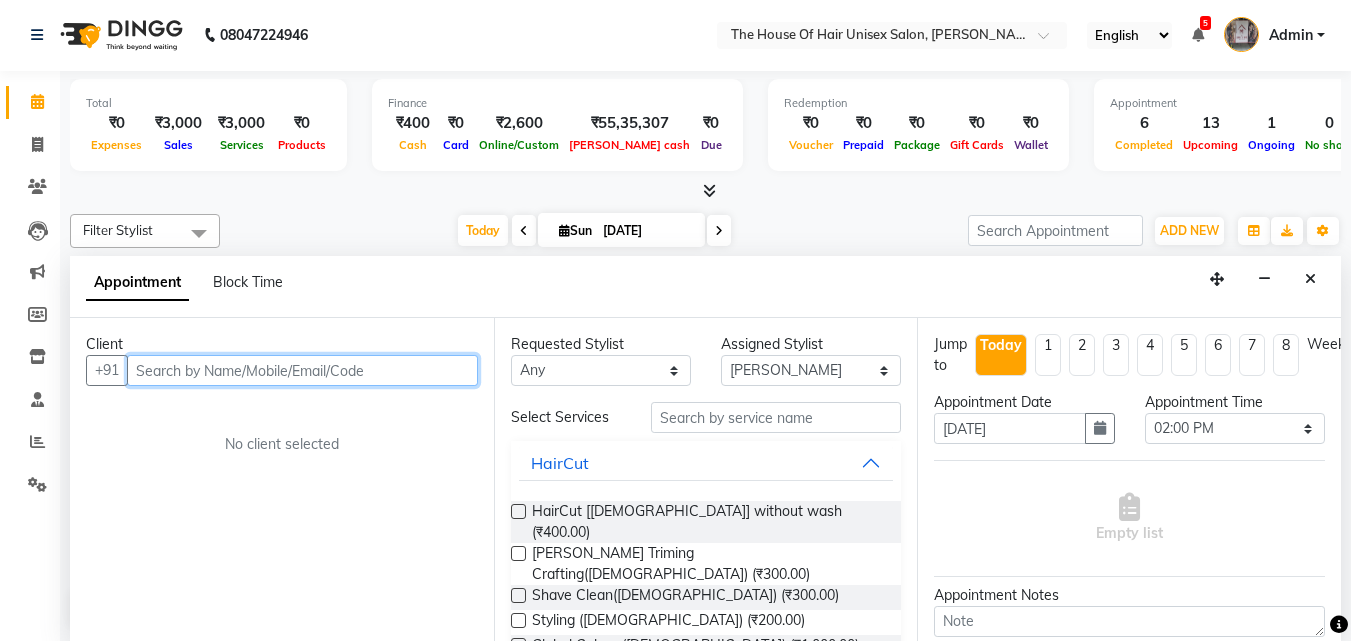 click at bounding box center (302, 370) 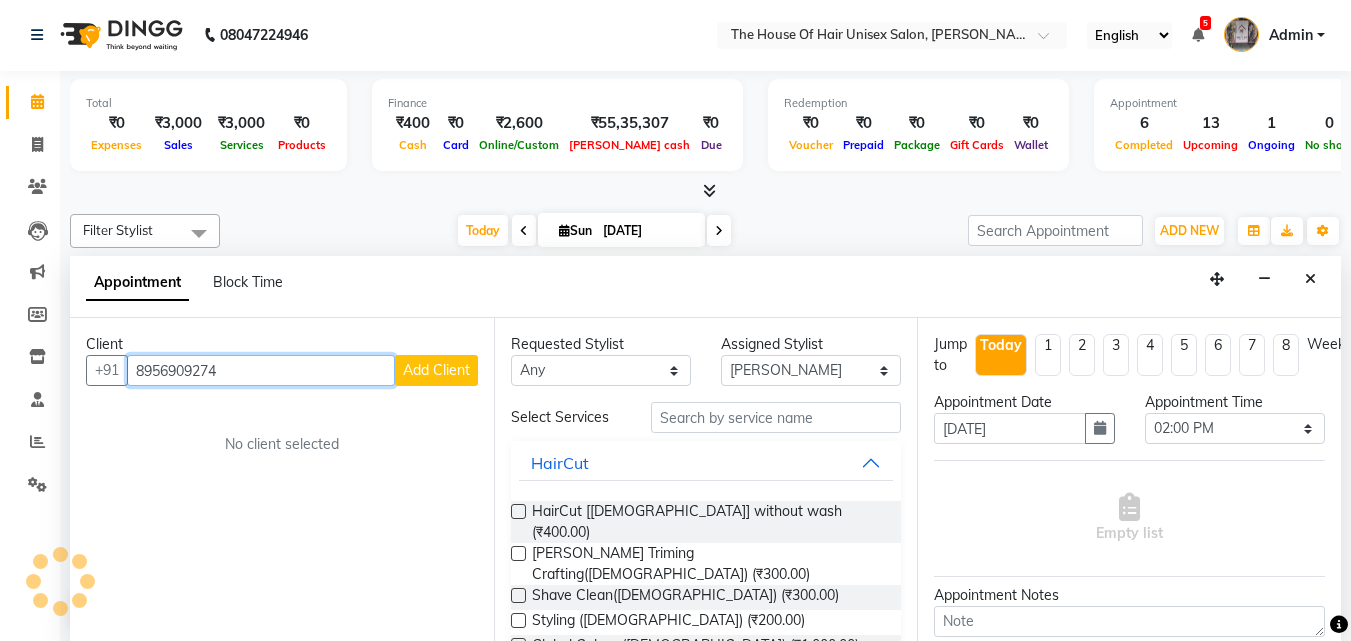 type on "8956909274" 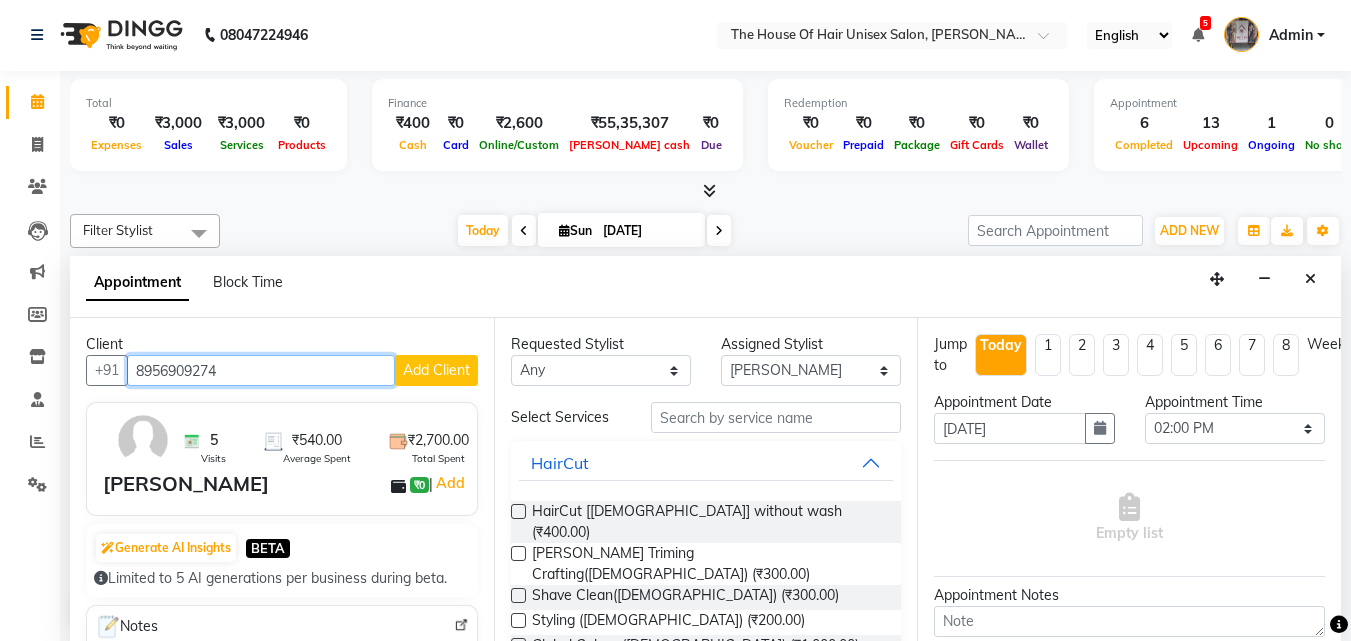 click on "8956909274" at bounding box center [261, 370] 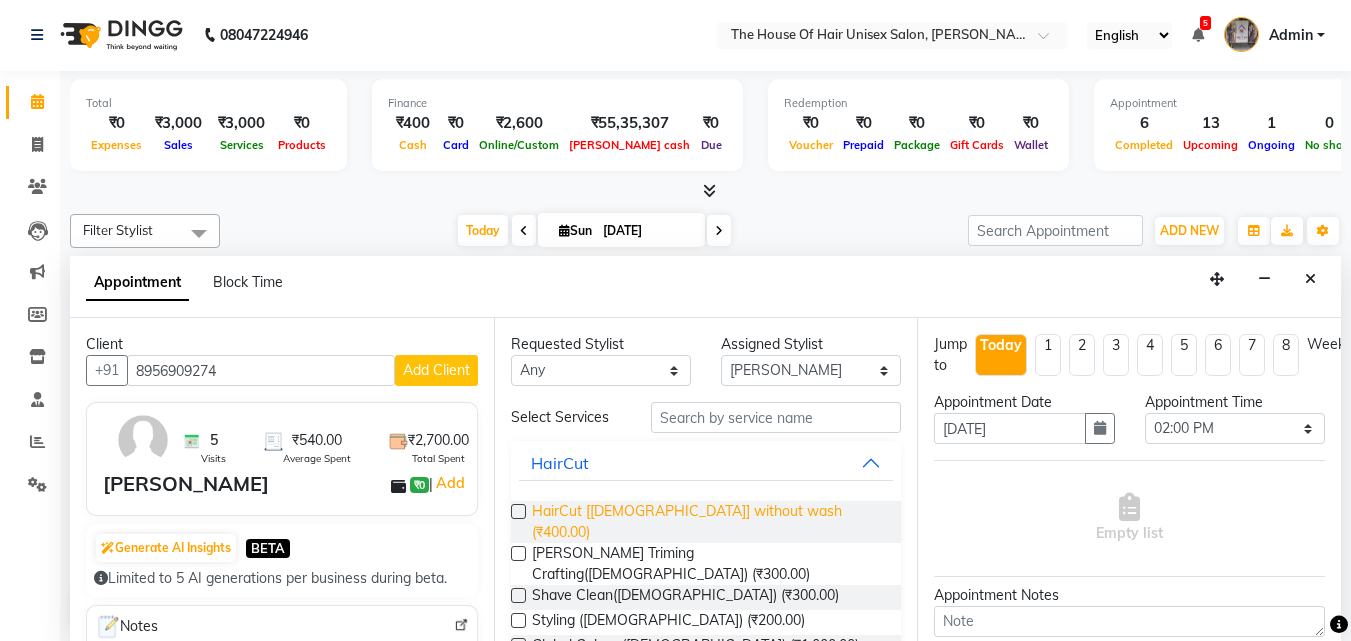 click on "HairCut [[DEMOGRAPHIC_DATA]] without wash (₹400.00)" at bounding box center (709, 522) 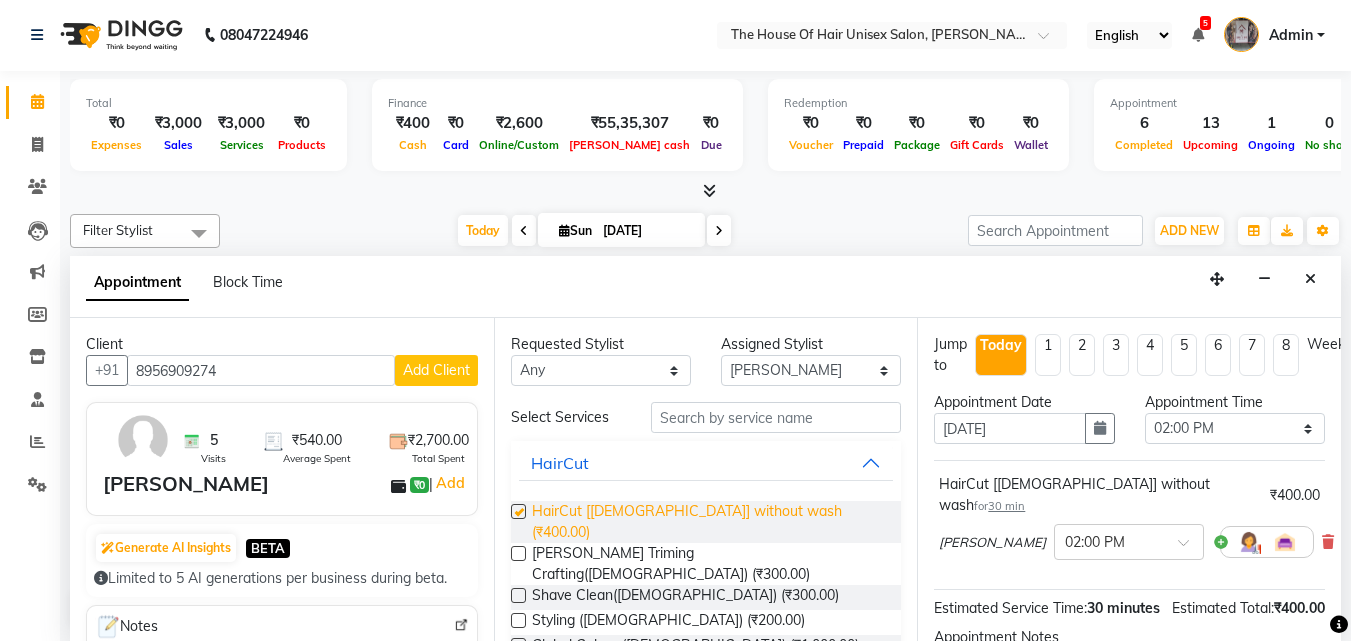 checkbox on "false" 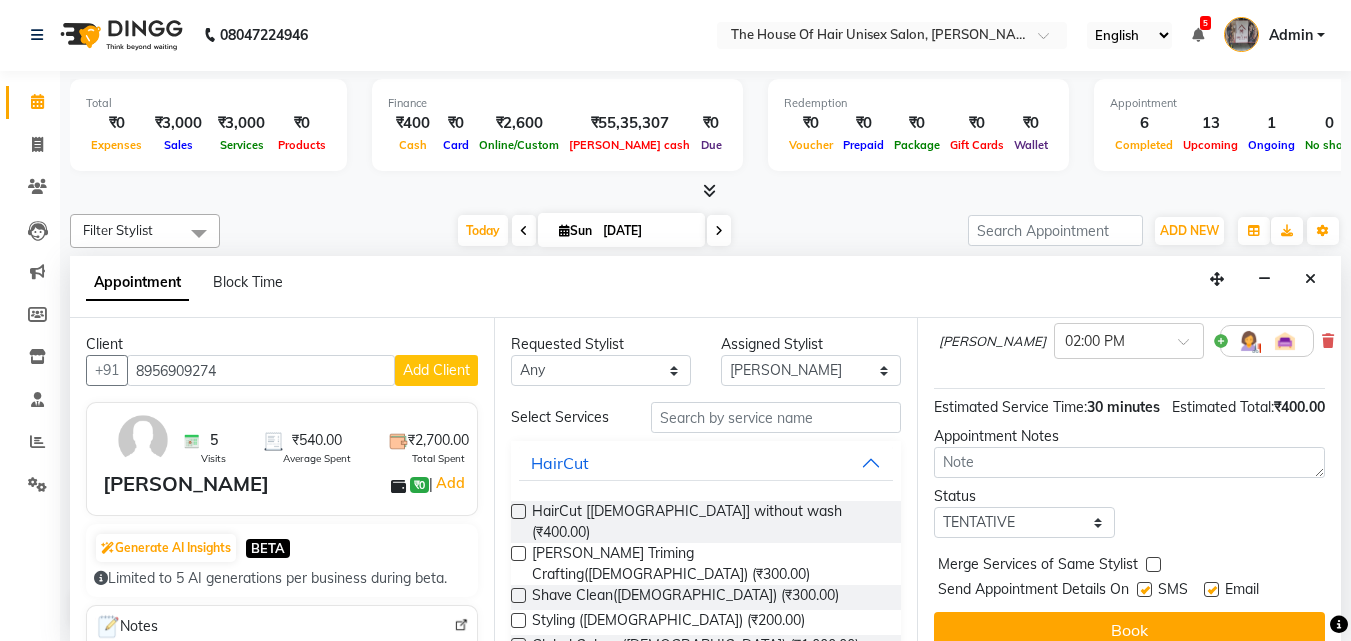 scroll, scrollTop: 215, scrollLeft: 0, axis: vertical 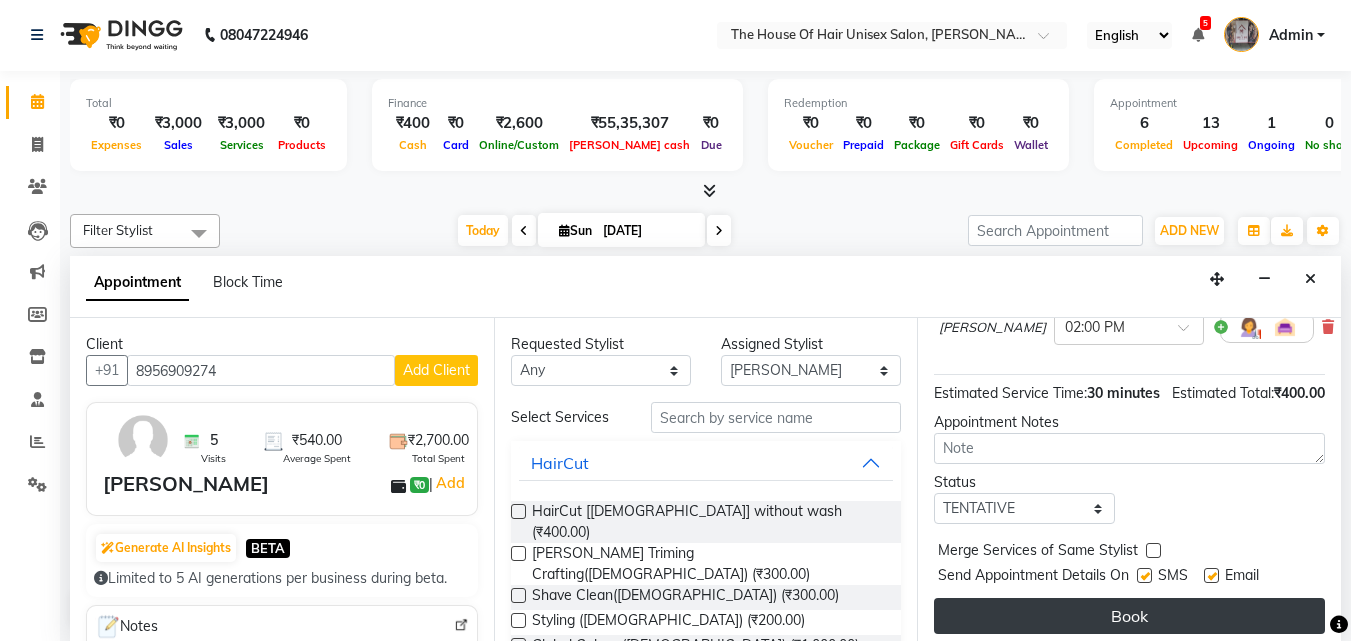 click on "Book" at bounding box center [1129, 616] 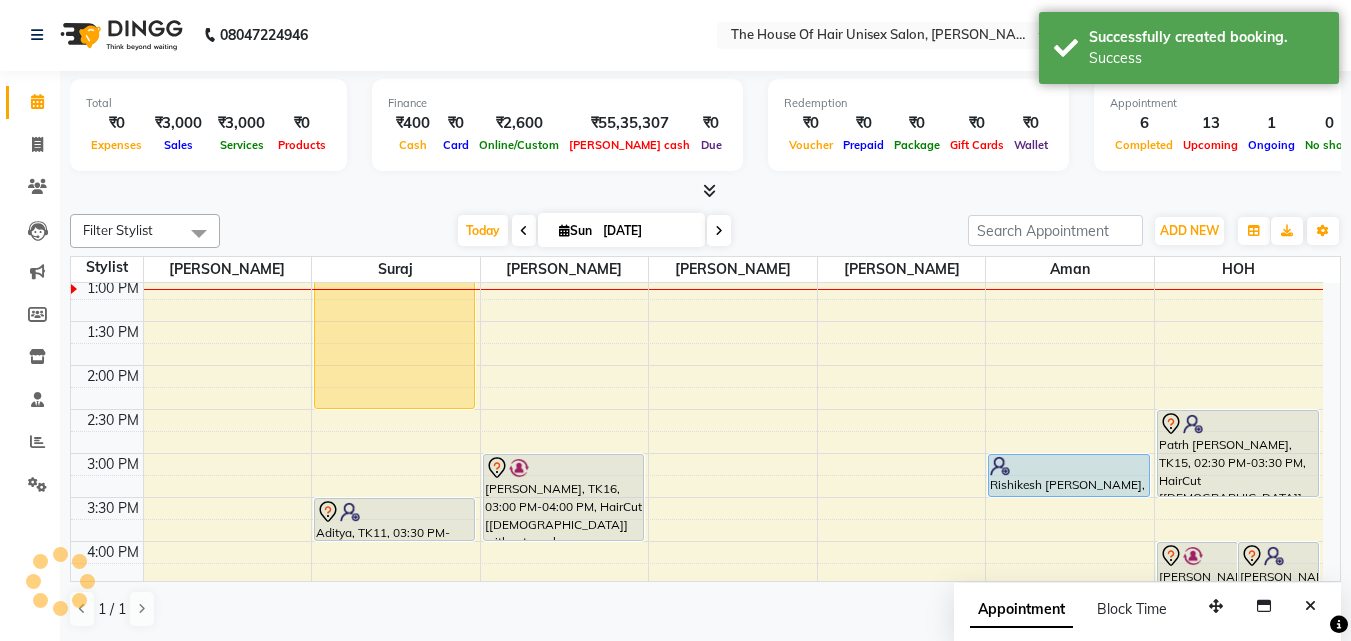 scroll, scrollTop: 0, scrollLeft: 0, axis: both 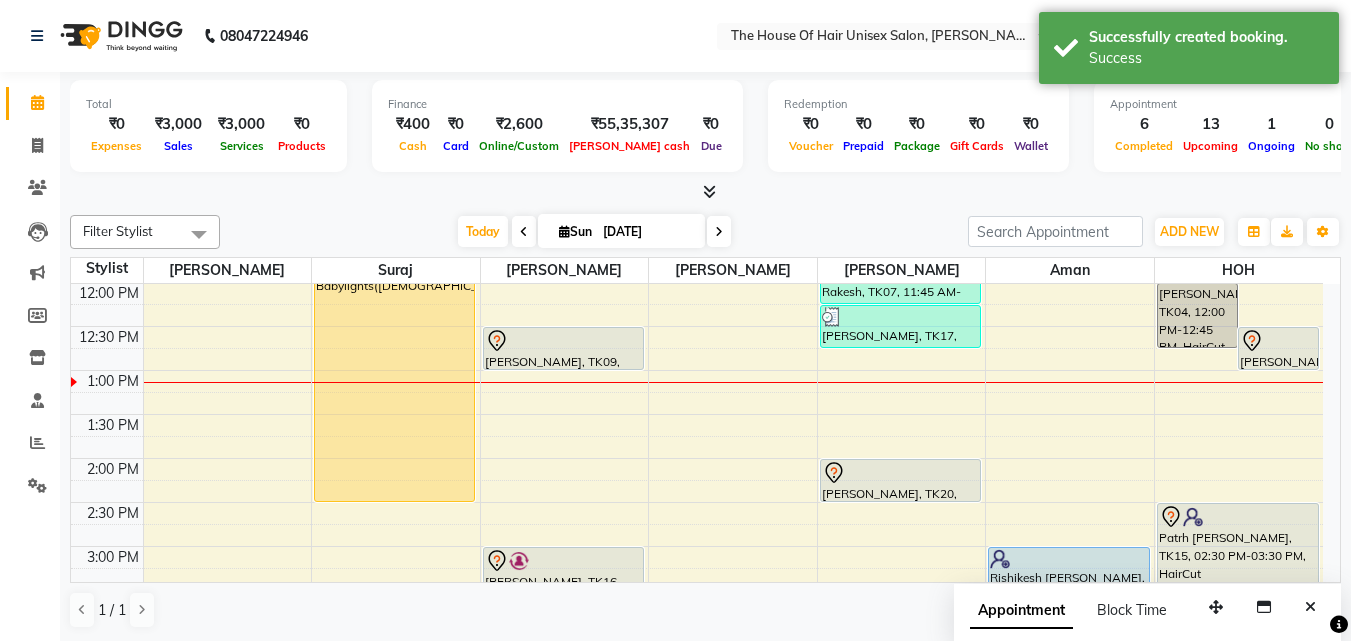 click on "7:00 AM 7:30 AM 8:00 AM 8:30 AM 9:00 AM 9:30 AM 10:00 AM 10:30 AM 11:00 AM 11:30 AM 12:00 PM 12:30 PM 1:00 PM 1:30 PM 2:00 PM 2:30 PM 3:00 PM 3:30 PM 4:00 PM 4:30 PM 5:00 PM 5:30 PM 6:00 PM 6:30 PM 7:00 PM 7:30 PM 8:00 PM 8:30 PM 9:00 PM 9:30 PM    mugdha padhe, TK03, 11:30 AM-02:30 PM, Hightlights & Babylights([DEMOGRAPHIC_DATA])             Aditya, TK11, 03:30 PM-04:00 PM, HairCut [[DEMOGRAPHIC_DATA]] without wash             [PERSON_NAME], TK13, 04:30 PM-05:00 PM, Haircut without wash ([DEMOGRAPHIC_DATA])     [PERSON_NAME], TK05, 11:00 AM-11:30 AM, Haircut without wash ([DEMOGRAPHIC_DATA])             [PERSON_NAME], TK09, 12:30 PM-01:00 PM, HairCut [[DEMOGRAPHIC_DATA]] without wash             [PERSON_NAME], TK16, 03:00 PM-04:00 PM, HairCut [[DEMOGRAPHIC_DATA]] without wash,[PERSON_NAME] Triming Crafting([DEMOGRAPHIC_DATA])     [PERSON_NAME], TK12, 10:30 AM-11:00 AM, HairCut [[DEMOGRAPHIC_DATA]] without wash     [PERSON_NAME], TK08, 11:00 AM-12:00 PM, Kids Haircut([DEMOGRAPHIC_DATA]),[PERSON_NAME] Triming Crafting([DEMOGRAPHIC_DATA])     Rakesh, TK07, 11:45 AM-12:15 PM, Kids Haircut([DEMOGRAPHIC_DATA])" at bounding box center (697, 502) 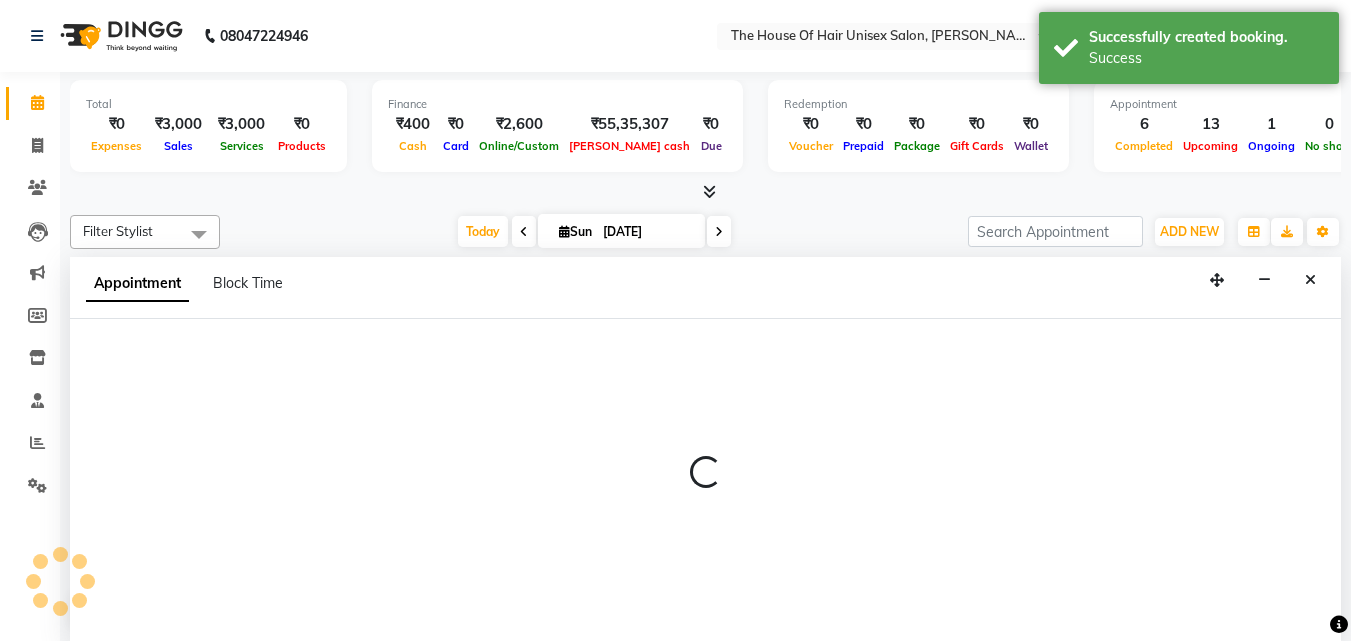 scroll, scrollTop: 1, scrollLeft: 0, axis: vertical 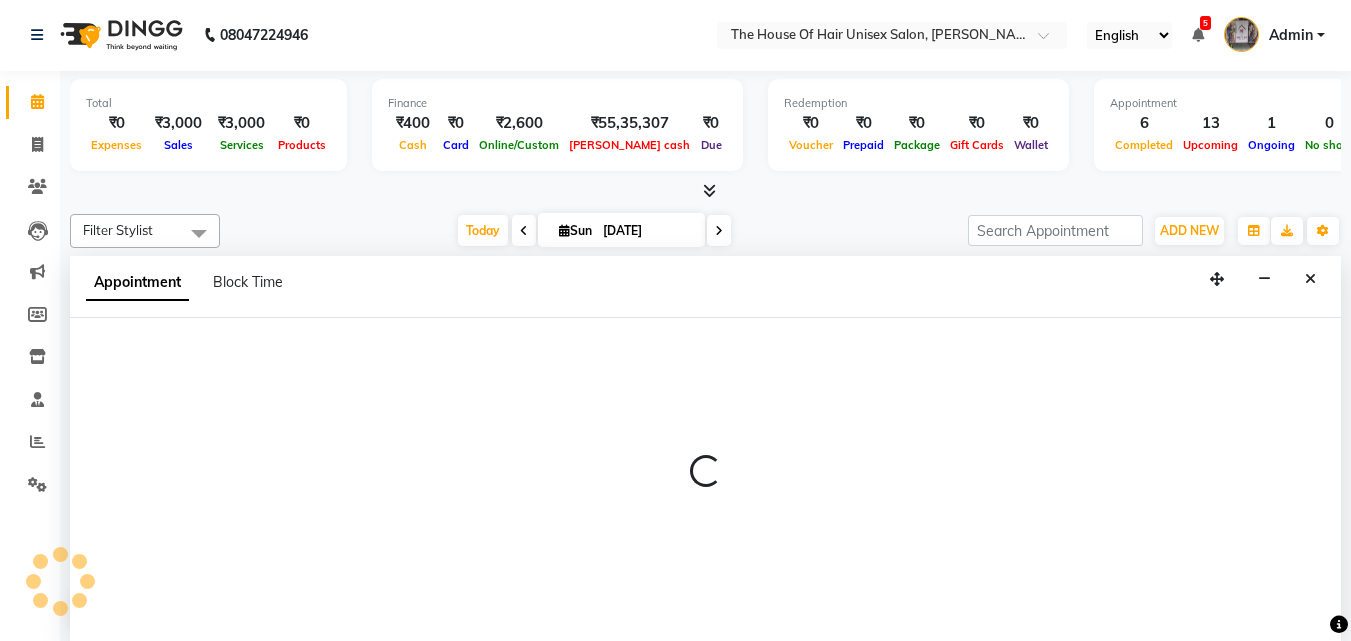 select on "13497" 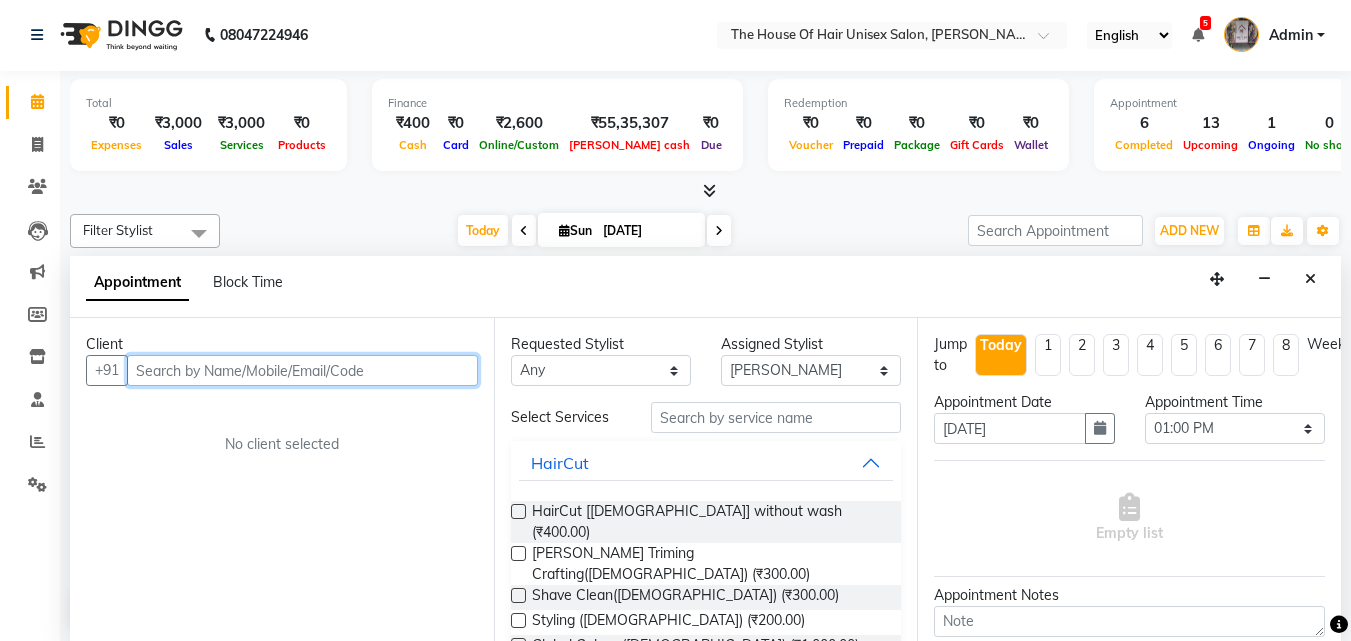 click at bounding box center [302, 370] 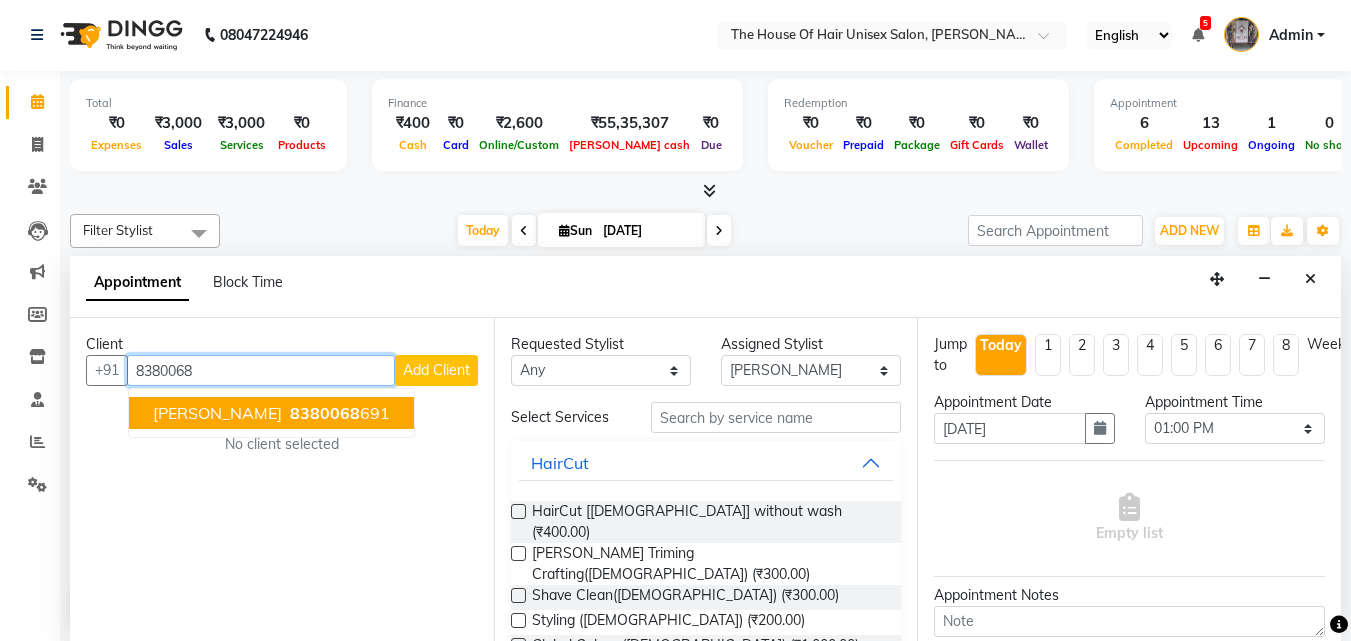 click on "8380068 691" at bounding box center [338, 413] 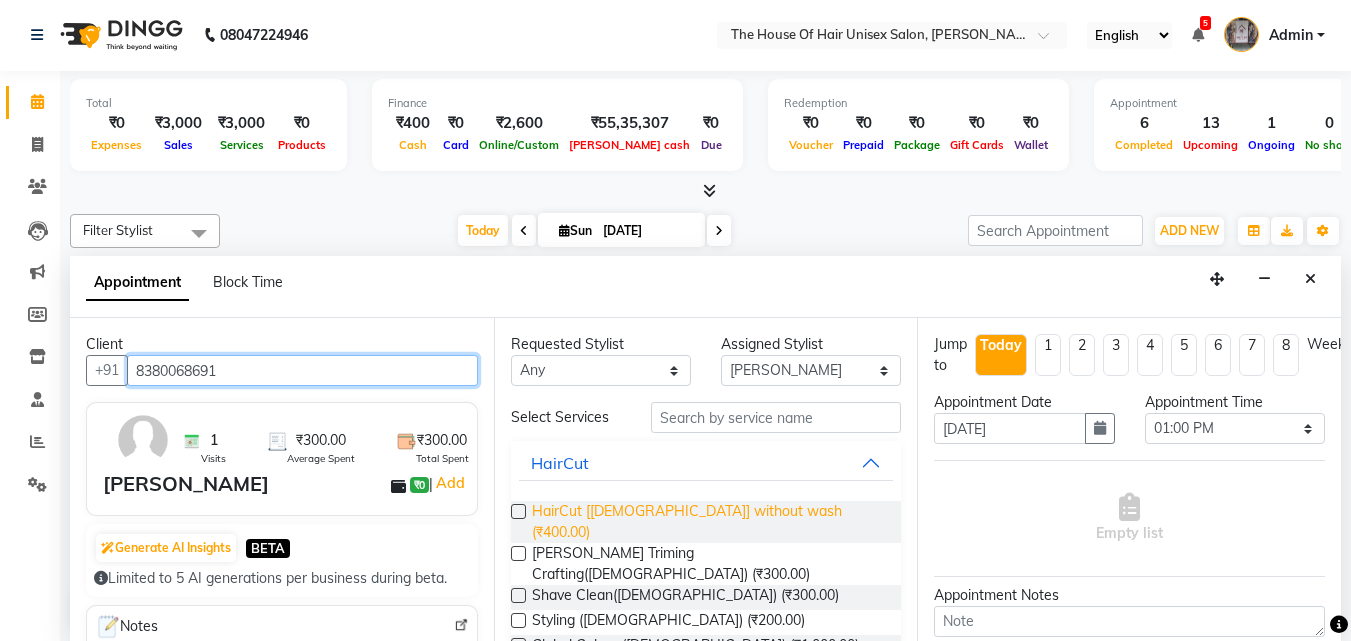 type on "8380068691" 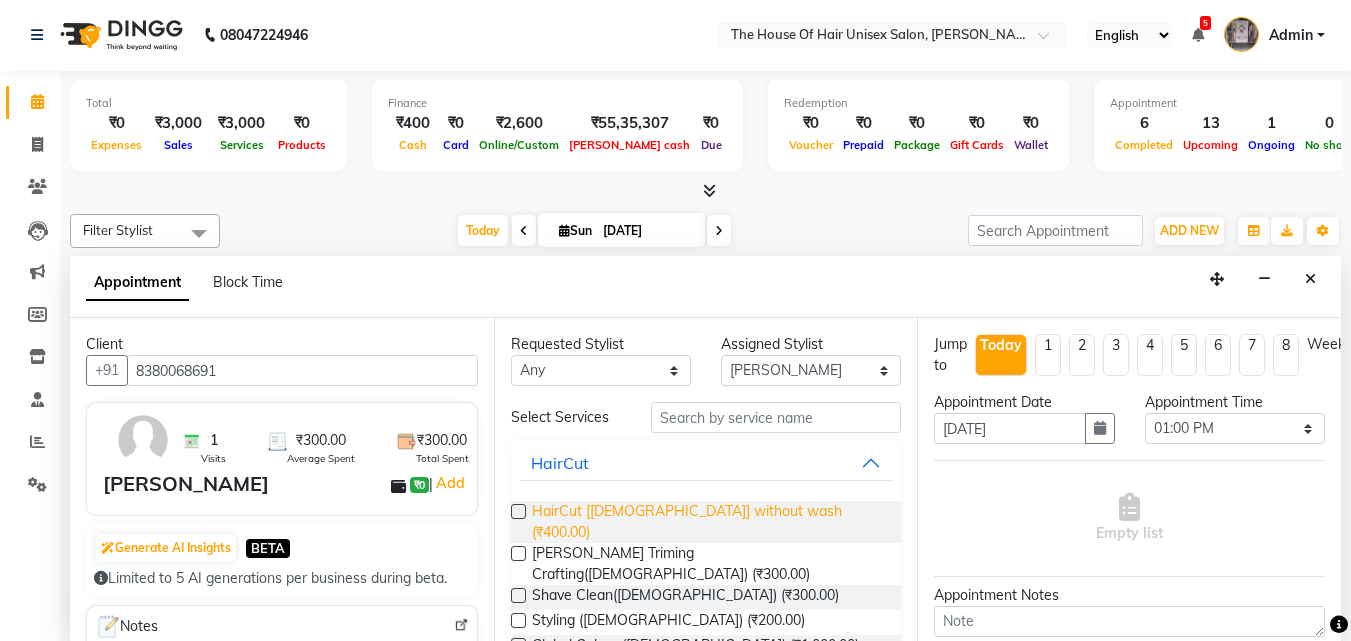 click on "HairCut [[DEMOGRAPHIC_DATA]] without wash (₹400.00)" at bounding box center [709, 522] 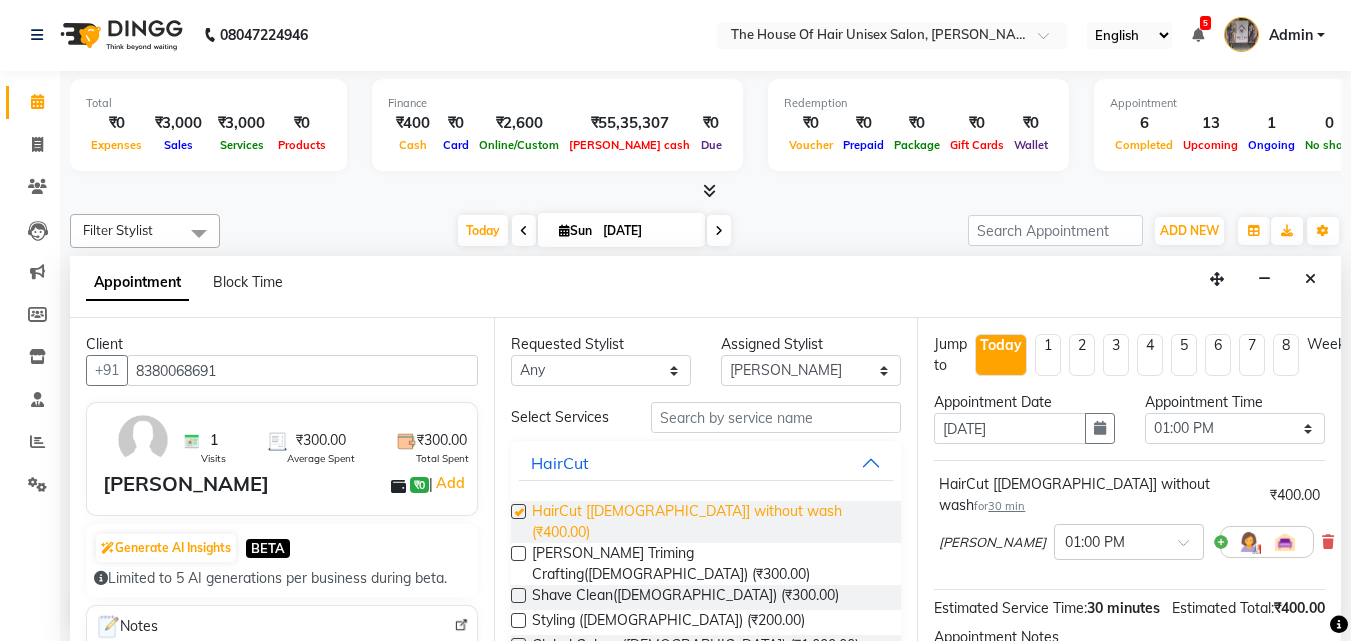 checkbox on "false" 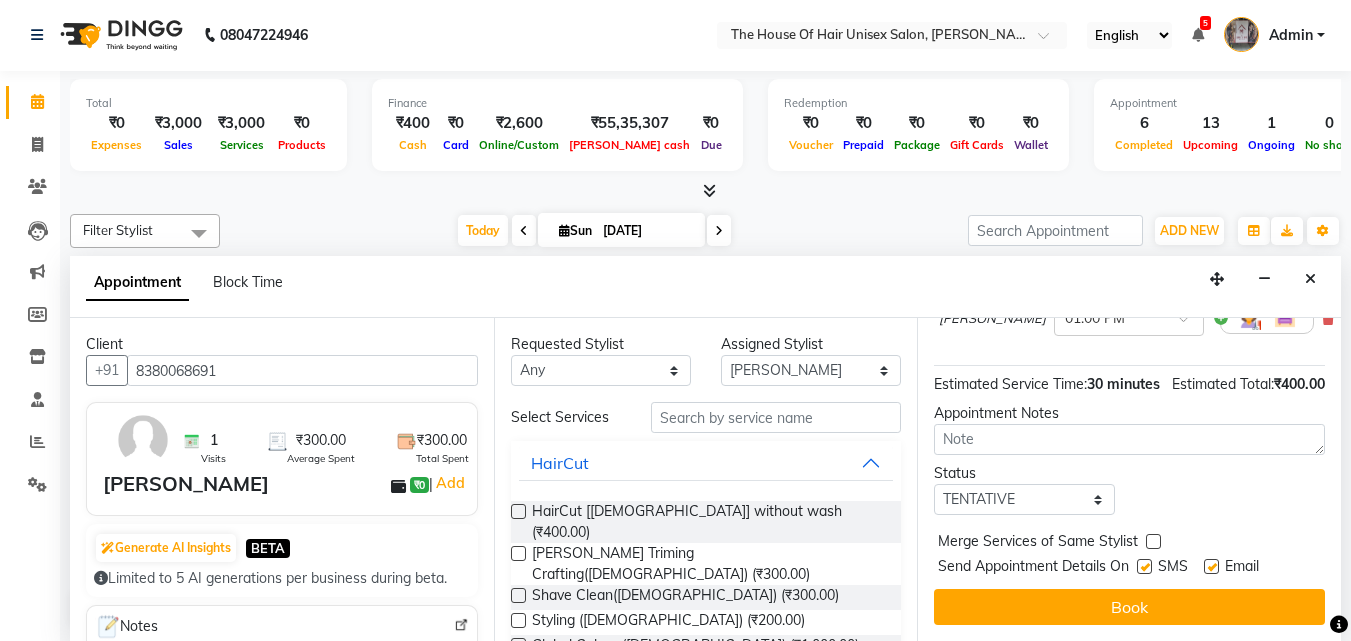 scroll, scrollTop: 237, scrollLeft: 0, axis: vertical 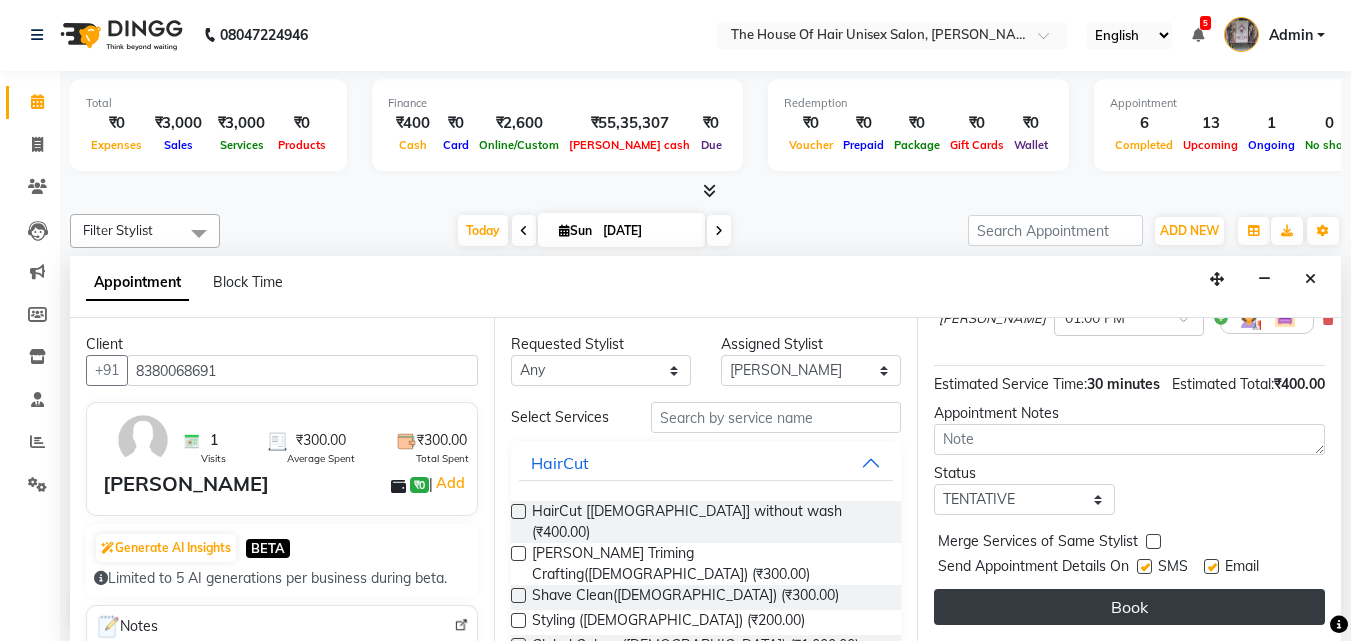 click on "Book" at bounding box center (1129, 607) 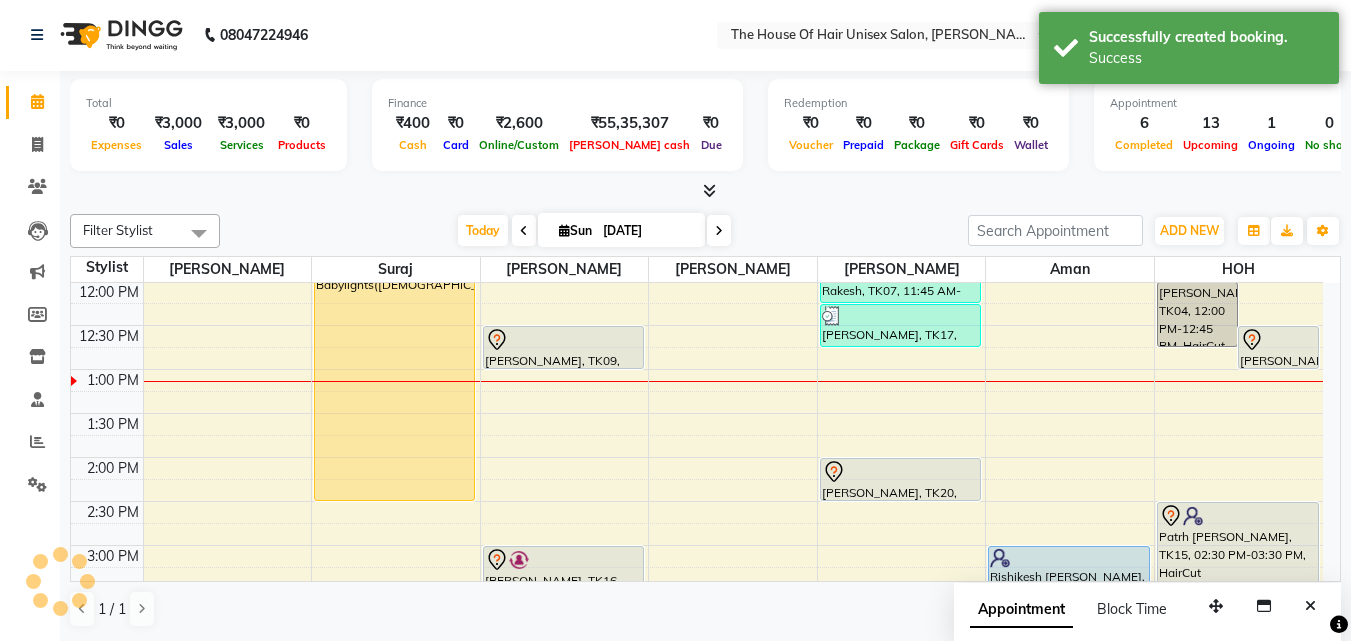 scroll, scrollTop: 0, scrollLeft: 0, axis: both 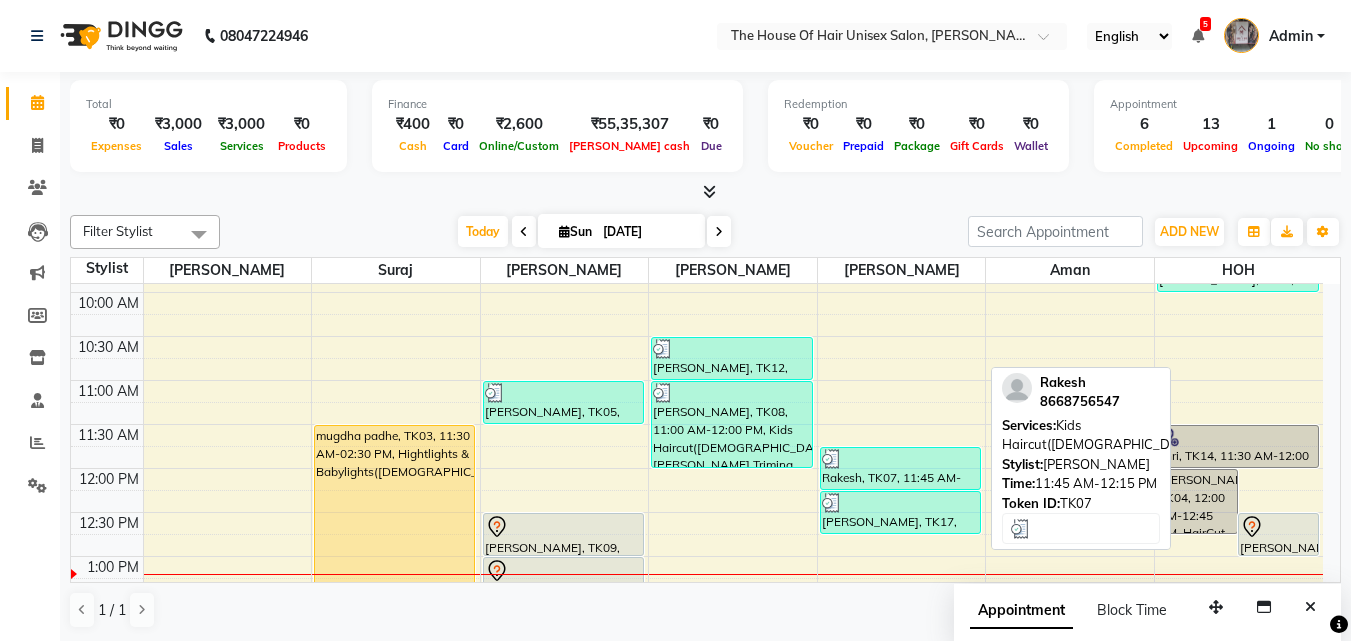 click on "Rakesh, TK07, 11:45 AM-12:15 PM, Kids Haircut([DEMOGRAPHIC_DATA])" at bounding box center [900, 468] 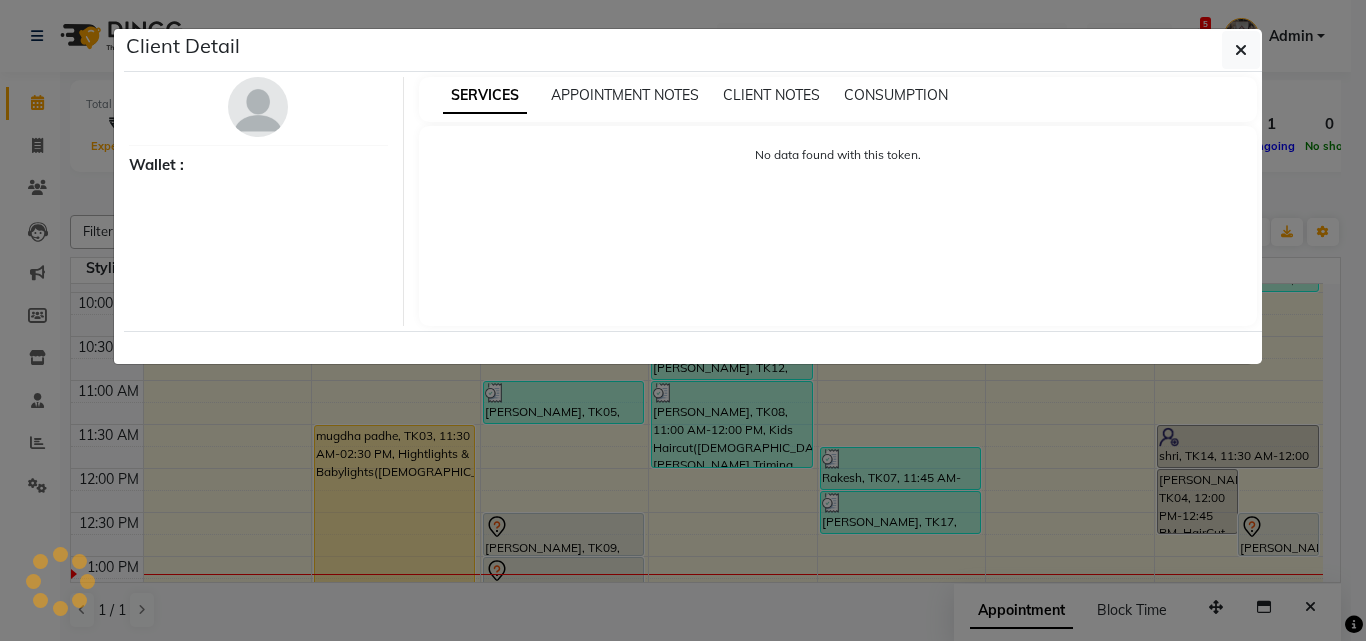select on "3" 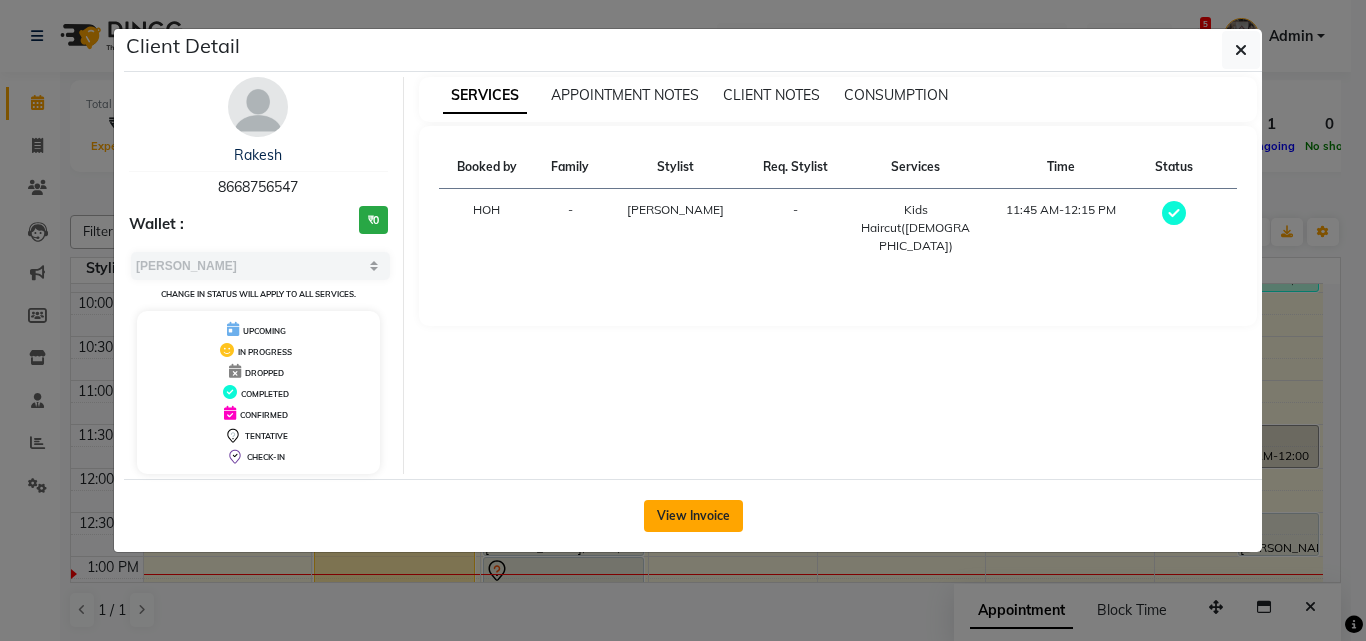 click on "View Invoice" 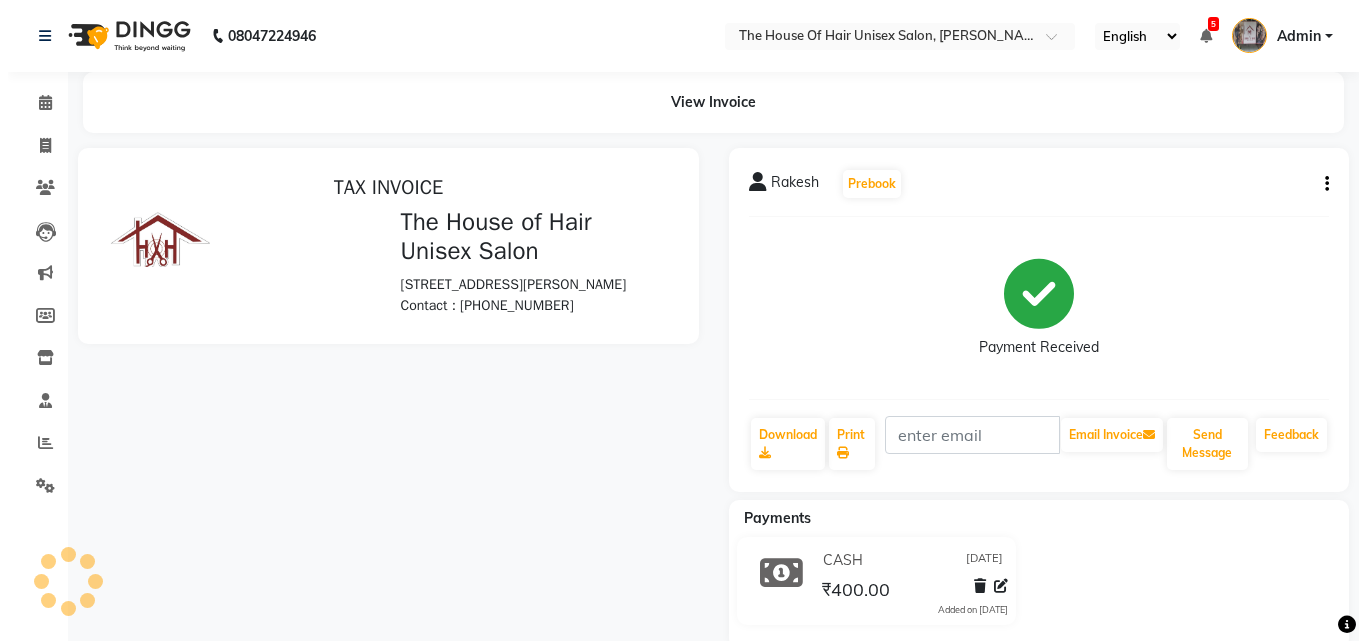 scroll, scrollTop: 0, scrollLeft: 0, axis: both 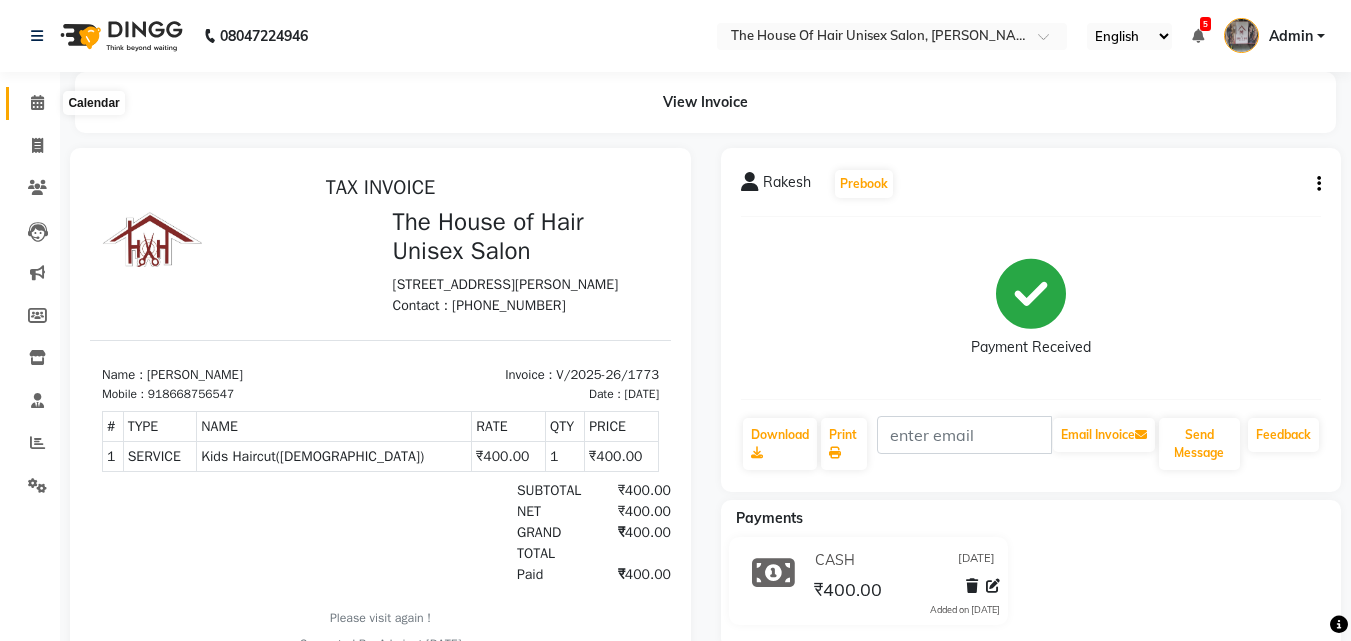 click 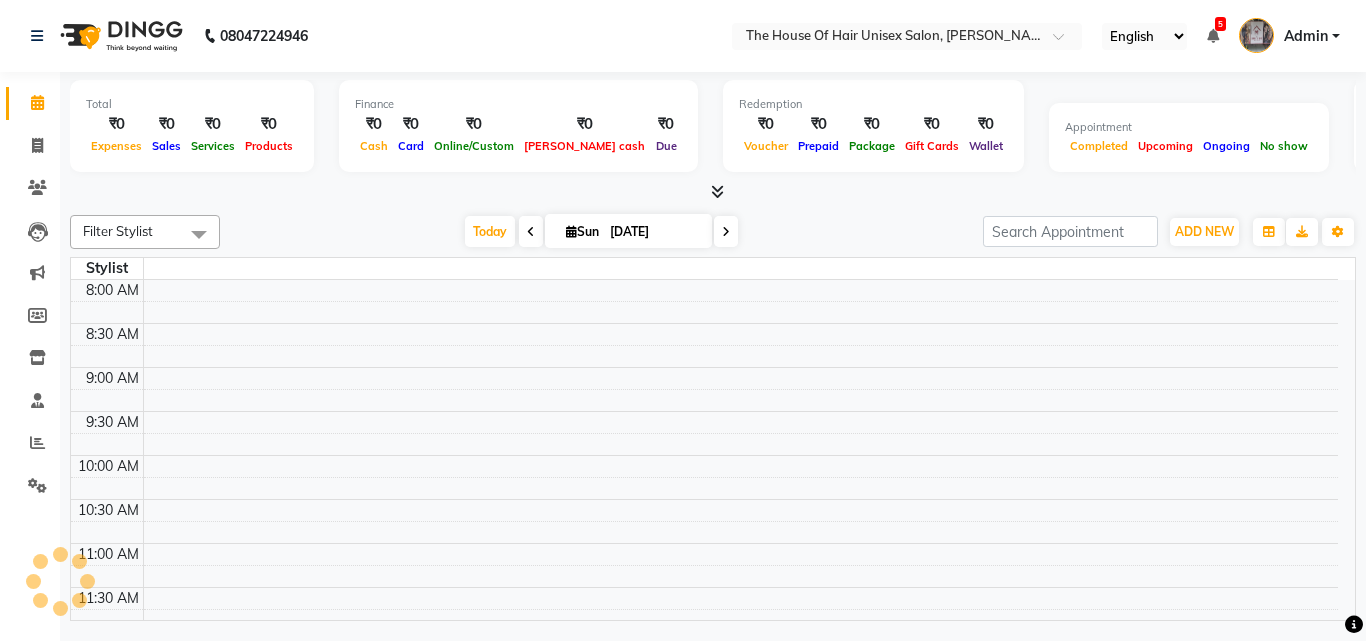 click 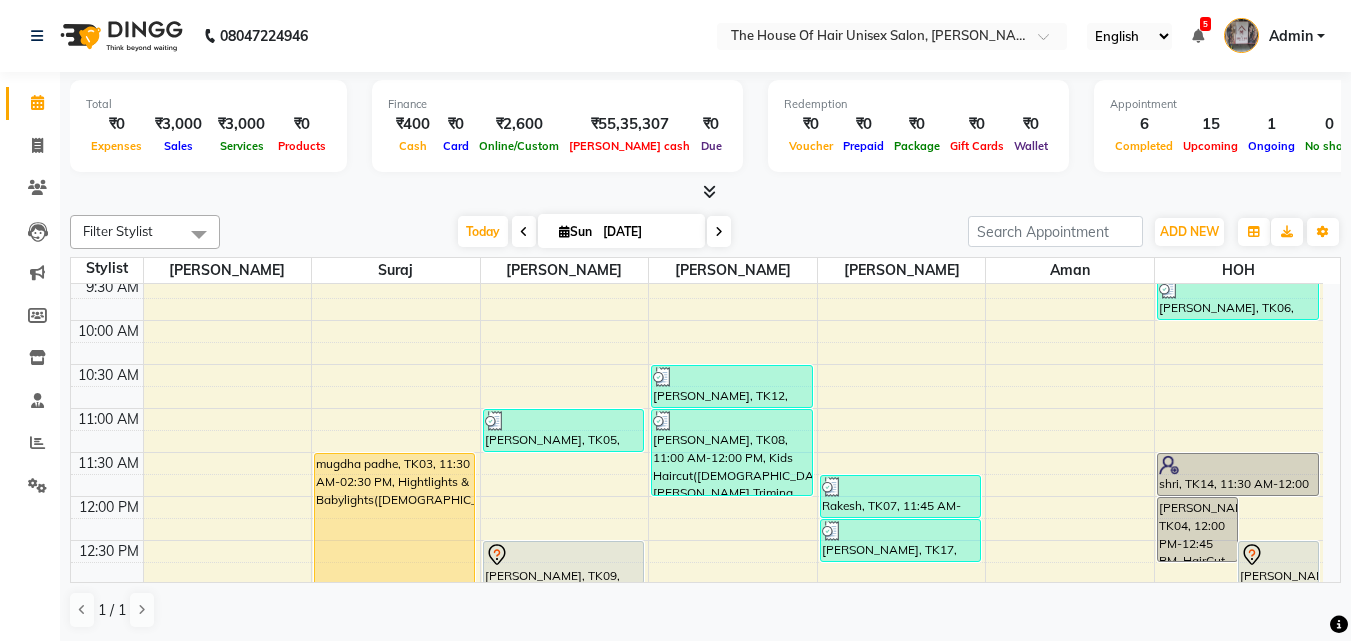 scroll, scrollTop: 225, scrollLeft: 0, axis: vertical 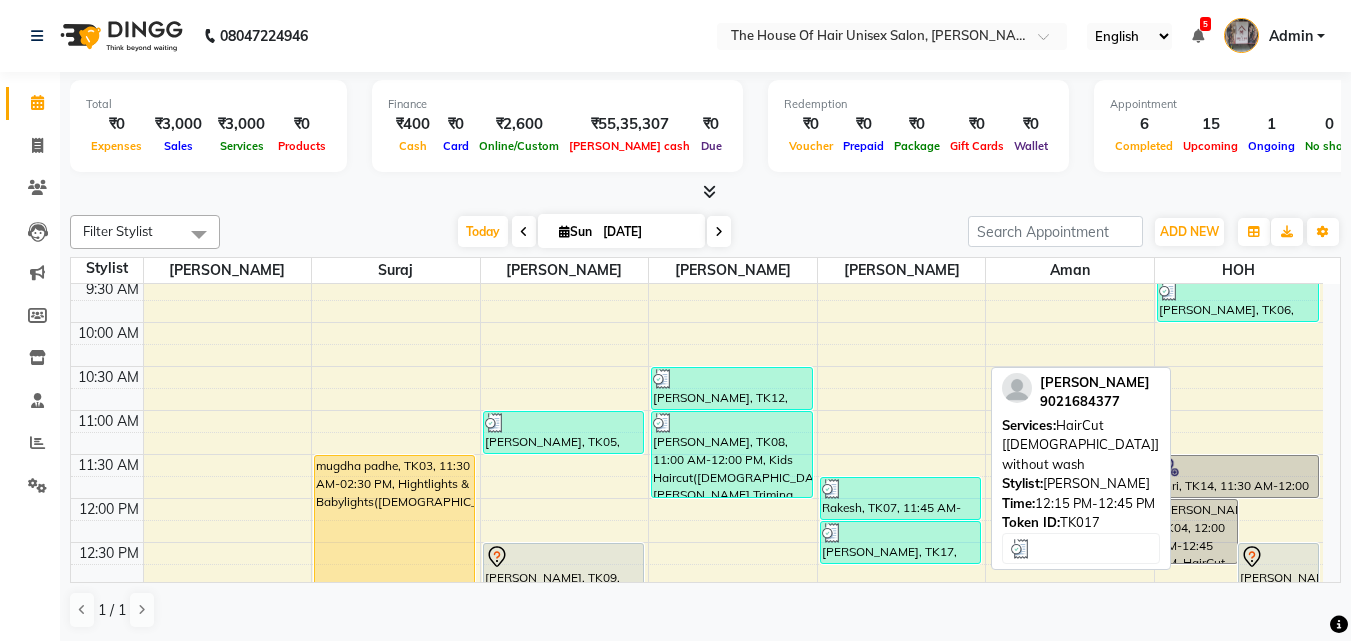 click on "[PERSON_NAME], TK17, 12:15 PM-12:45 PM, HairCut [[DEMOGRAPHIC_DATA]] without wash" at bounding box center (900, 542) 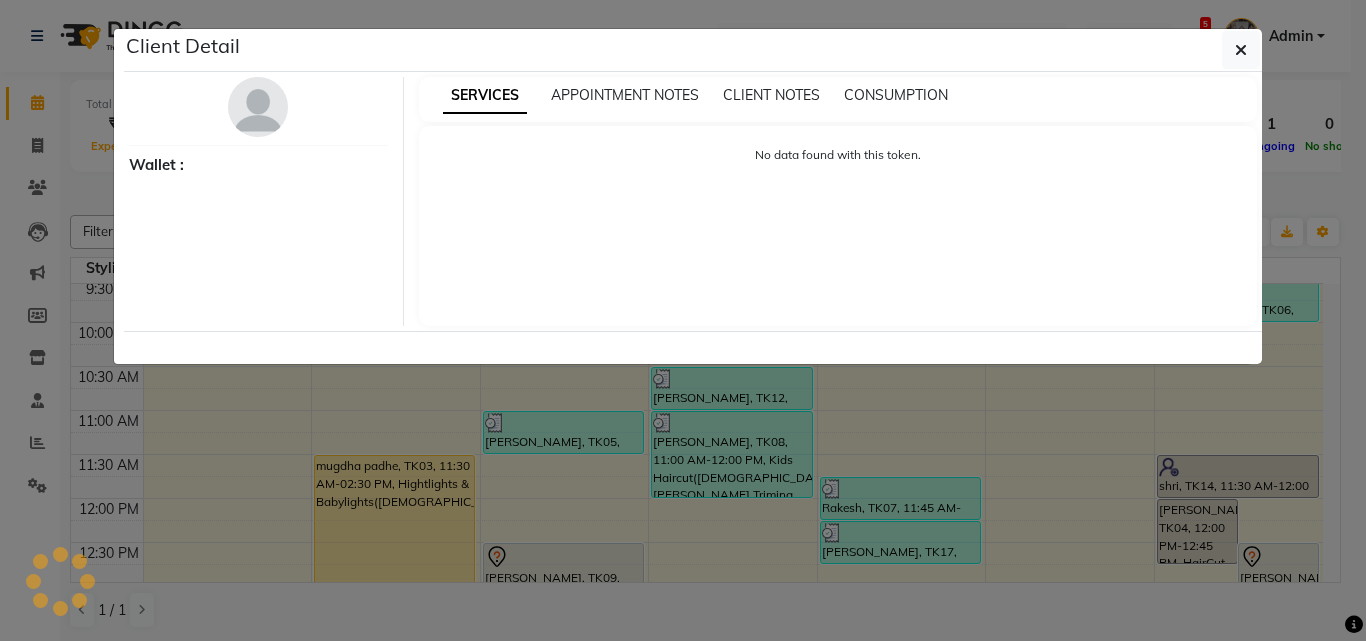 select on "3" 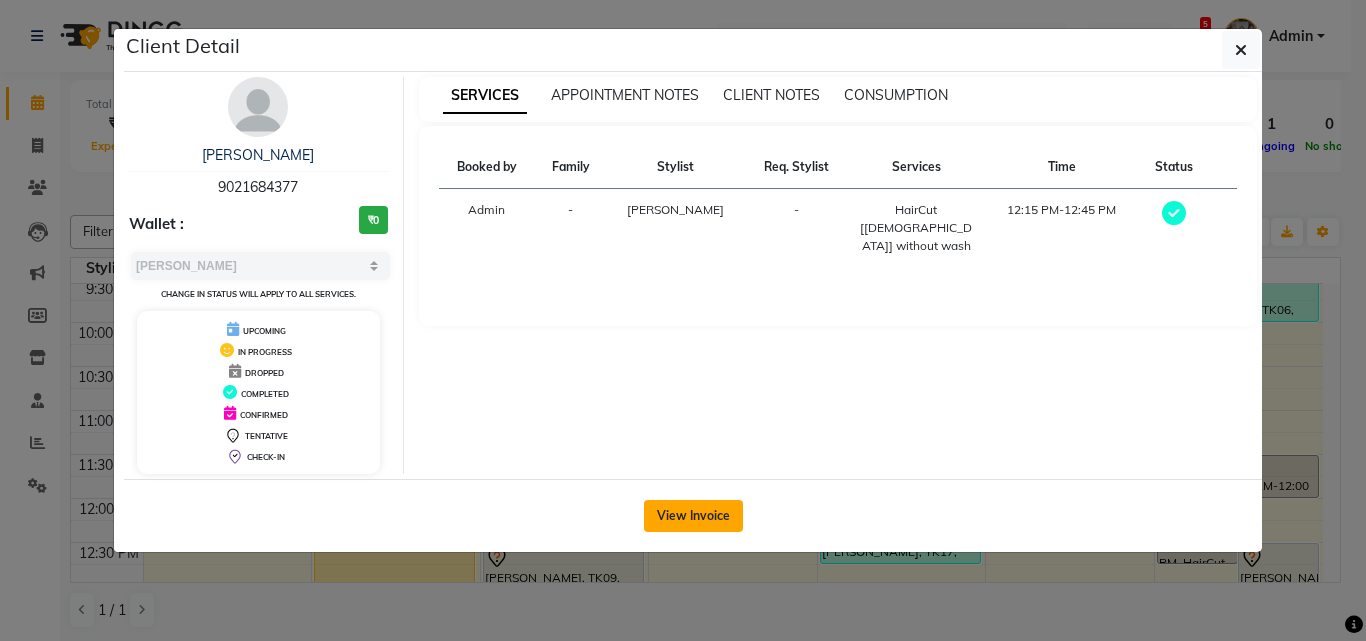 click on "View Invoice" 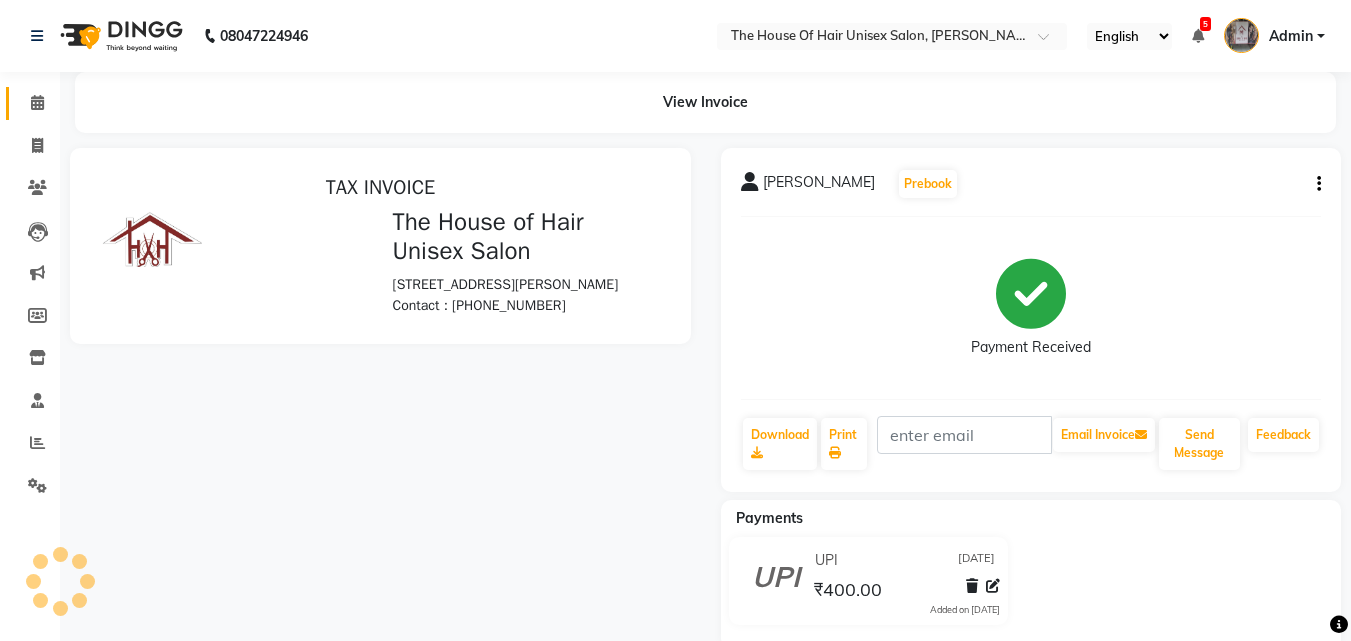 scroll, scrollTop: 0, scrollLeft: 0, axis: both 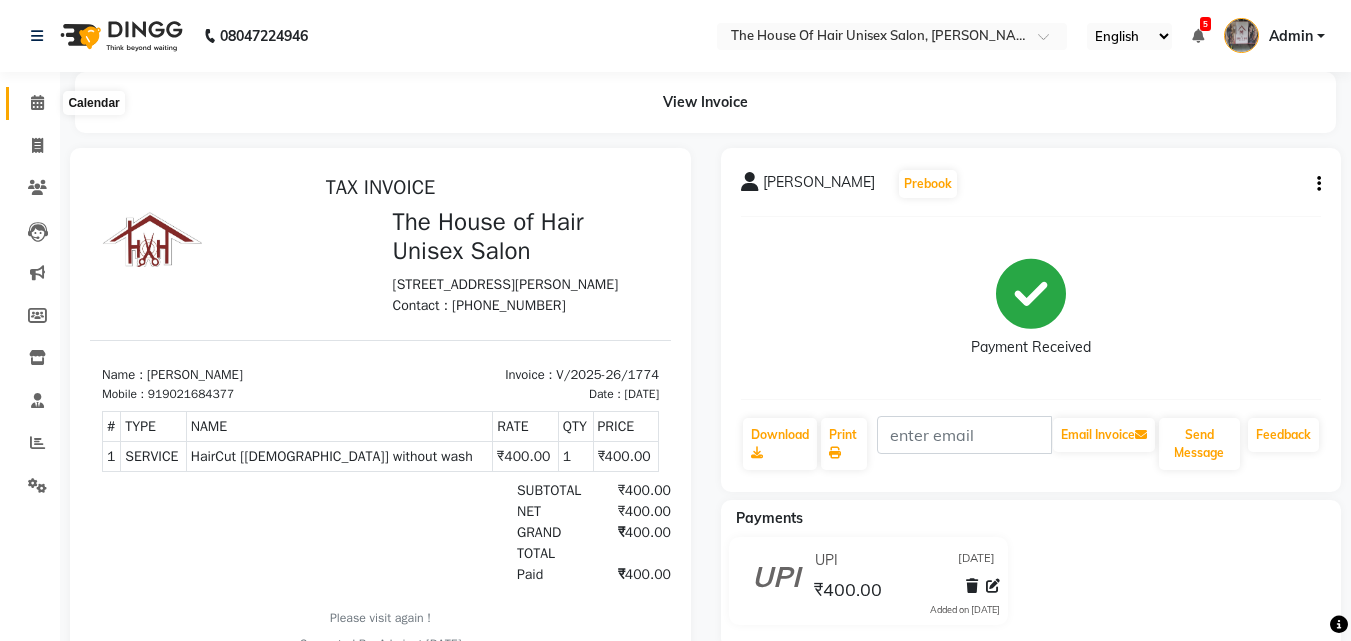 click 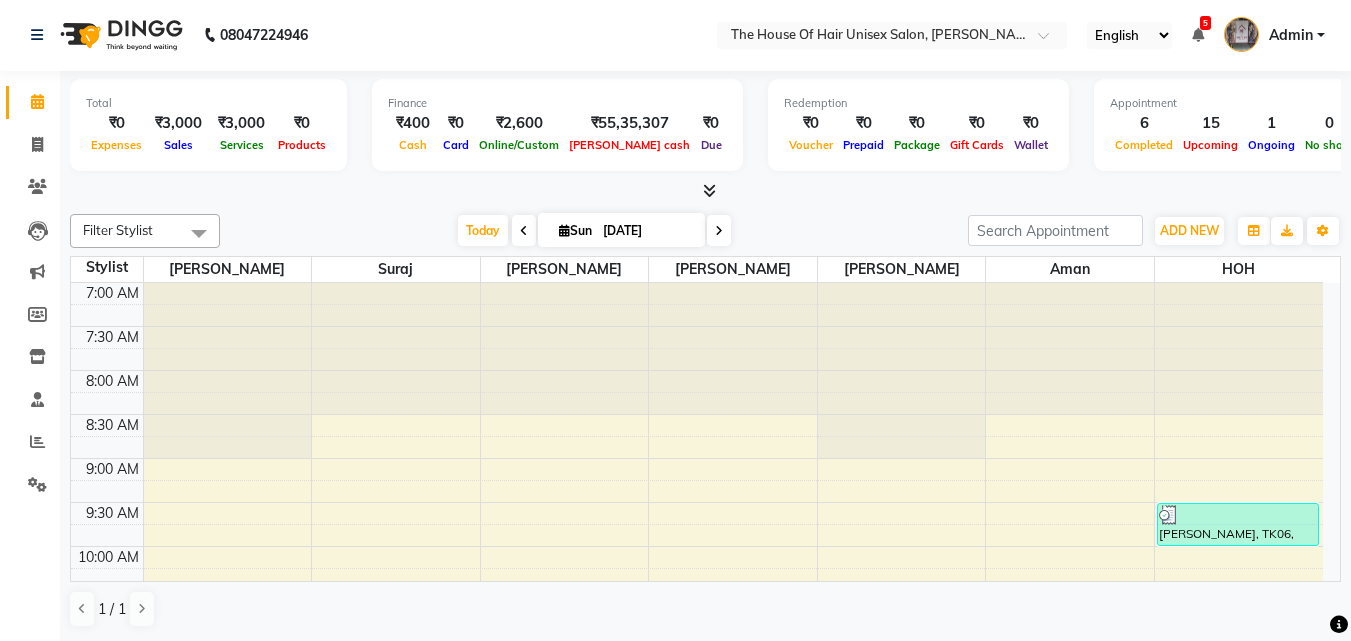 scroll, scrollTop: 0, scrollLeft: 0, axis: both 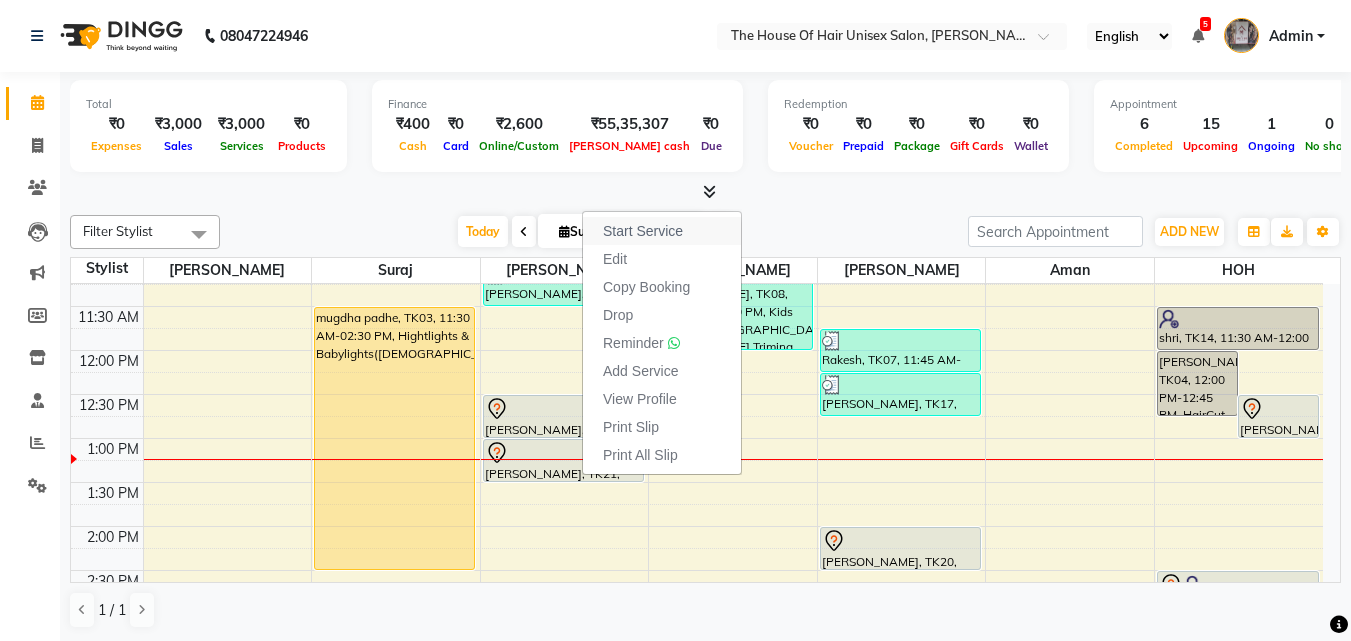 click on "Start Service" at bounding box center [643, 231] 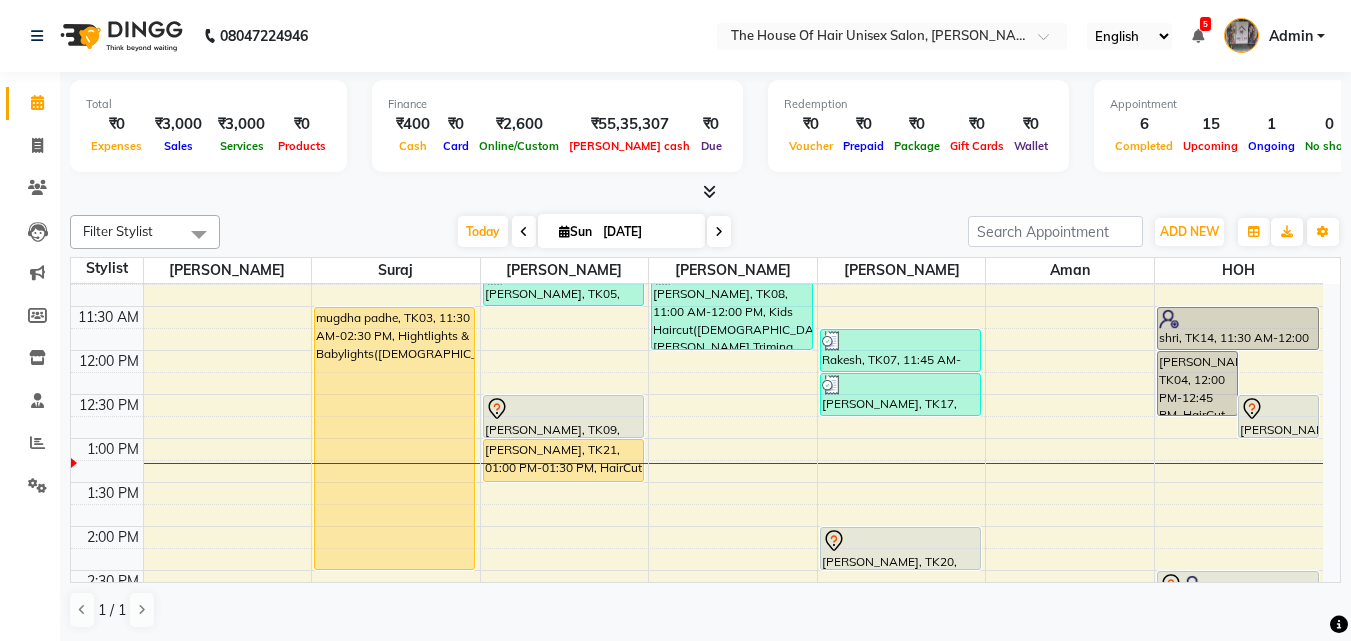 scroll, scrollTop: 1, scrollLeft: 0, axis: vertical 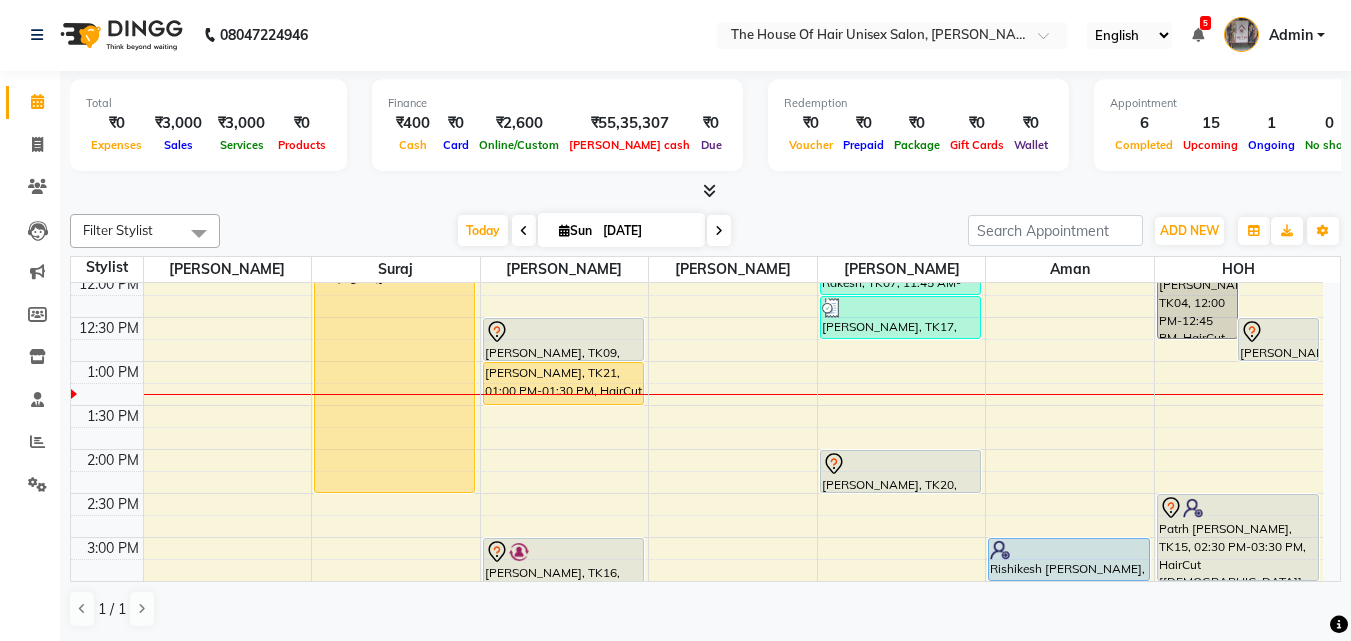click on "7:00 AM 7:30 AM 8:00 AM 8:30 AM 9:00 AM 9:30 AM 10:00 AM 10:30 AM 11:00 AM 11:30 AM 12:00 PM 12:30 PM 1:00 PM 1:30 PM 2:00 PM 2:30 PM 3:00 PM 3:30 PM 4:00 PM 4:30 PM 5:00 PM 5:30 PM 6:00 PM 6:30 PM 7:00 PM 7:30 PM 8:00 PM 8:30 PM 9:00 PM 9:30 PM    mugdha padhe, TK03, 11:30 AM-02:30 PM, Hightlights & Babylights([DEMOGRAPHIC_DATA])             Aditya, TK11, 03:30 PM-04:00 PM, HairCut [[DEMOGRAPHIC_DATA]] without wash             [PERSON_NAME], TK13, 04:30 PM-05:00 PM, Haircut without wash ([DEMOGRAPHIC_DATA])     [PERSON_NAME], TK05, 11:00 AM-11:30 AM, Haircut without wash ([DEMOGRAPHIC_DATA])             [PERSON_NAME], TK09, 12:30 PM-01:00 PM, HairCut [[DEMOGRAPHIC_DATA]] without wash    [PERSON_NAME], TK21, 01:00 PM-01:30 PM, HairCut [[DEMOGRAPHIC_DATA]] without wash             [PERSON_NAME], TK16, 03:00 PM-04:00 PM, HairCut [[DEMOGRAPHIC_DATA]] without wash,[PERSON_NAME] Triming Crafting([DEMOGRAPHIC_DATA])     [PERSON_NAME], TK12, 10:30 AM-11:00 AM, HairCut [[DEMOGRAPHIC_DATA]] without wash     [PERSON_NAME], TK08, 11:00 AM-12:00 PM, Kids Haircut([DEMOGRAPHIC_DATA]),[PERSON_NAME] Triming Crafting([DEMOGRAPHIC_DATA])" at bounding box center (697, 493) 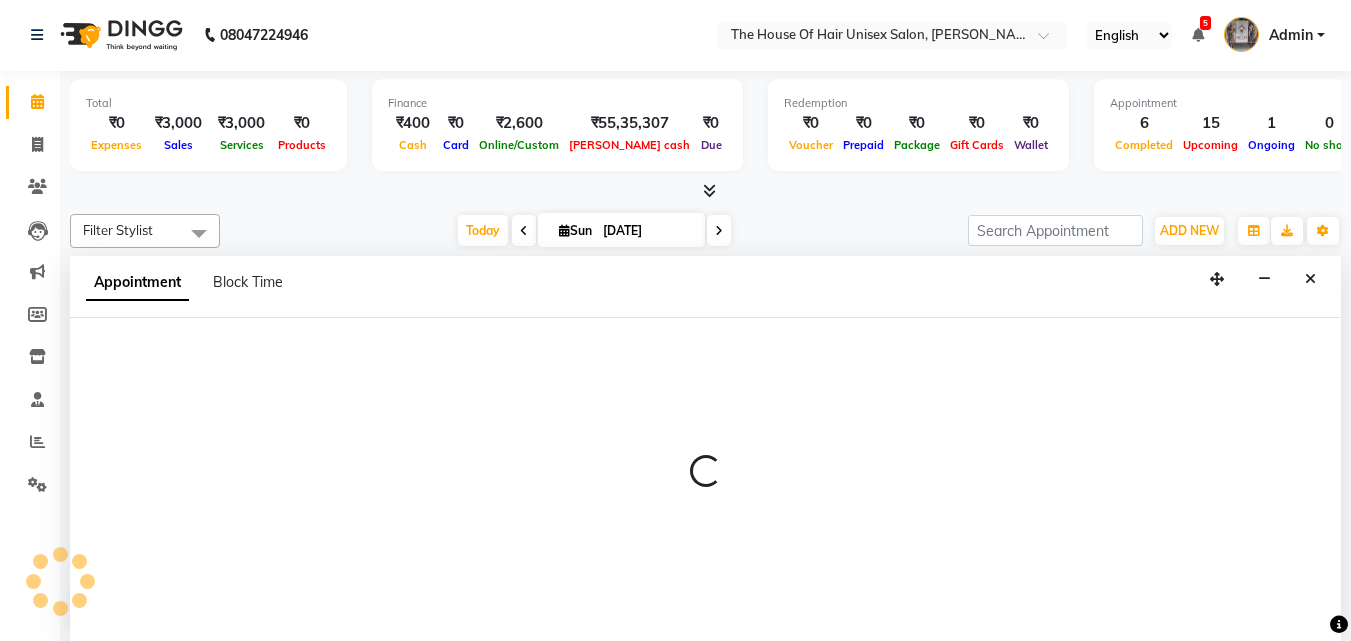 select on "42814" 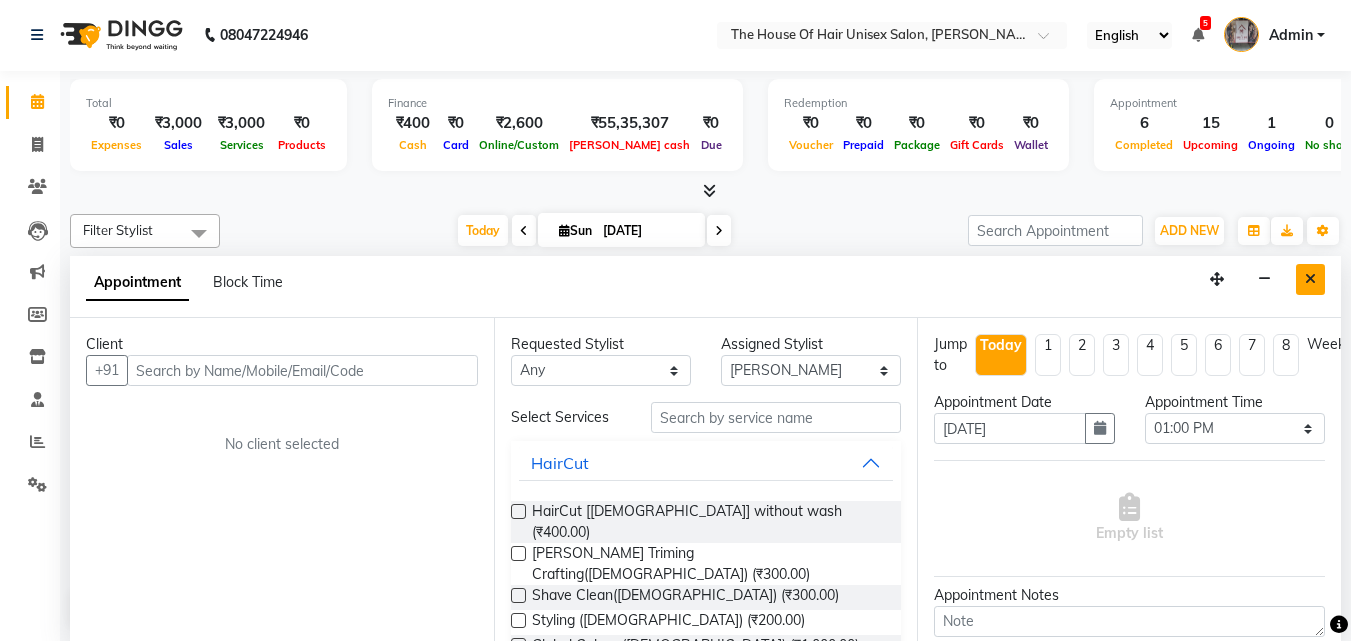 click at bounding box center [1310, 279] 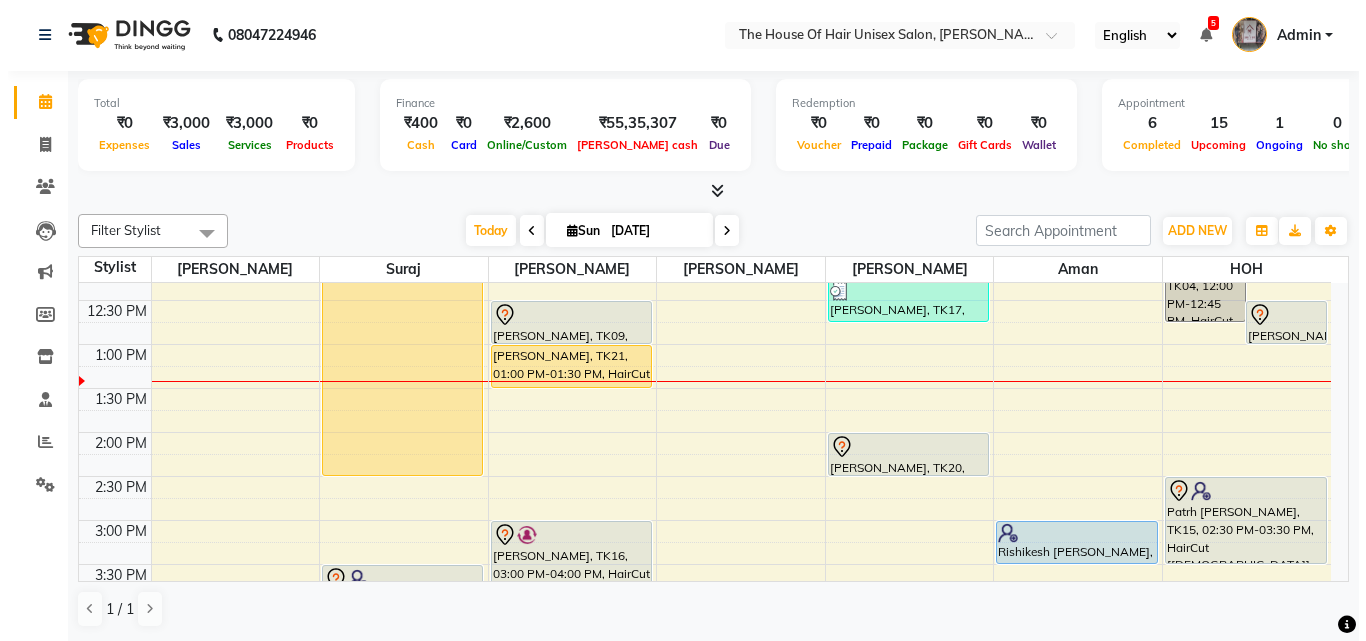 scroll, scrollTop: 467, scrollLeft: 0, axis: vertical 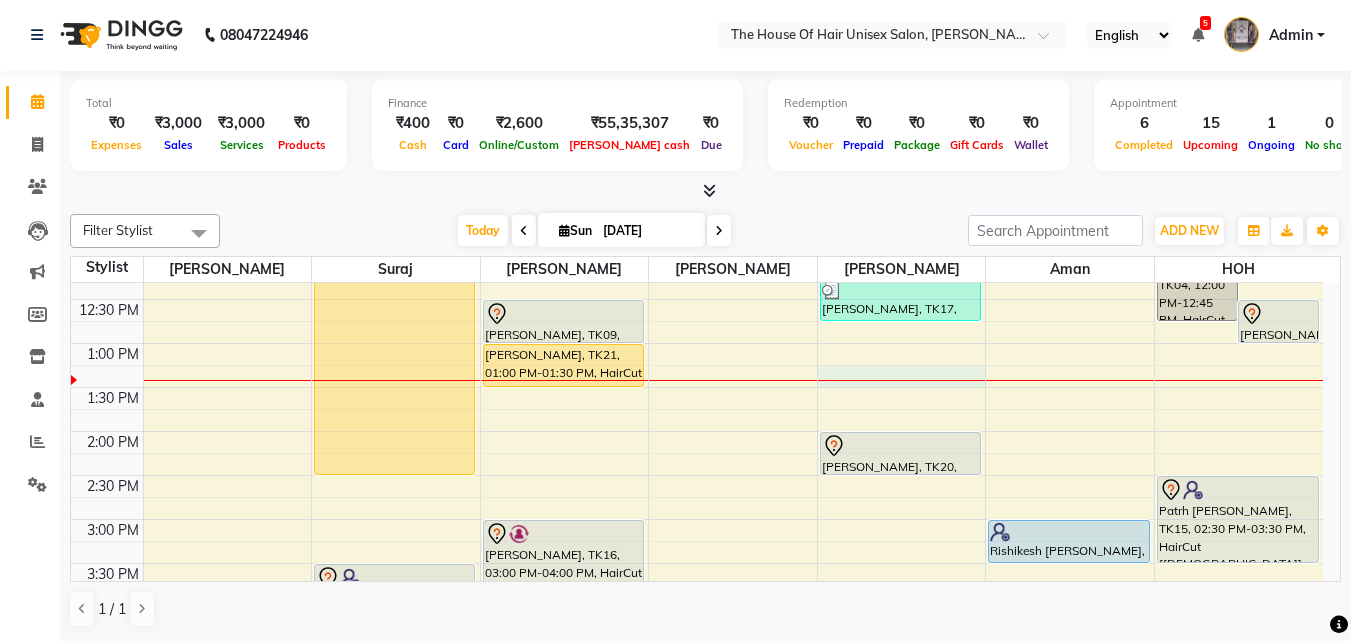 click on "7:00 AM 7:30 AM 8:00 AM 8:30 AM 9:00 AM 9:30 AM 10:00 AM 10:30 AM 11:00 AM 11:30 AM 12:00 PM 12:30 PM 1:00 PM 1:30 PM 2:00 PM 2:30 PM 3:00 PM 3:30 PM 4:00 PM 4:30 PM 5:00 PM 5:30 PM 6:00 PM 6:30 PM 7:00 PM 7:30 PM 8:00 PM 8:30 PM 9:00 PM 9:30 PM    mugdha padhe, TK03, 11:30 AM-02:30 PM, Hightlights & Babylights([DEMOGRAPHIC_DATA])             Aditya, TK11, 03:30 PM-04:00 PM, HairCut [[DEMOGRAPHIC_DATA]] without wash             [PERSON_NAME], TK13, 04:30 PM-05:00 PM, Haircut without wash ([DEMOGRAPHIC_DATA])     [PERSON_NAME], TK05, 11:00 AM-11:30 AM, Haircut without wash ([DEMOGRAPHIC_DATA])             [PERSON_NAME], TK09, 12:30 PM-01:00 PM, HairCut [[DEMOGRAPHIC_DATA]] without wash    [PERSON_NAME], TK21, 01:00 PM-01:30 PM, HairCut [[DEMOGRAPHIC_DATA]] without wash             [PERSON_NAME], TK16, 03:00 PM-04:00 PM, HairCut [[DEMOGRAPHIC_DATA]] without wash,[PERSON_NAME] Triming Crafting([DEMOGRAPHIC_DATA])     [PERSON_NAME], TK12, 10:30 AM-11:00 AM, HairCut [[DEMOGRAPHIC_DATA]] without wash     [PERSON_NAME], TK08, 11:00 AM-12:00 PM, Kids Haircut([DEMOGRAPHIC_DATA]),[PERSON_NAME] Triming Crafting([DEMOGRAPHIC_DATA])" at bounding box center [697, 475] 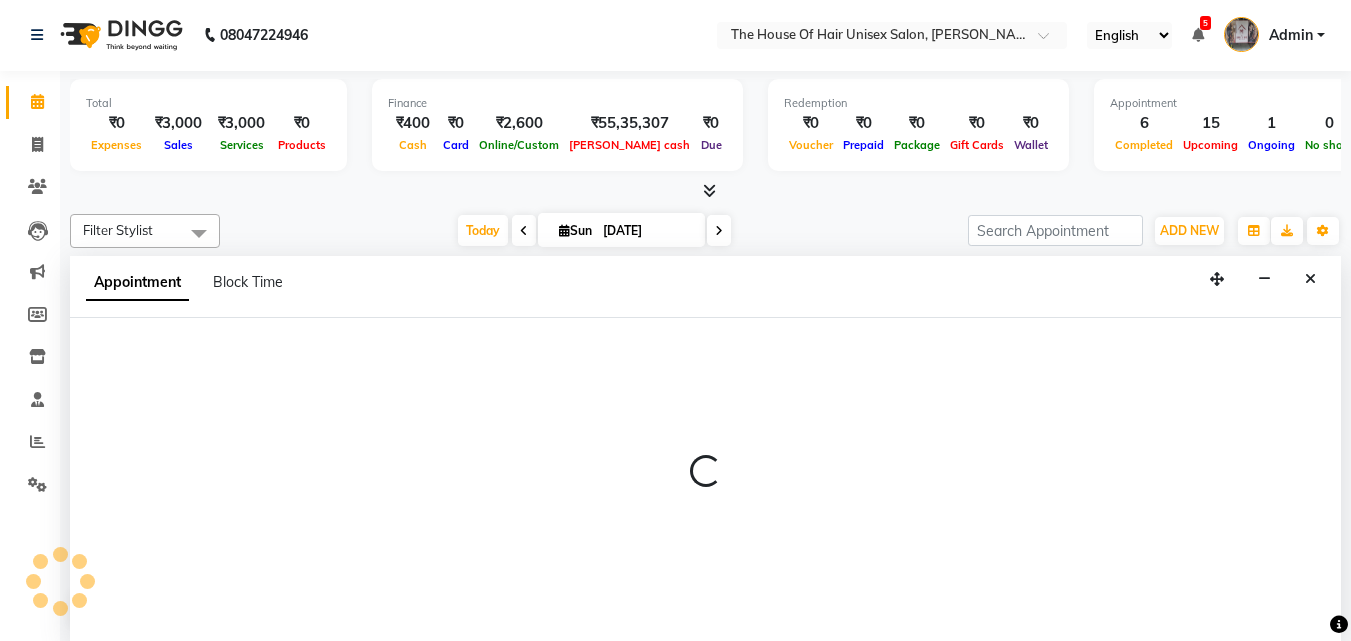 select on "42814" 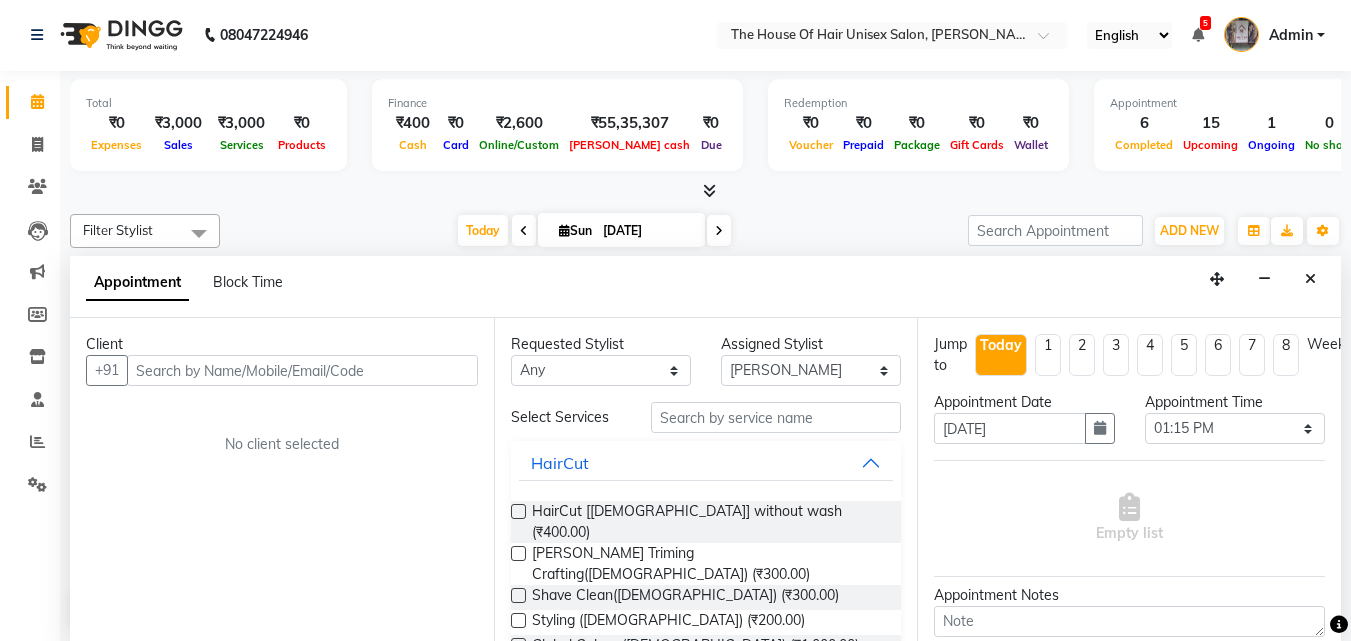 click at bounding box center [302, 370] 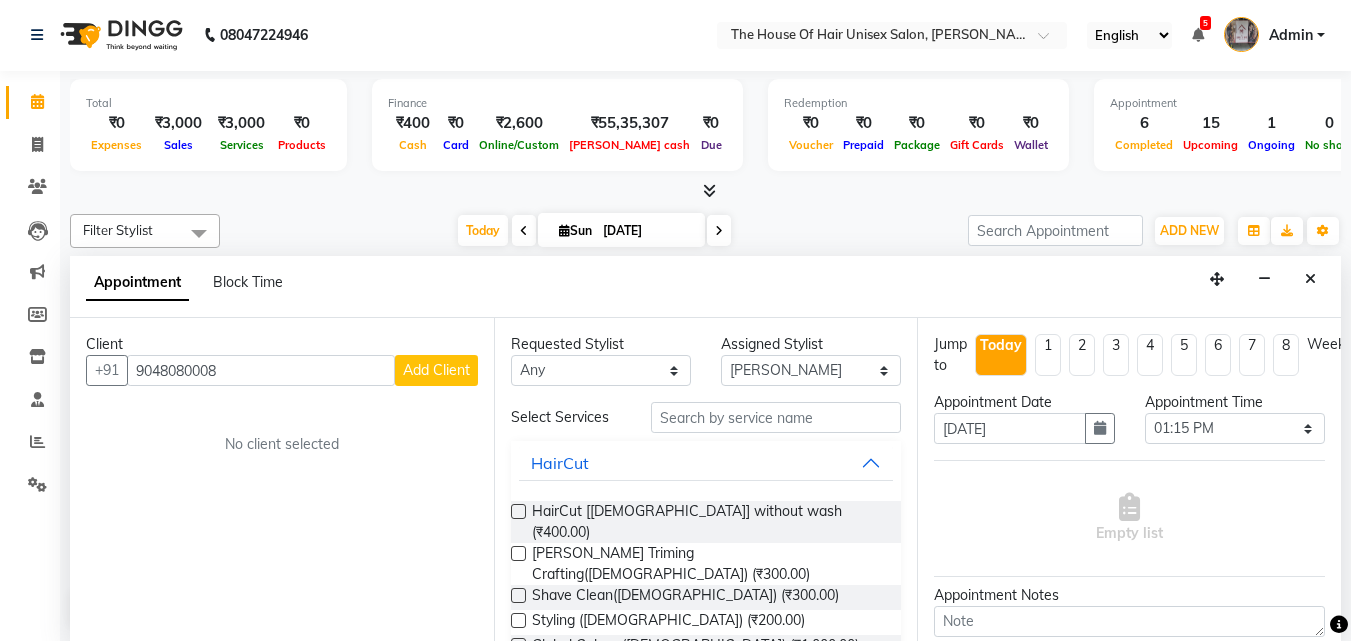 type on "9048080008" 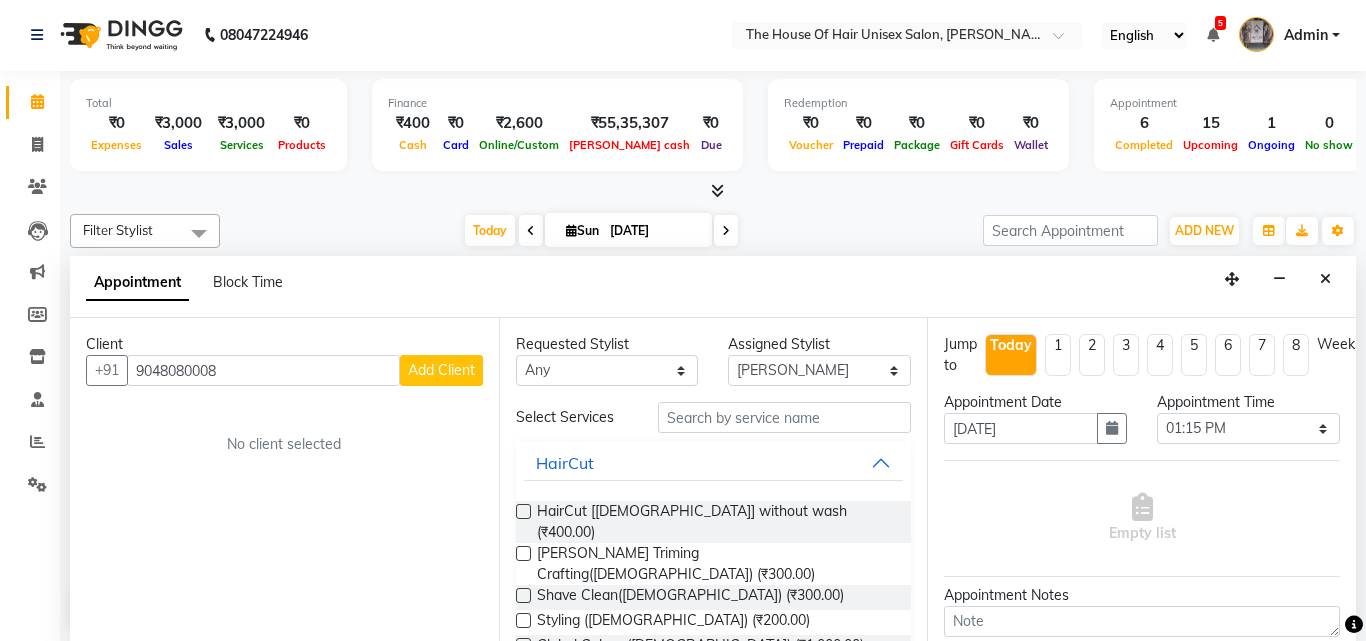 select on "22" 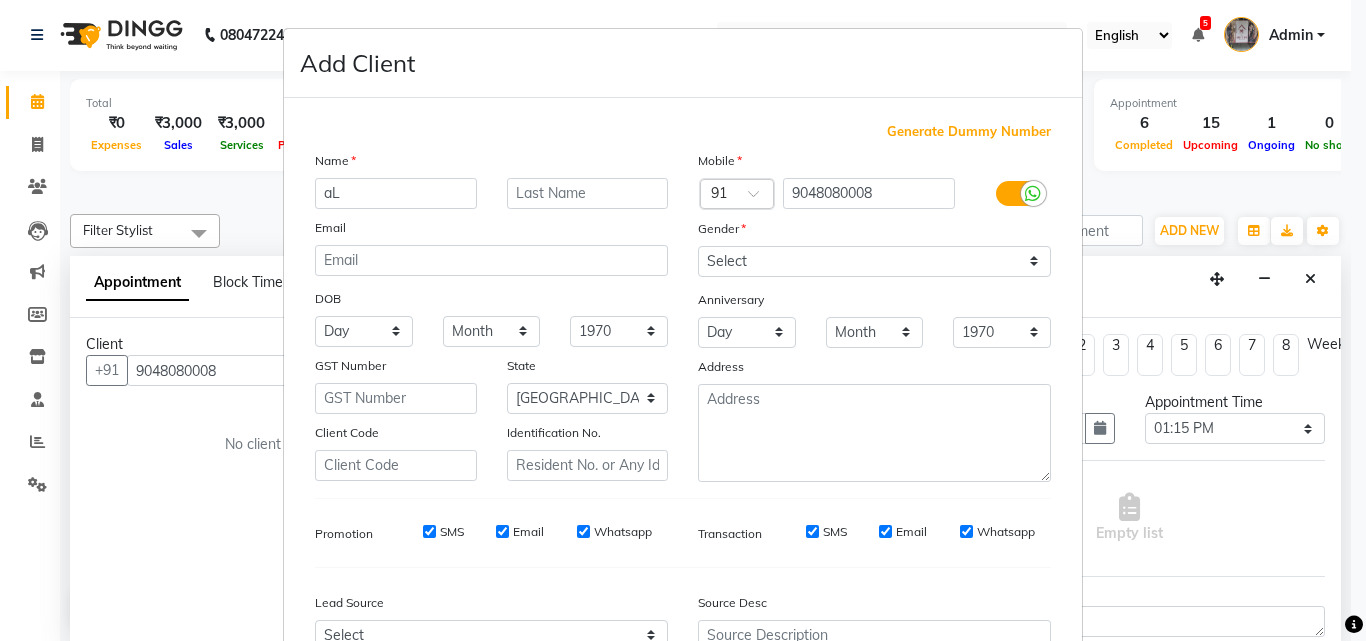 type on "a" 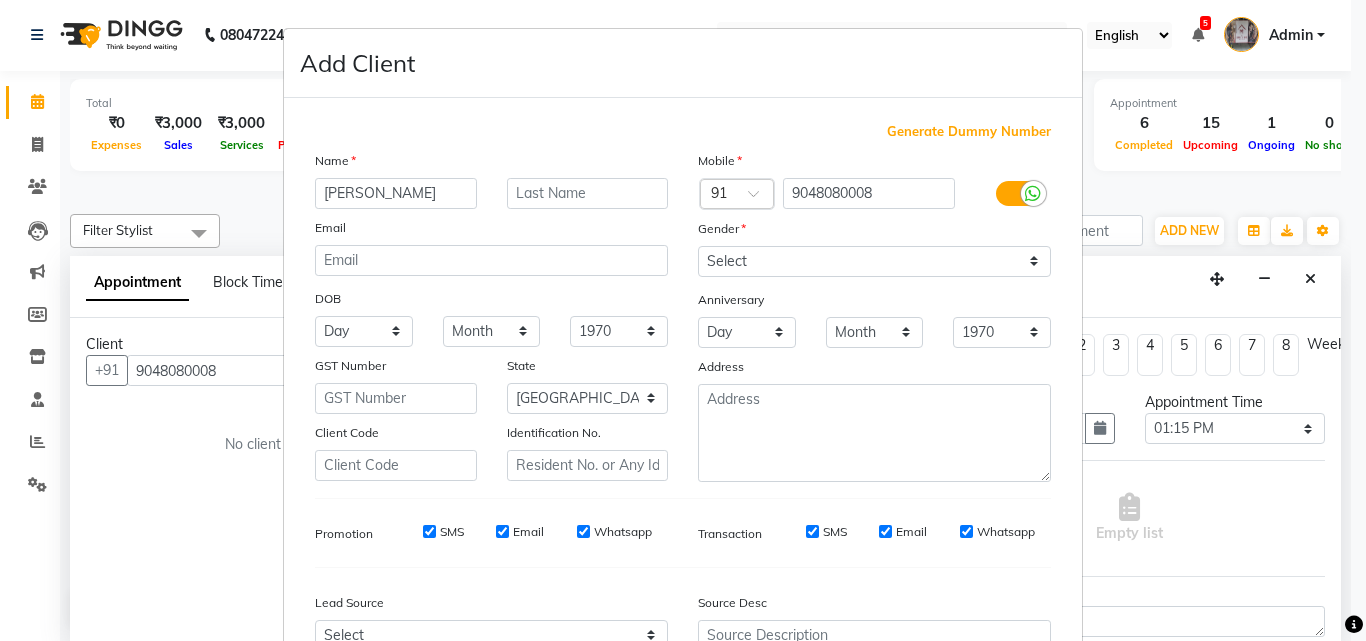 type on "[PERSON_NAME]" 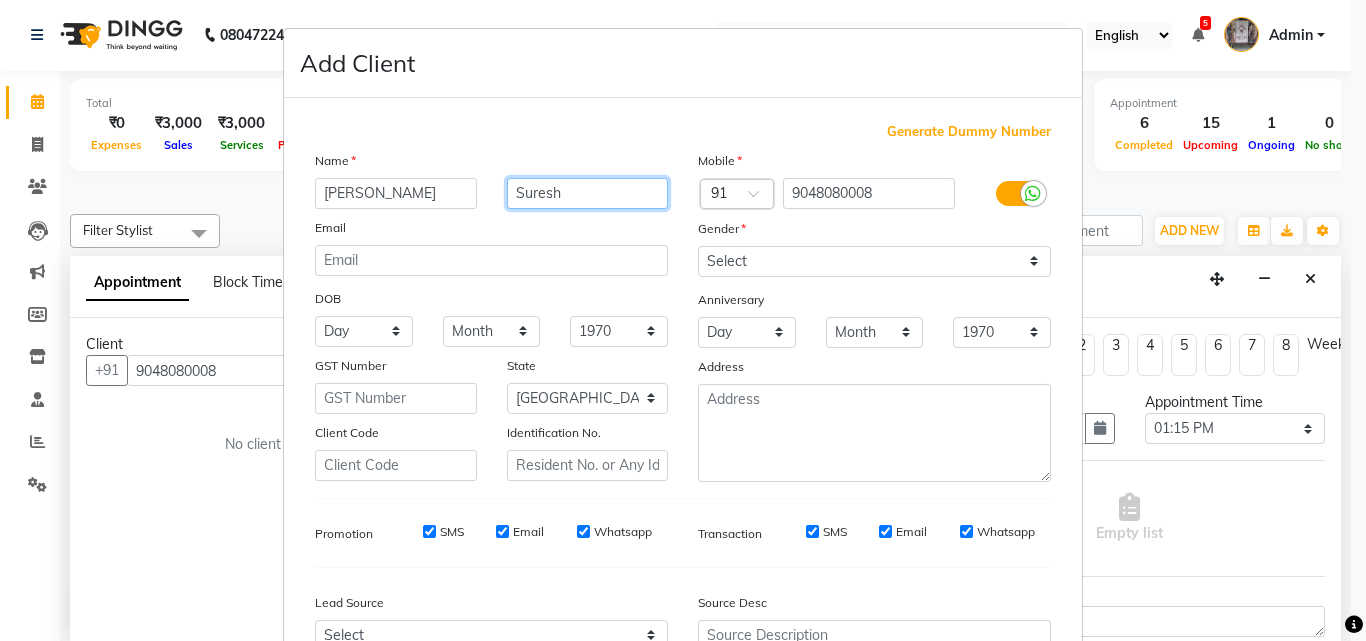 type on "Suresh" 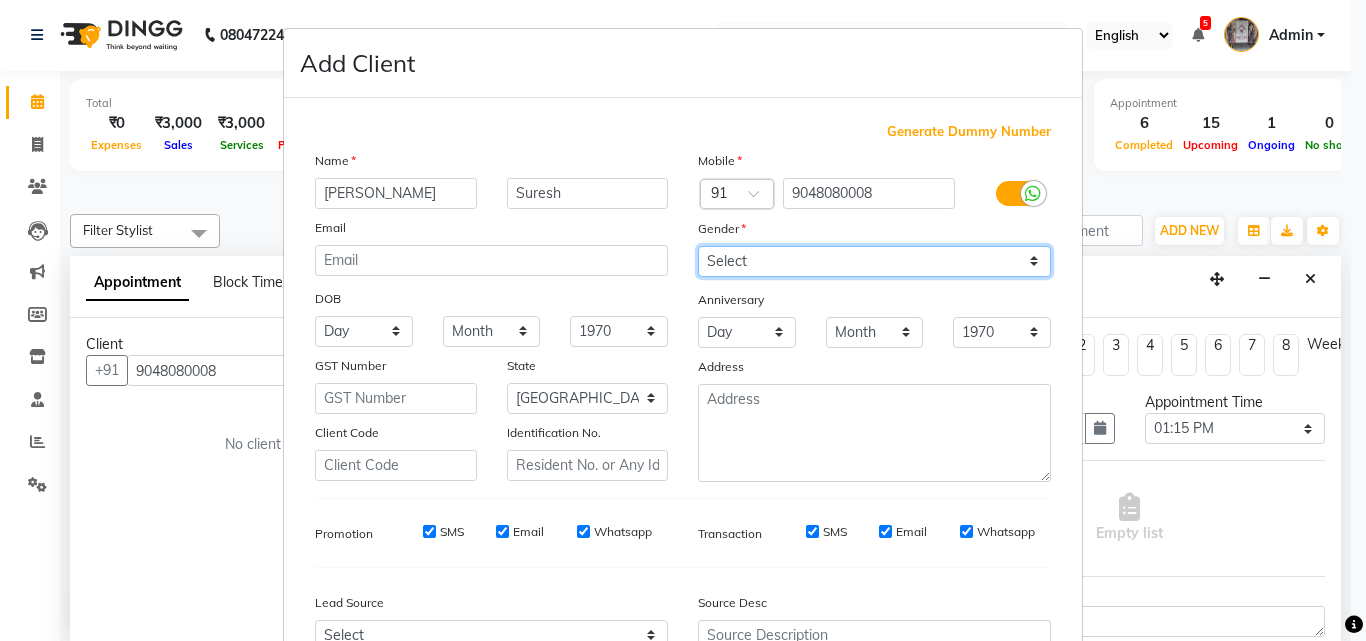 click on "Select [DEMOGRAPHIC_DATA] [DEMOGRAPHIC_DATA] Other Prefer Not To Say" at bounding box center [874, 261] 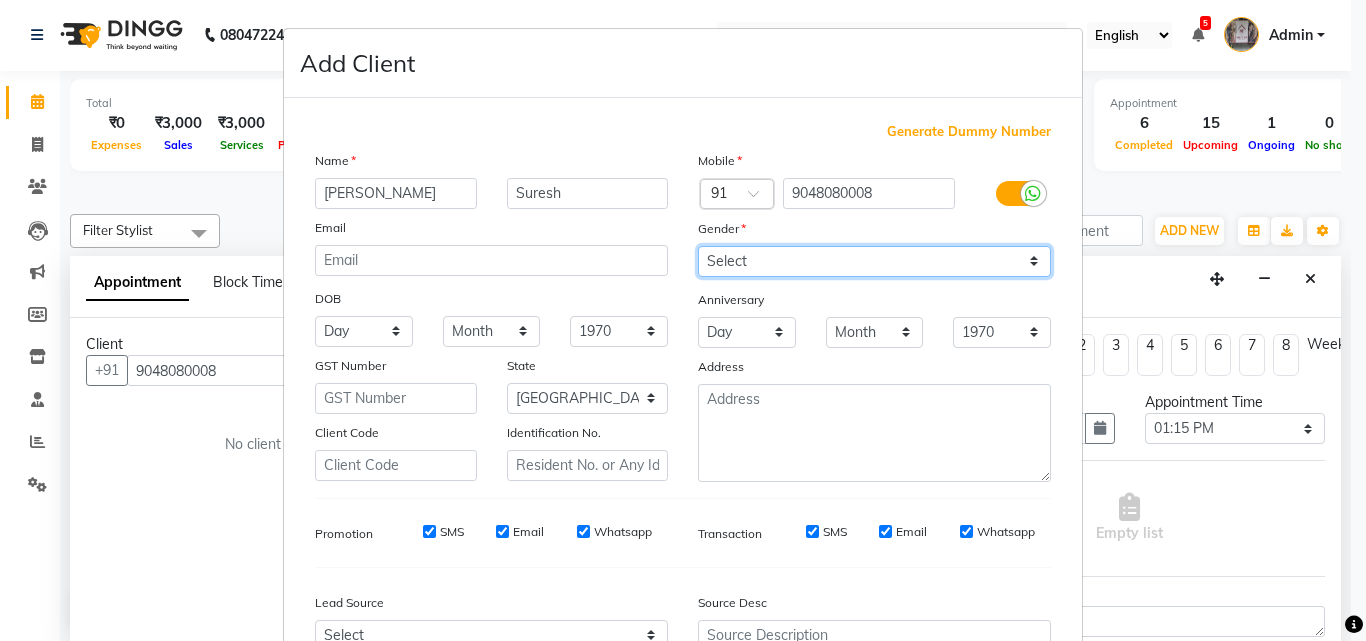 select on "[DEMOGRAPHIC_DATA]" 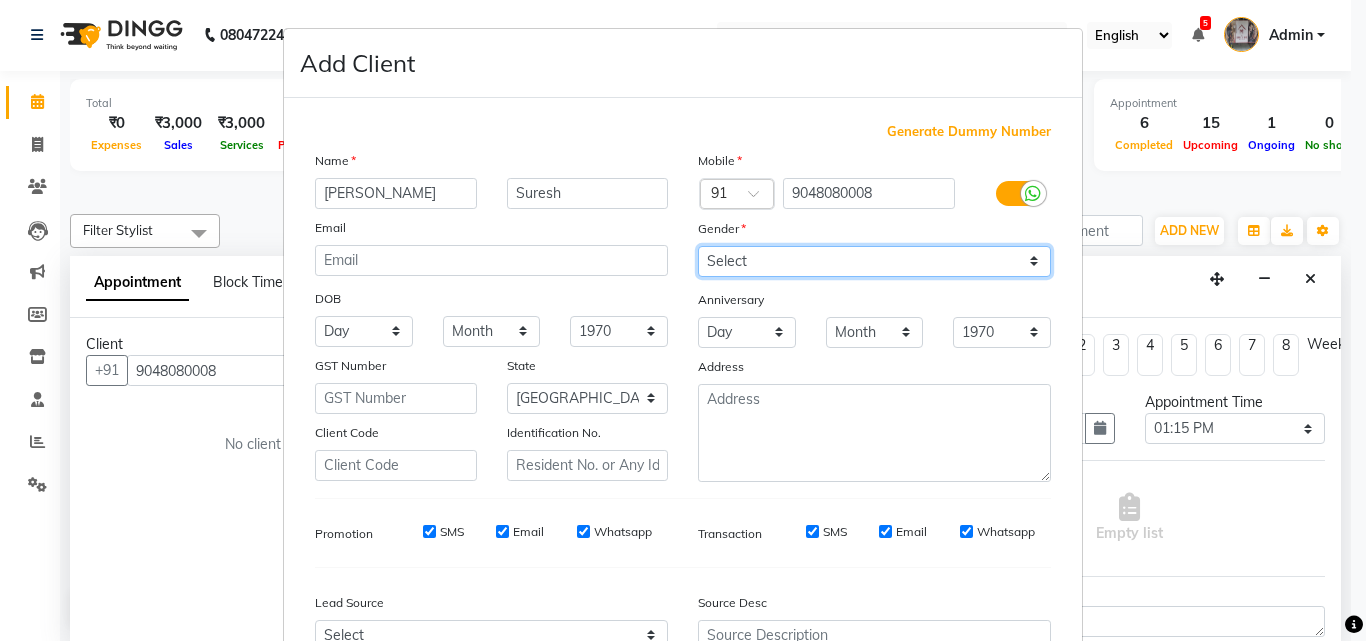 click on "Select [DEMOGRAPHIC_DATA] [DEMOGRAPHIC_DATA] Other Prefer Not To Say" at bounding box center [874, 261] 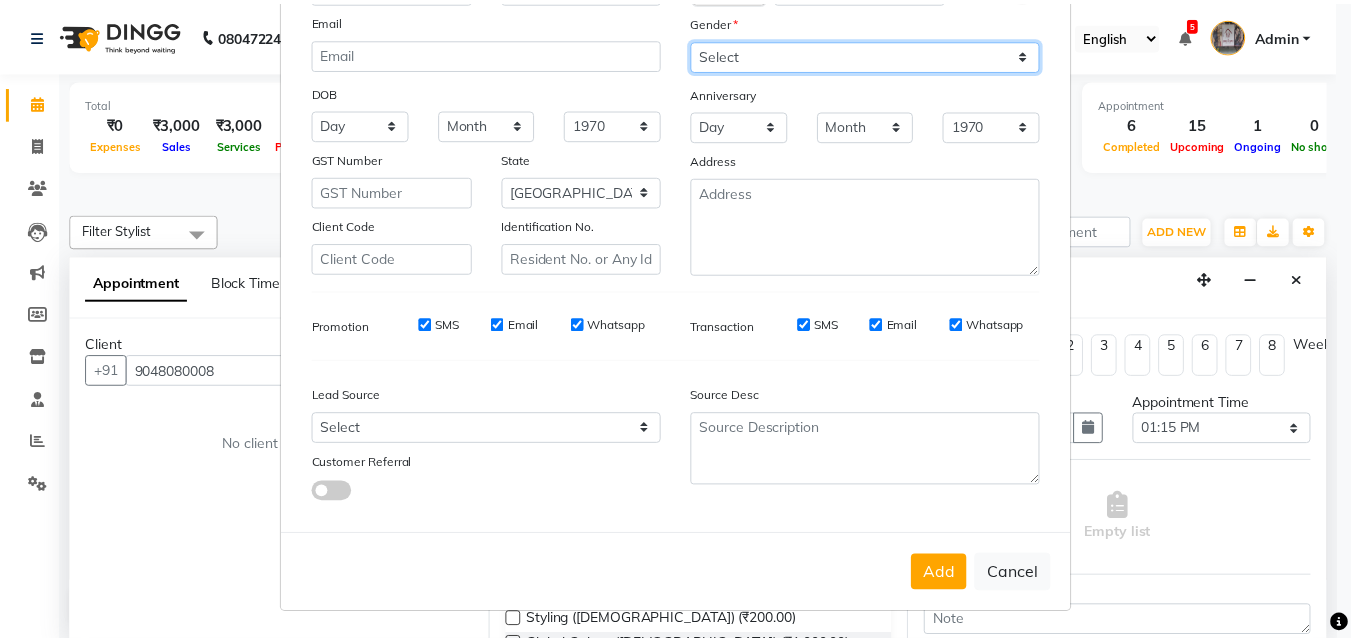 scroll, scrollTop: 208, scrollLeft: 0, axis: vertical 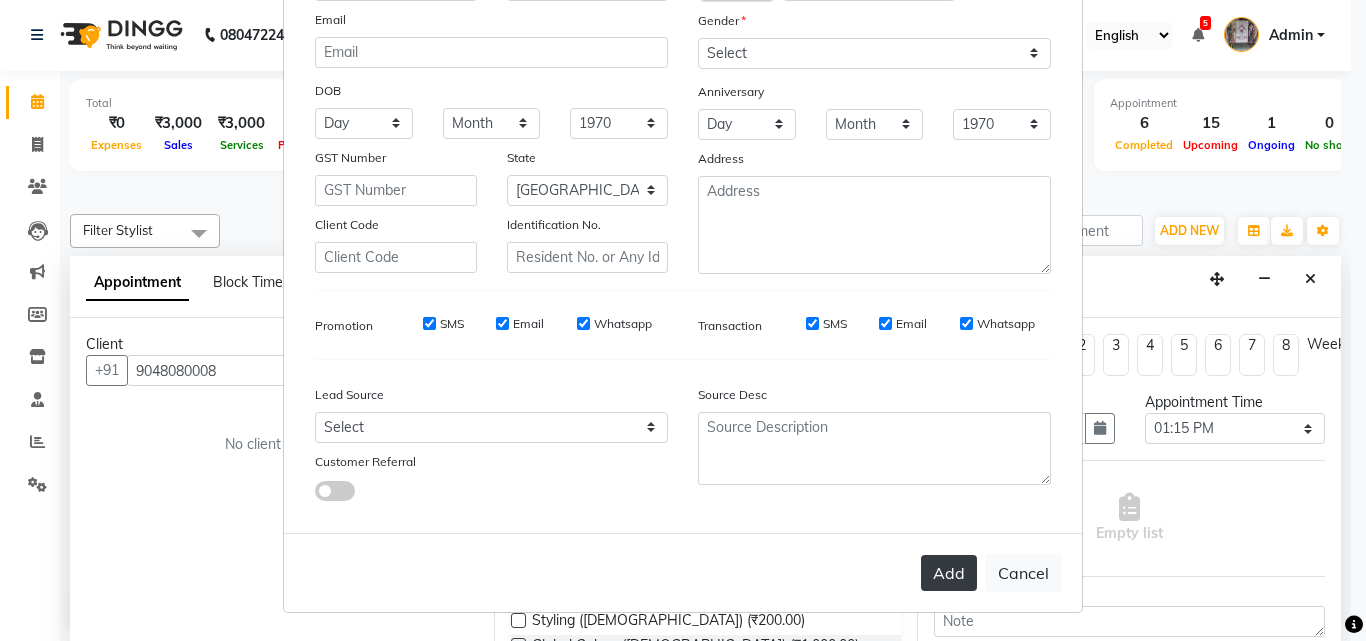 click on "Add" at bounding box center (949, 573) 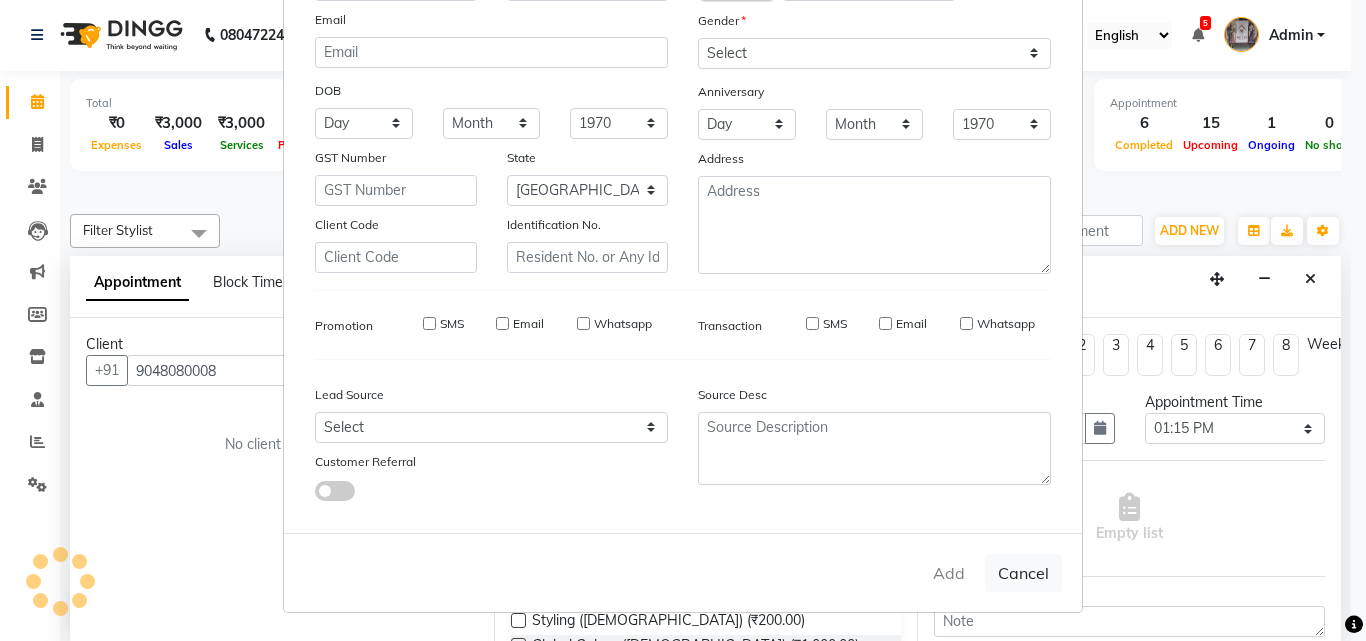 type 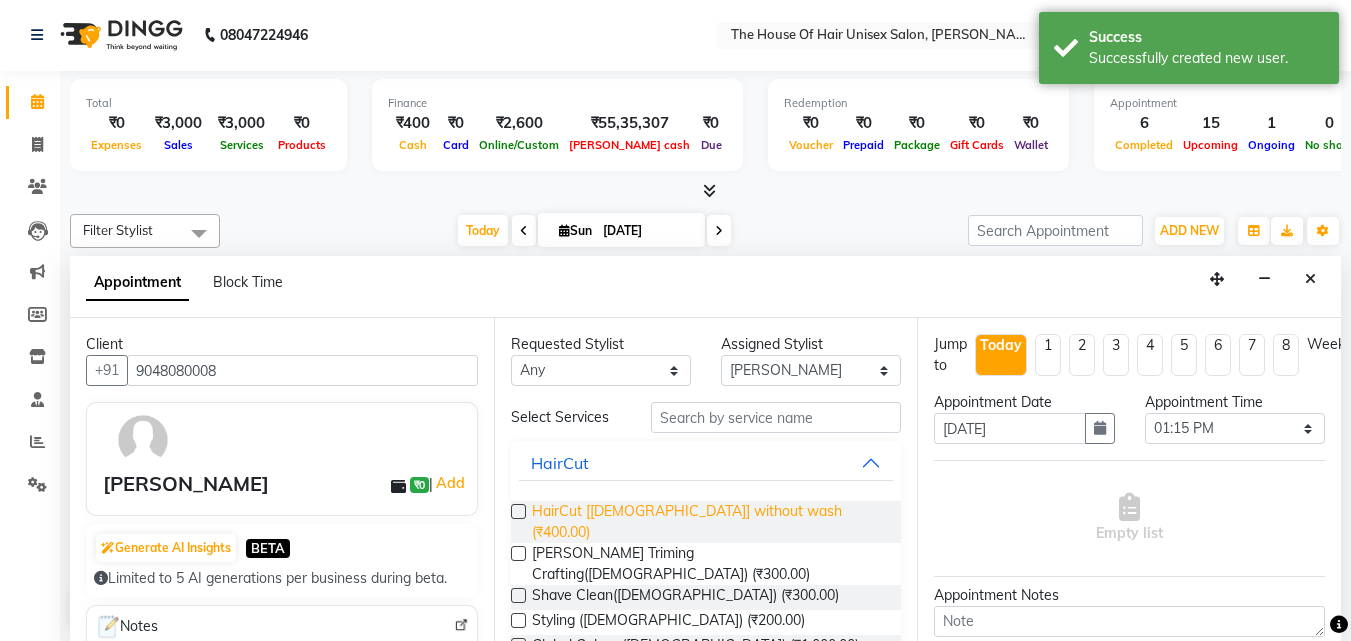 click on "HairCut [[DEMOGRAPHIC_DATA]] without wash (₹400.00)" at bounding box center [709, 522] 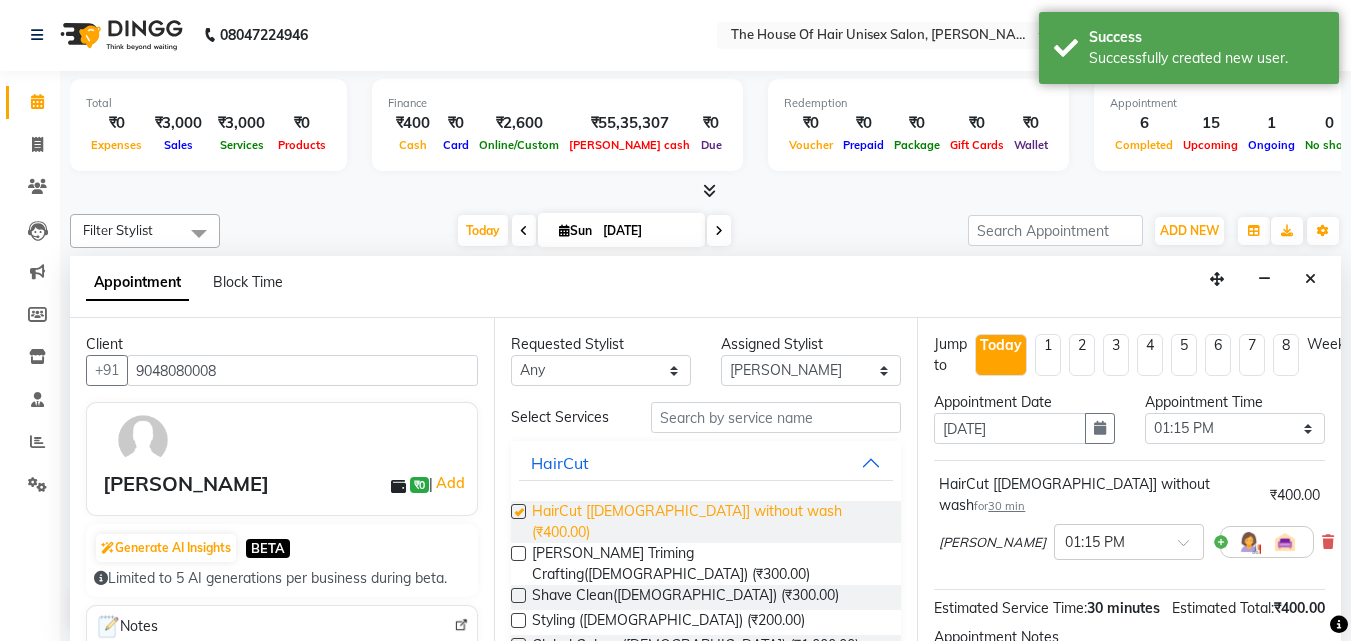 checkbox on "false" 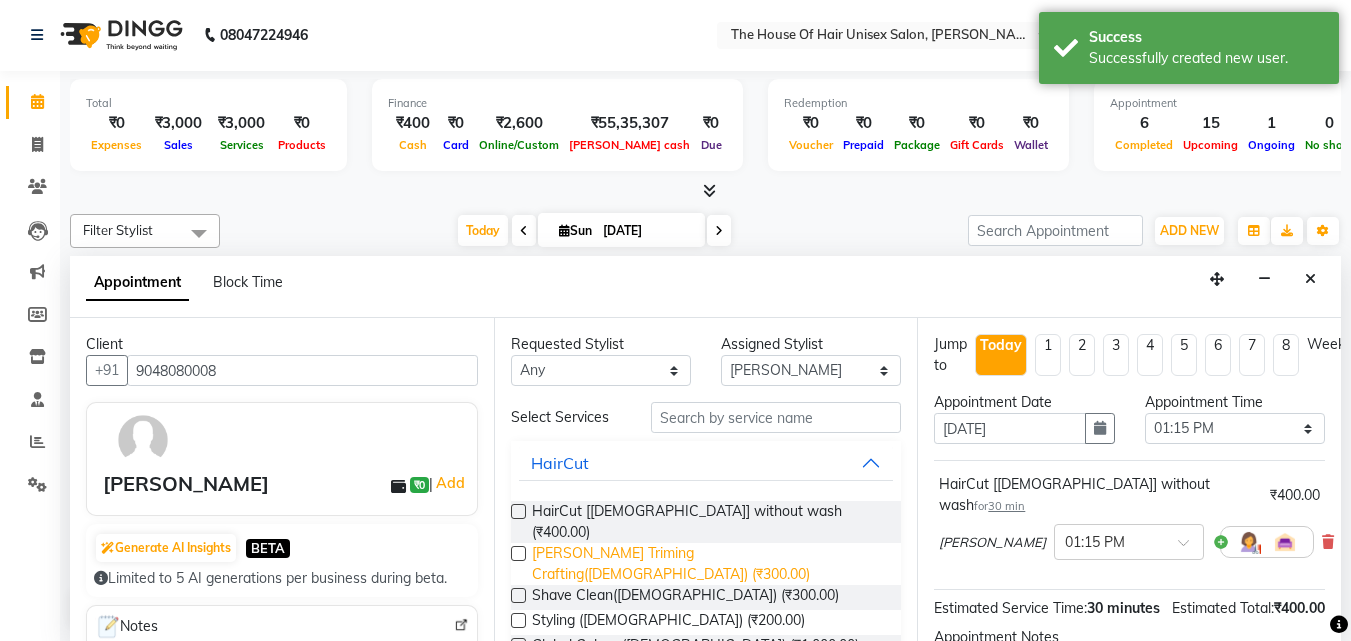click on "[PERSON_NAME] Triming Crafting([DEMOGRAPHIC_DATA]) (₹300.00)" at bounding box center (709, 564) 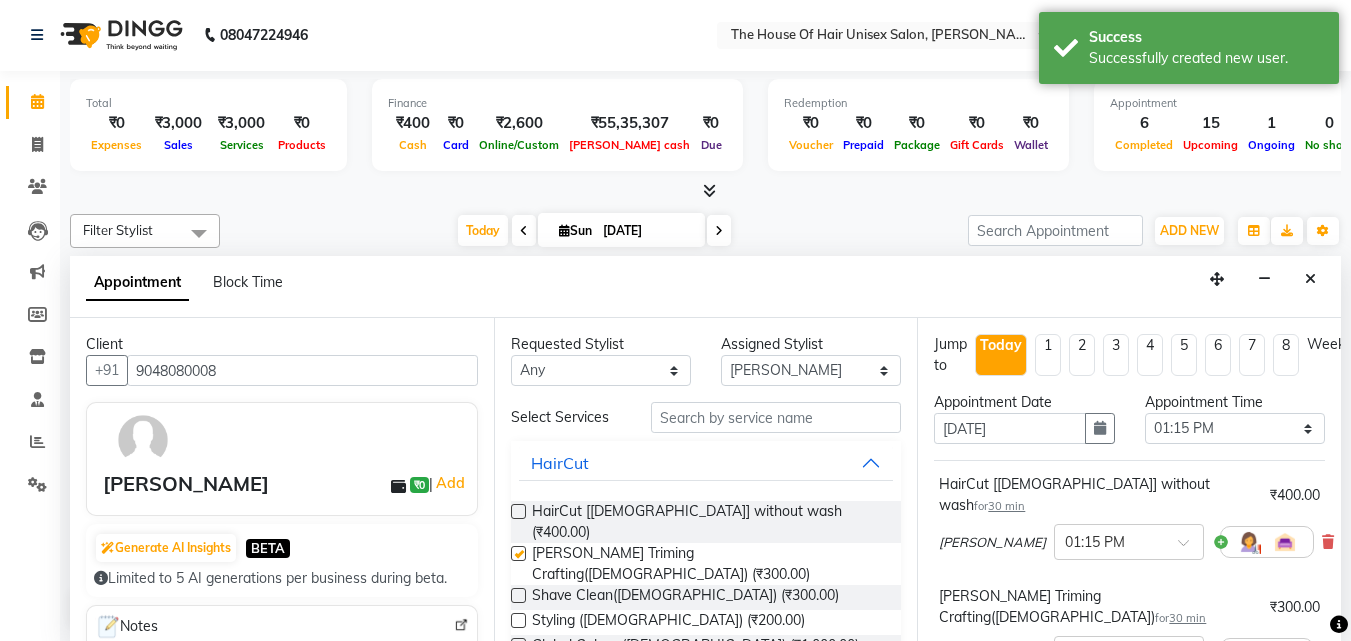checkbox on "false" 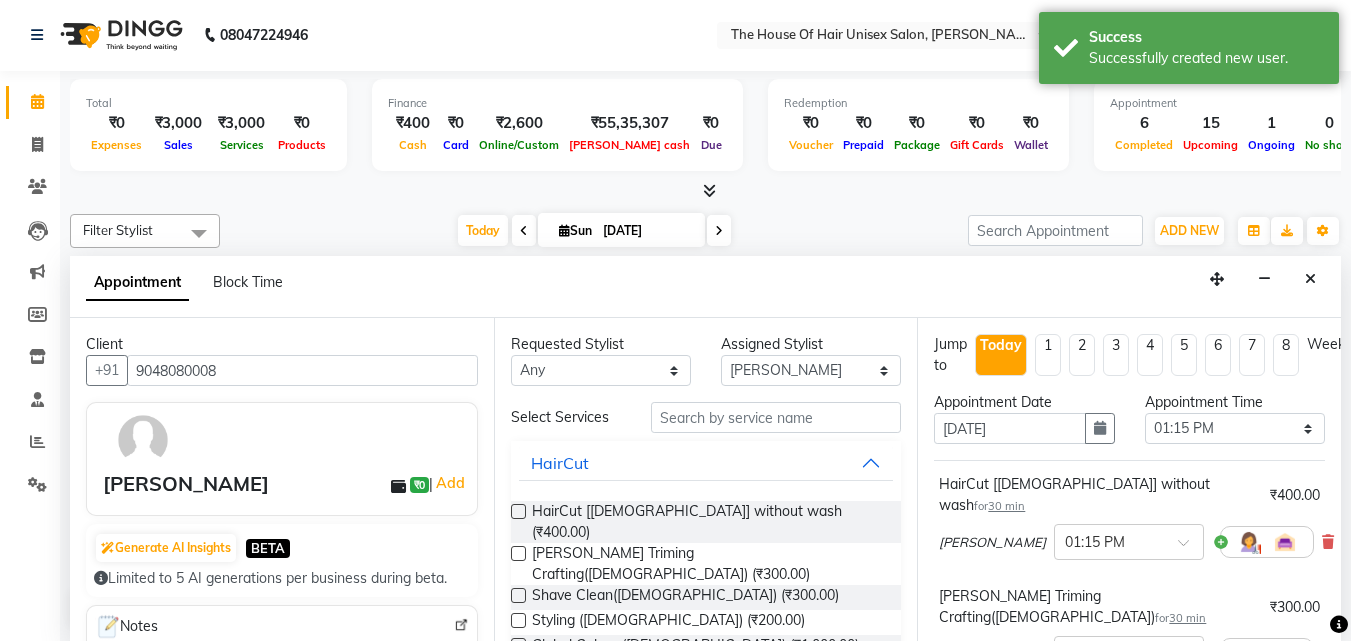 scroll, scrollTop: 309, scrollLeft: 0, axis: vertical 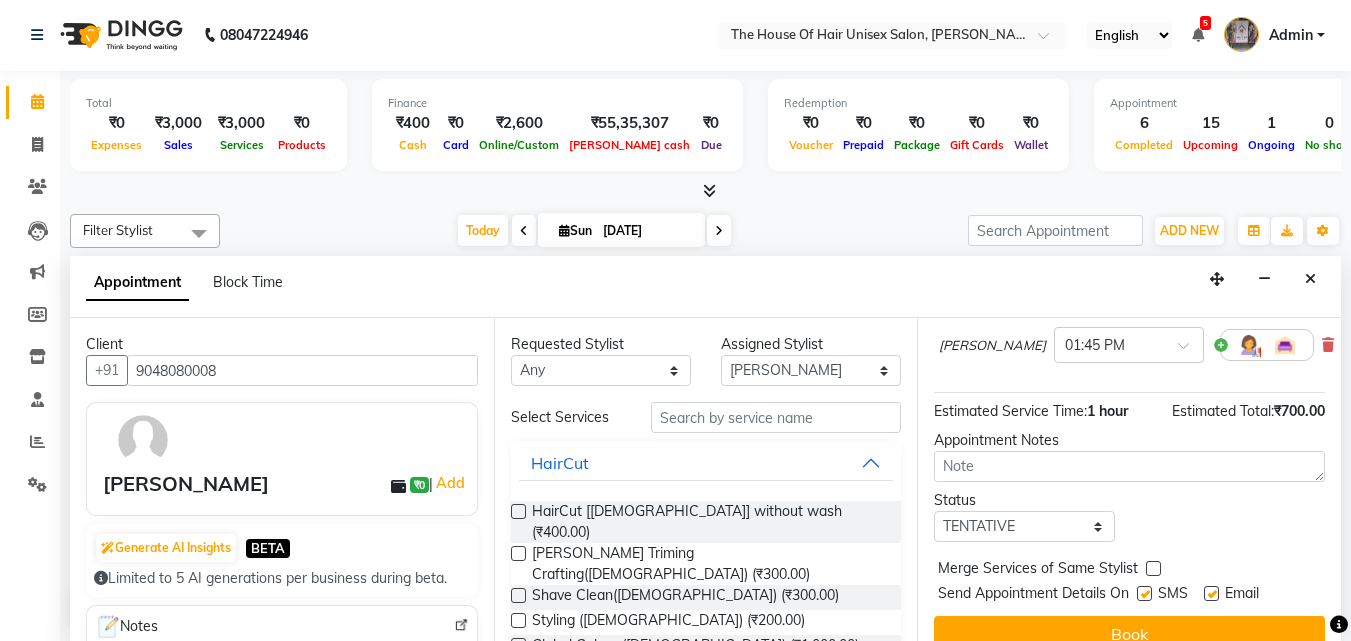 click at bounding box center [1153, 568] 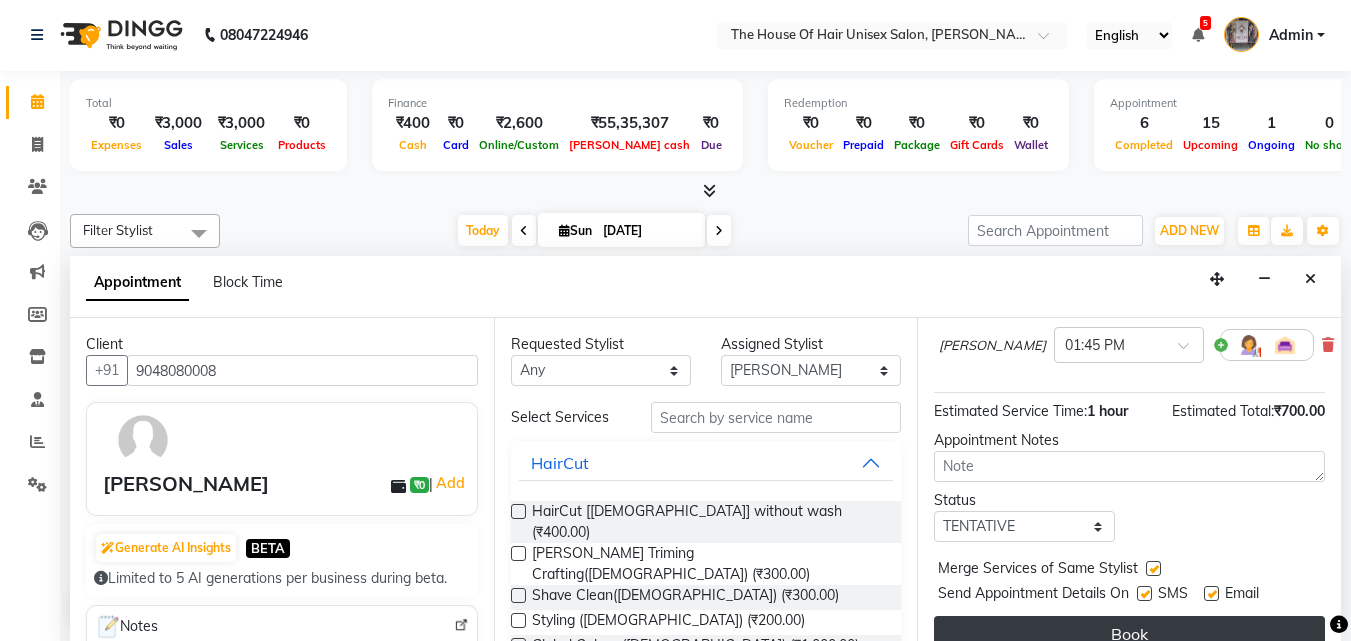 click on "Book" at bounding box center (1129, 634) 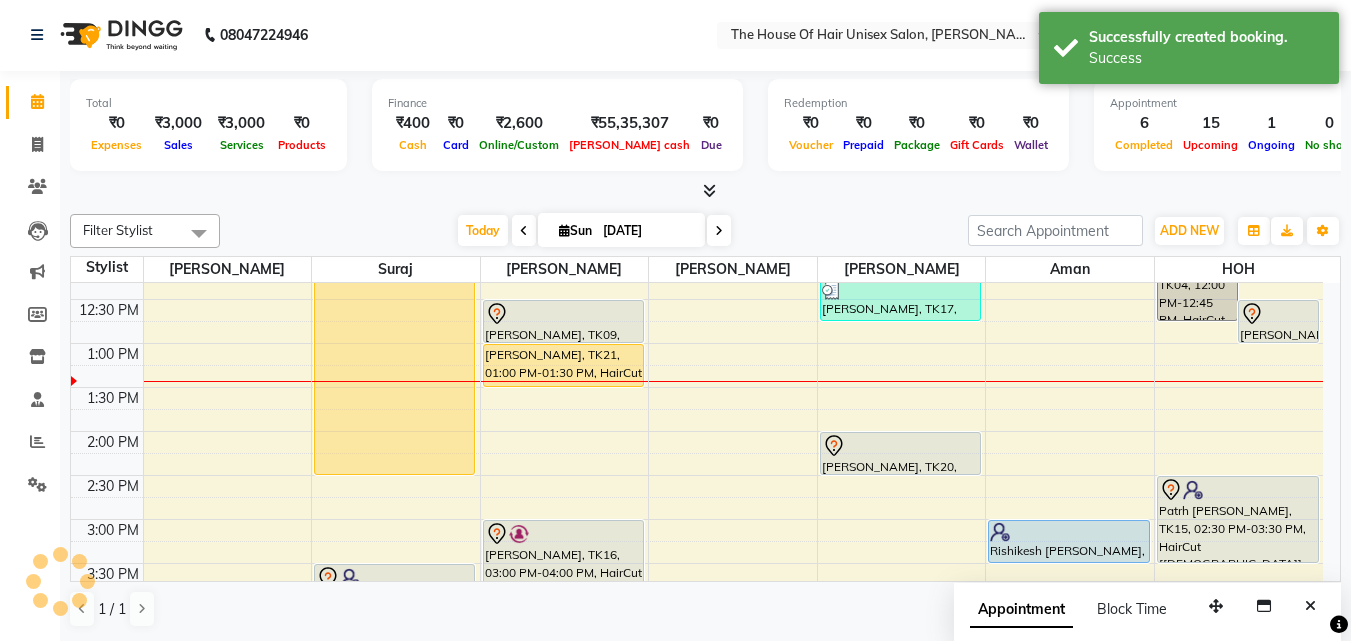 scroll, scrollTop: 0, scrollLeft: 0, axis: both 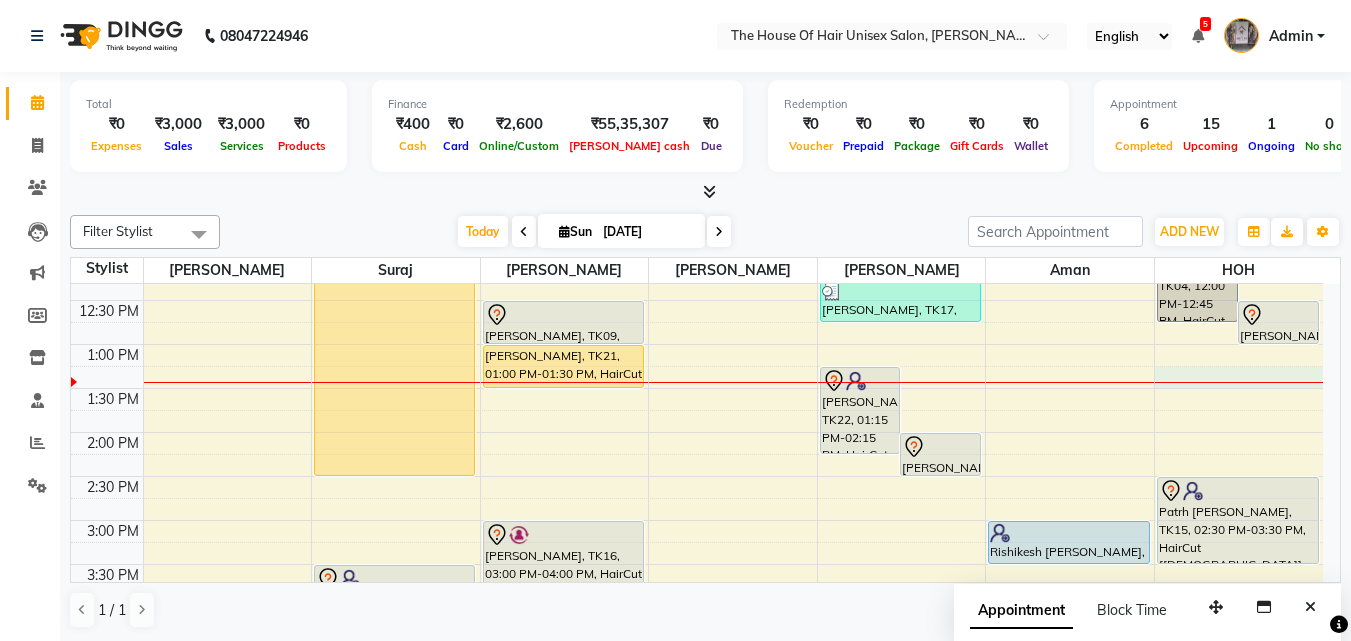 click on "7:00 AM 7:30 AM 8:00 AM 8:30 AM 9:00 AM 9:30 AM 10:00 AM 10:30 AM 11:00 AM 11:30 AM 12:00 PM 12:30 PM 1:00 PM 1:30 PM 2:00 PM 2:30 PM 3:00 PM 3:30 PM 4:00 PM 4:30 PM 5:00 PM 5:30 PM 6:00 PM 6:30 PM 7:00 PM 7:30 PM 8:00 PM 8:30 PM 9:00 PM 9:30 PM    mugdha padhe, TK03, 11:30 AM-02:30 PM, Hightlights & Babylights([DEMOGRAPHIC_DATA])             Aditya, TK11, 03:30 PM-04:00 PM, HairCut [[DEMOGRAPHIC_DATA]] without wash             [PERSON_NAME], TK13, 04:30 PM-05:00 PM, Haircut without wash ([DEMOGRAPHIC_DATA])     [PERSON_NAME], TK05, 11:00 AM-11:30 AM, Haircut without wash ([DEMOGRAPHIC_DATA])             [PERSON_NAME], TK09, 12:30 PM-01:00 PM, HairCut [[DEMOGRAPHIC_DATA]] without wash    [PERSON_NAME], TK21, 01:00 PM-01:30 PM, HairCut [[DEMOGRAPHIC_DATA]] without wash             [PERSON_NAME], TK16, 03:00 PM-04:00 PM, HairCut [[DEMOGRAPHIC_DATA]] without wash,[PERSON_NAME] Triming Crafting([DEMOGRAPHIC_DATA])     [PERSON_NAME], TK12, 10:30 AM-11:00 AM, HairCut [[DEMOGRAPHIC_DATA]] without wash     [PERSON_NAME], TK08, 11:00 AM-12:00 PM, Kids Haircut([DEMOGRAPHIC_DATA]),[PERSON_NAME] Triming Crafting([DEMOGRAPHIC_DATA])" at bounding box center [697, 476] 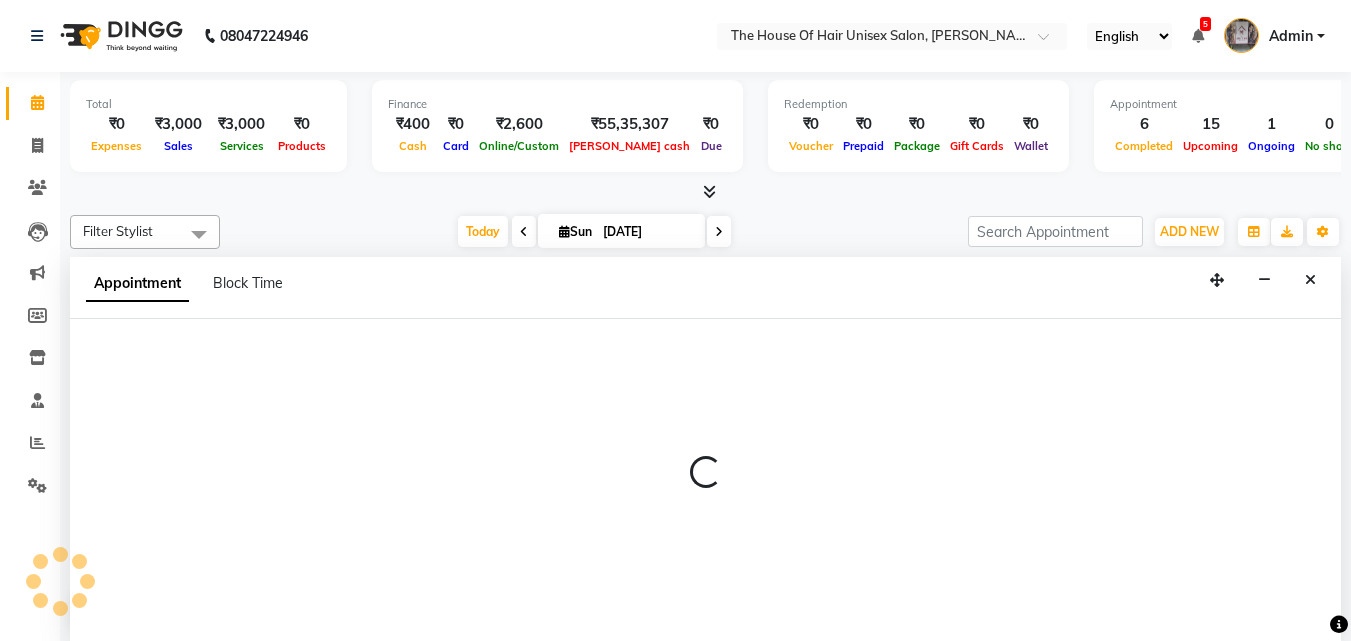scroll, scrollTop: 1, scrollLeft: 0, axis: vertical 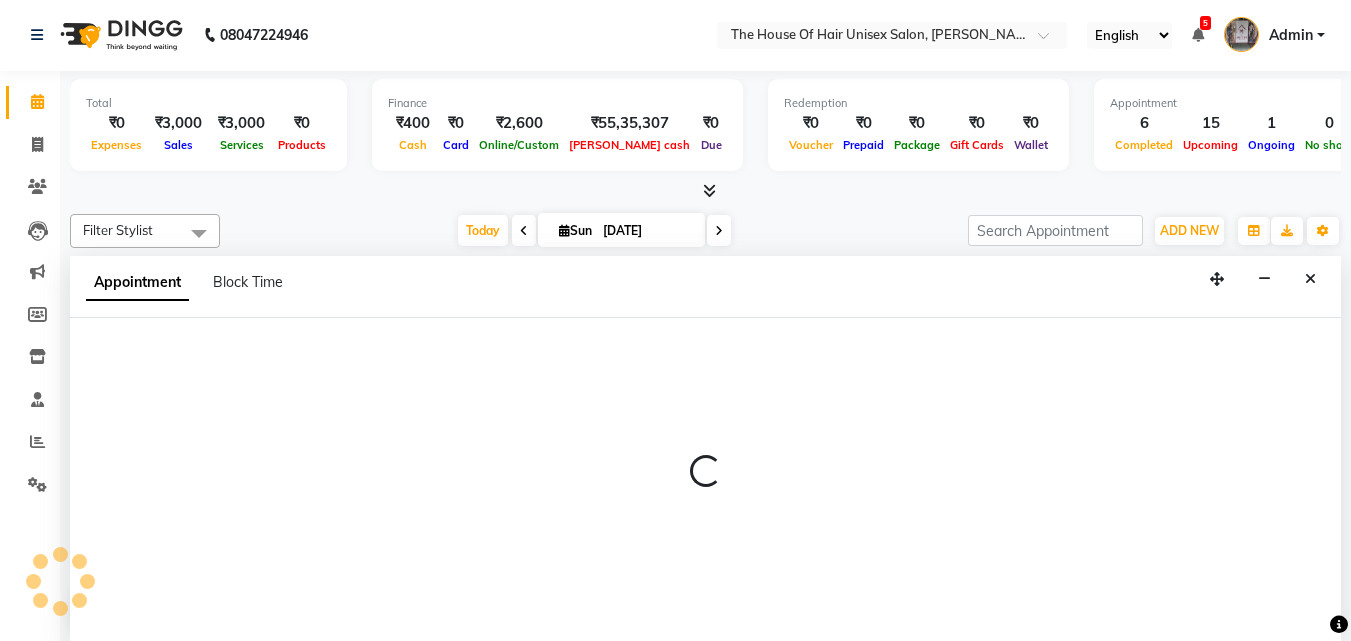 select on "85989" 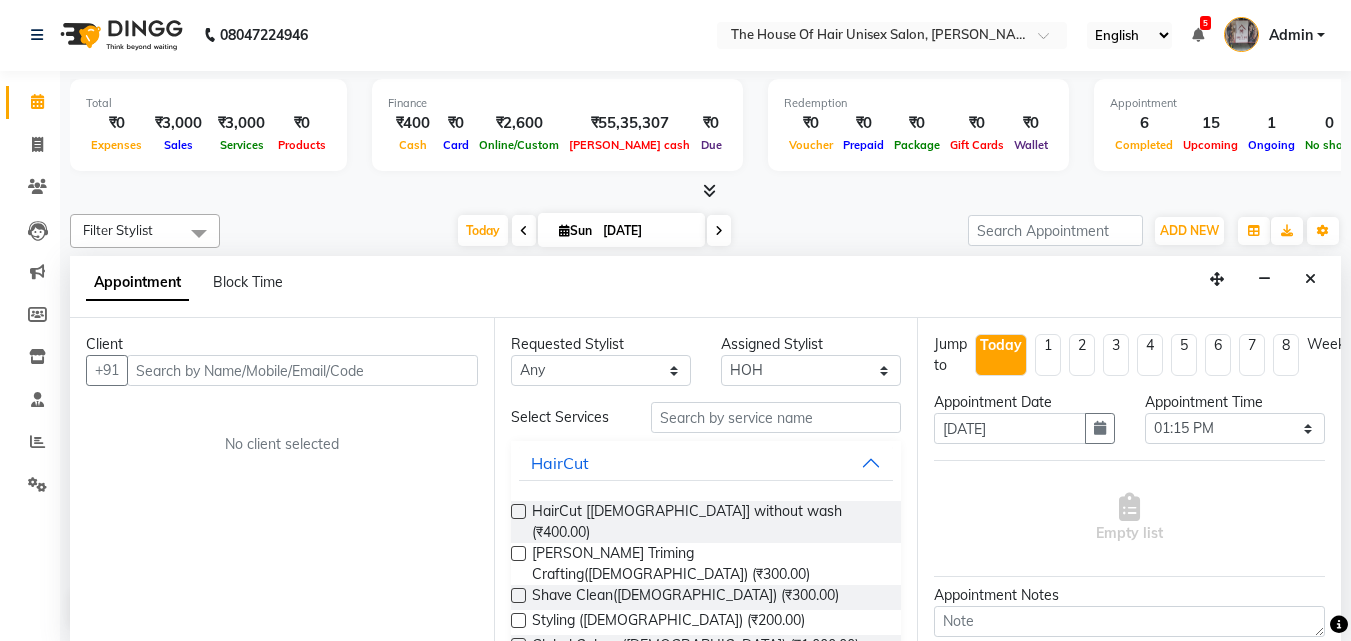 click at bounding box center [302, 370] 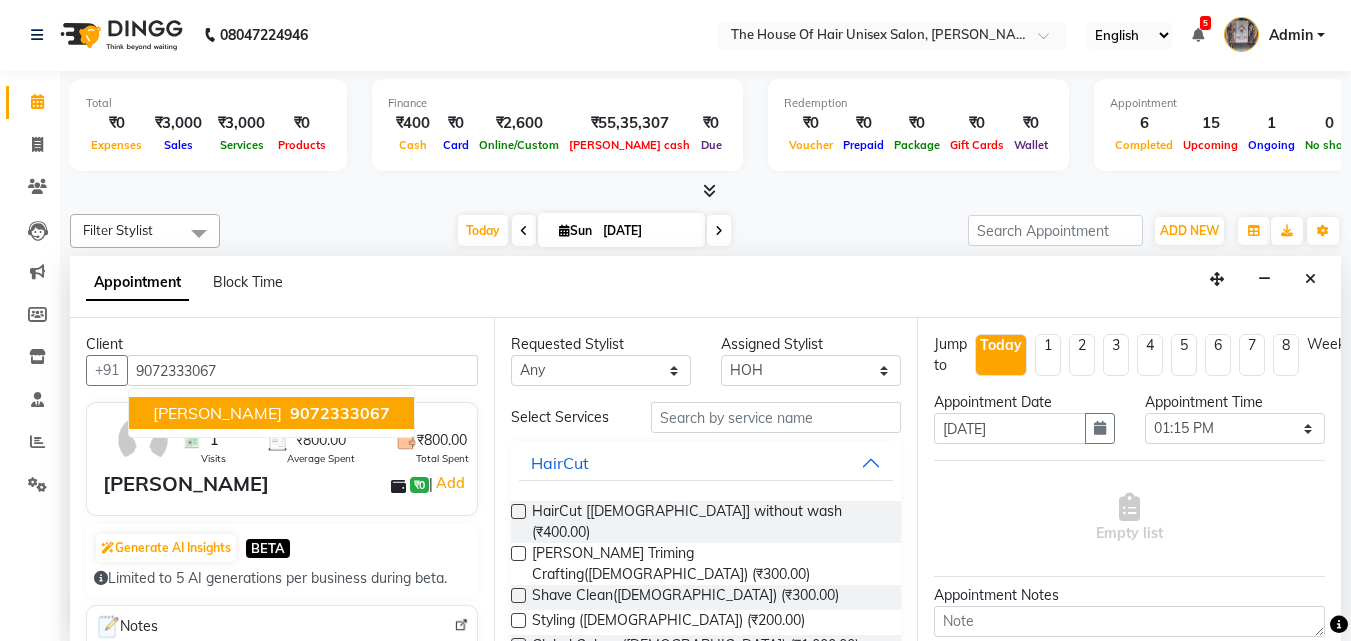 click on "9072333067" at bounding box center [340, 413] 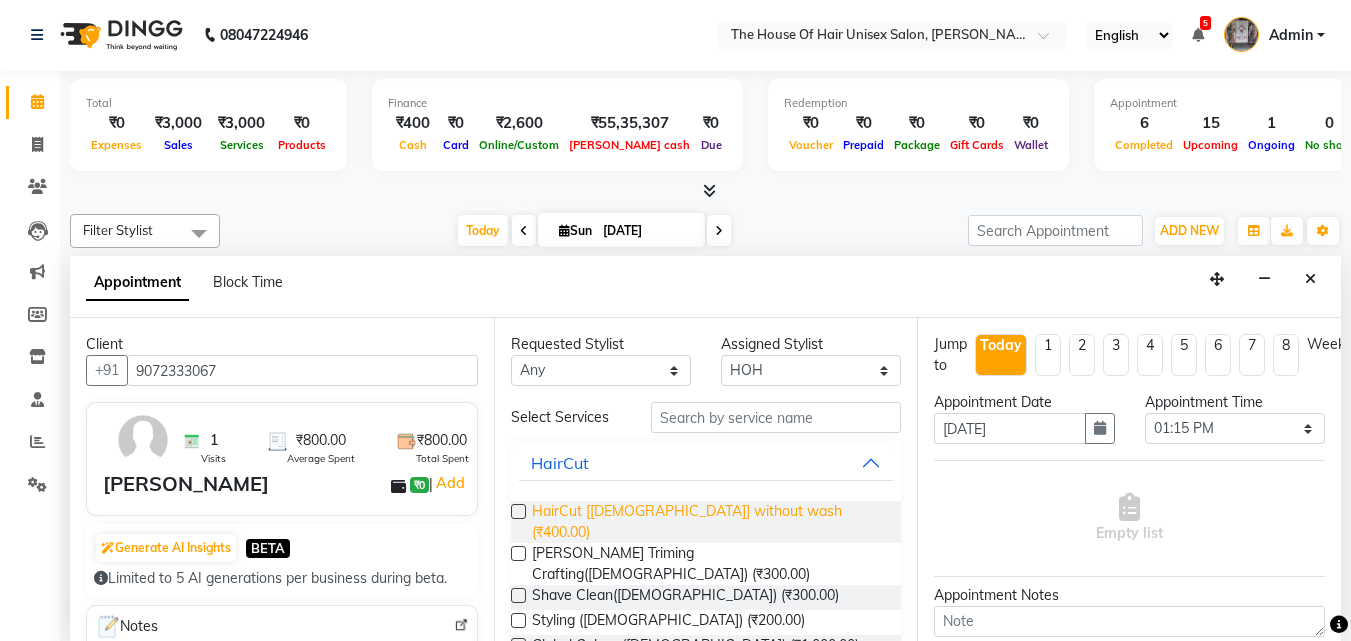type on "9072333067" 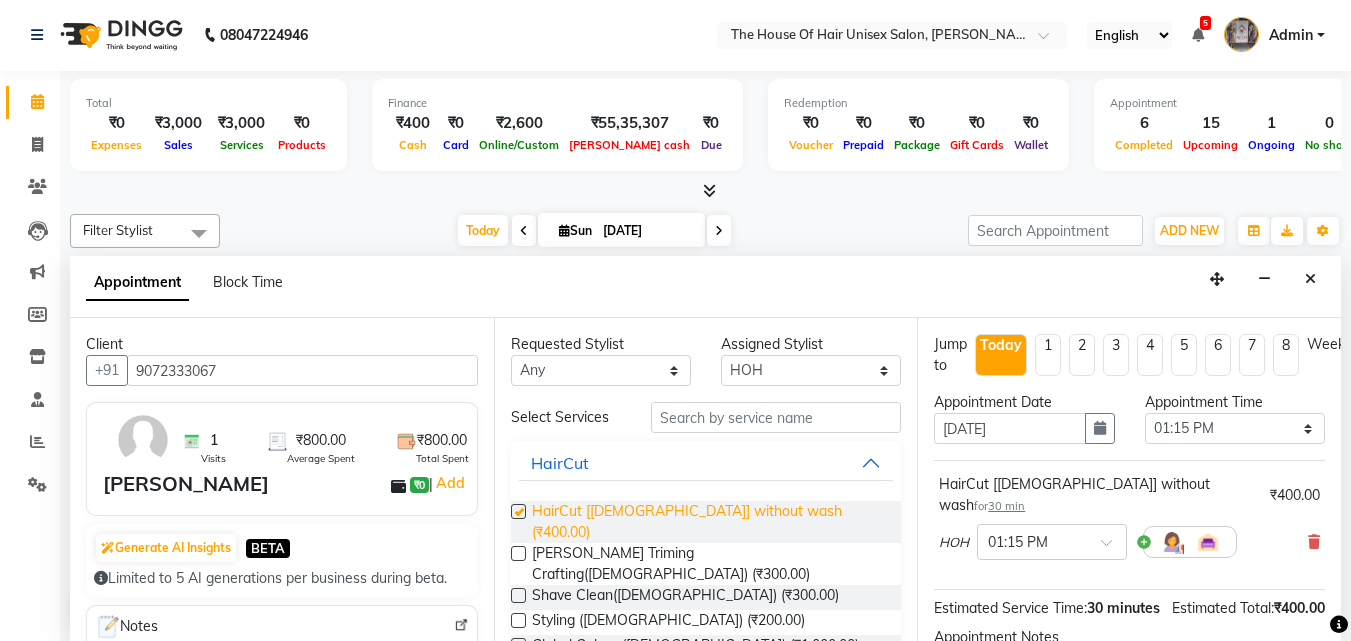 checkbox on "false" 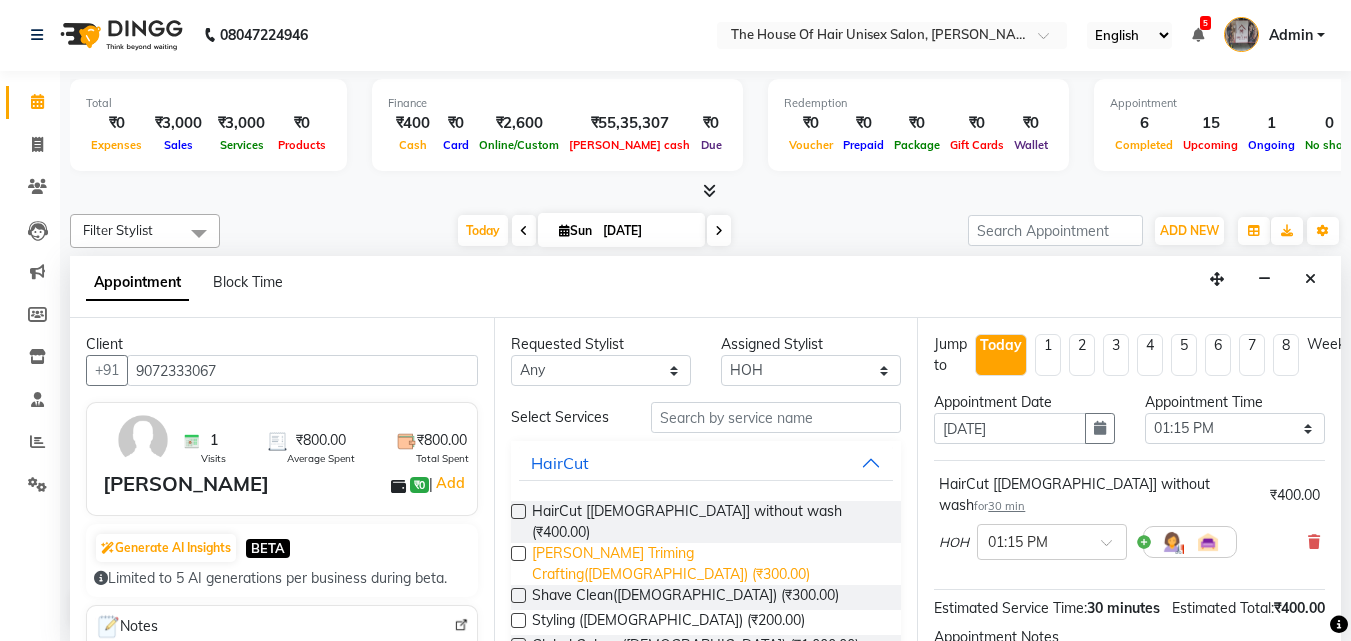 click on "[PERSON_NAME] Triming Crafting([DEMOGRAPHIC_DATA]) (₹300.00)" at bounding box center [709, 564] 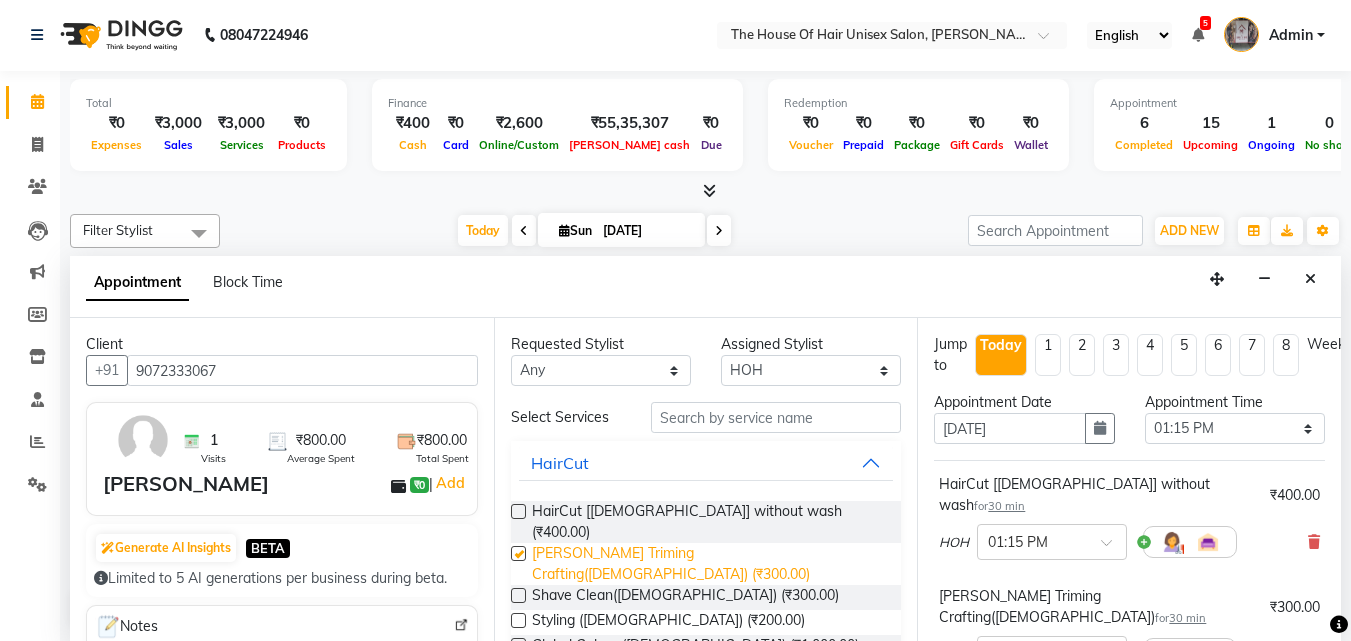 checkbox on "false" 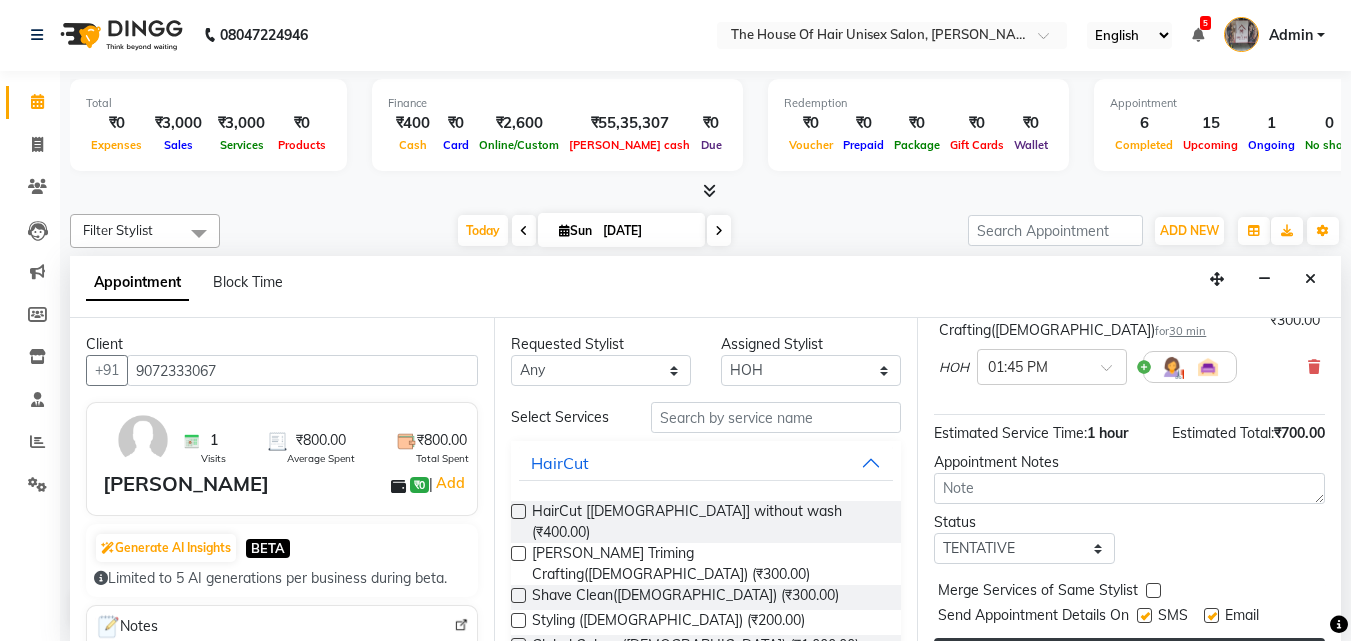 scroll, scrollTop: 308, scrollLeft: 0, axis: vertical 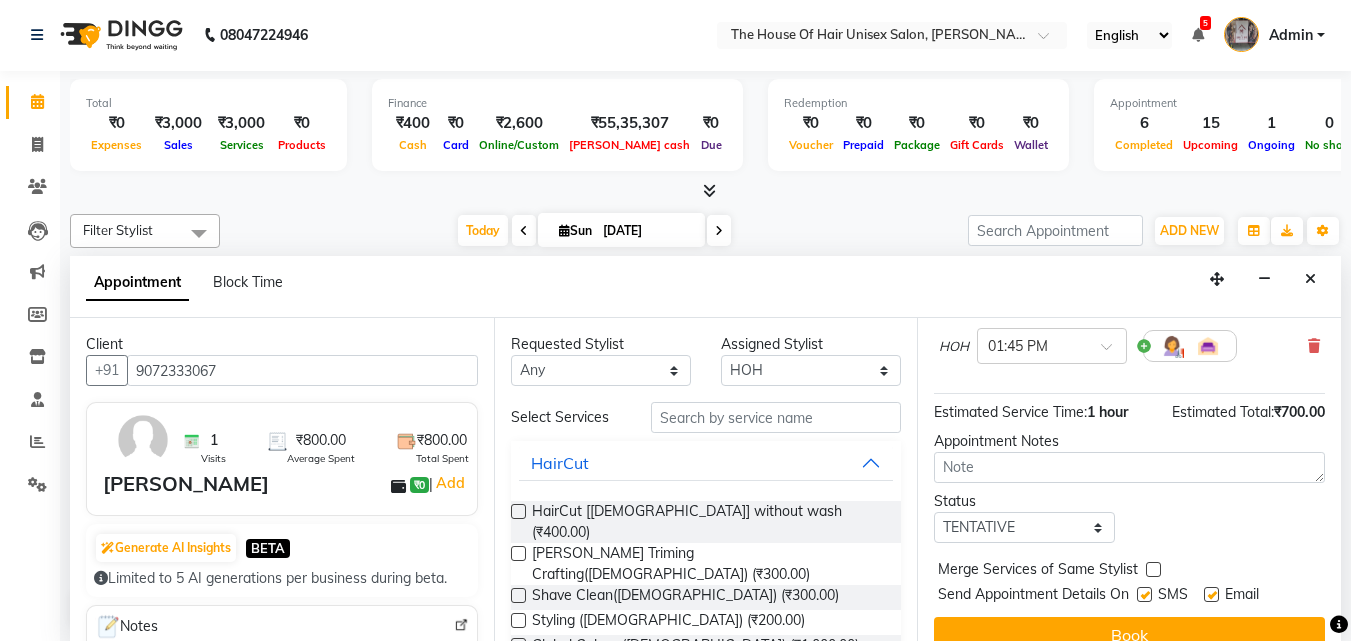 click at bounding box center [1153, 569] 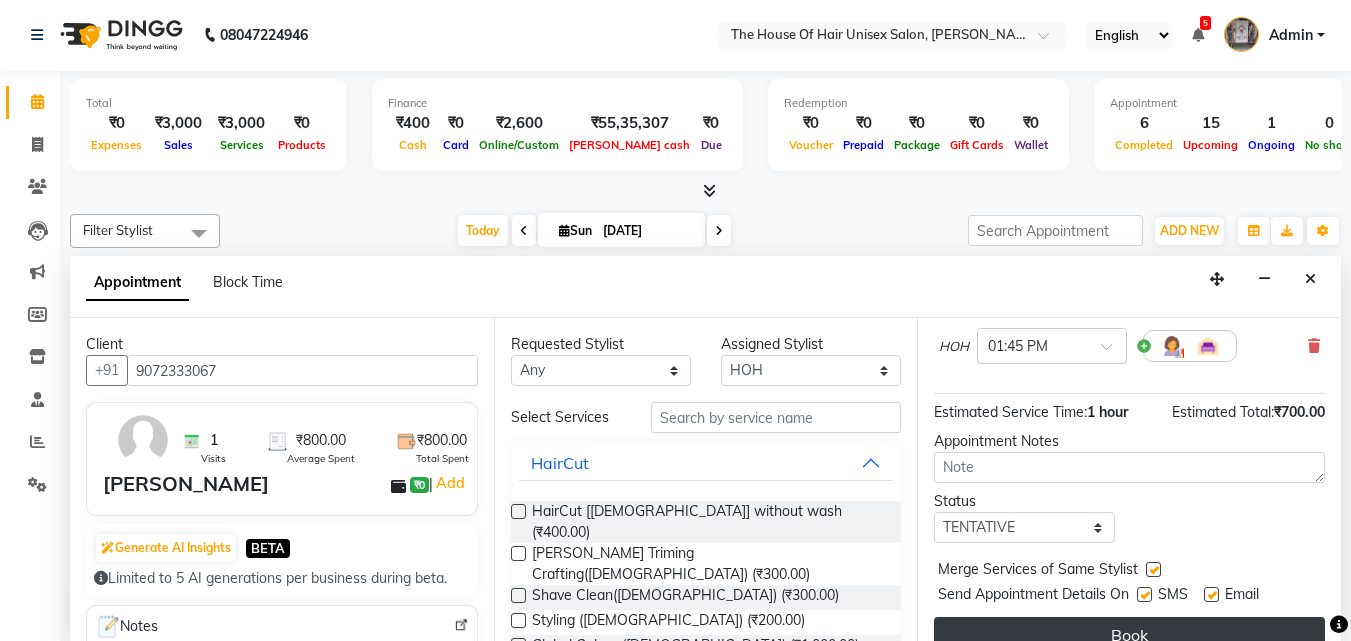 click on "Book" at bounding box center [1129, 635] 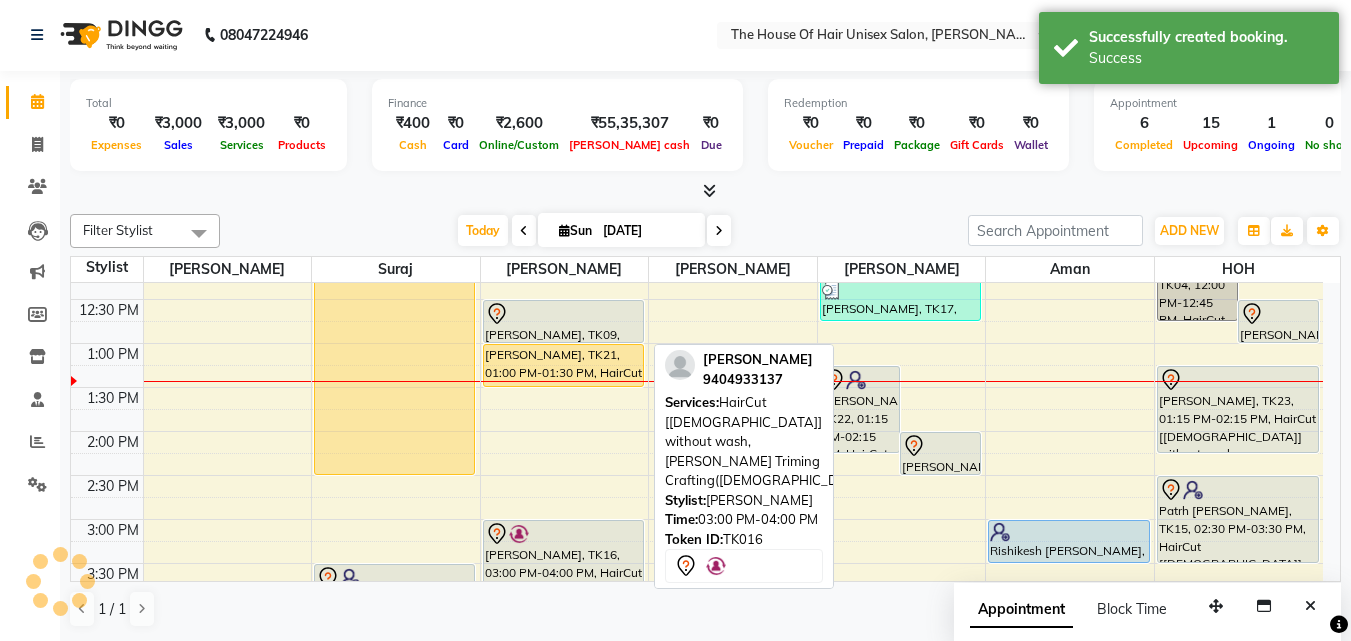 scroll, scrollTop: 0, scrollLeft: 0, axis: both 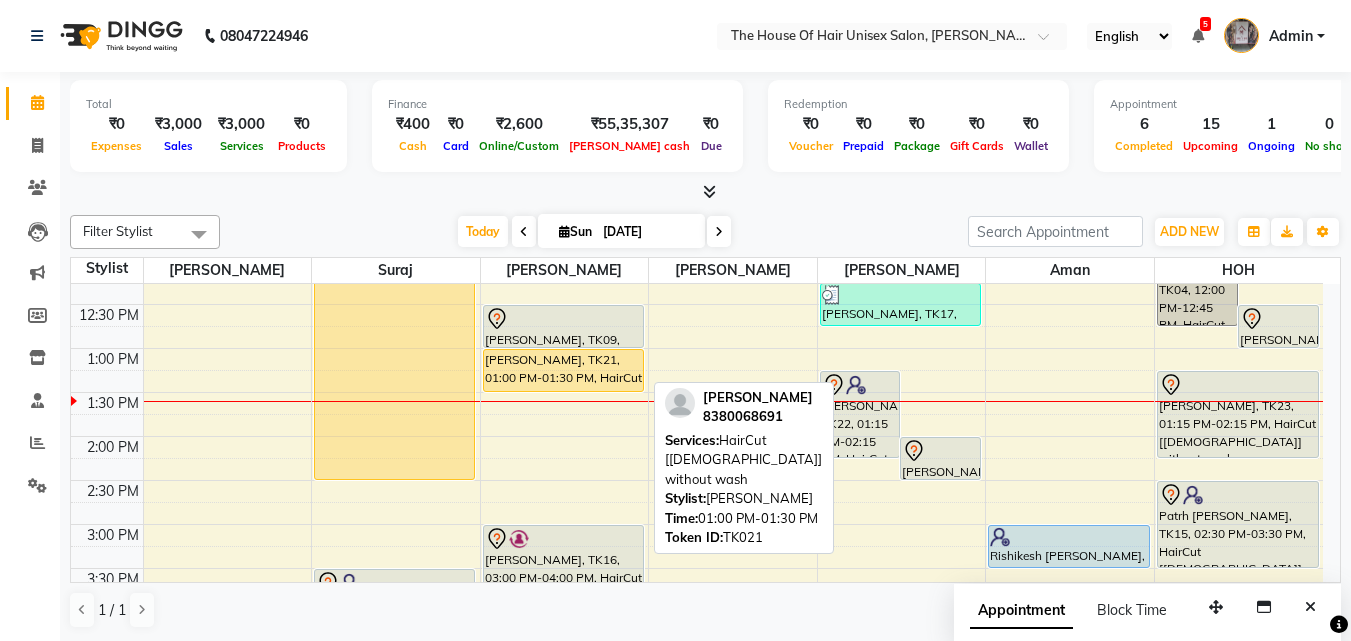 click on "[PERSON_NAME], TK21, 01:00 PM-01:30 PM, HairCut [[DEMOGRAPHIC_DATA]] without wash" at bounding box center [563, 370] 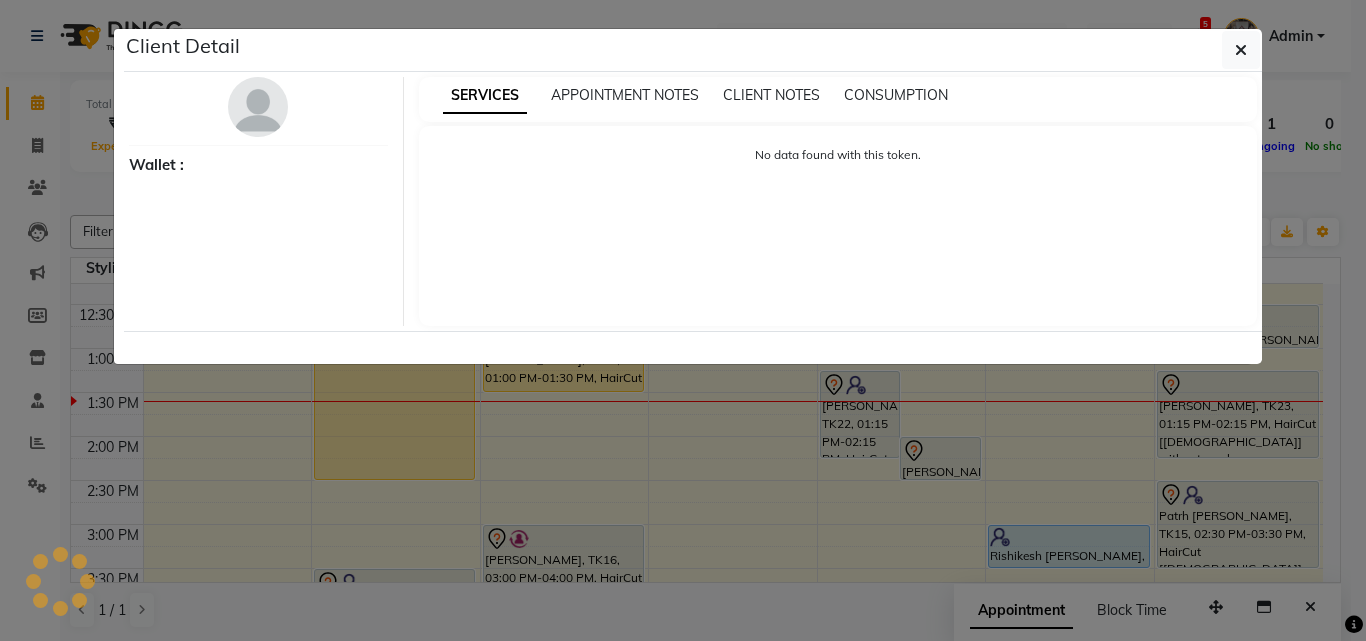 select on "1" 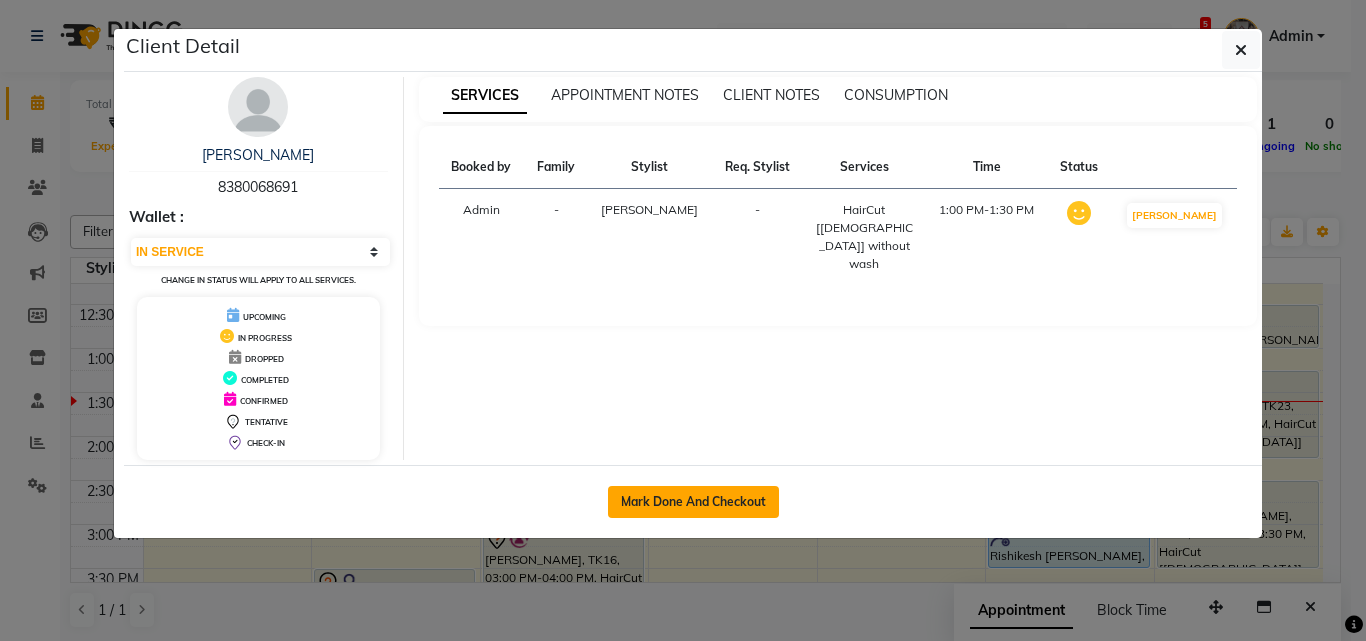 click on "Mark Done And Checkout" 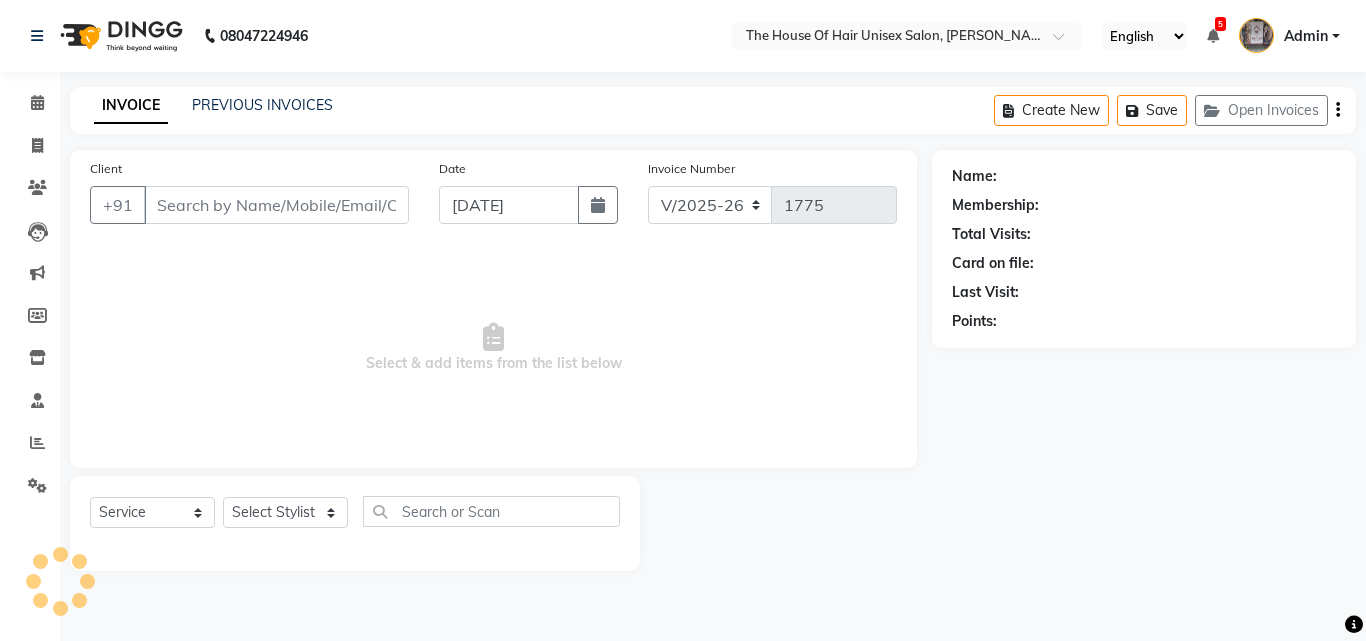 type on "8380068691" 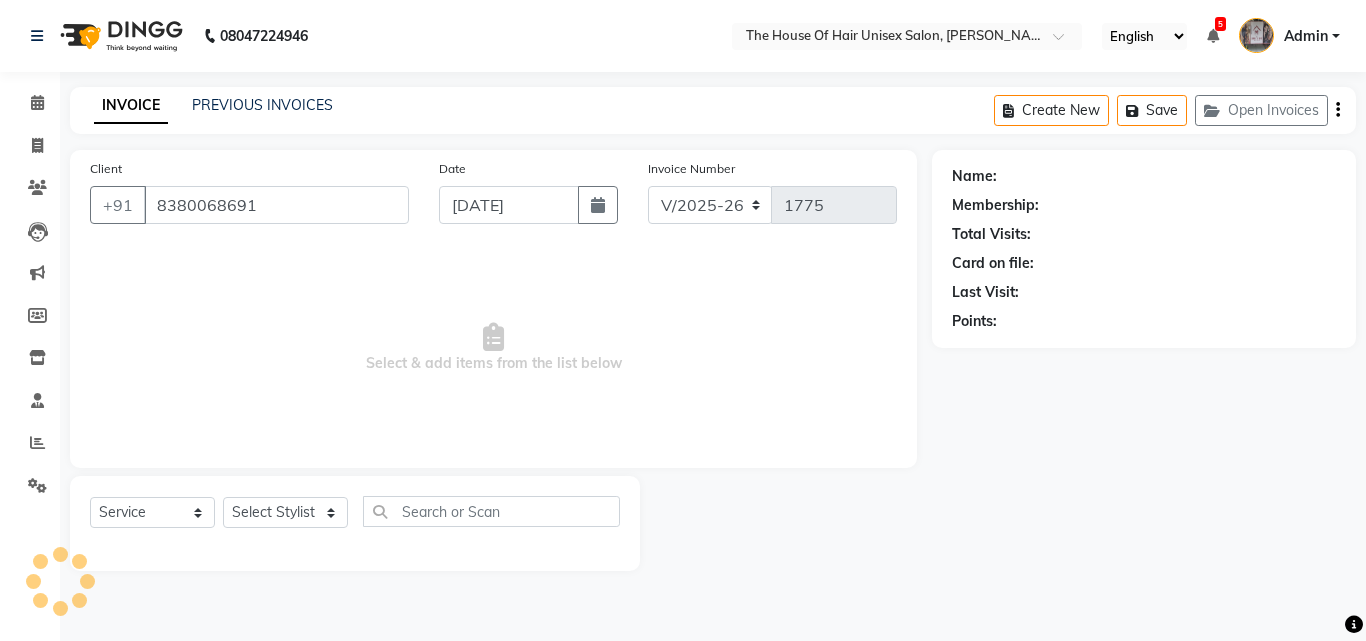 select on "13497" 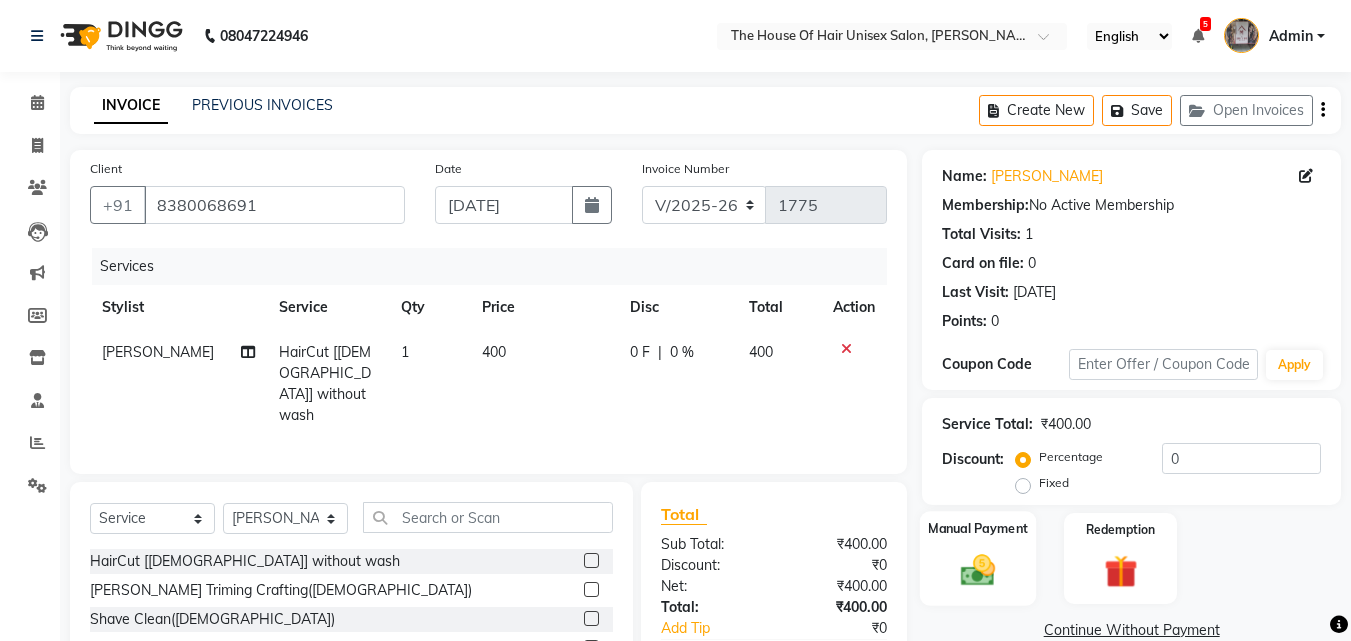 click 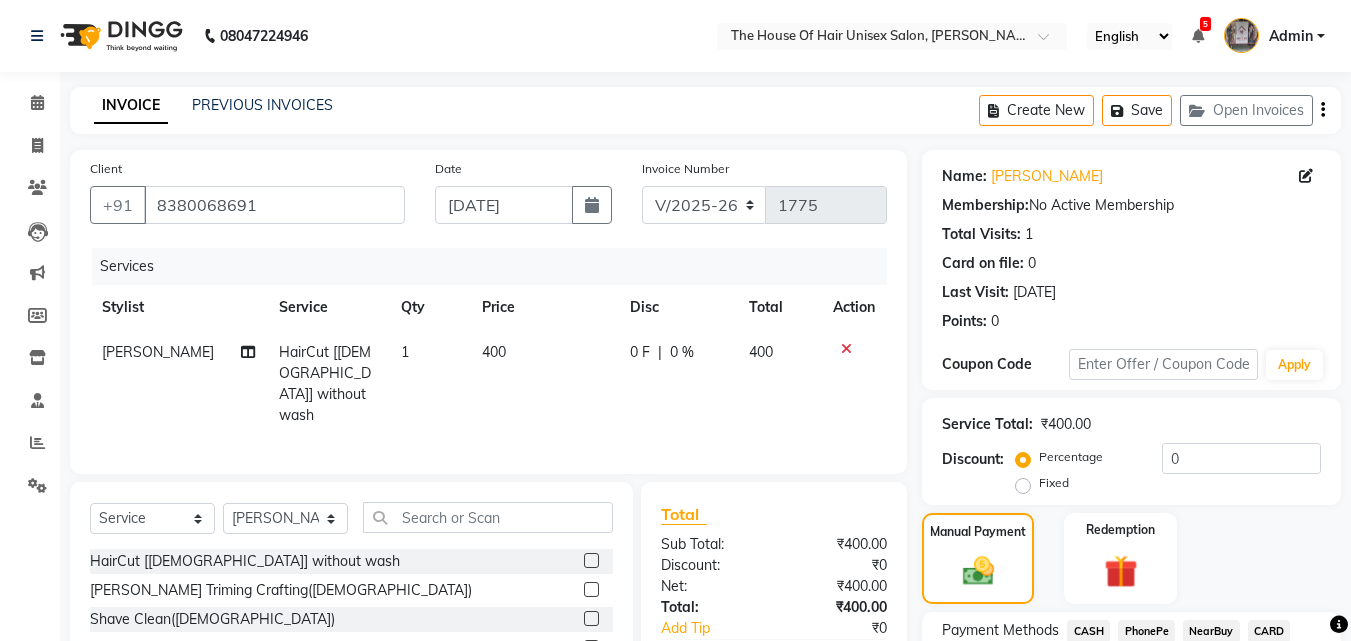scroll, scrollTop: 161, scrollLeft: 0, axis: vertical 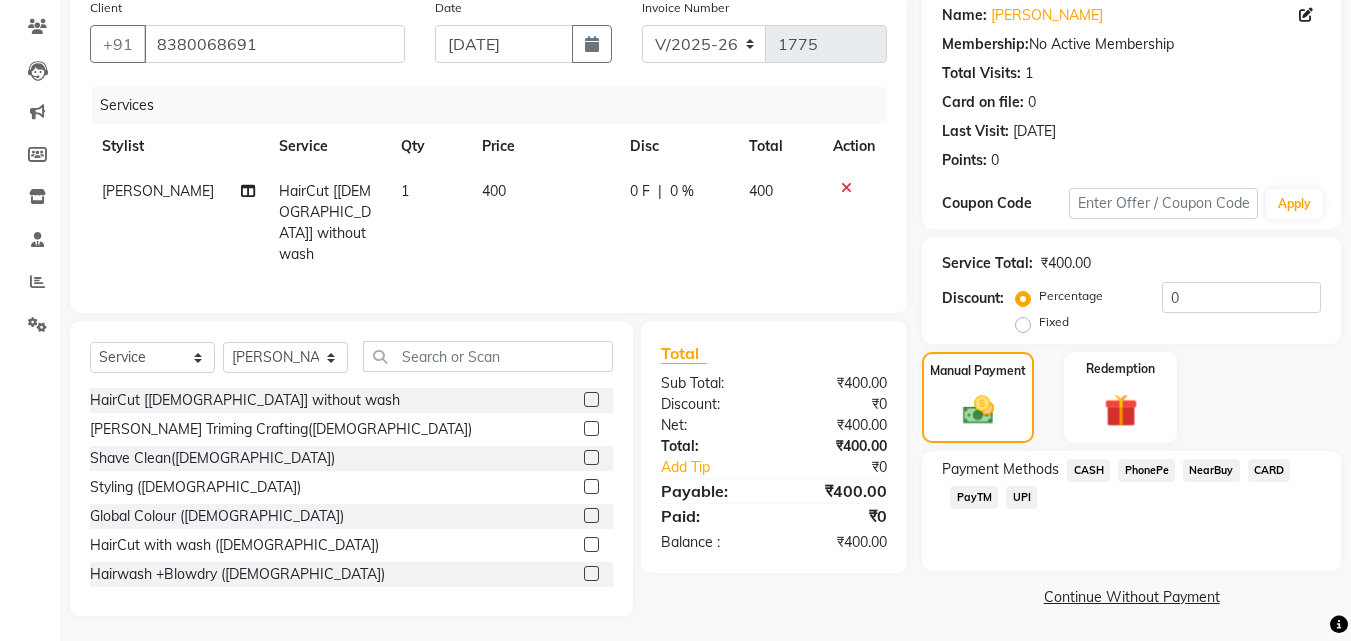 click on "UPI" 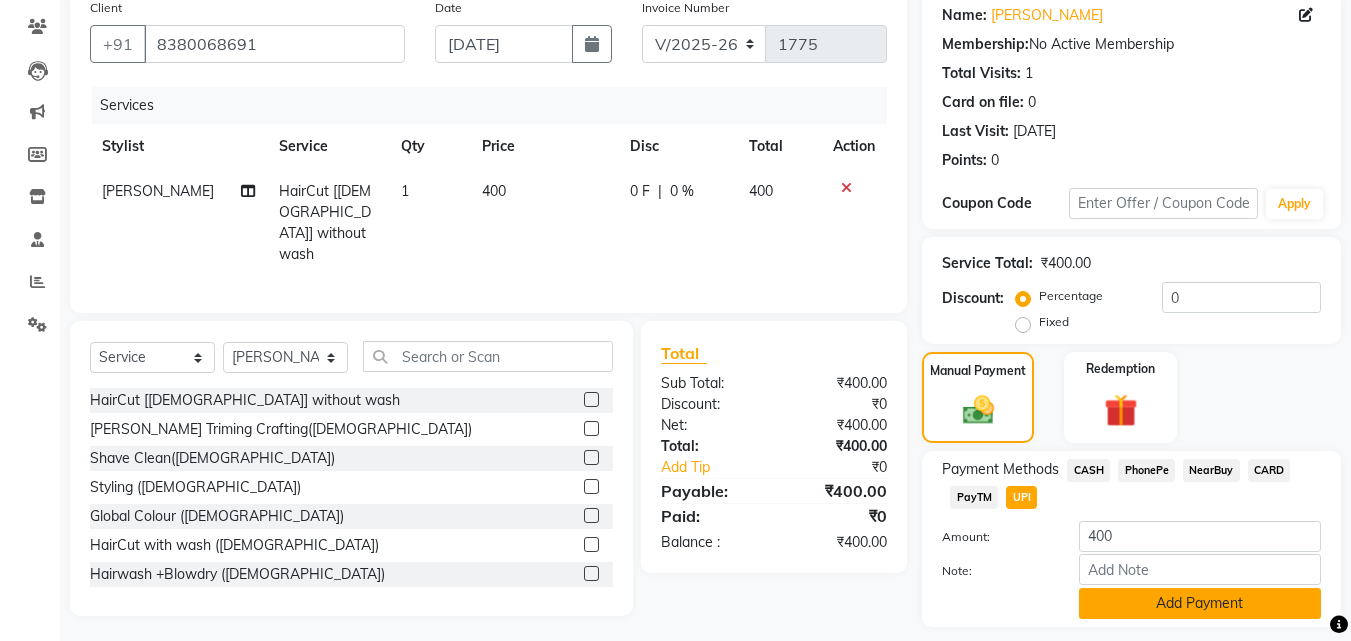 click on "Add Payment" 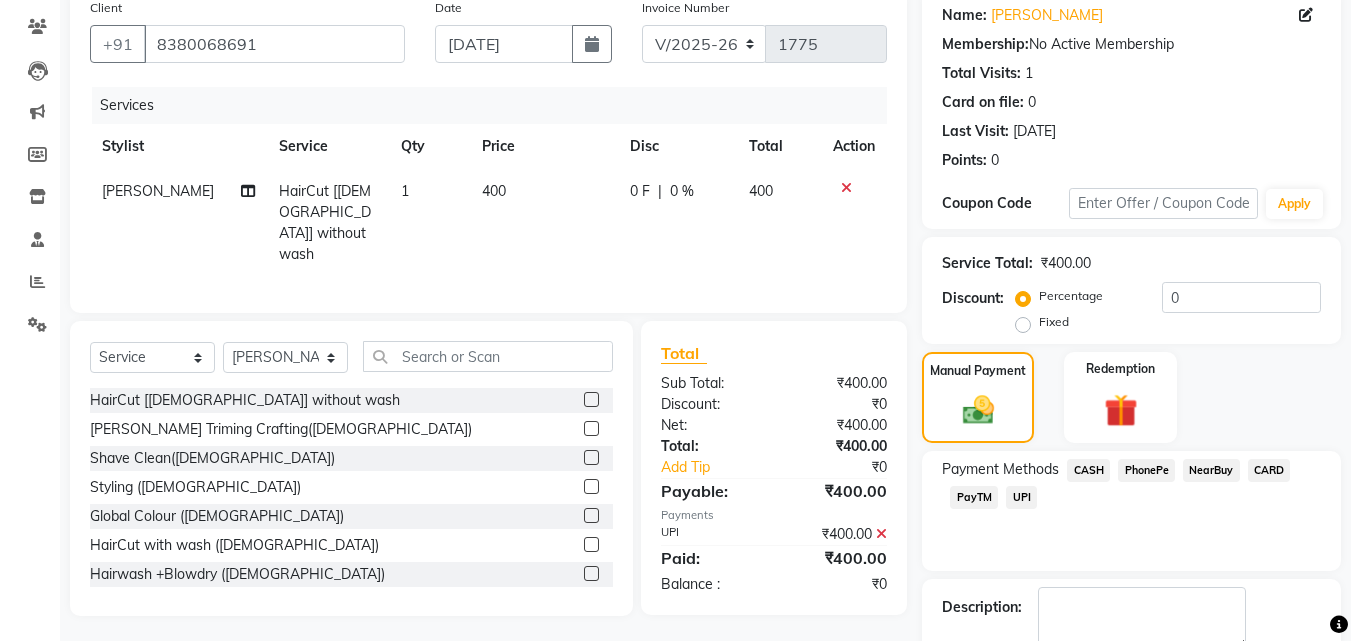 scroll, scrollTop: 275, scrollLeft: 0, axis: vertical 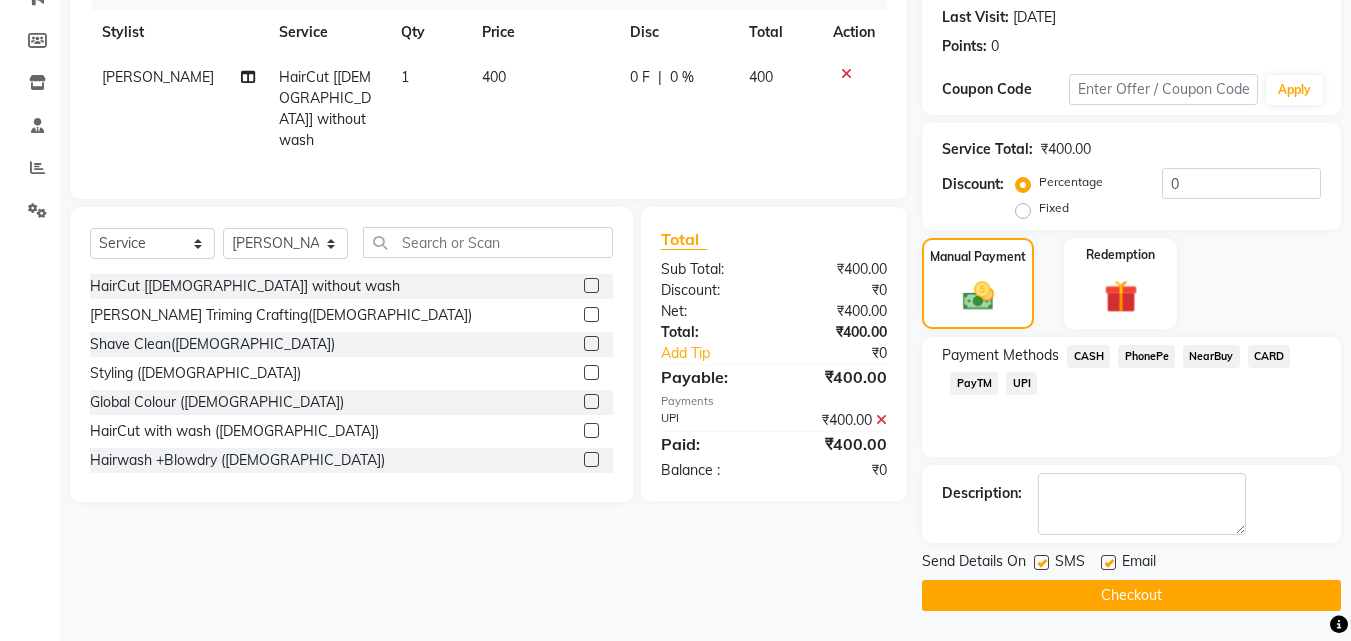 click on "Checkout" 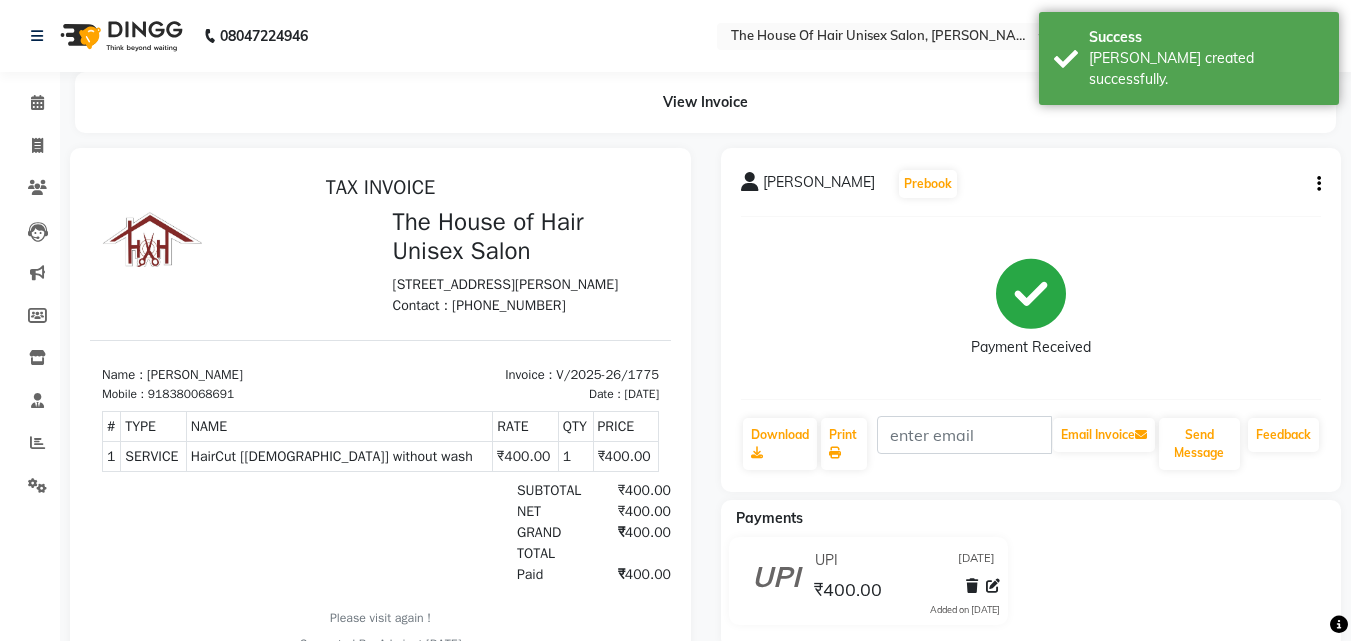 scroll, scrollTop: 0, scrollLeft: 0, axis: both 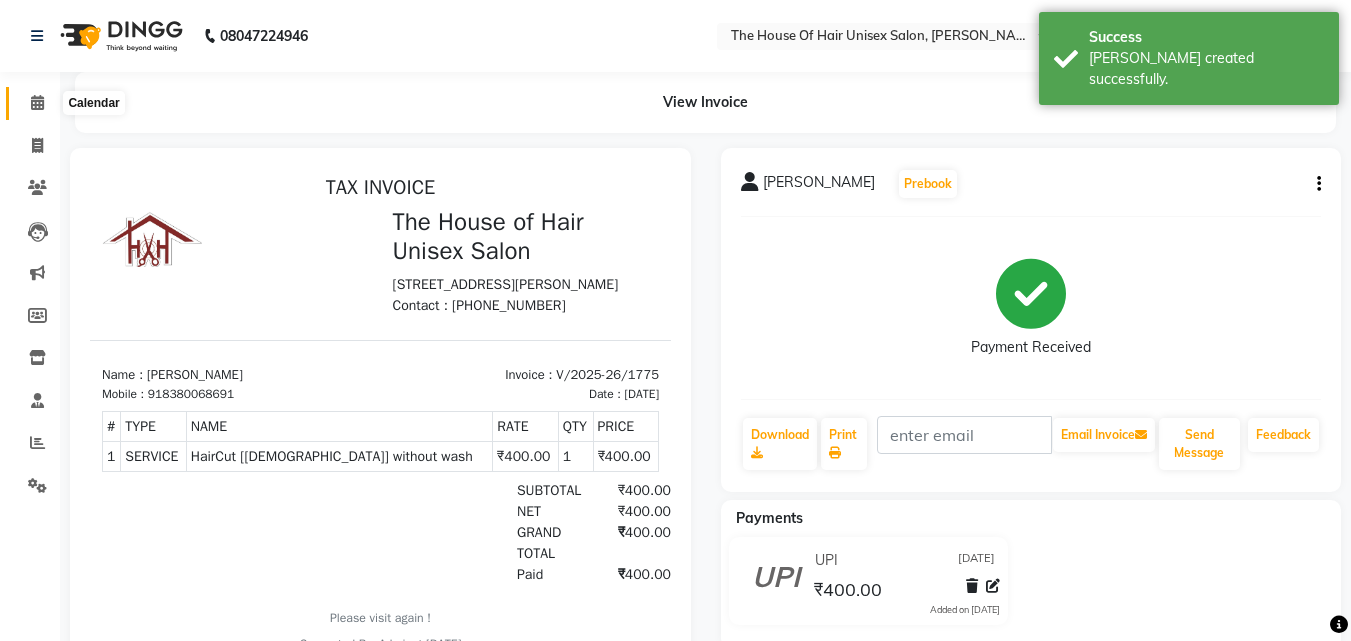 click 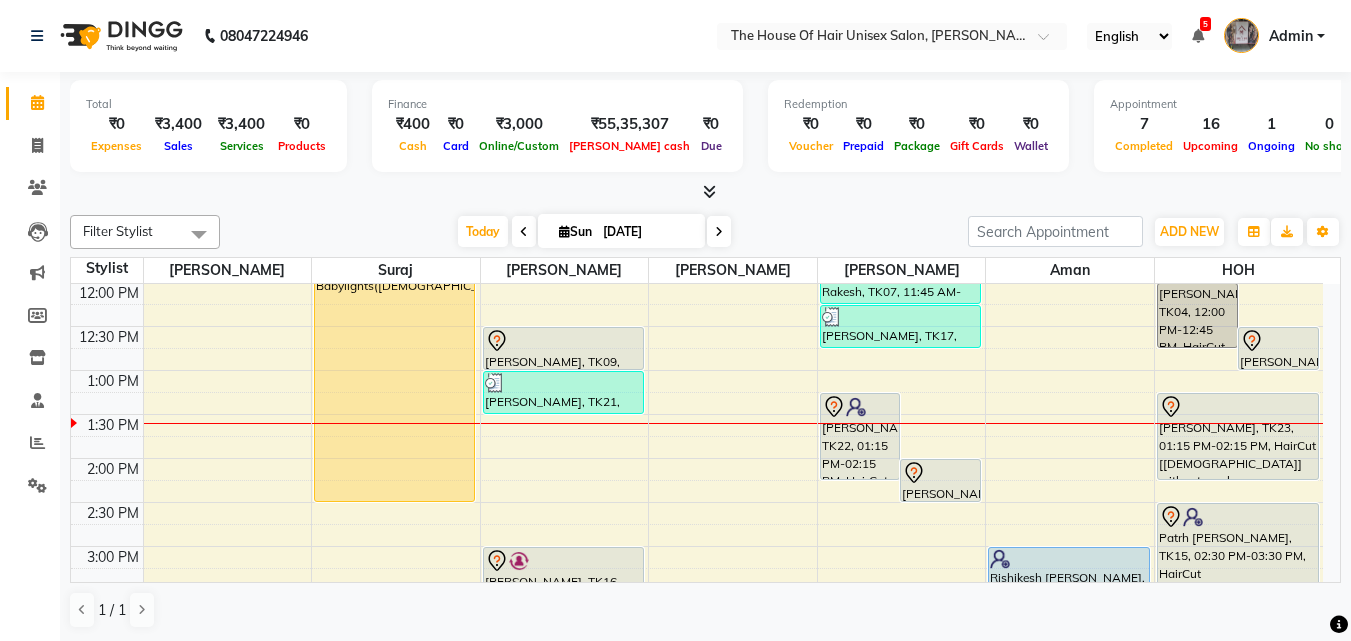 scroll, scrollTop: 443, scrollLeft: 0, axis: vertical 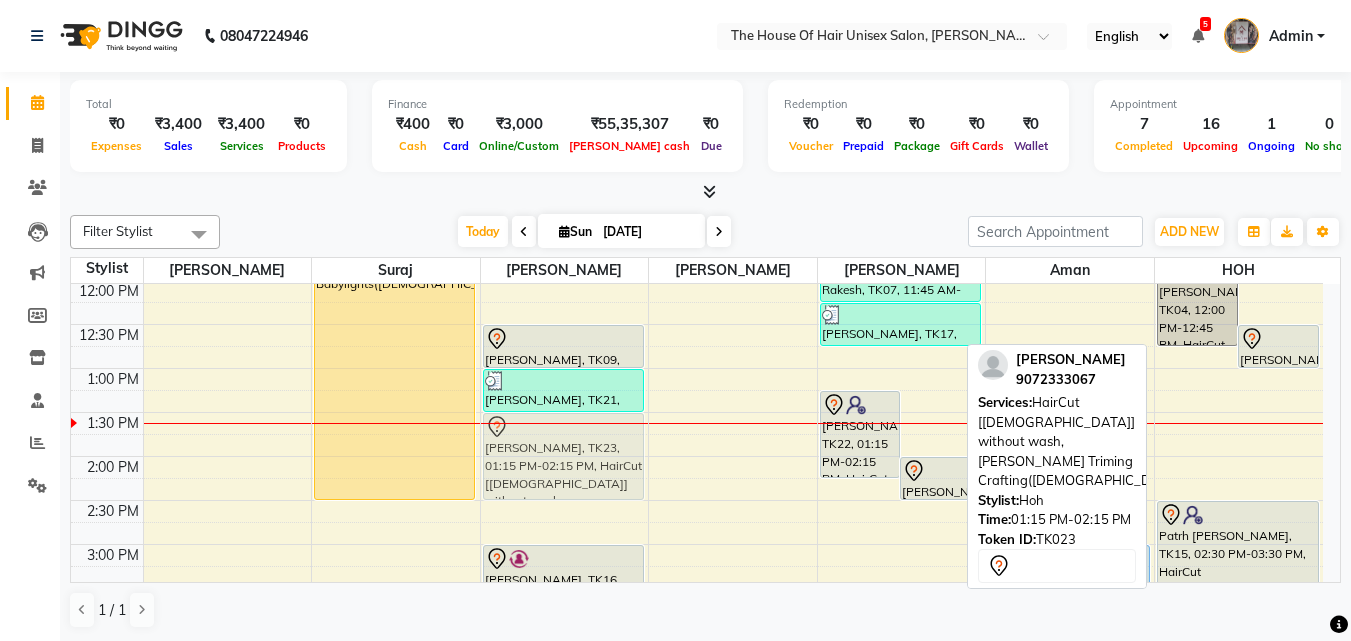 drag, startPoint x: 1215, startPoint y: 440, endPoint x: 592, endPoint y: 458, distance: 623.25995 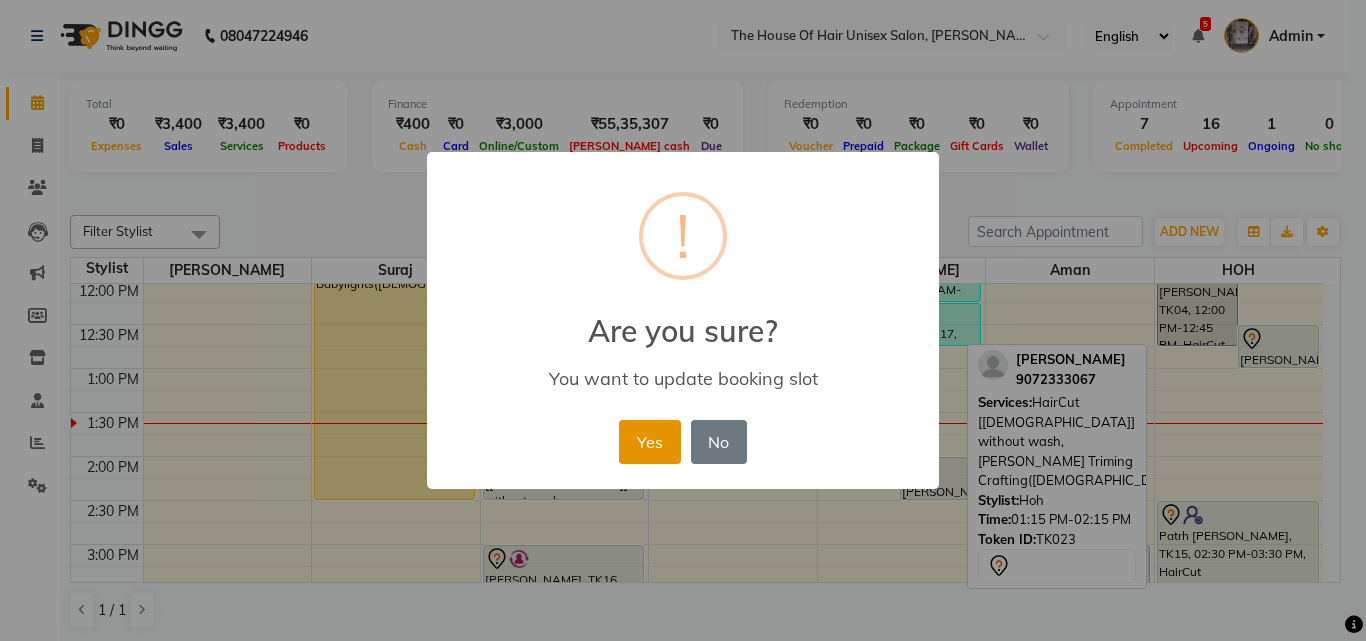 click on "Yes" at bounding box center (649, 442) 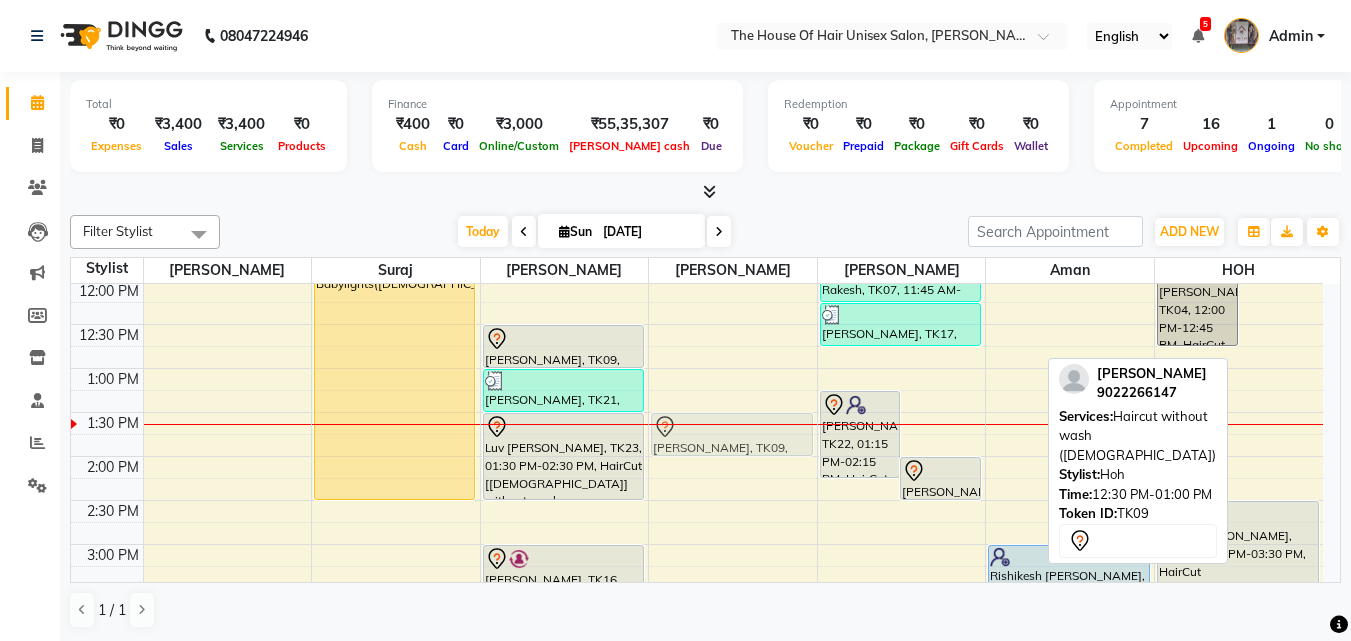 drag, startPoint x: 1271, startPoint y: 347, endPoint x: 742, endPoint y: 428, distance: 535.1654 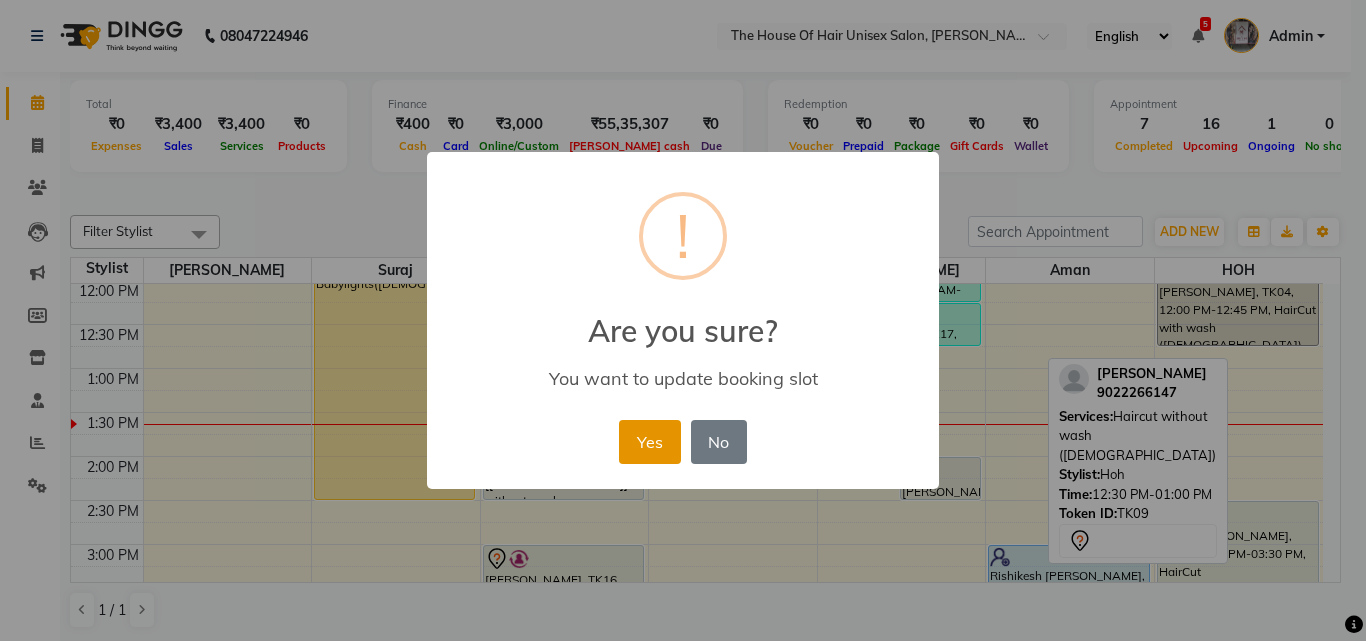 click on "Yes" at bounding box center (649, 442) 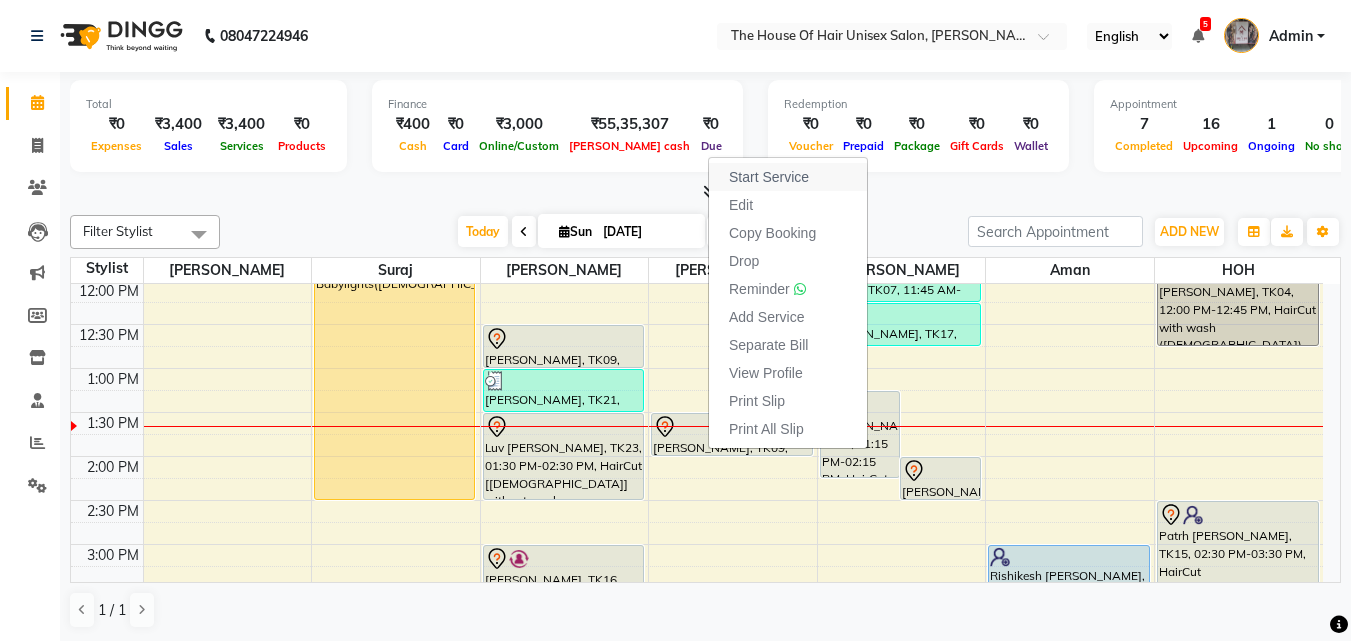 click on "Start Service" at bounding box center (769, 177) 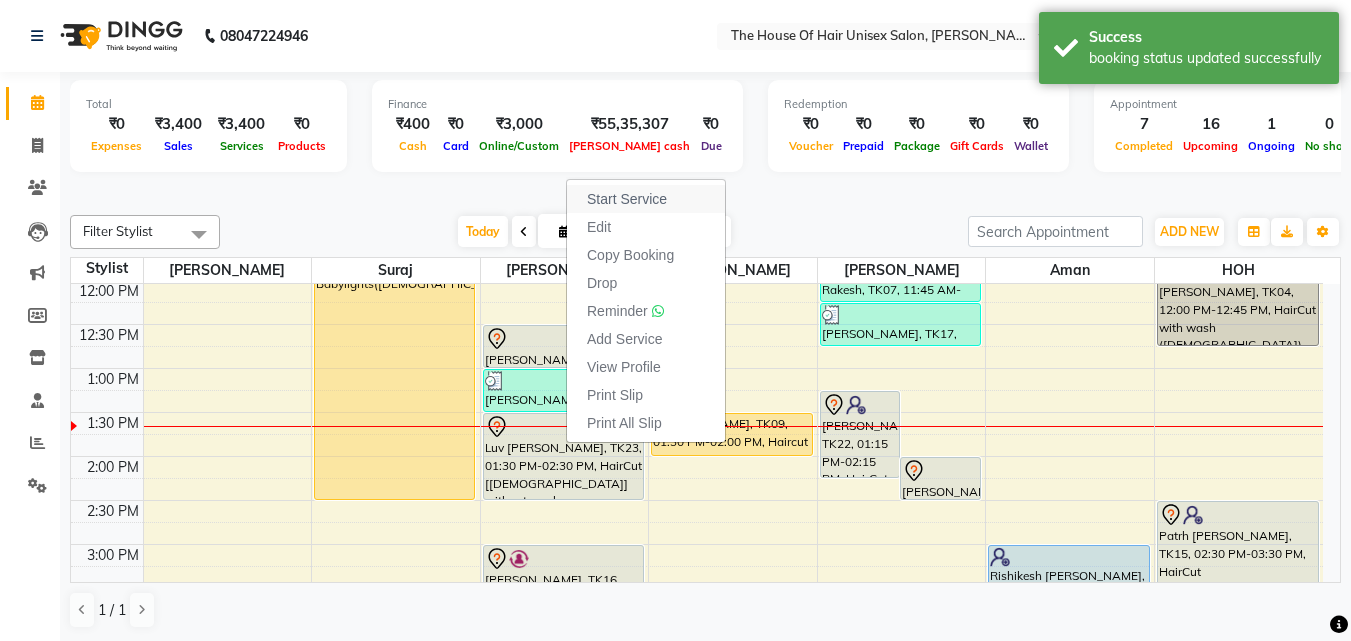 click on "Start Service" at bounding box center (627, 199) 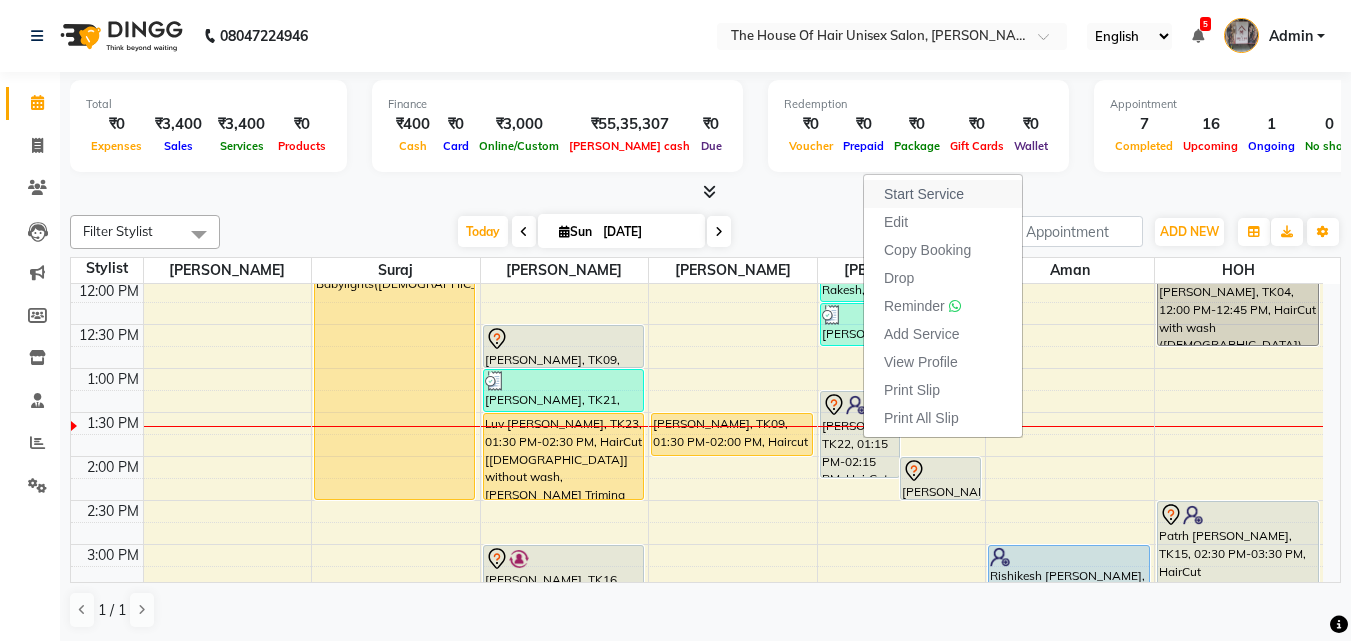click on "Start Service" at bounding box center [924, 194] 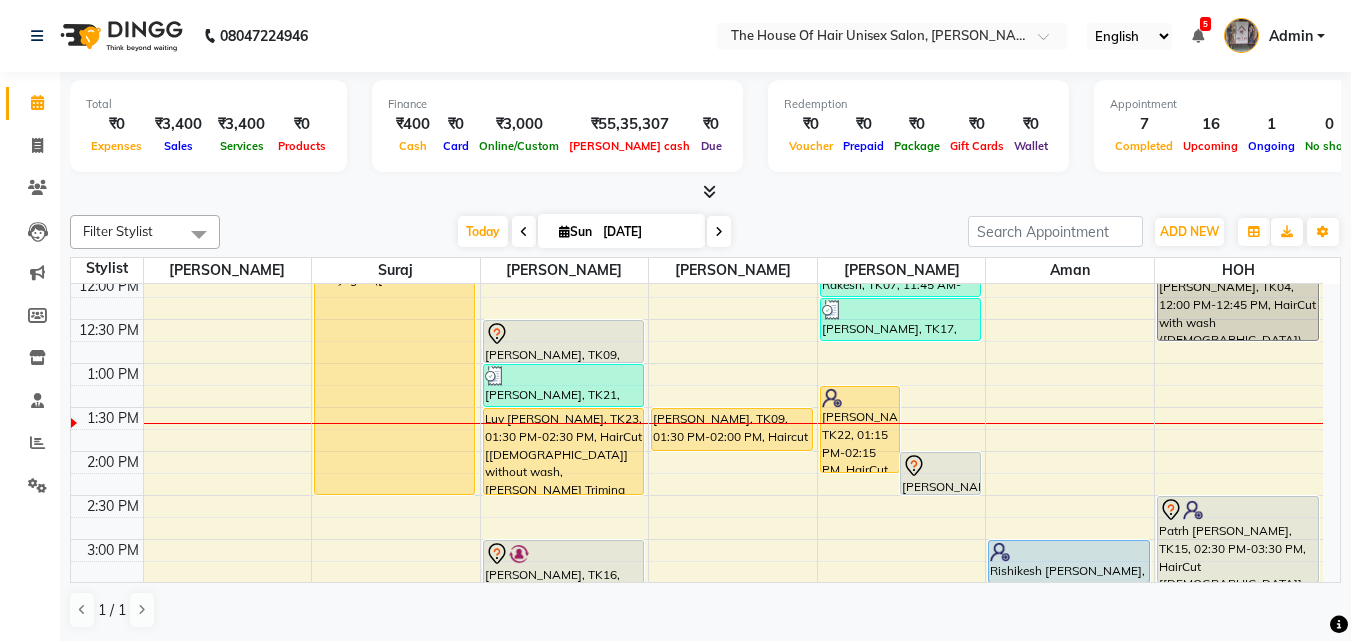 scroll, scrollTop: 441, scrollLeft: 0, axis: vertical 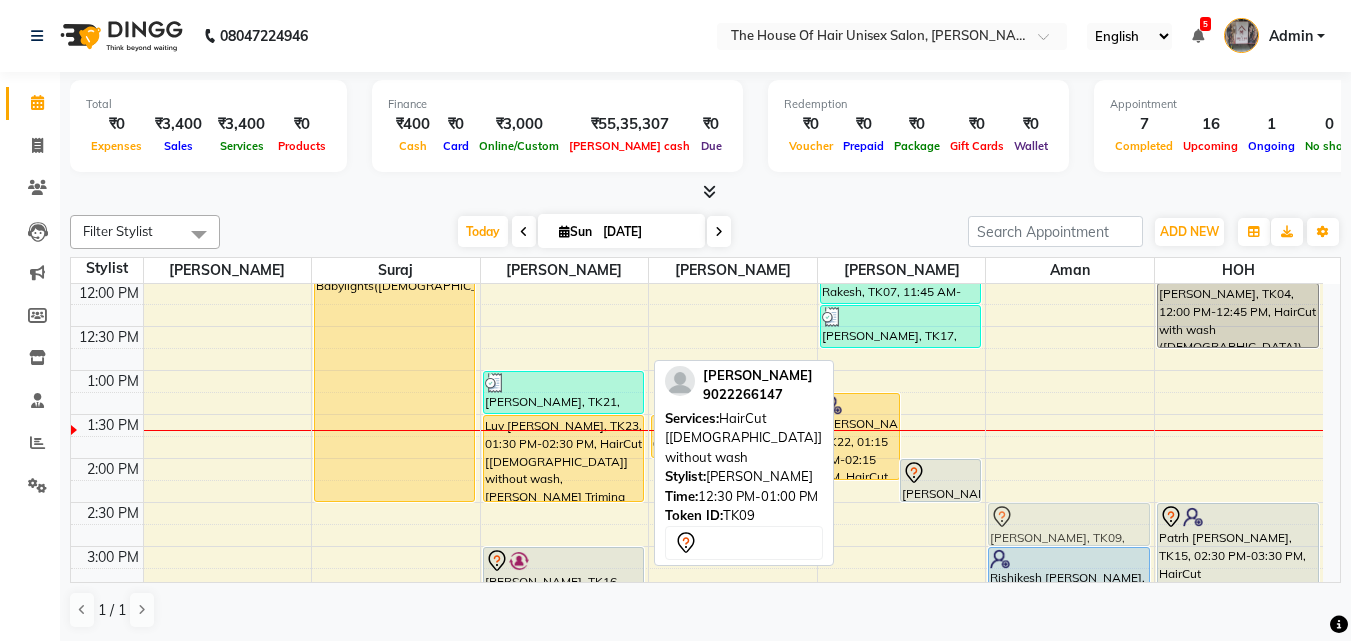 drag, startPoint x: 616, startPoint y: 345, endPoint x: 1124, endPoint y: 523, distance: 538.2825 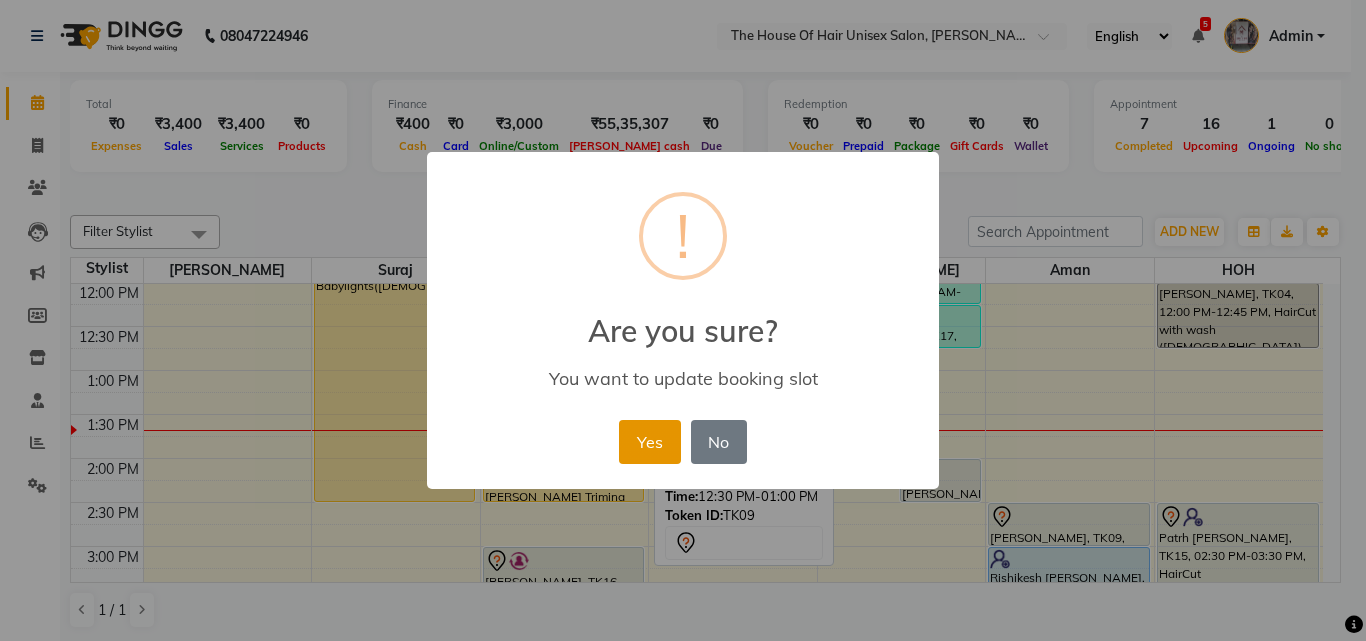 click on "Yes" at bounding box center [649, 442] 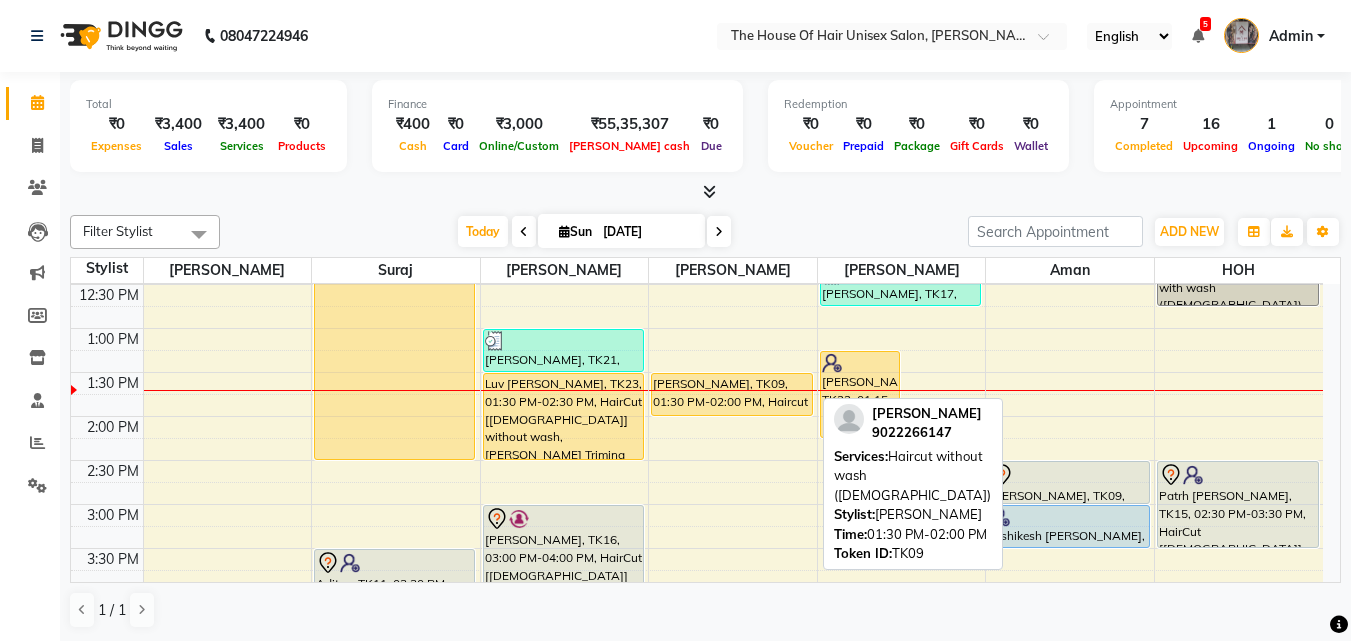scroll, scrollTop: 486, scrollLeft: 0, axis: vertical 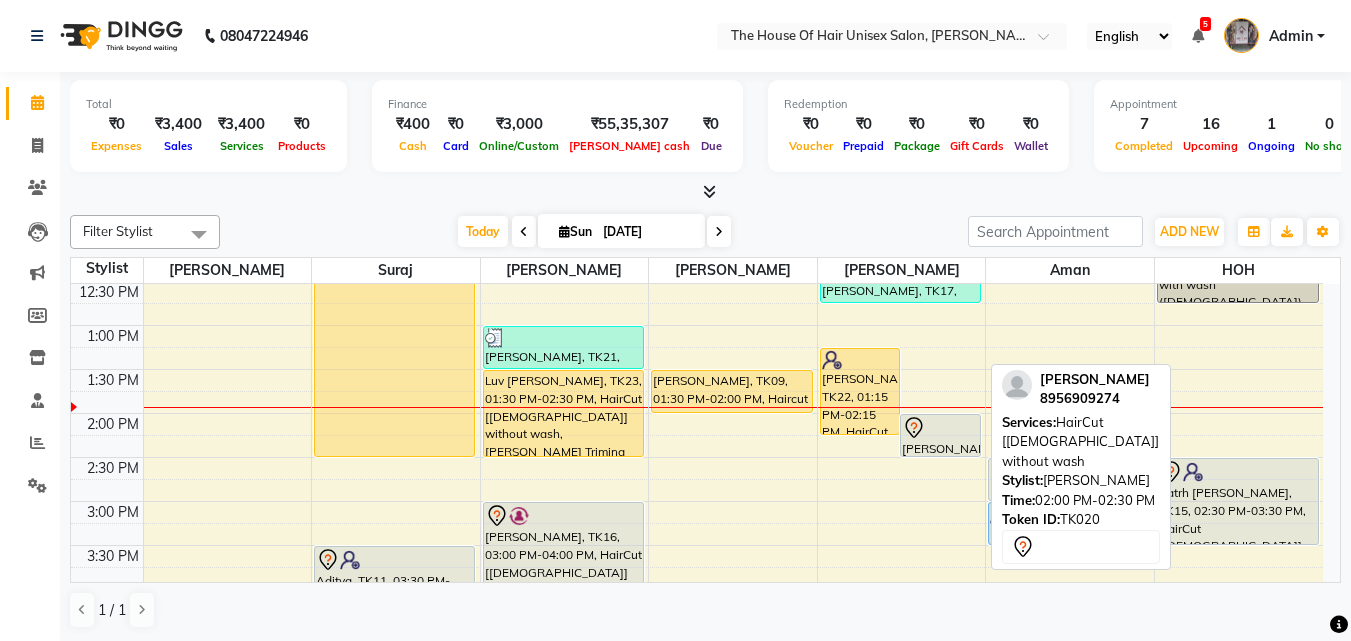 click on "[PERSON_NAME], TK20, 02:00 PM-02:30 PM, HairCut [[DEMOGRAPHIC_DATA]] without wash" at bounding box center (940, 435) 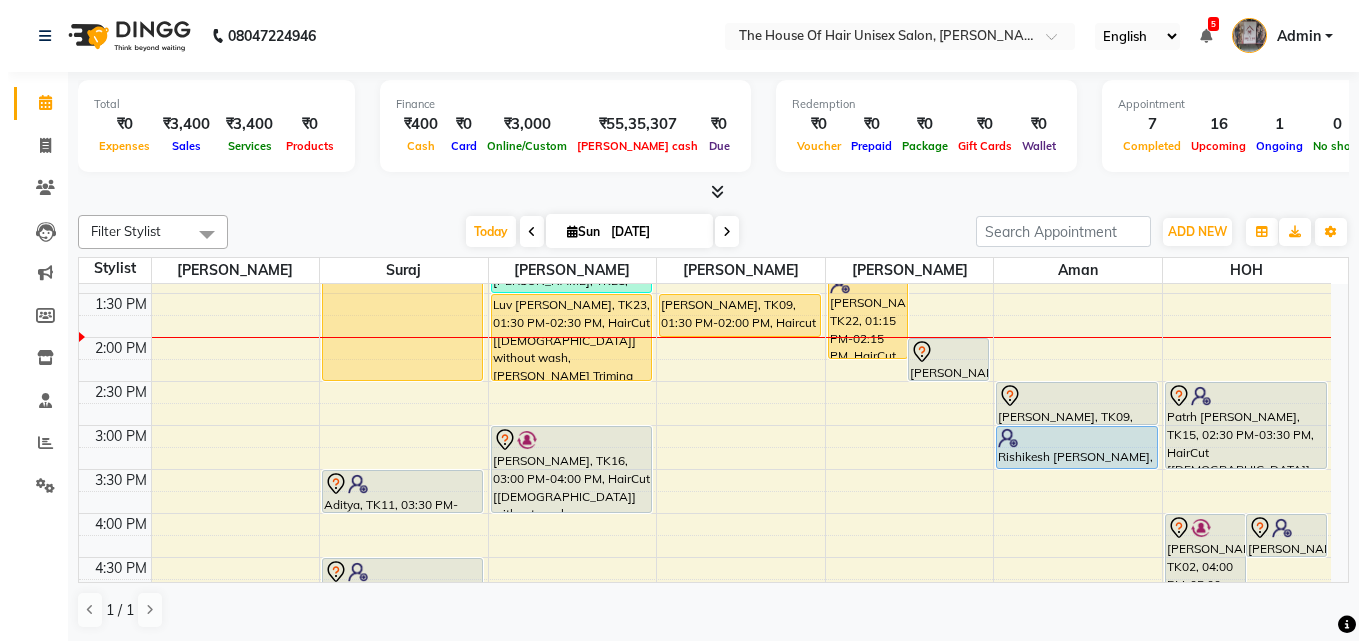 scroll, scrollTop: 563, scrollLeft: 0, axis: vertical 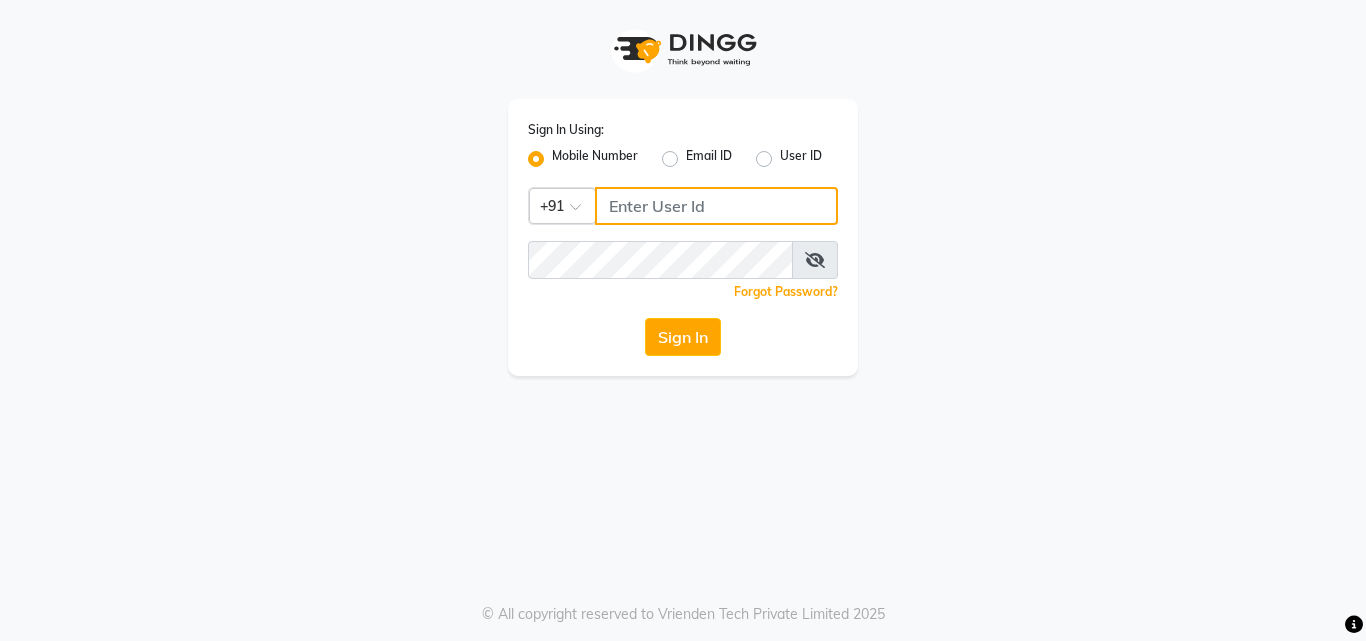 click 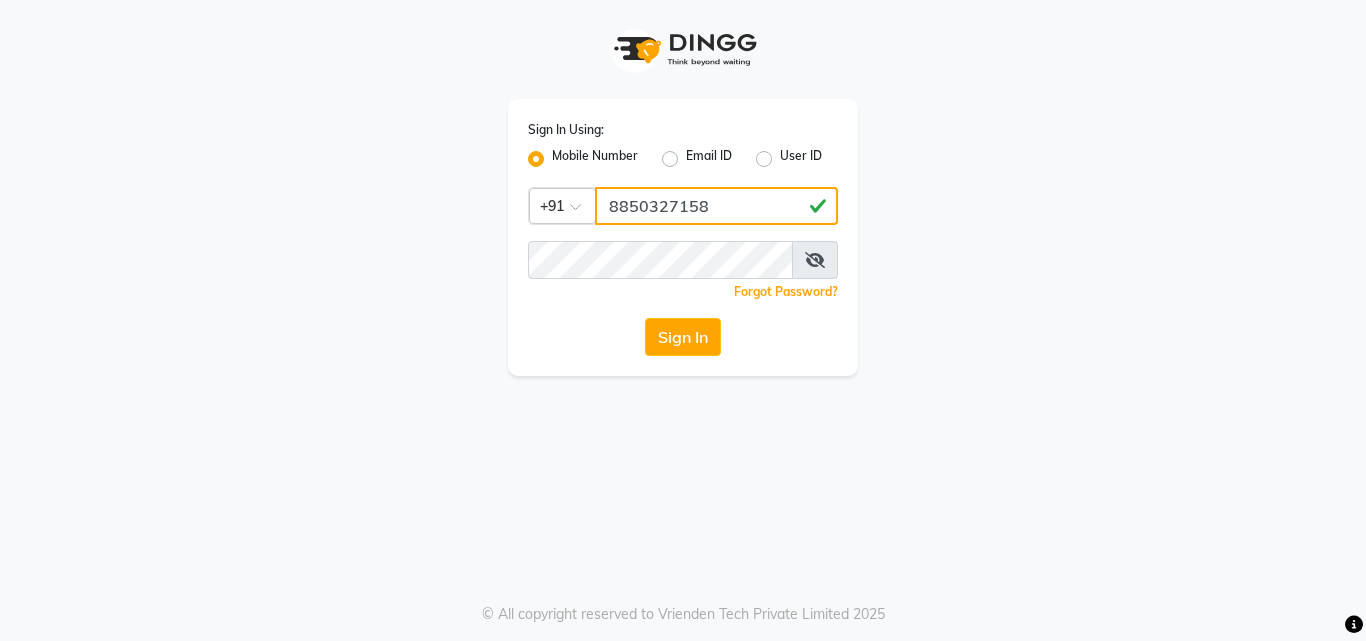 click on "8850327158" 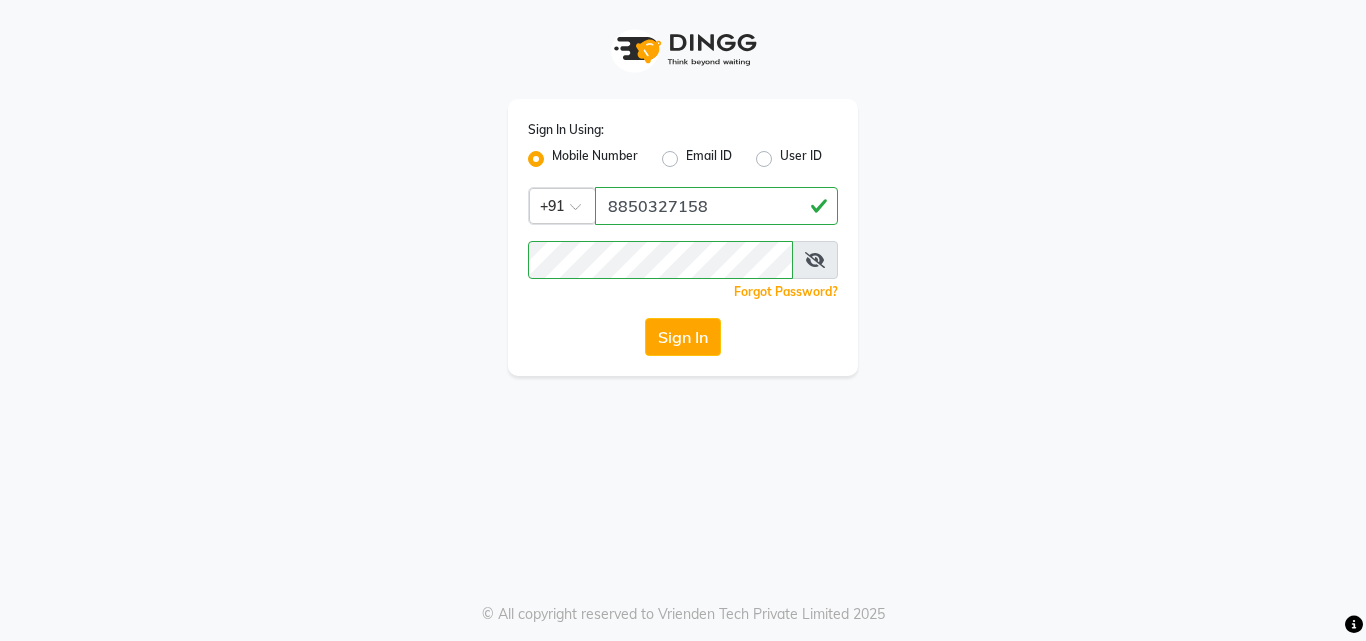 click at bounding box center [815, 260] 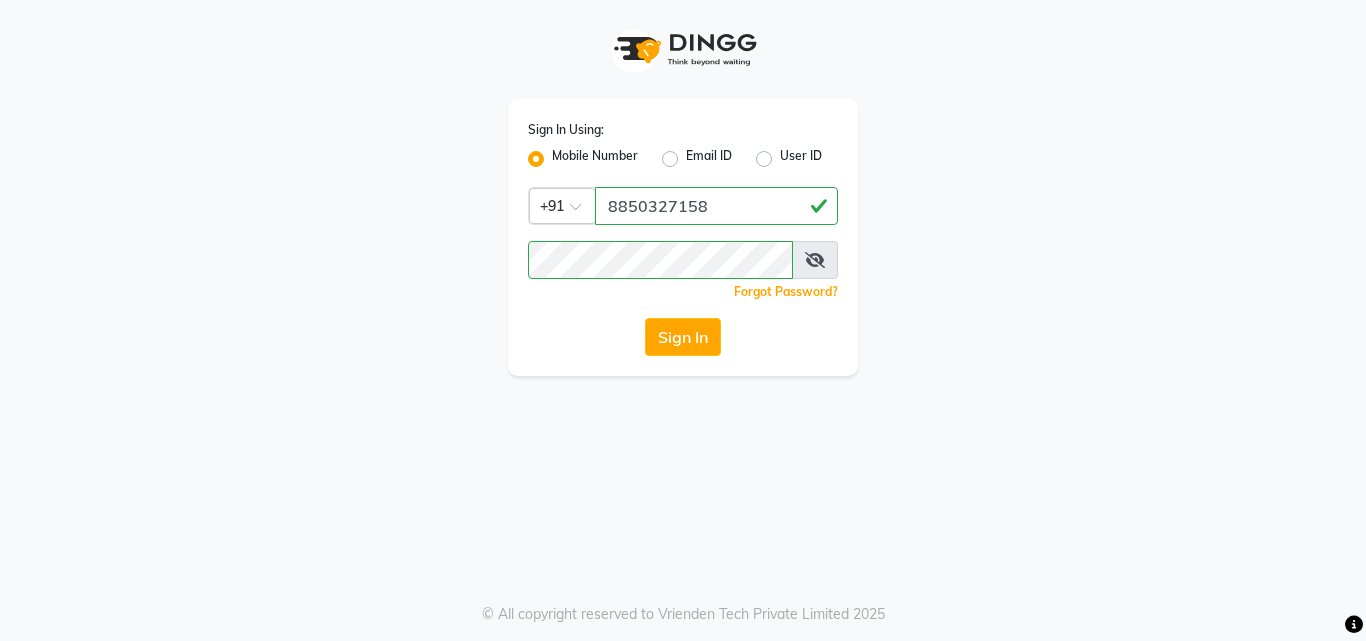 click at bounding box center (815, 260) 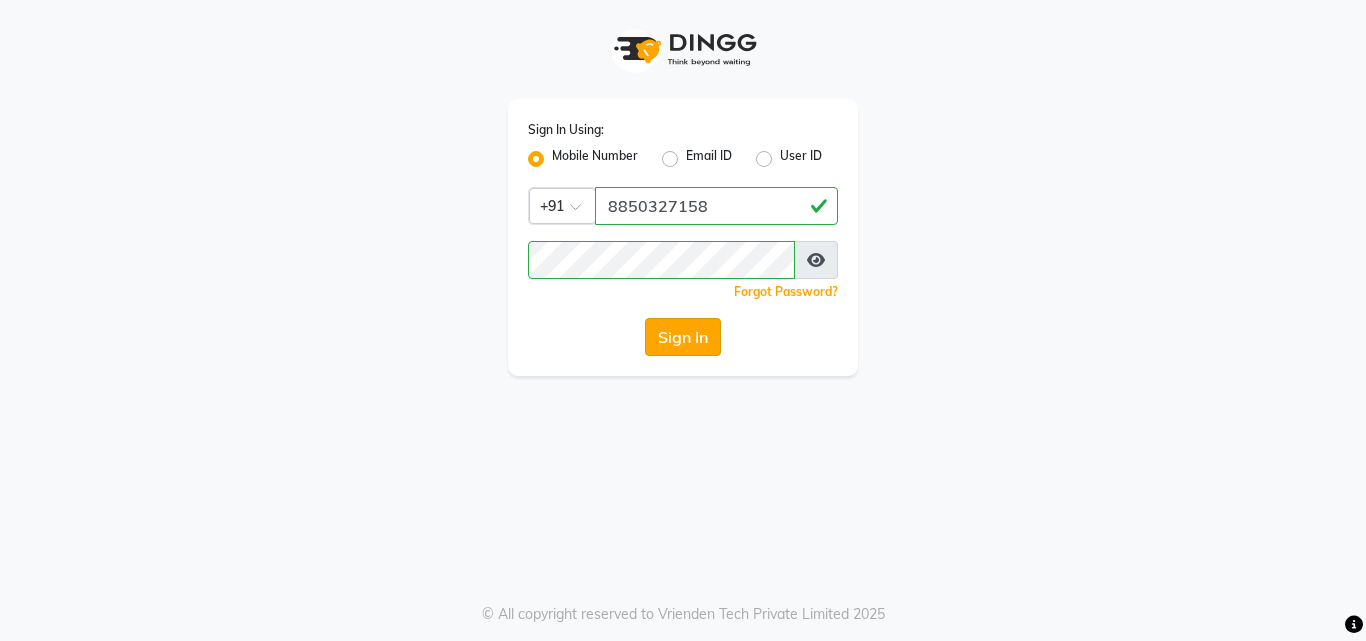 click on "Sign In" 